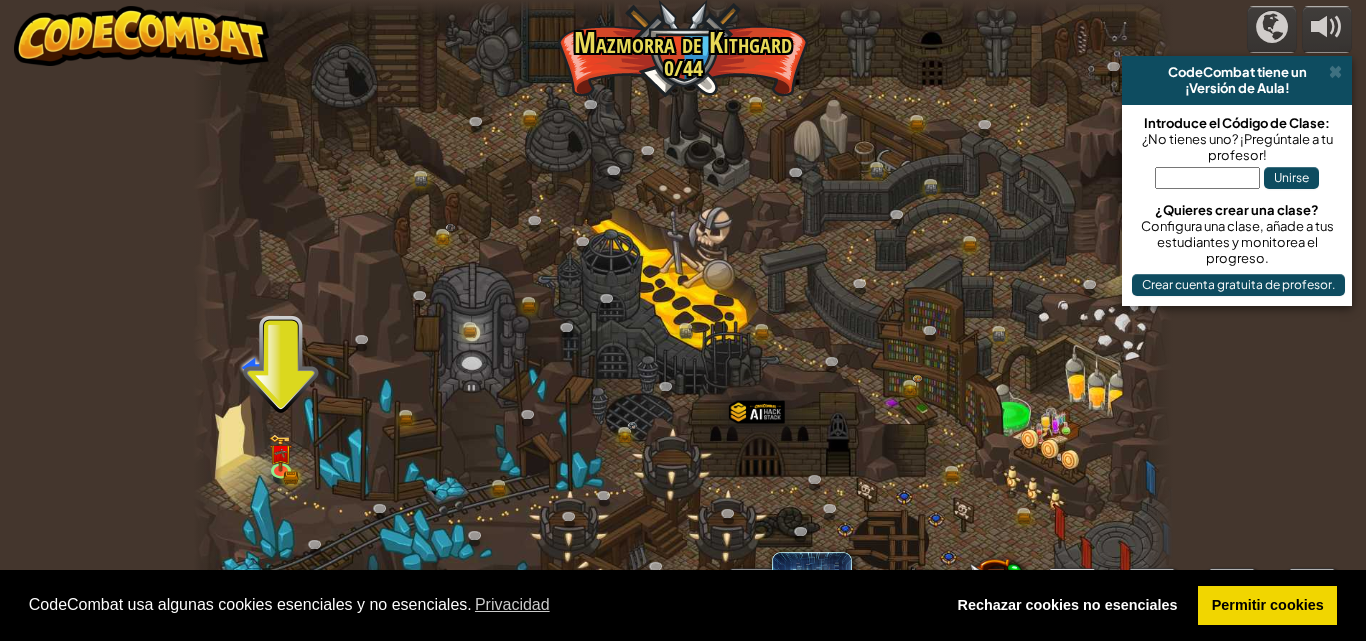 select on "es-ES" 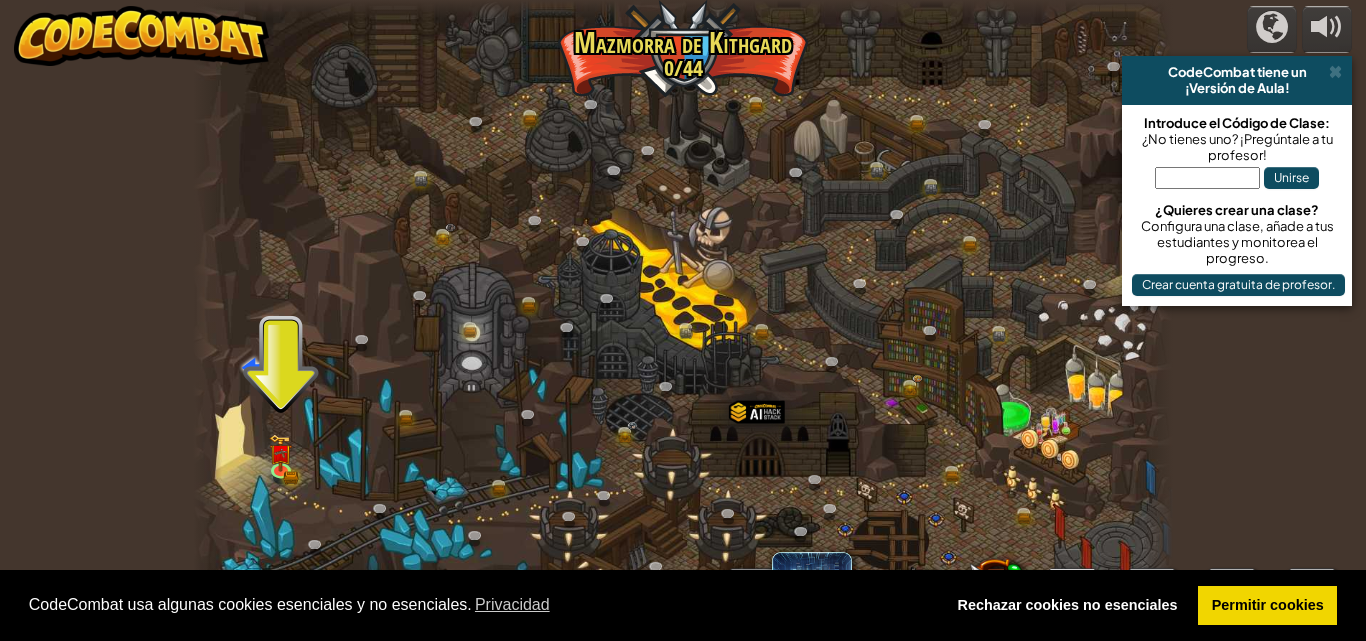 scroll, scrollTop: 0, scrollLeft: 0, axis: both 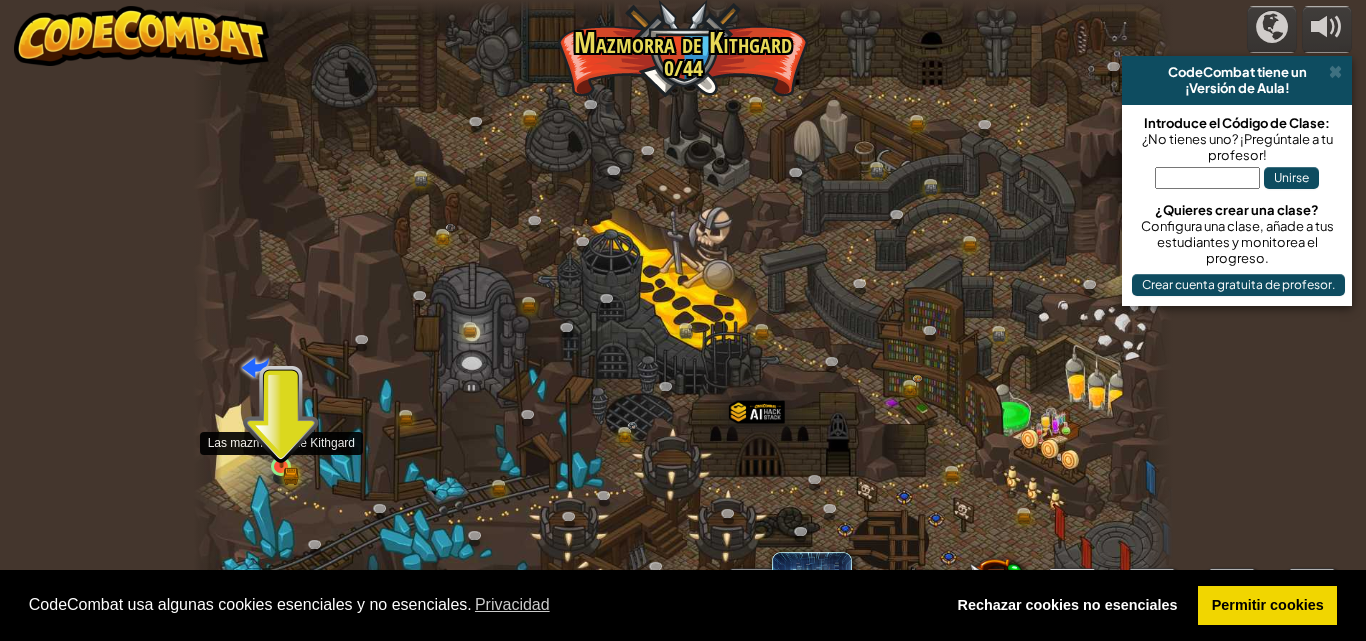 click at bounding box center [281, 442] 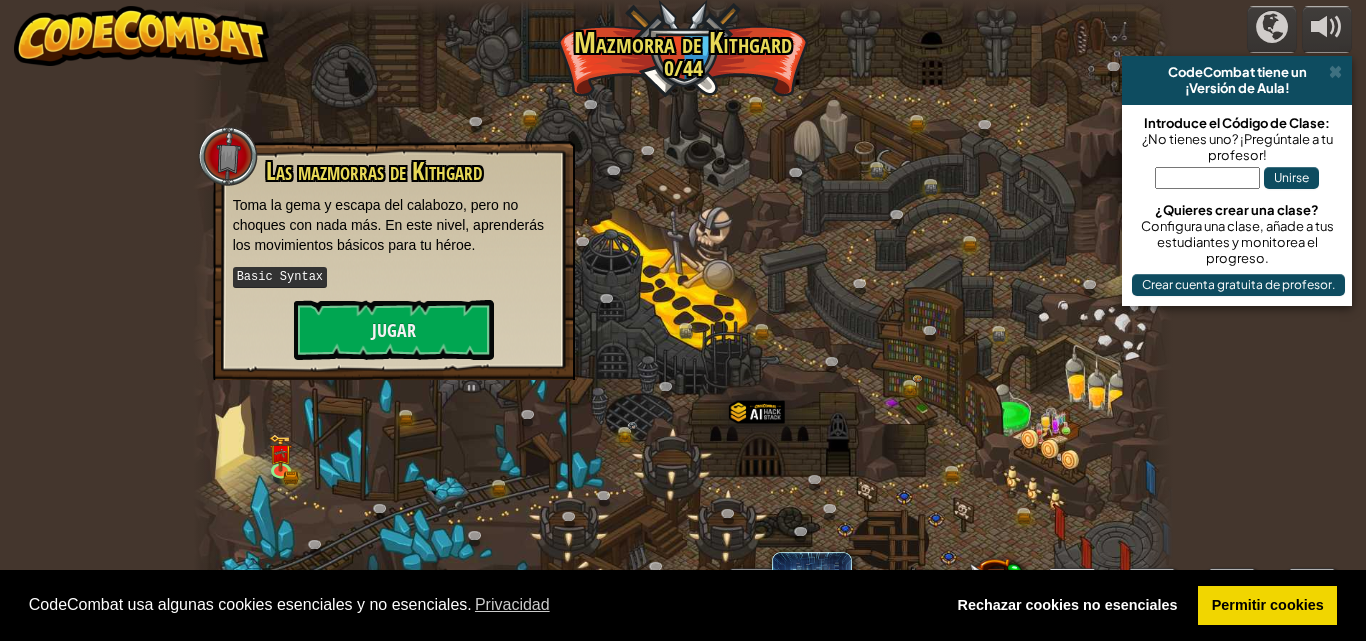 click at bounding box center [683, 320] 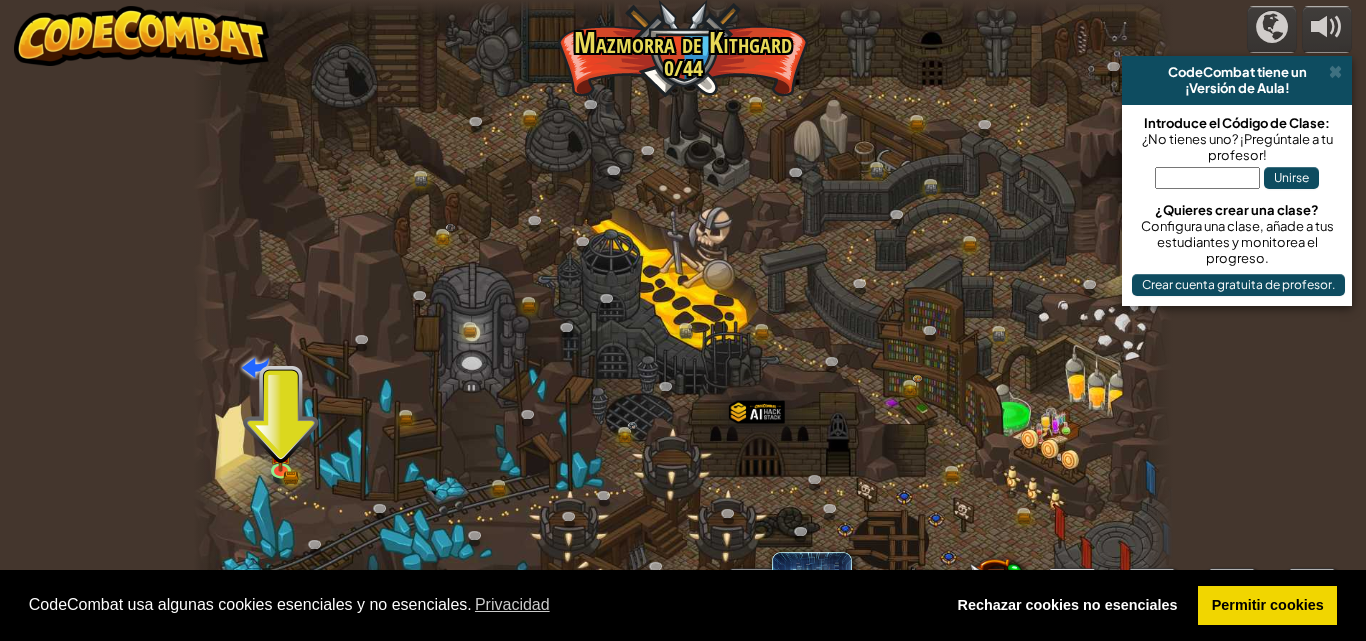 click at bounding box center [1207, 178] 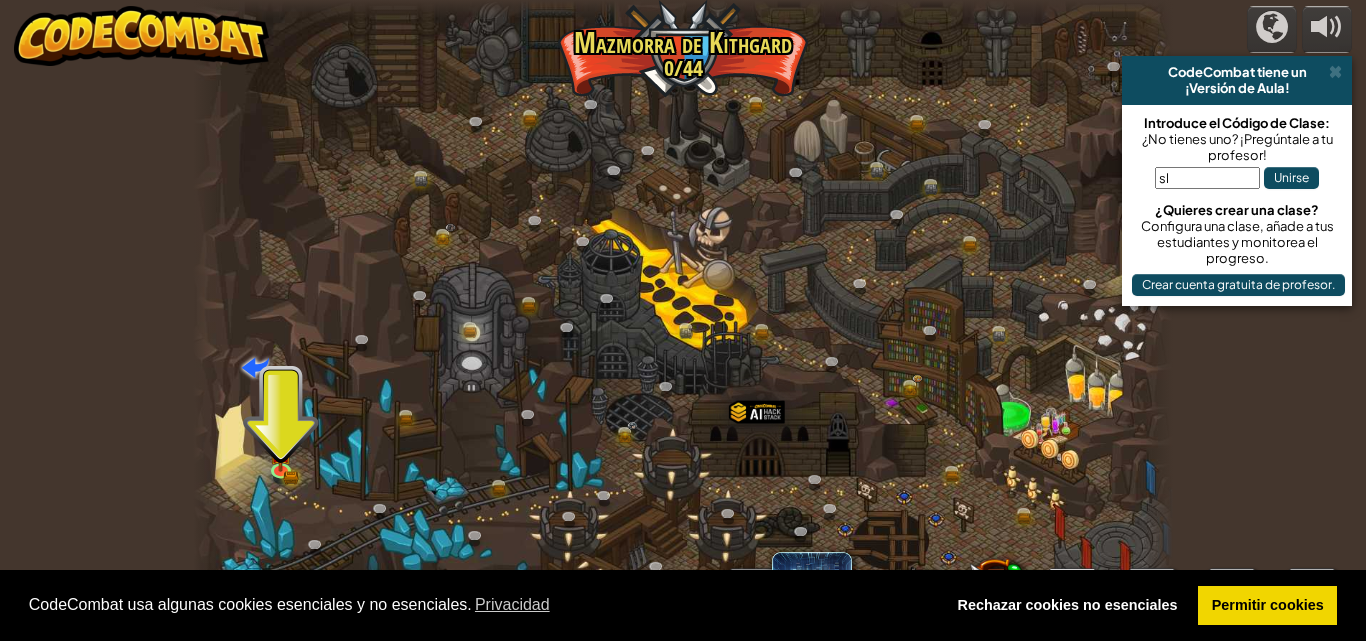 type on "s" 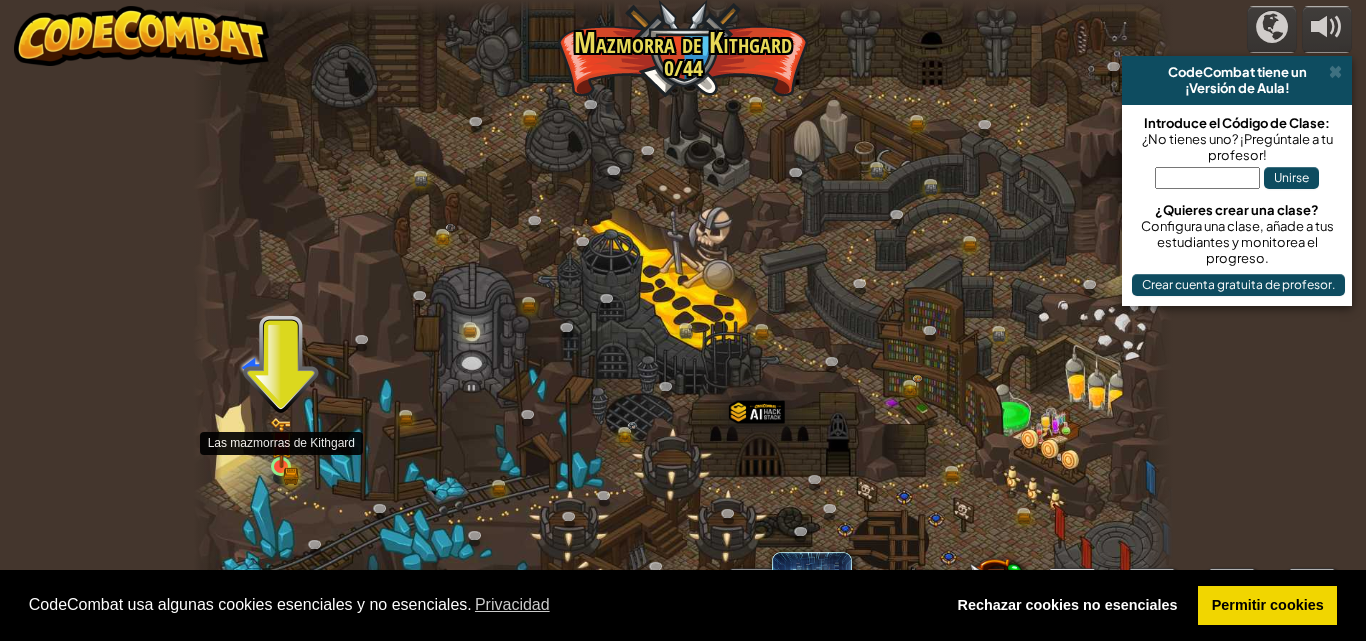 click at bounding box center (281, 442) 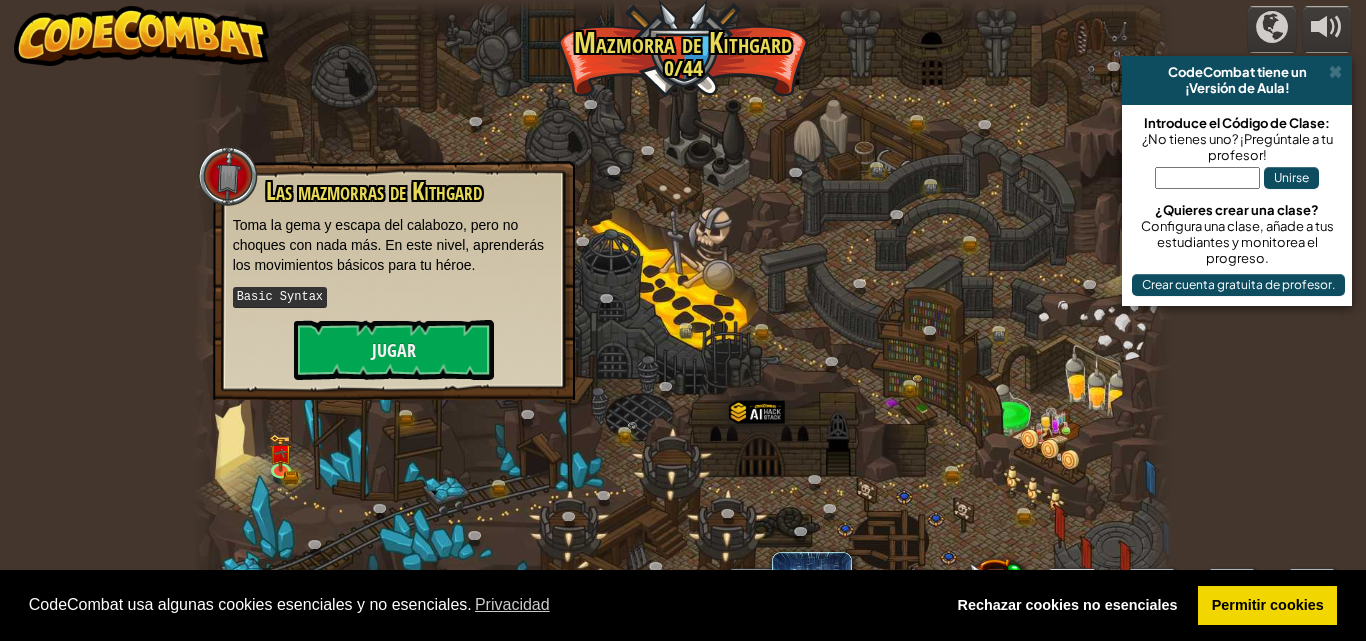 click at bounding box center [1207, 178] 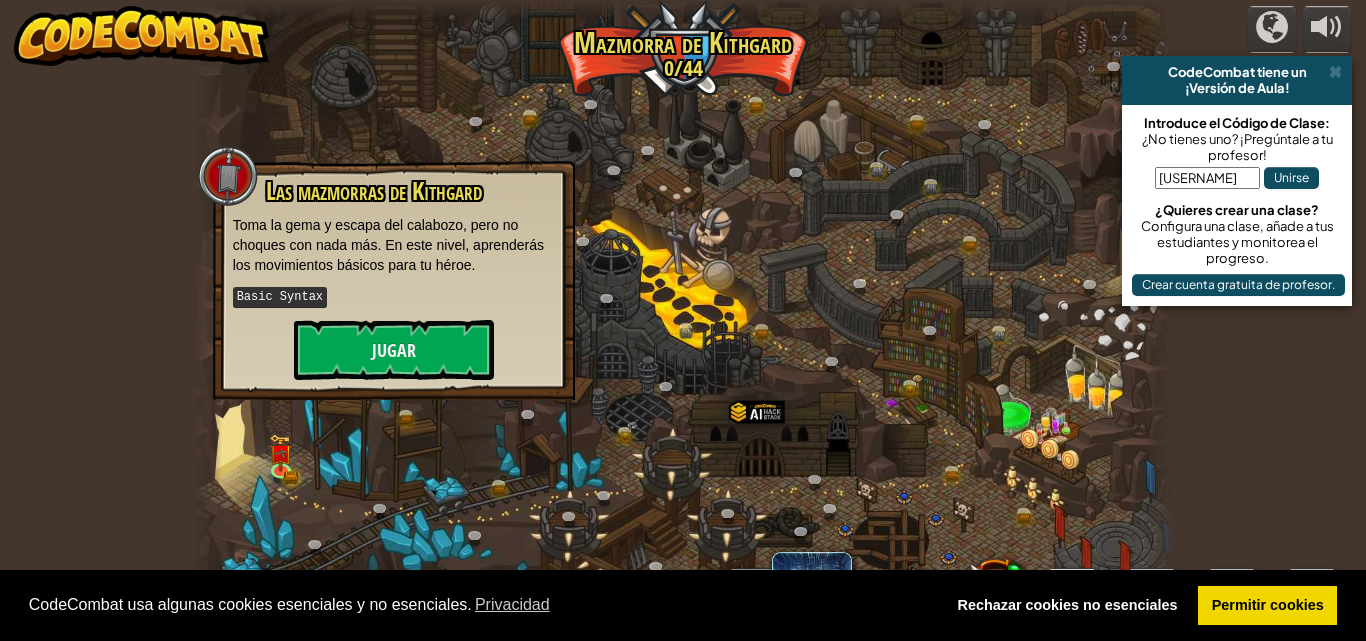 scroll, scrollTop: 0, scrollLeft: 3, axis: horizontal 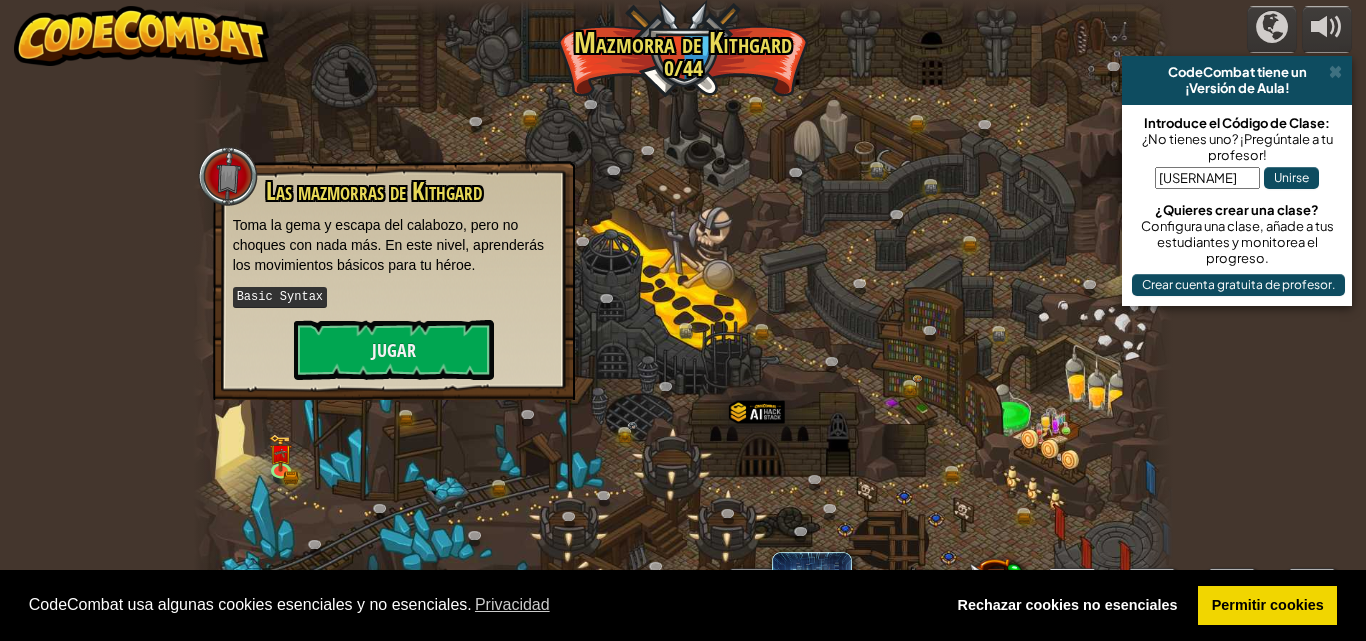 type on "sleepsouthfoot" 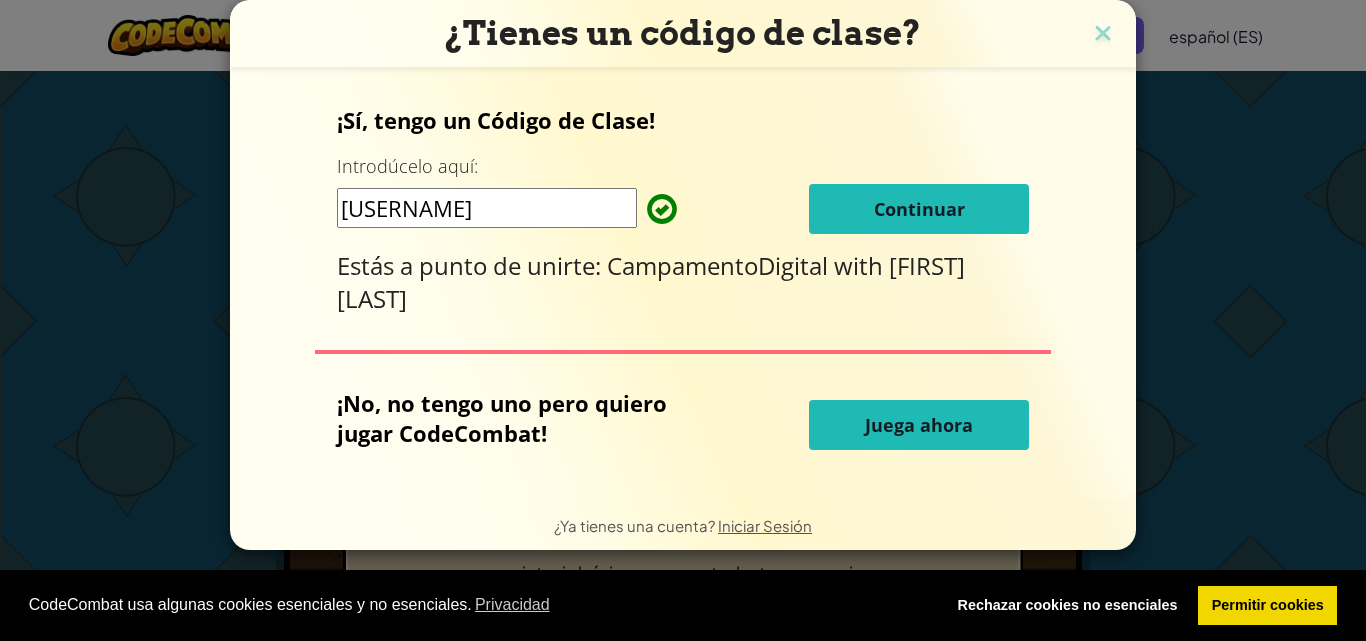 click on "Continuar" at bounding box center [919, 209] 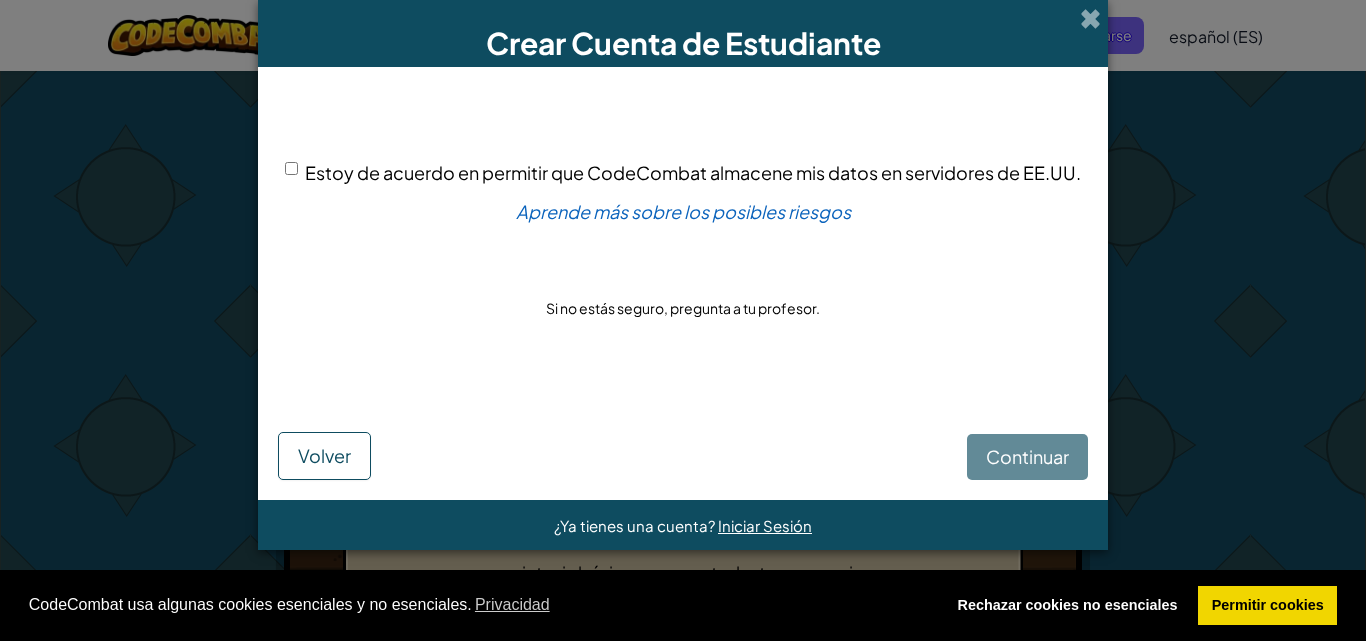 click on "Continuar Volver" at bounding box center [683, 436] 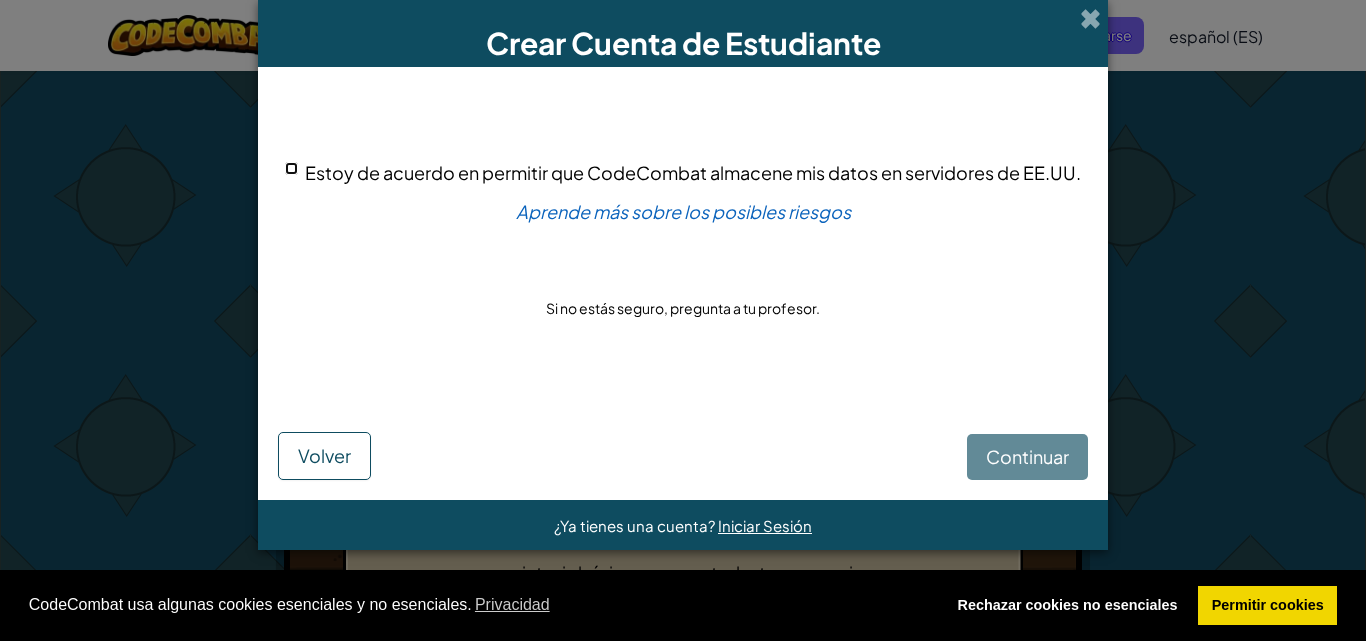 click on "Estoy de acuerdo en permitir que CodeCombat almacene mis datos en servidores de EE.UU." at bounding box center (291, 168) 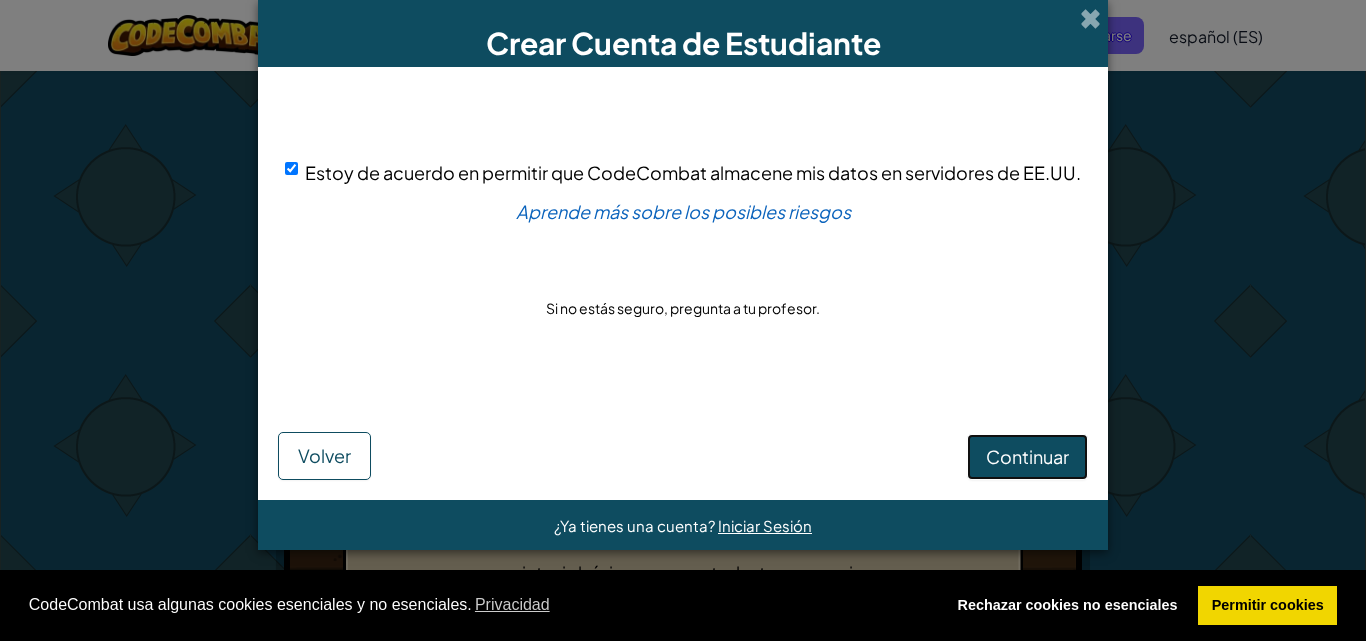 click on "Continuar" at bounding box center [1027, 457] 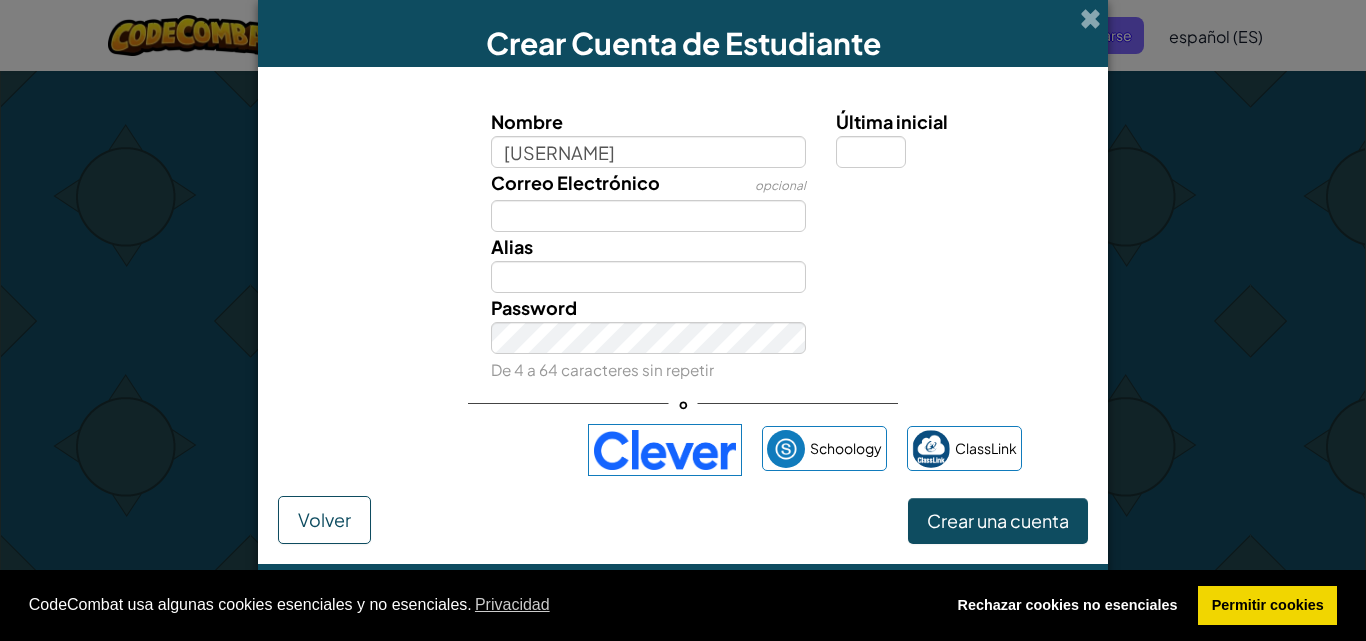 type on "gatocosmico" 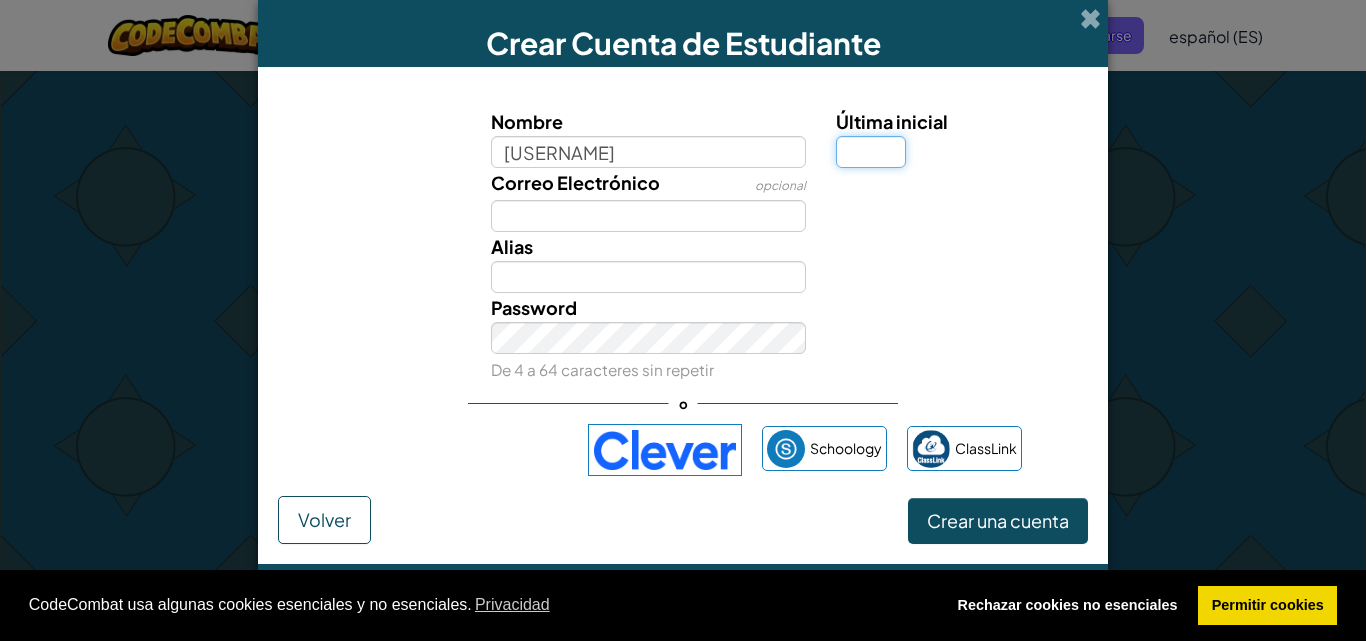 type on "Gatocosmico" 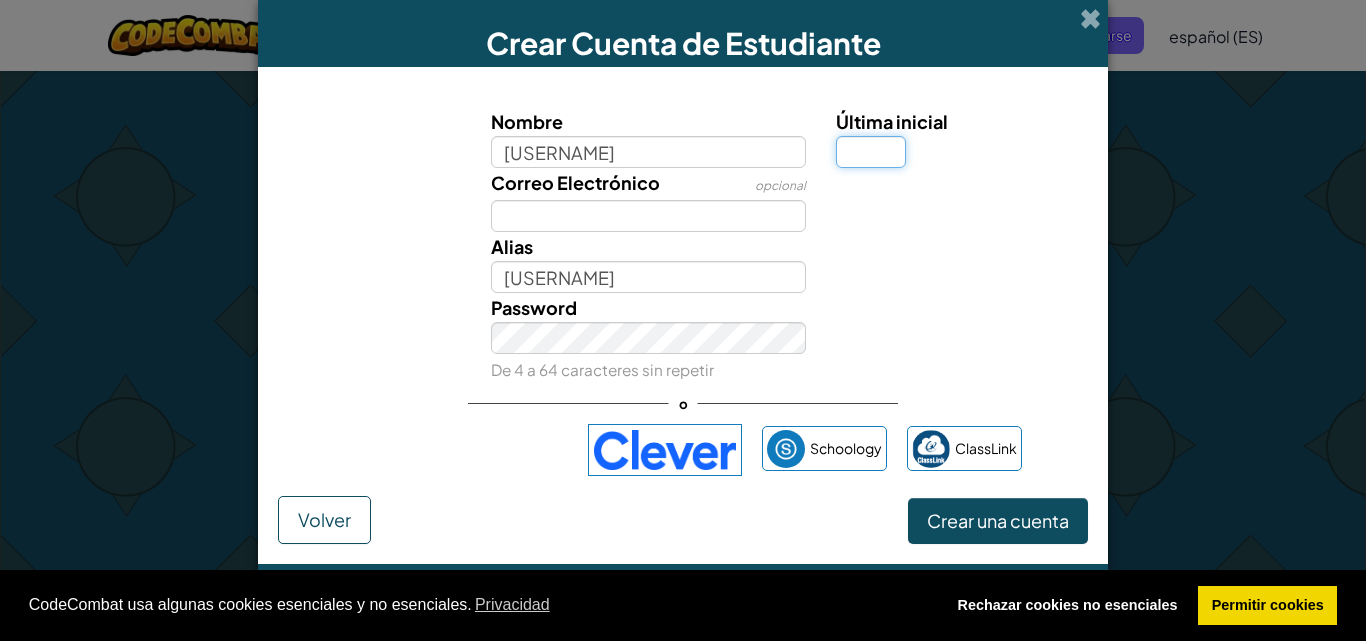 click on "Última inicial" at bounding box center [871, 152] 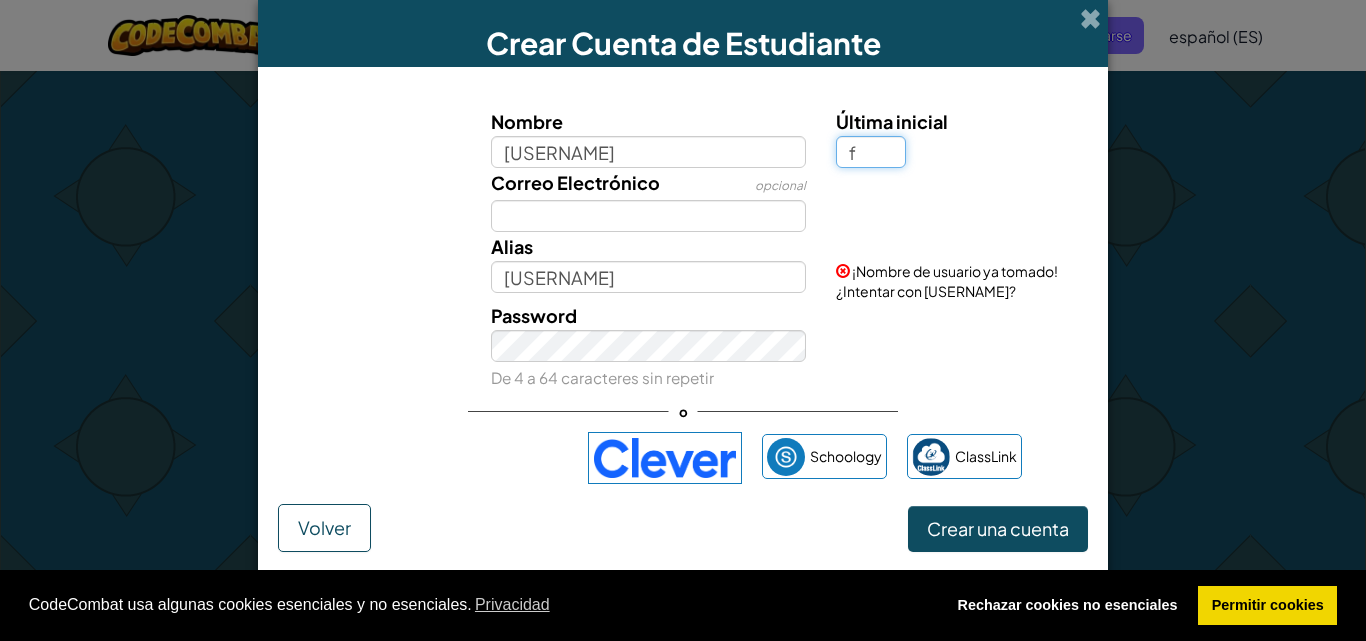 type on "f" 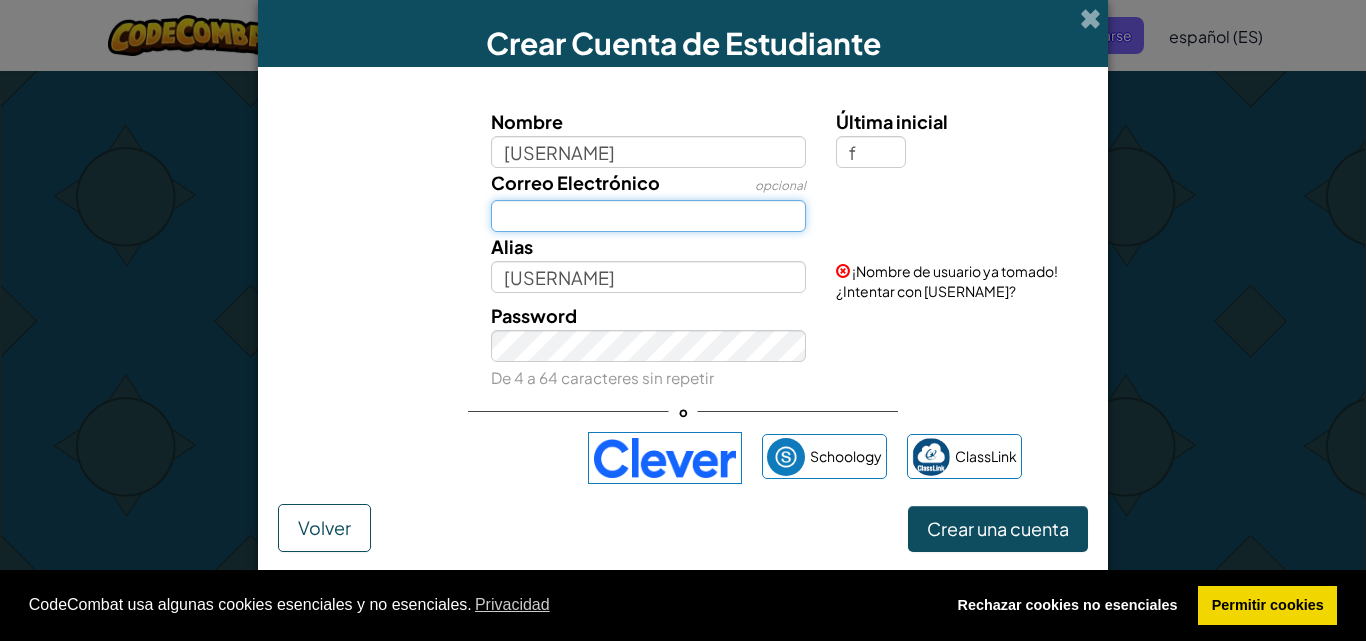 type on "GatocosmicoF" 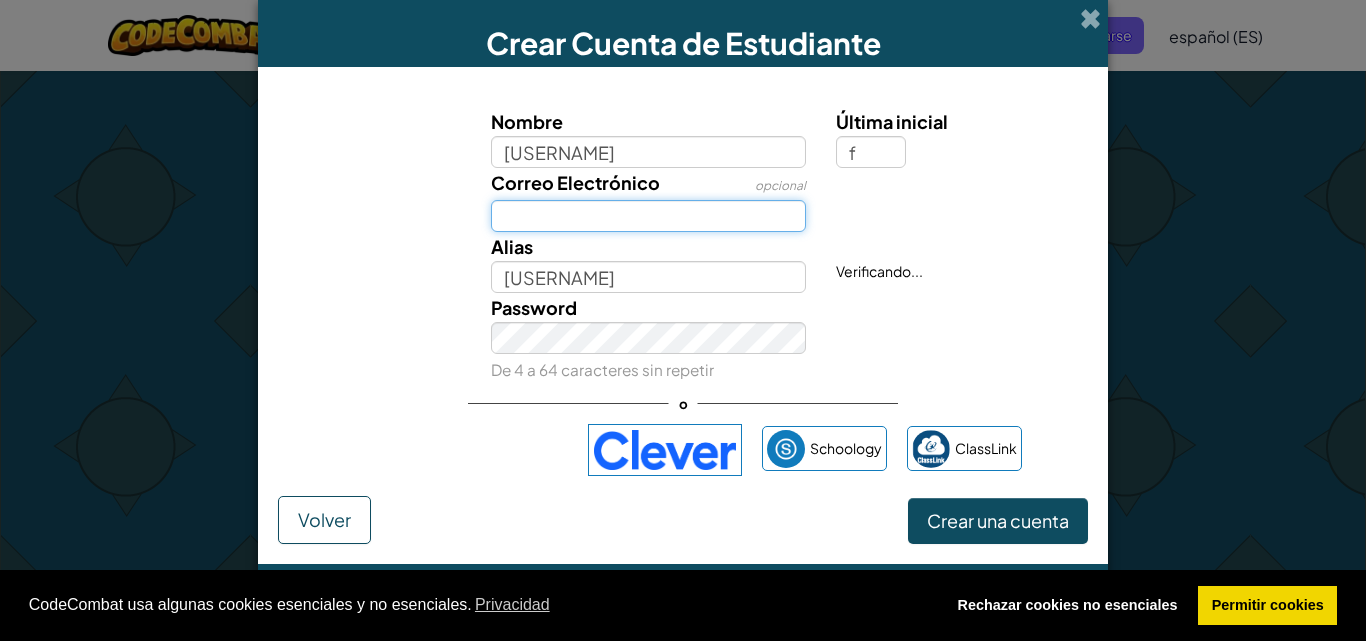 click on "Correo Electrónico" at bounding box center (649, 216) 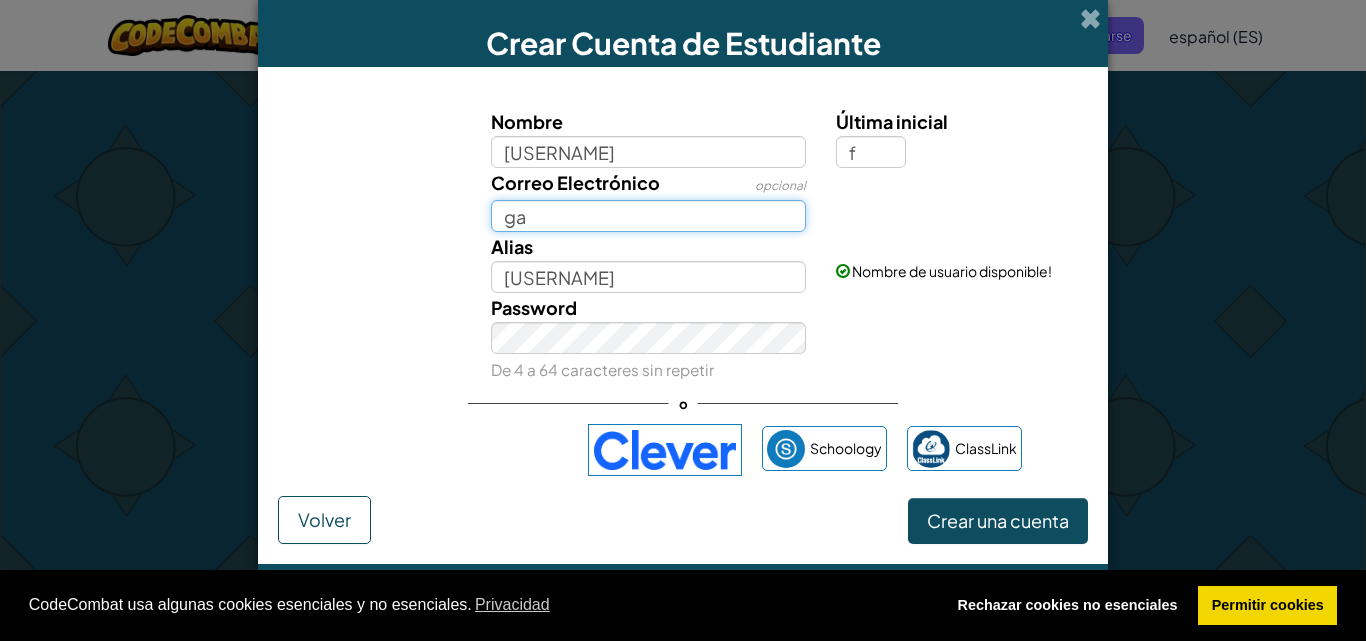 type on "g" 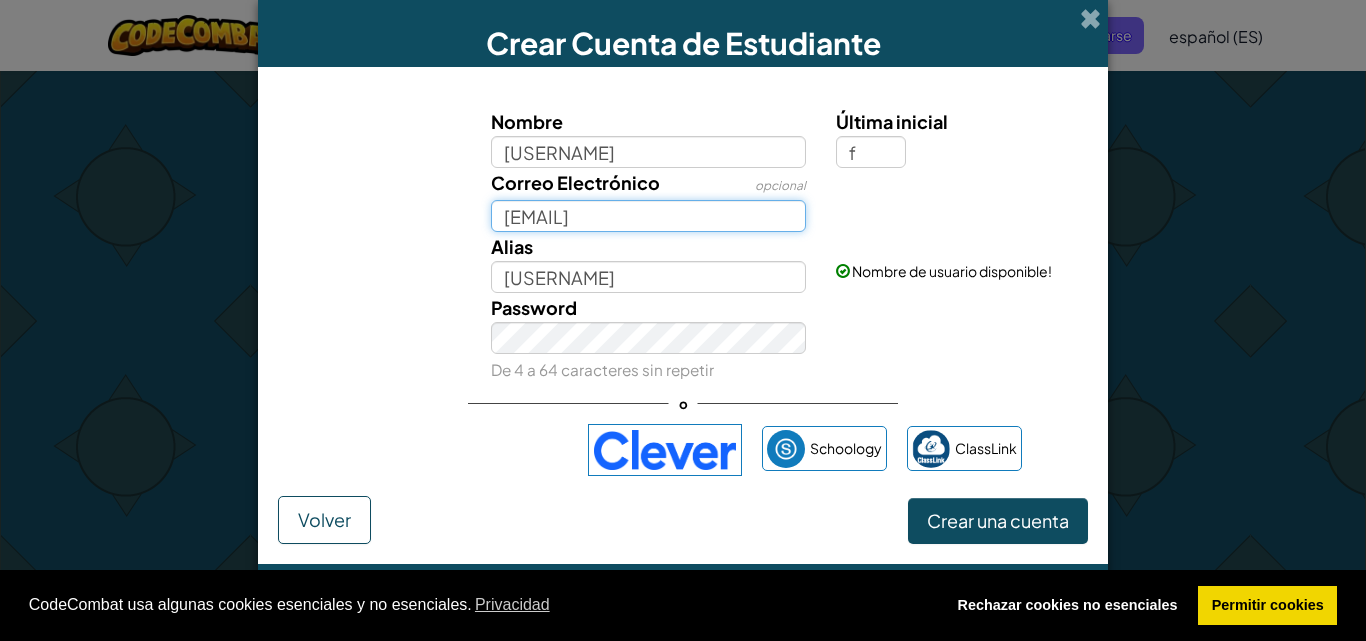 type on "gatosaltarines@gmail.com" 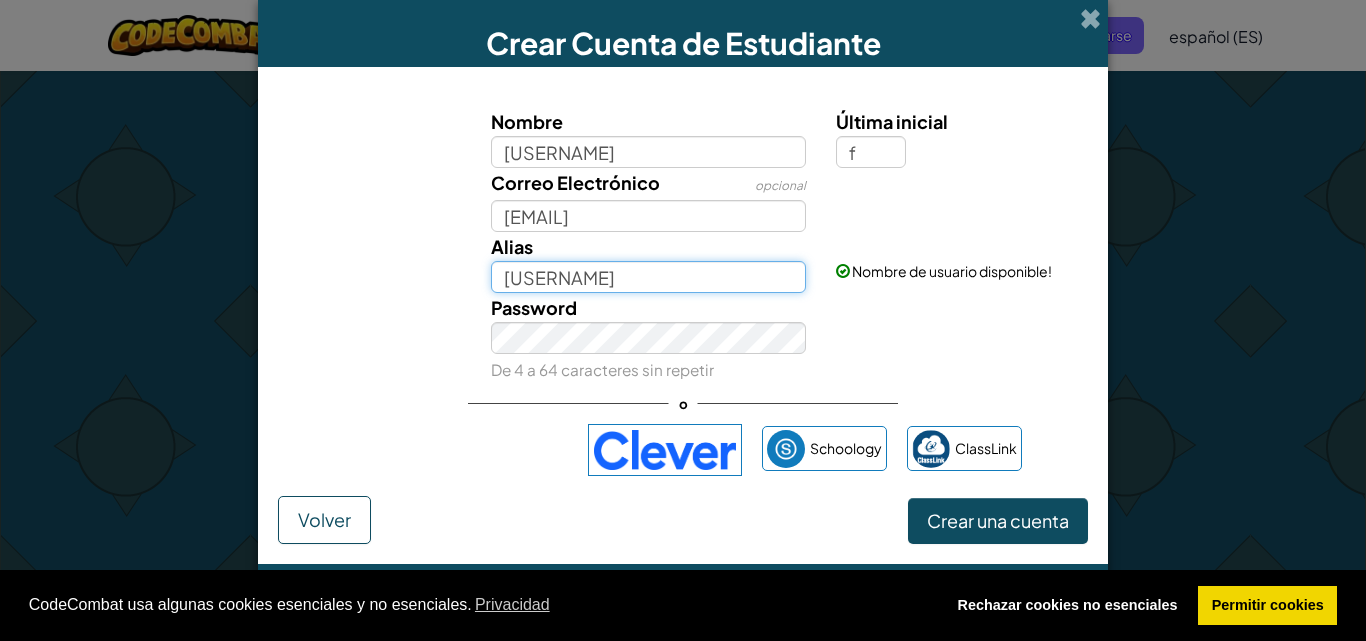click on "GatocosmicoF" at bounding box center [649, 277] 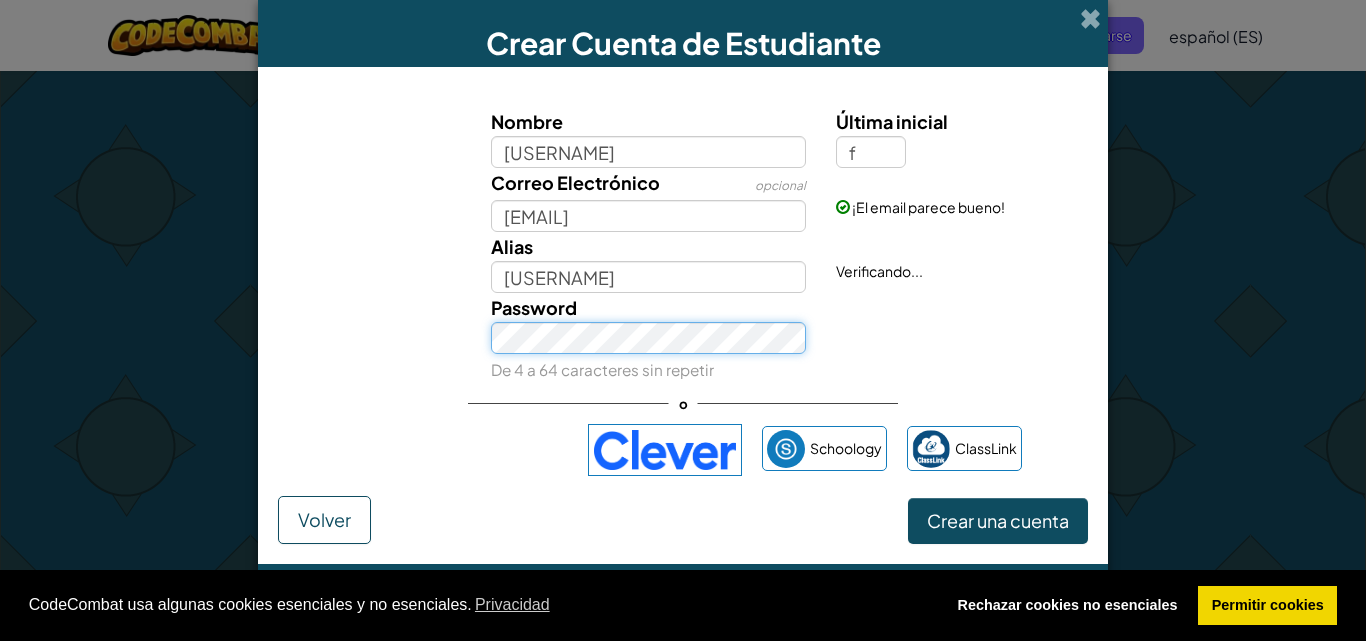 click on "Password De 4 a 64 caracteres sin repetir" at bounding box center [649, 338] 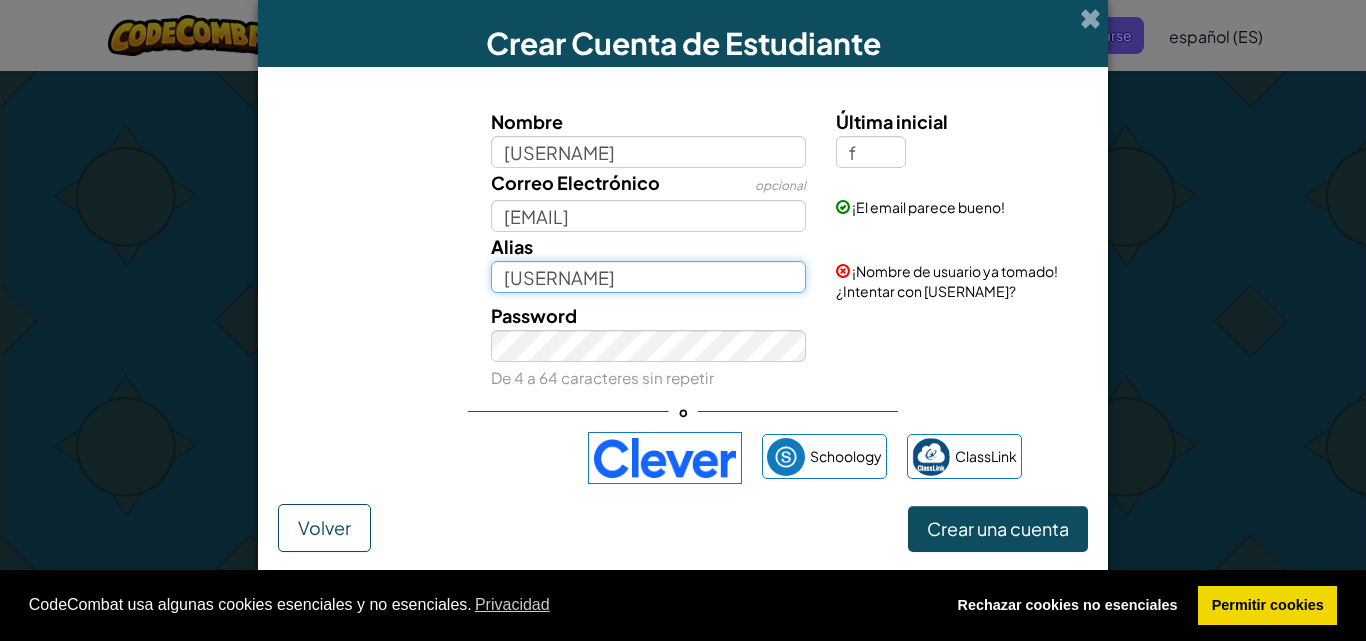 click on "Gatocosmico" at bounding box center (649, 277) 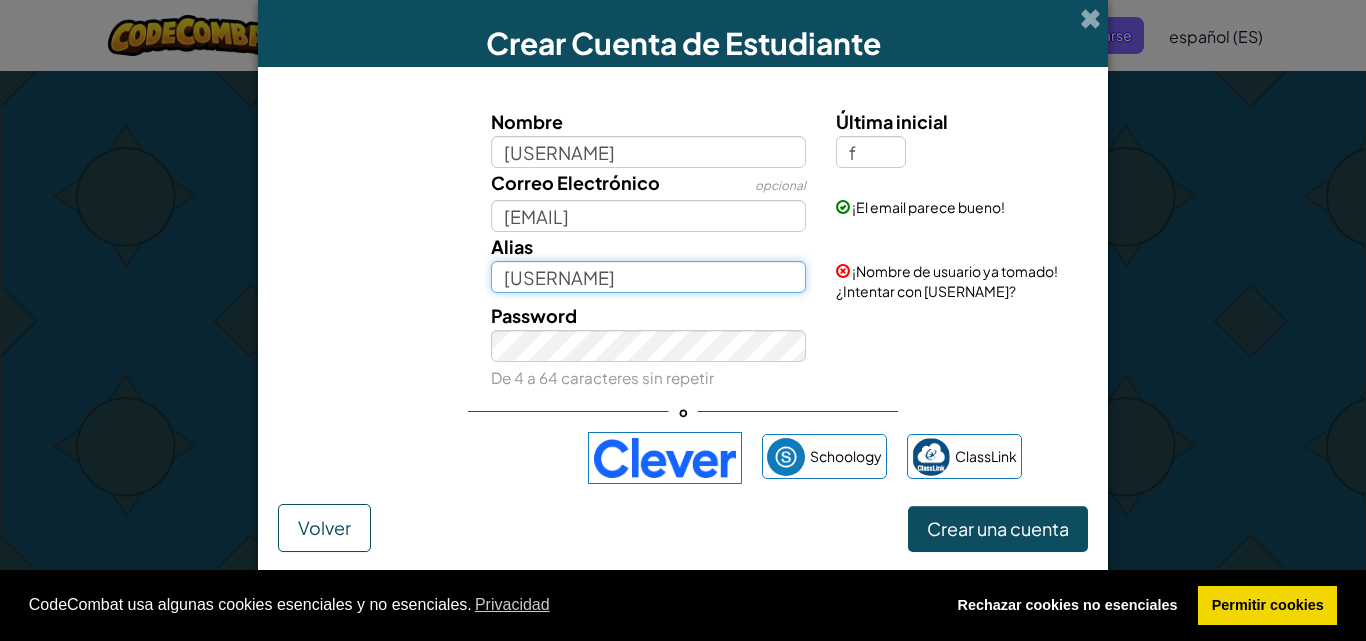 click on "Gatocosmico14" at bounding box center (649, 277) 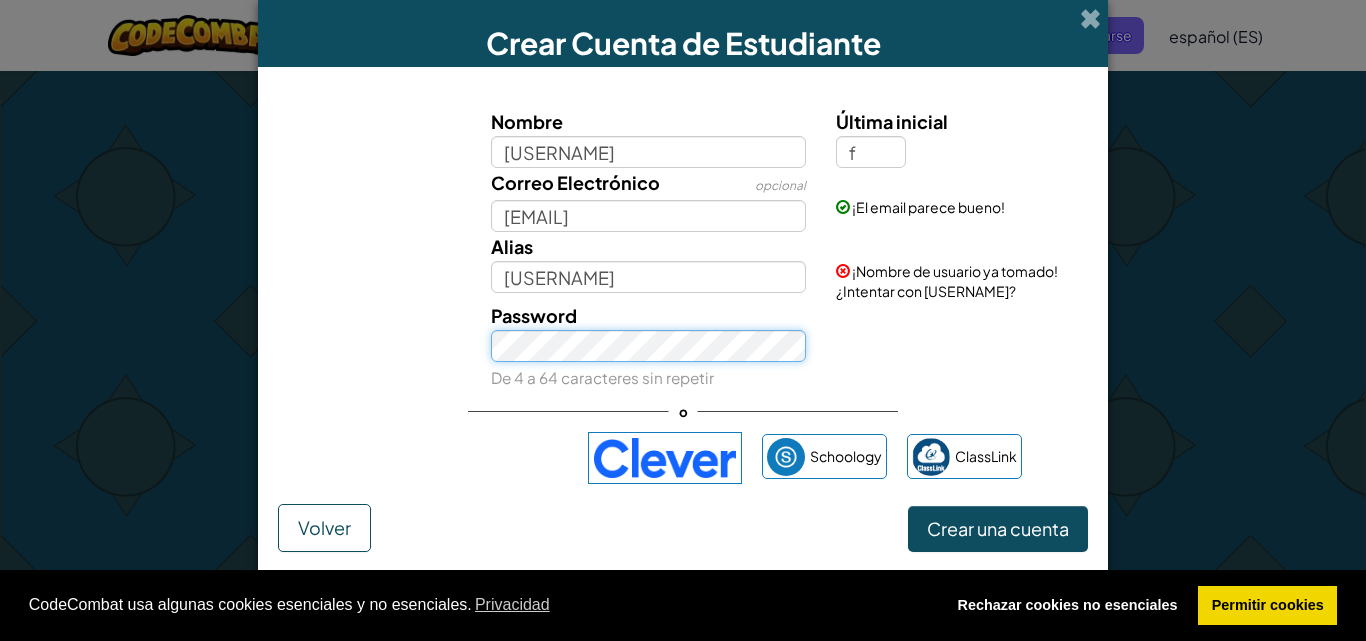 click on "Password De 4 a 64 caracteres sin repetir" at bounding box center [649, 346] 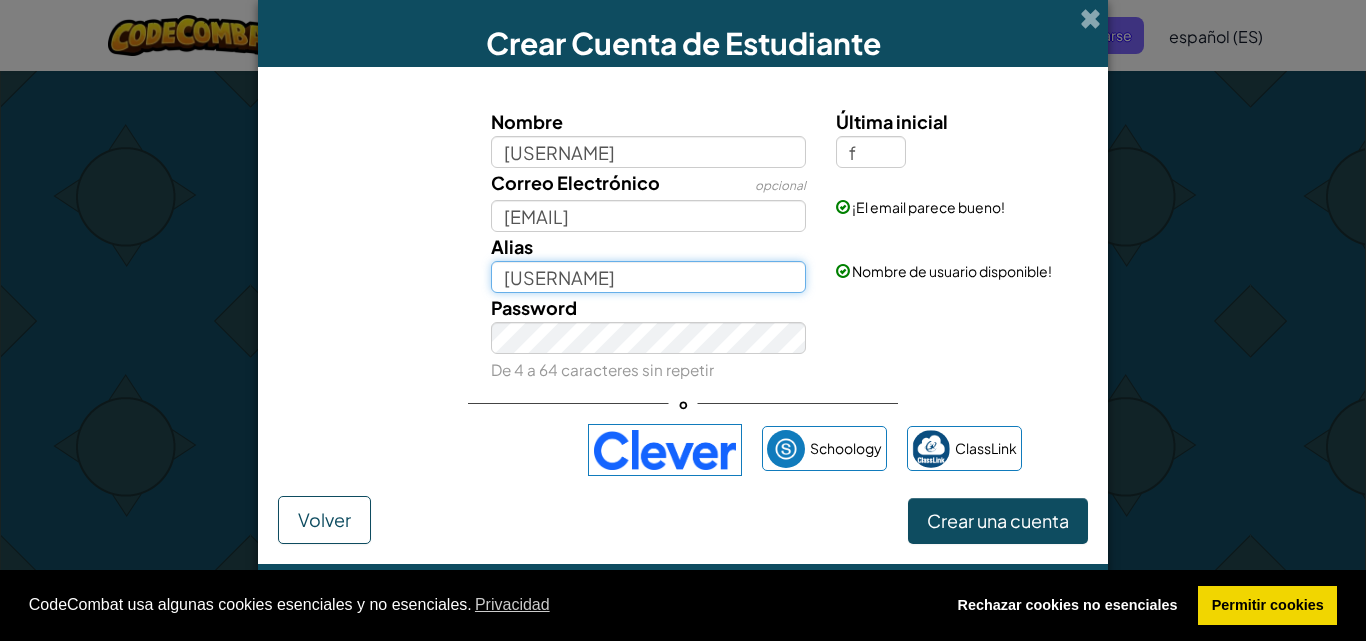 click on "GatitocosmicoF" at bounding box center (649, 277) 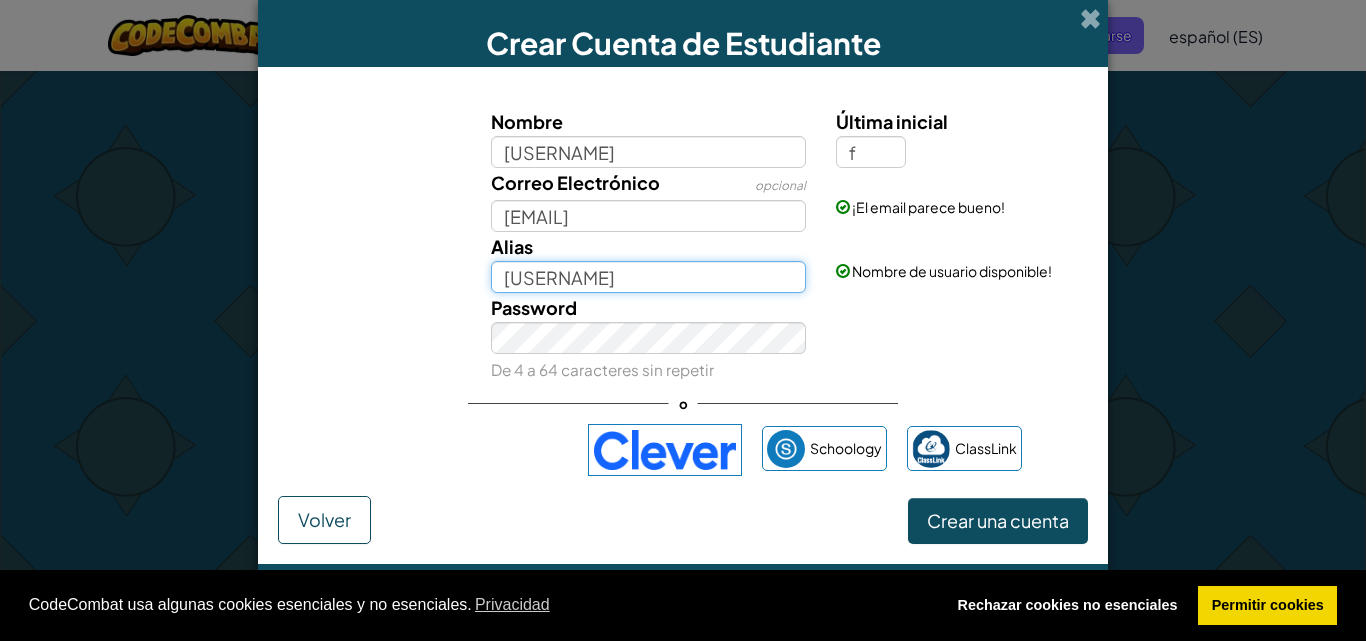 type on "Gatitocosmico" 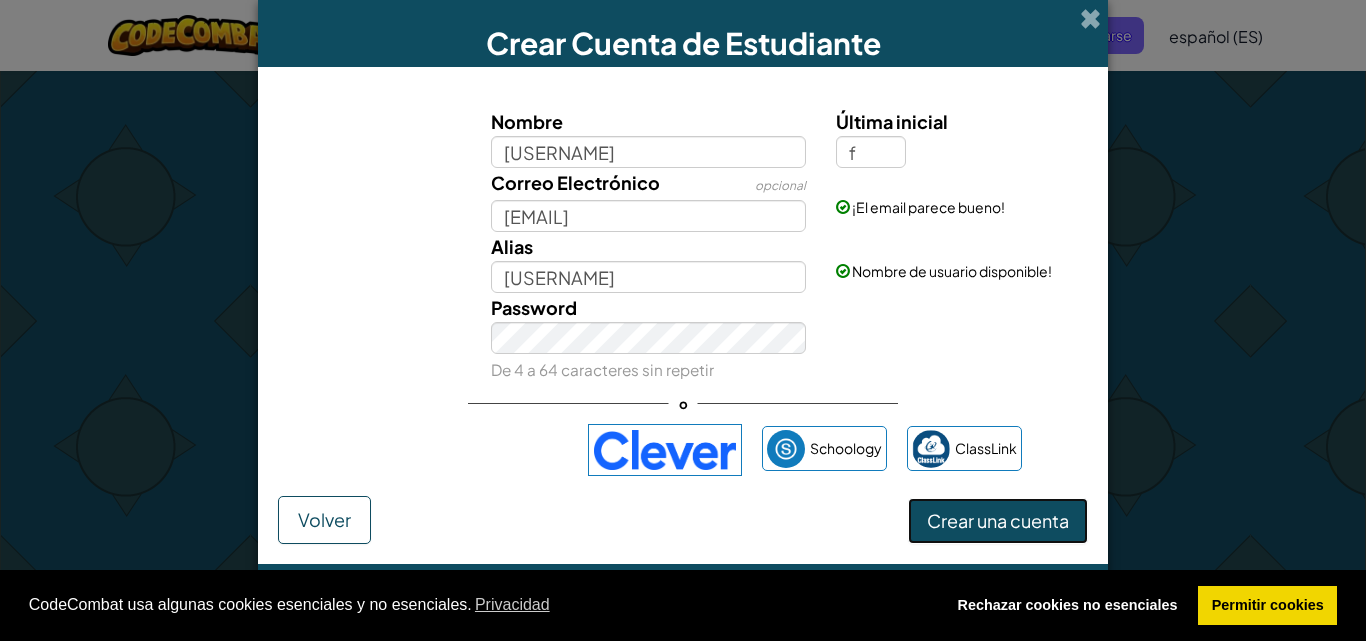 click on "Crear una cuenta" at bounding box center (998, 520) 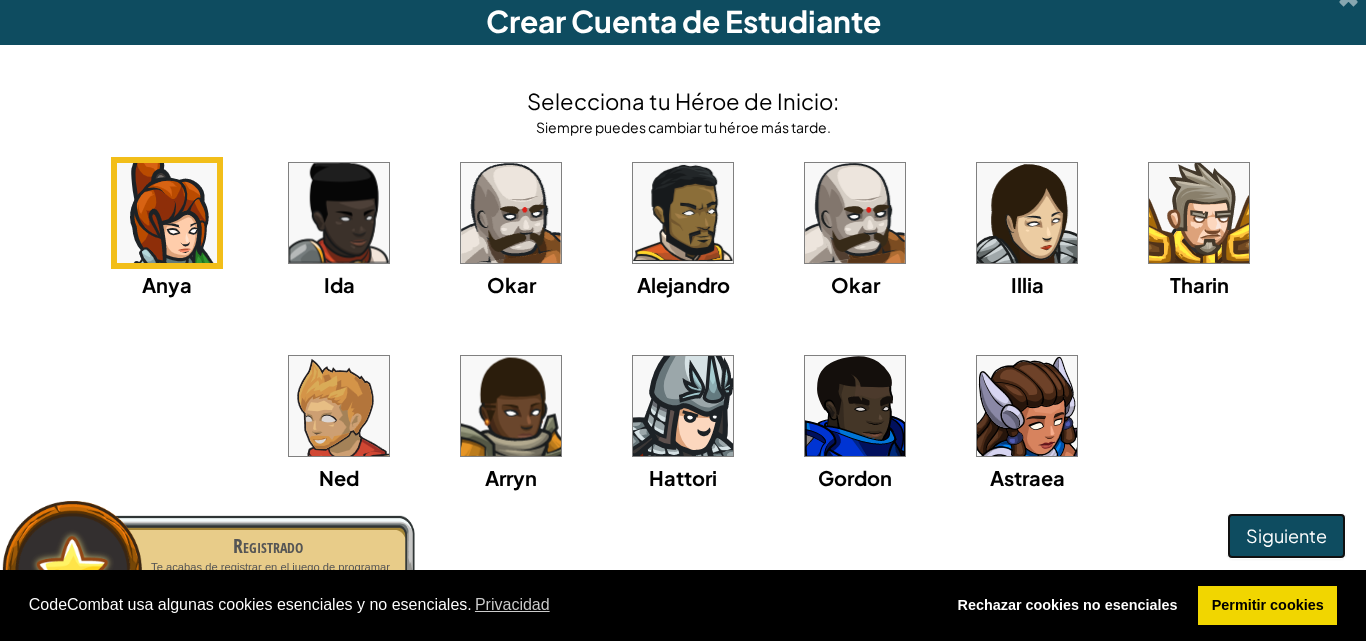 scroll, scrollTop: 40, scrollLeft: 0, axis: vertical 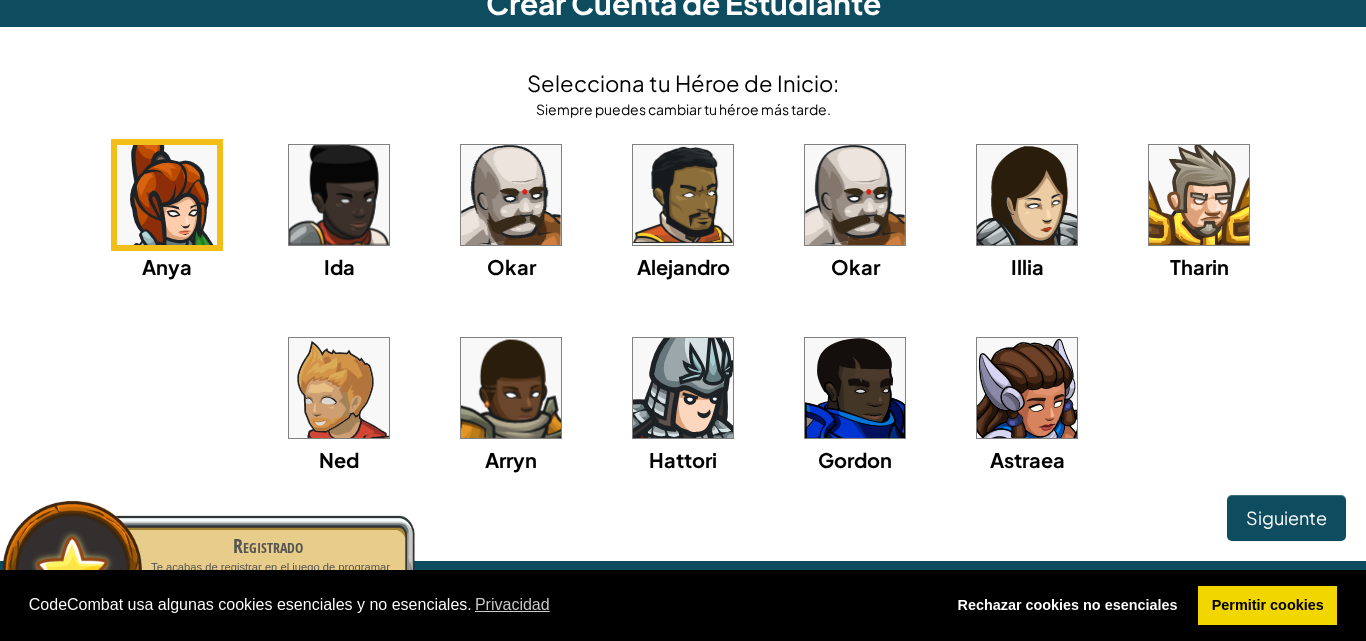 click at bounding box center [1027, 195] 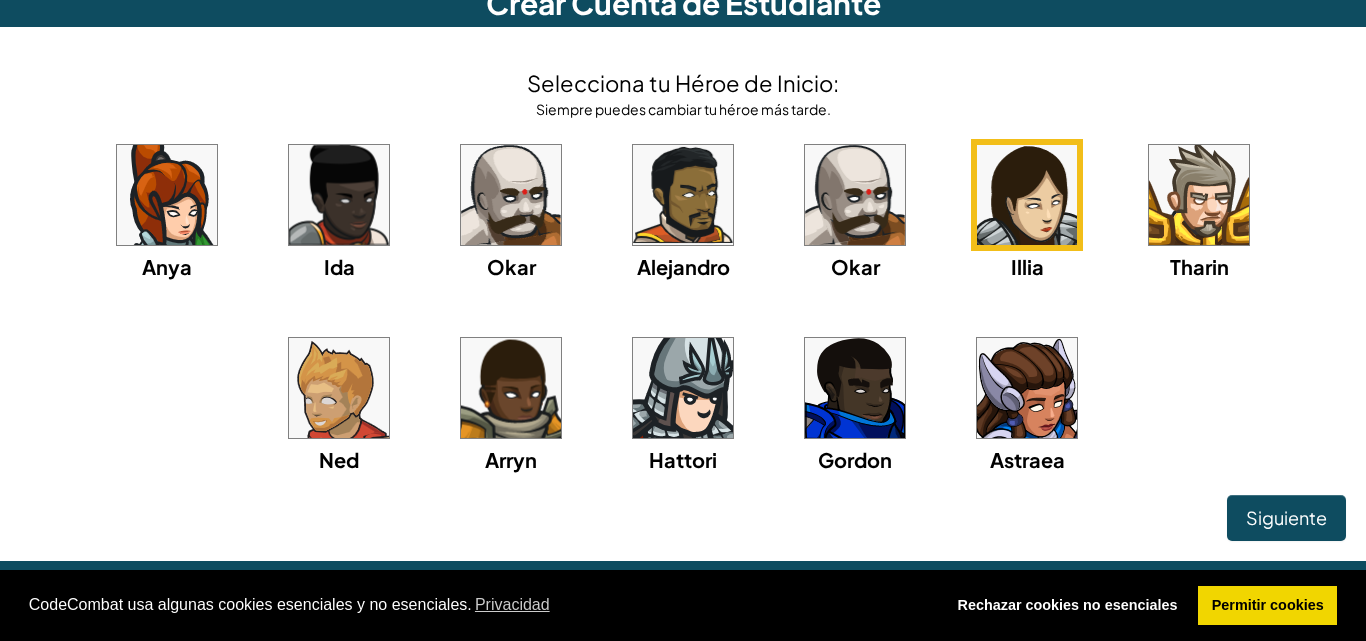 click at bounding box center [1027, 388] 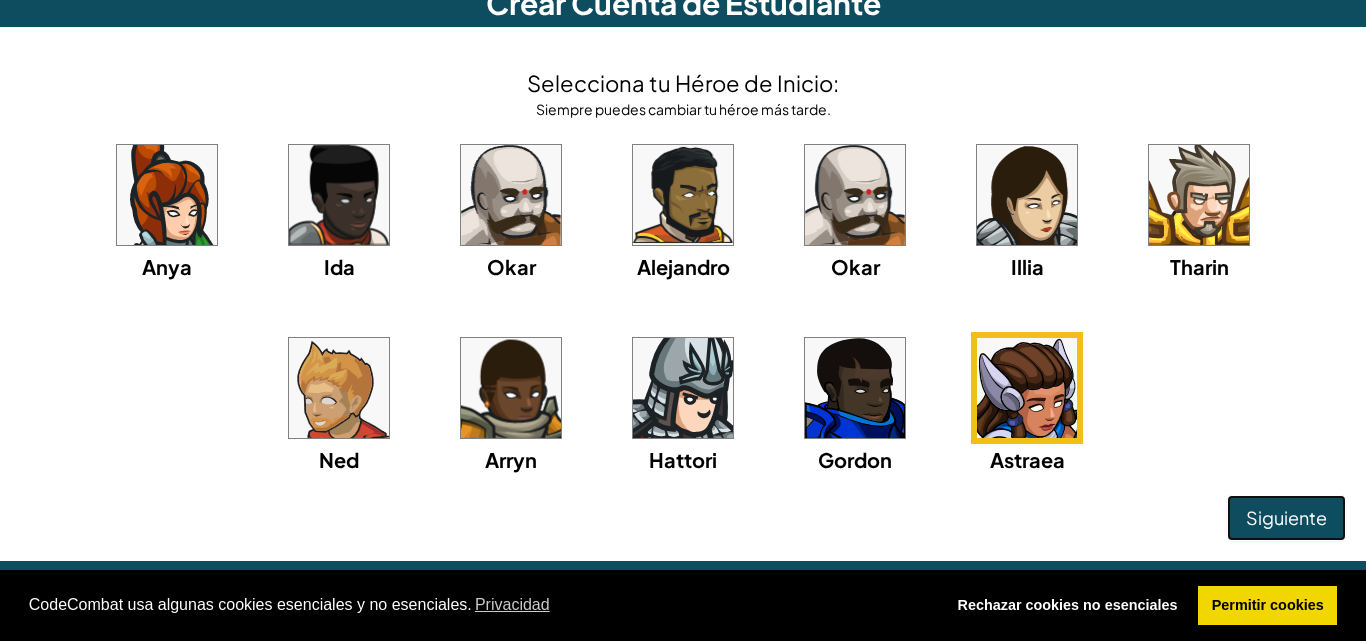 click on "Siguiente" at bounding box center [1286, 517] 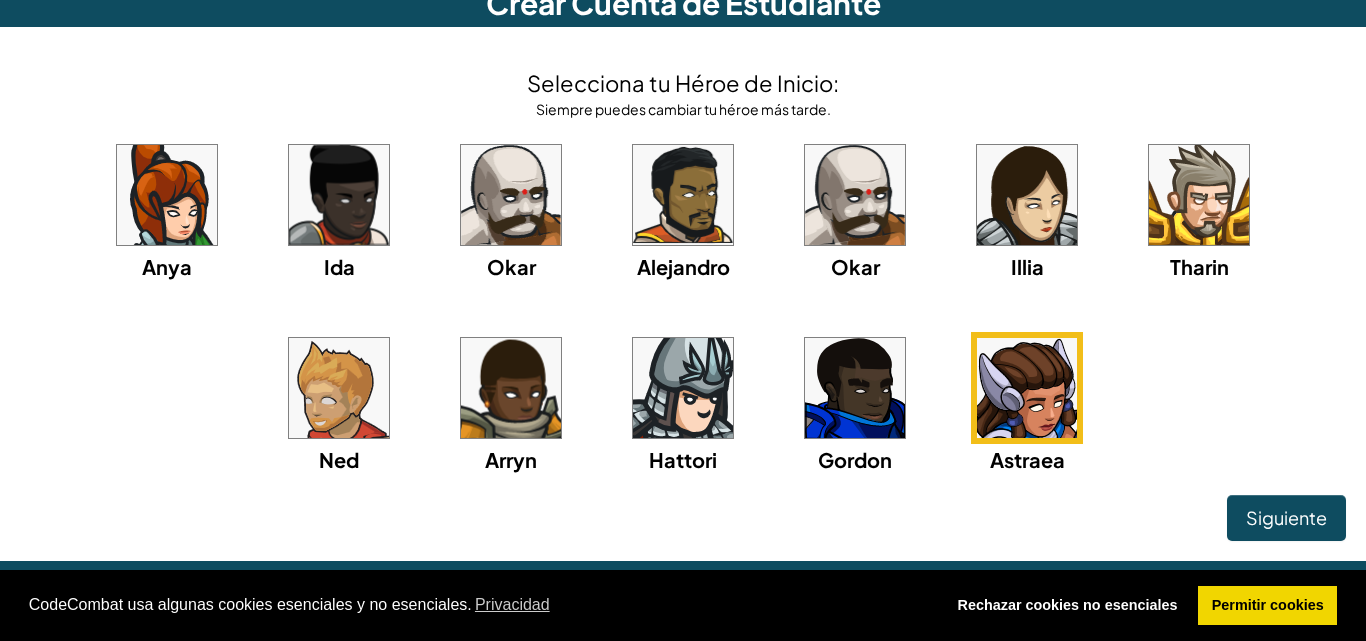 scroll, scrollTop: 0, scrollLeft: 0, axis: both 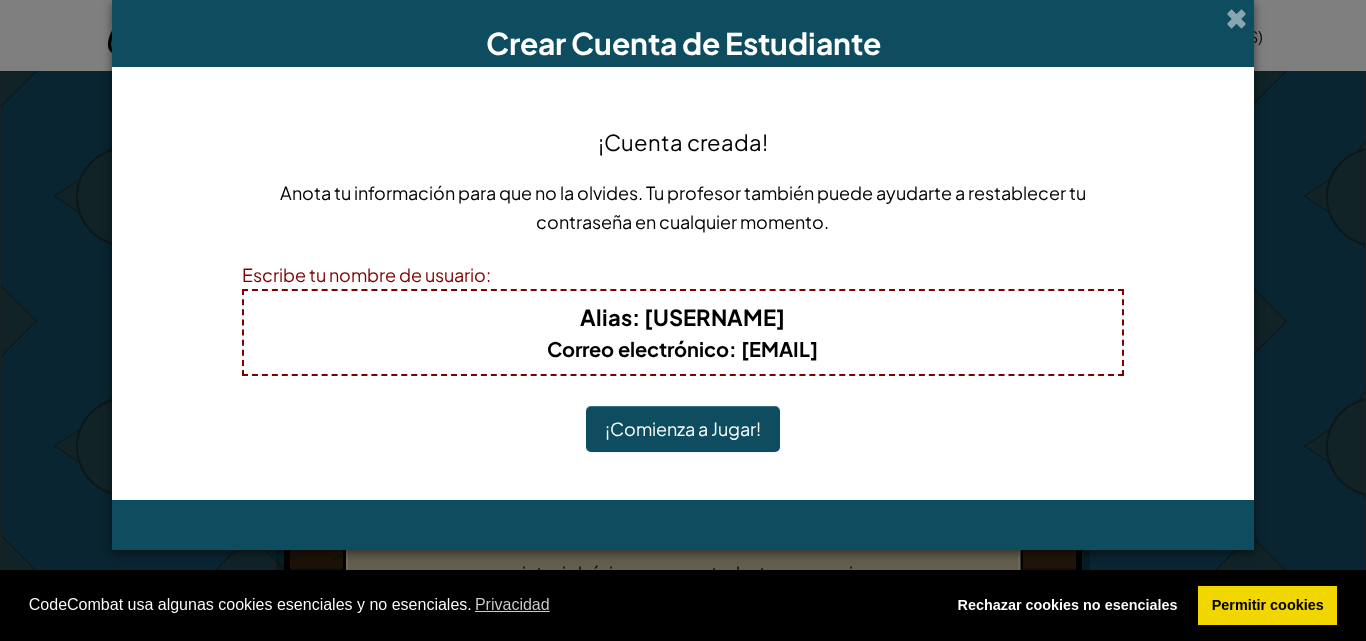 click on "¡Comienza a Jugar!" at bounding box center [683, 429] 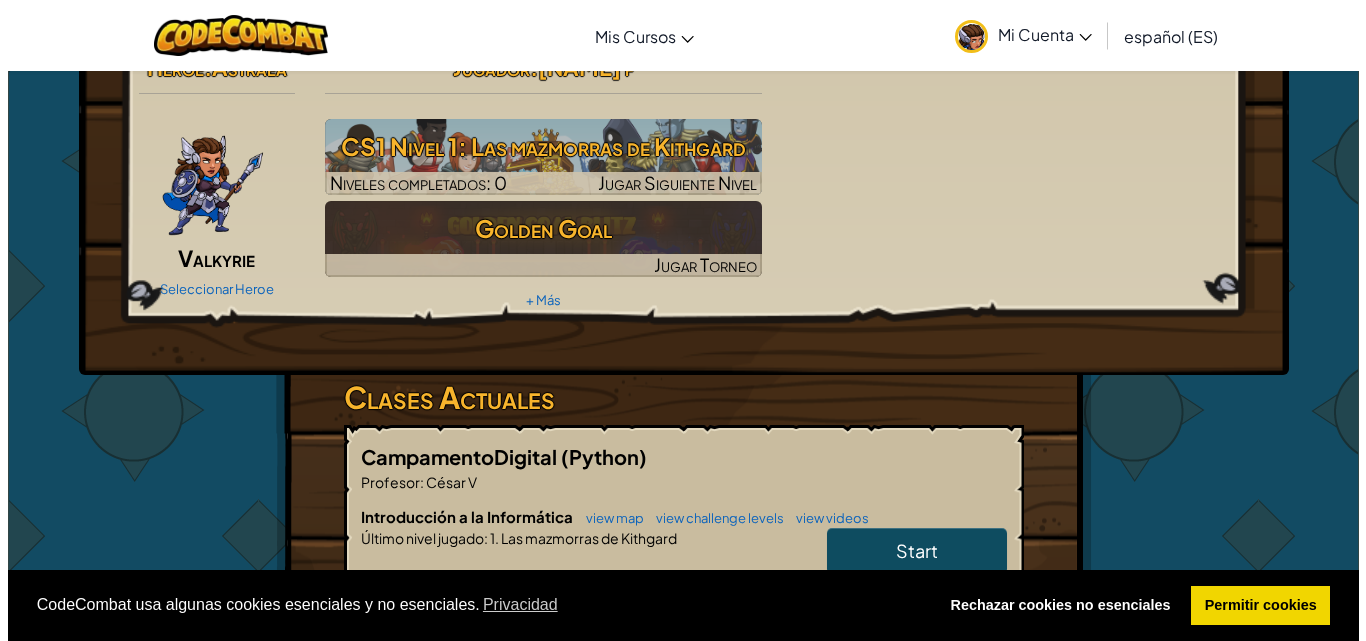 scroll, scrollTop: 0, scrollLeft: 0, axis: both 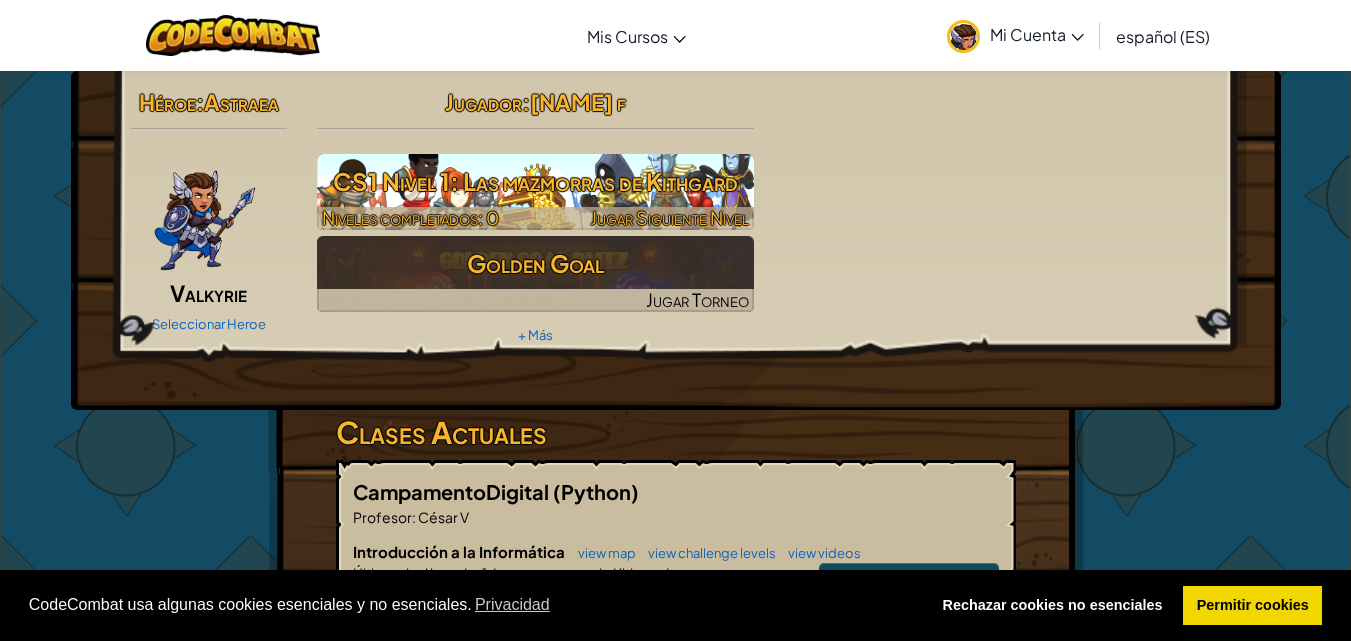 click on "CS1 Nivel 1: Las mazmorras de Kithgard" at bounding box center (535, 181) 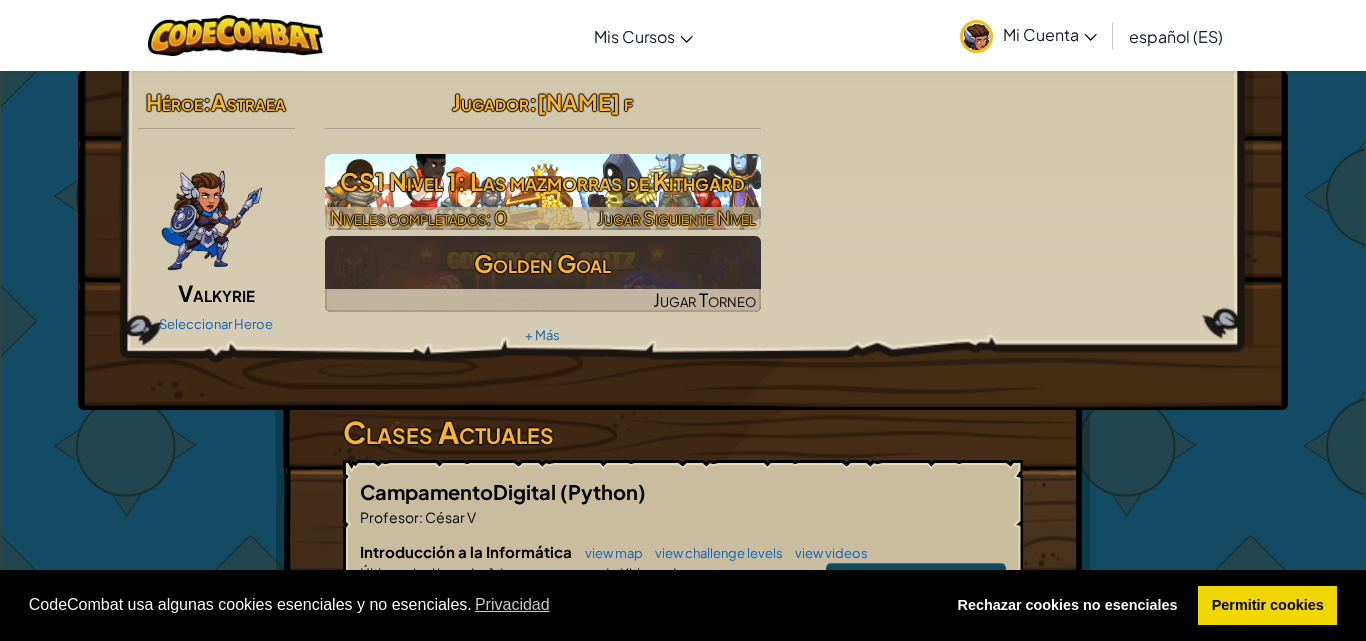 select on "es-ES" 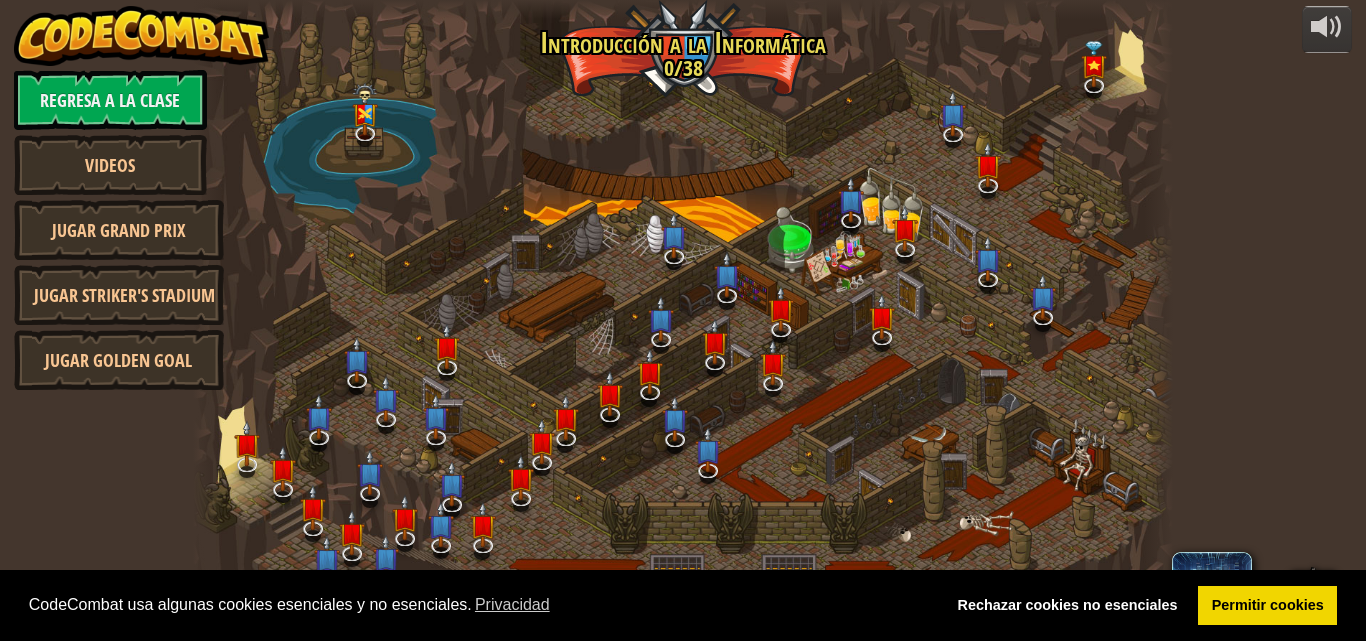 select on "es-ES" 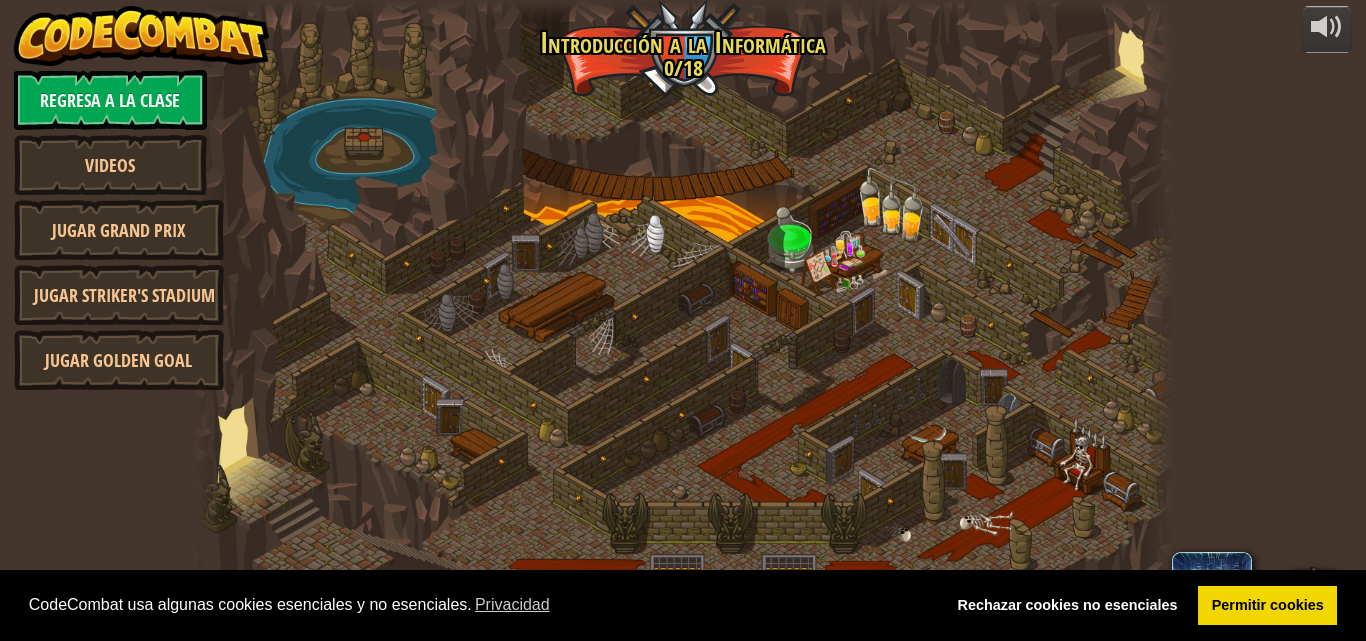 select on "es-ES" 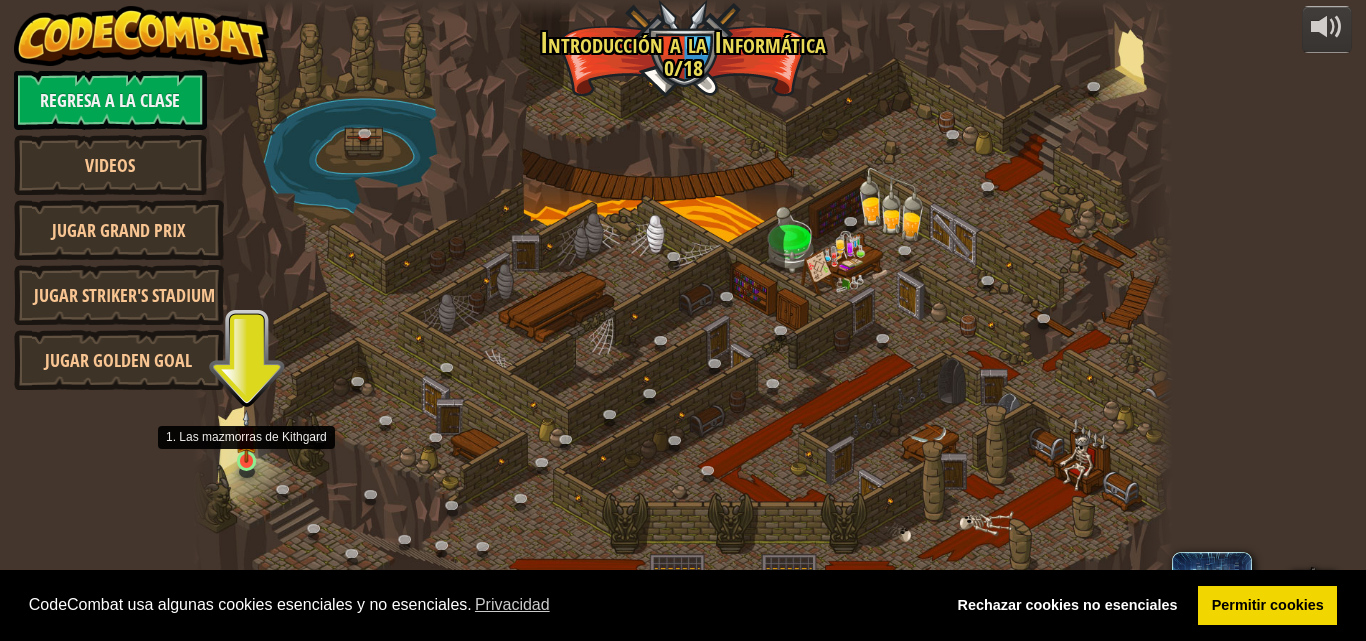 click at bounding box center (246, 436) 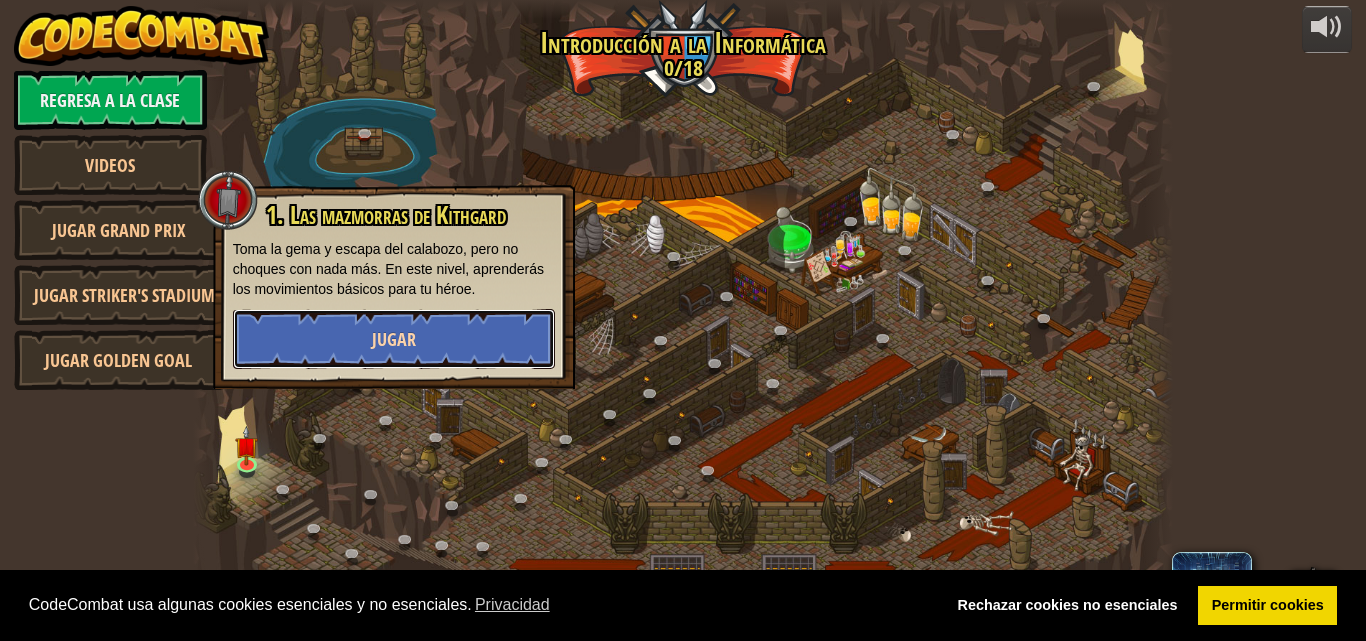 click on "Jugar" at bounding box center [394, 339] 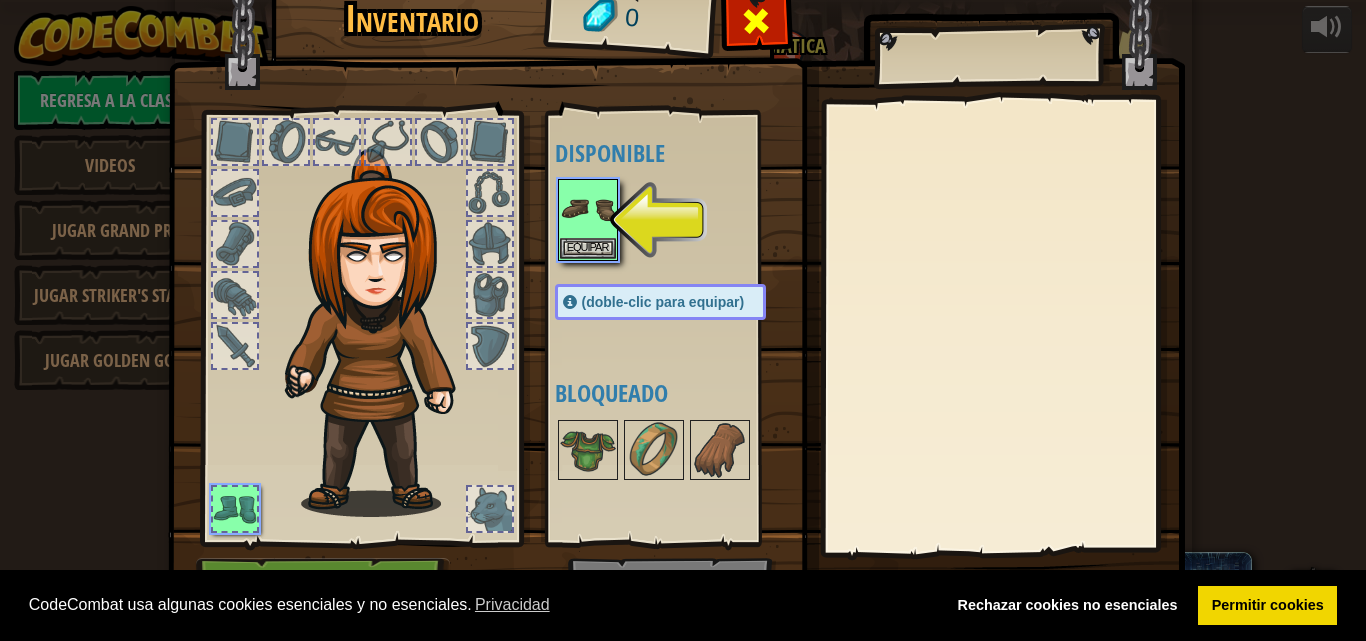 click at bounding box center (756, 26) 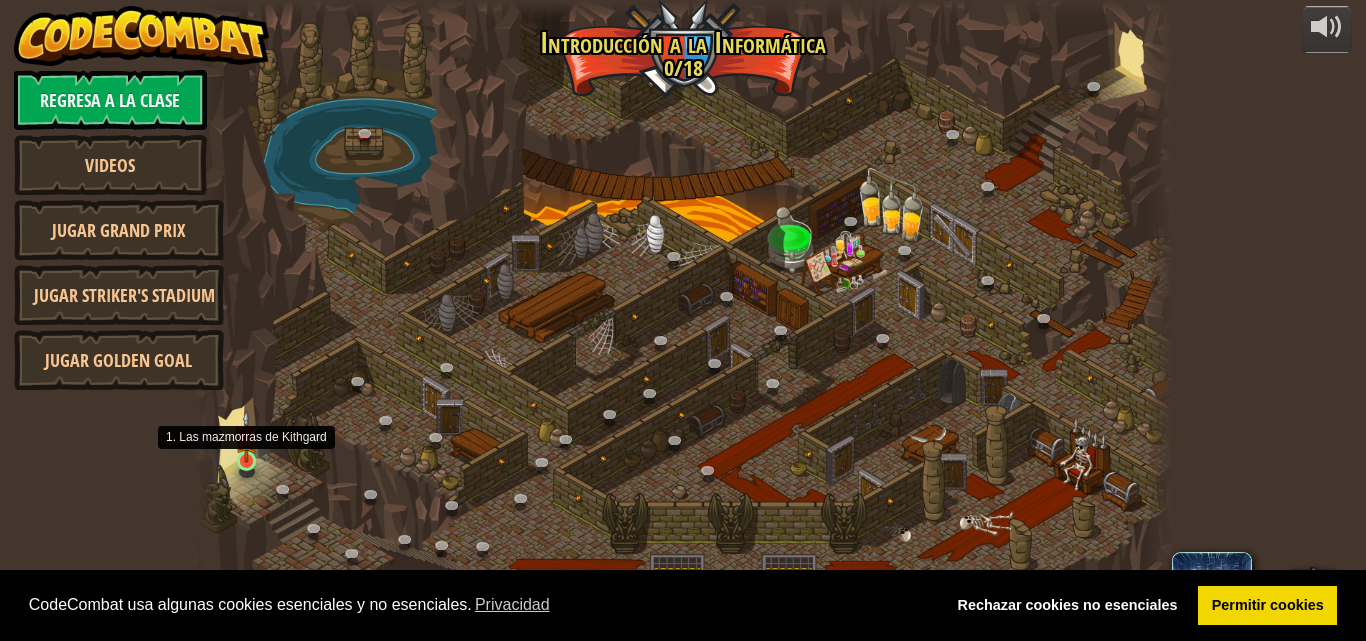 click at bounding box center (246, 436) 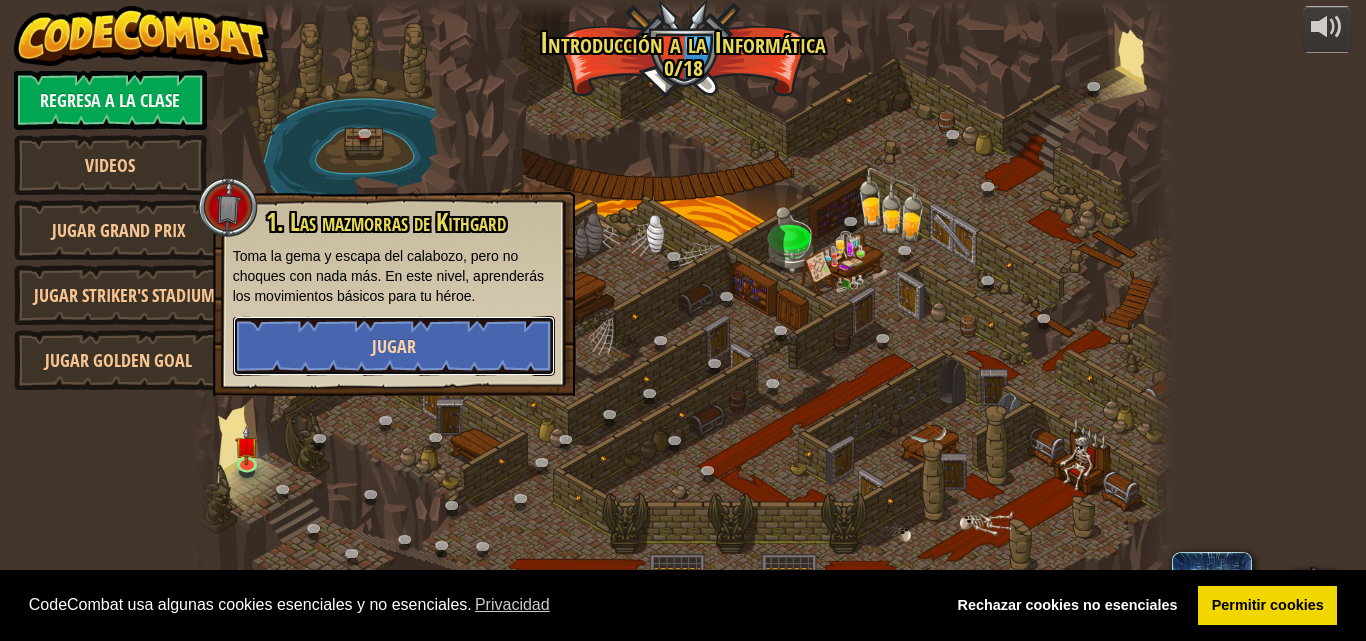 click on "Jugar" at bounding box center [394, 346] 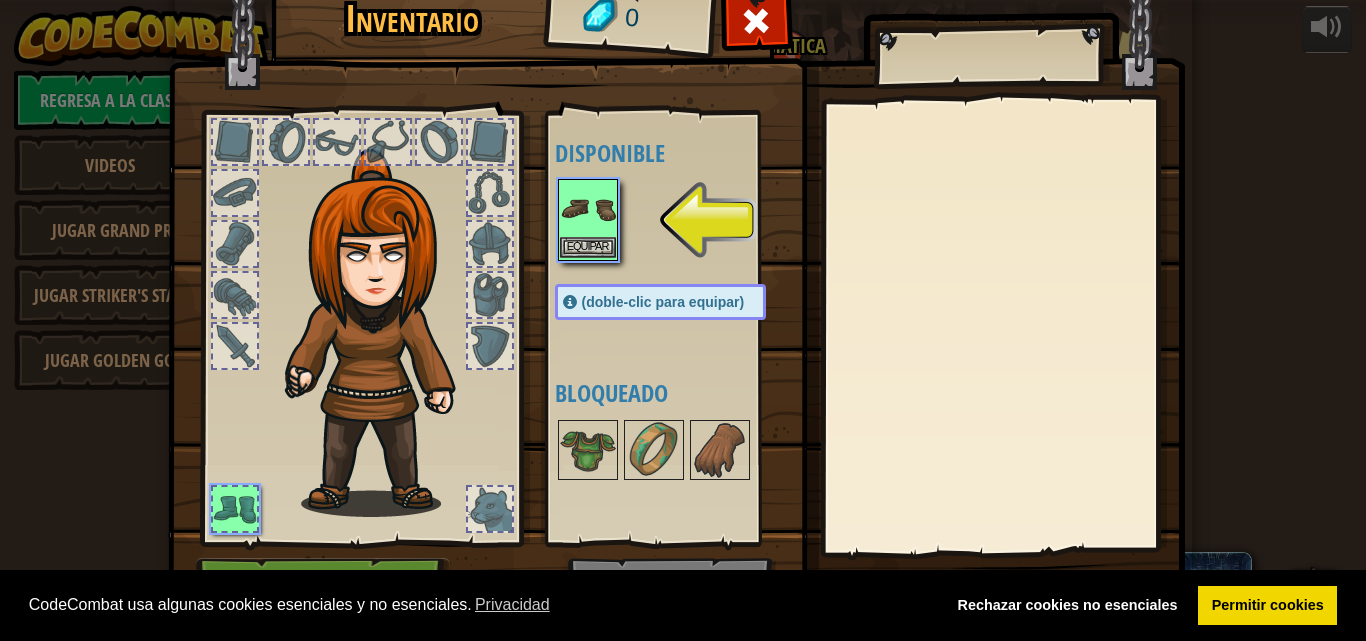 click at bounding box center (588, 209) 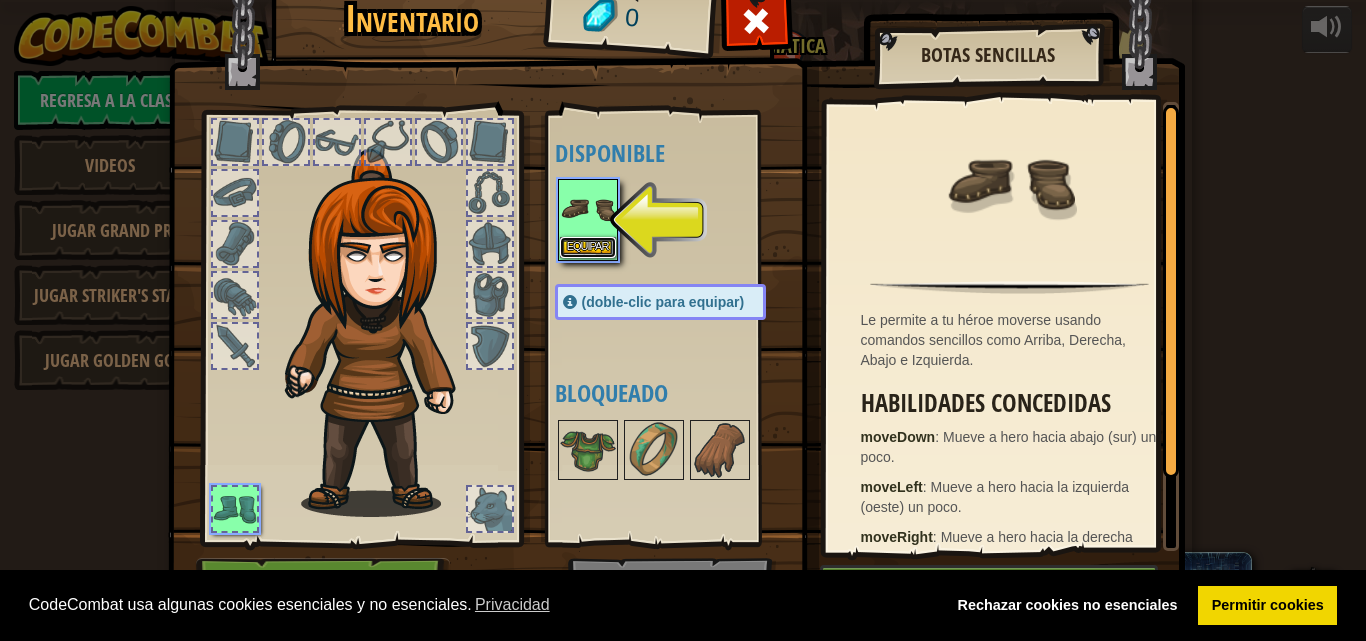 click on "Equipar" at bounding box center [588, 247] 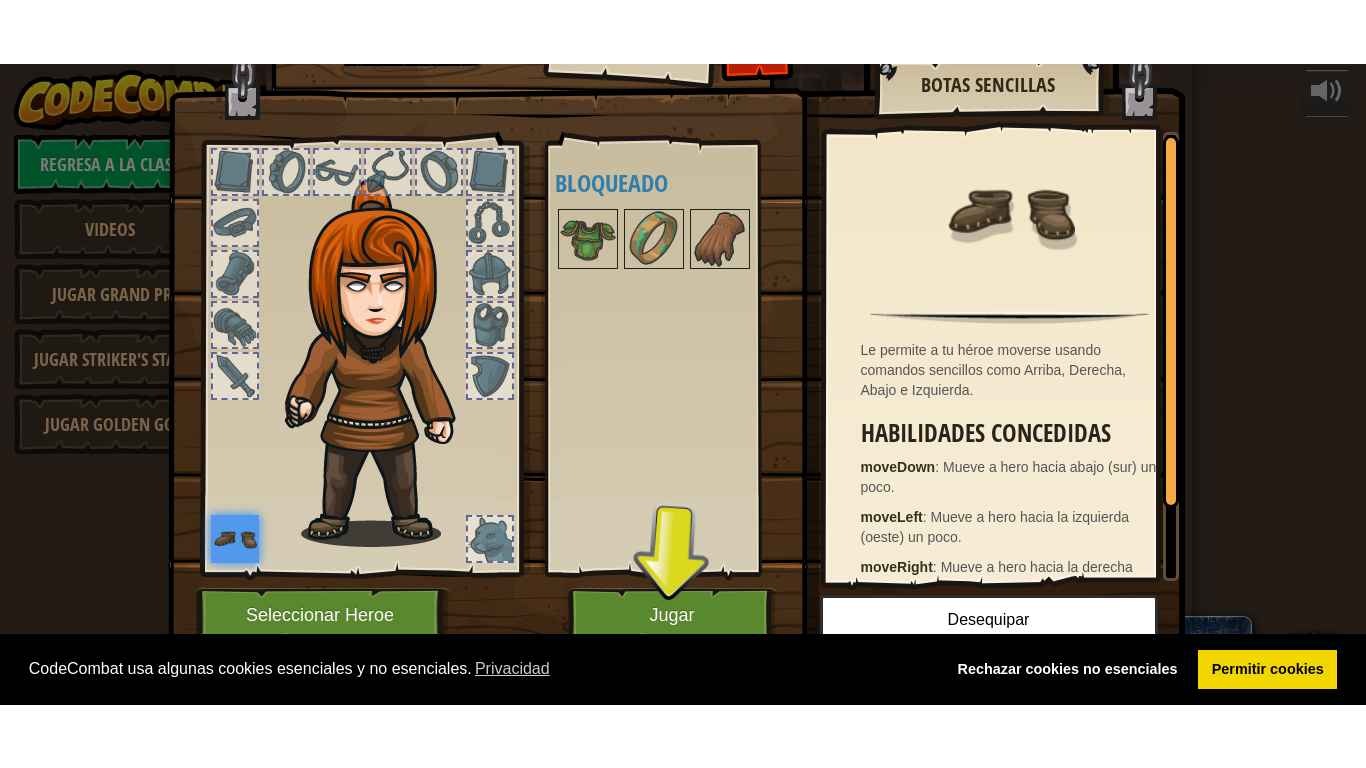 scroll, scrollTop: 49, scrollLeft: 0, axis: vertical 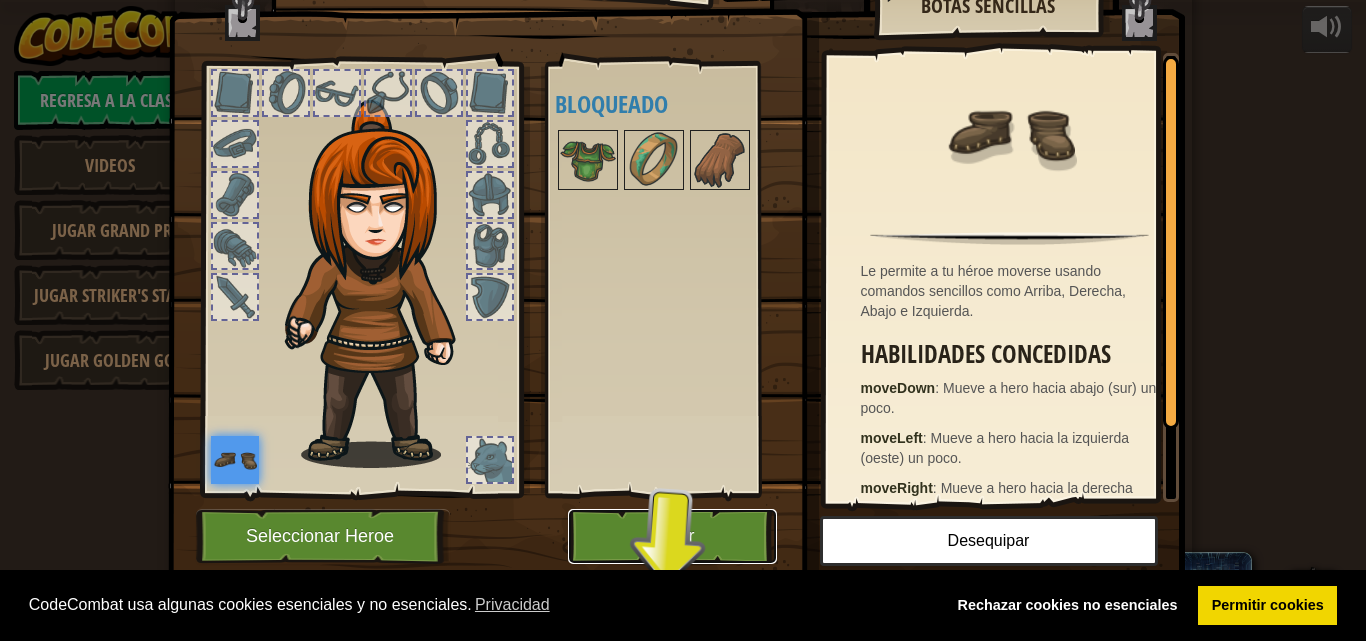click on "Jugar" at bounding box center [672, 536] 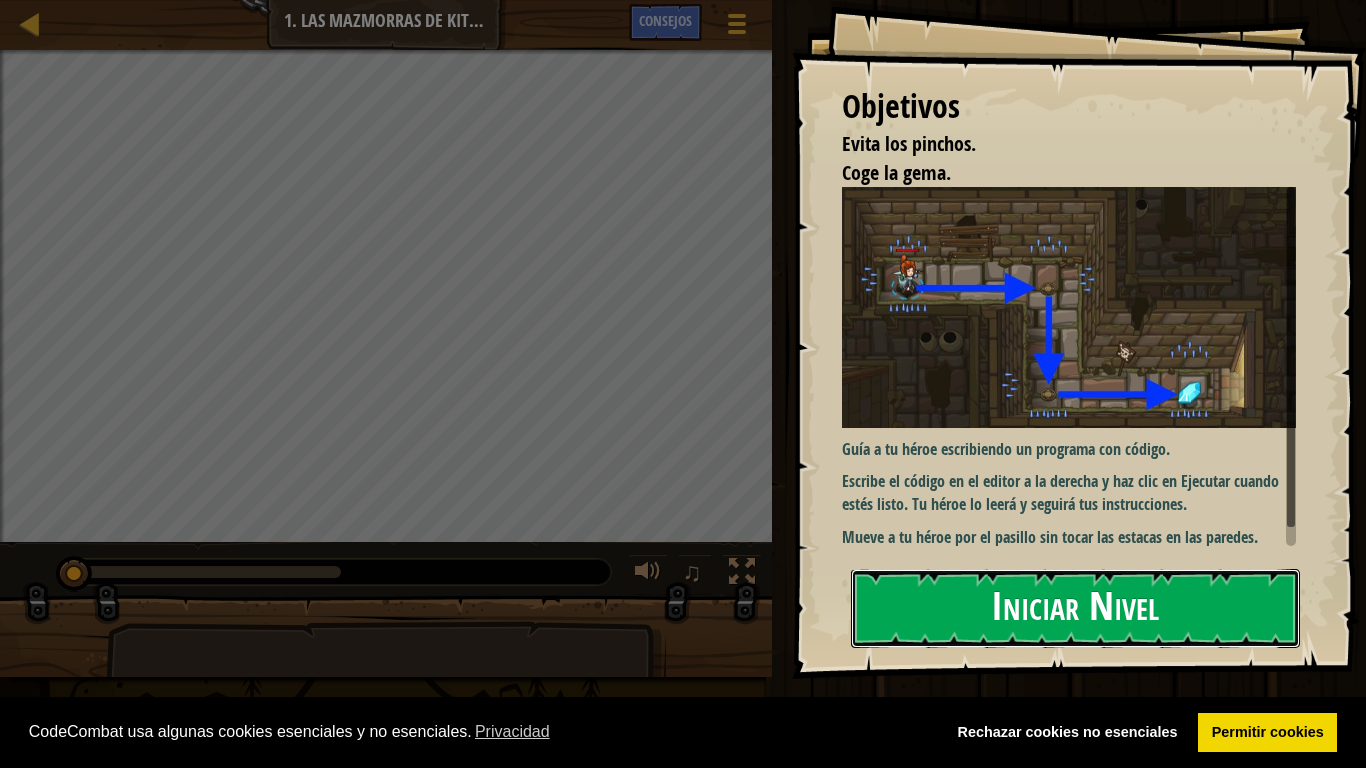 click on "Iniciar Nivel" at bounding box center [1075, 608] 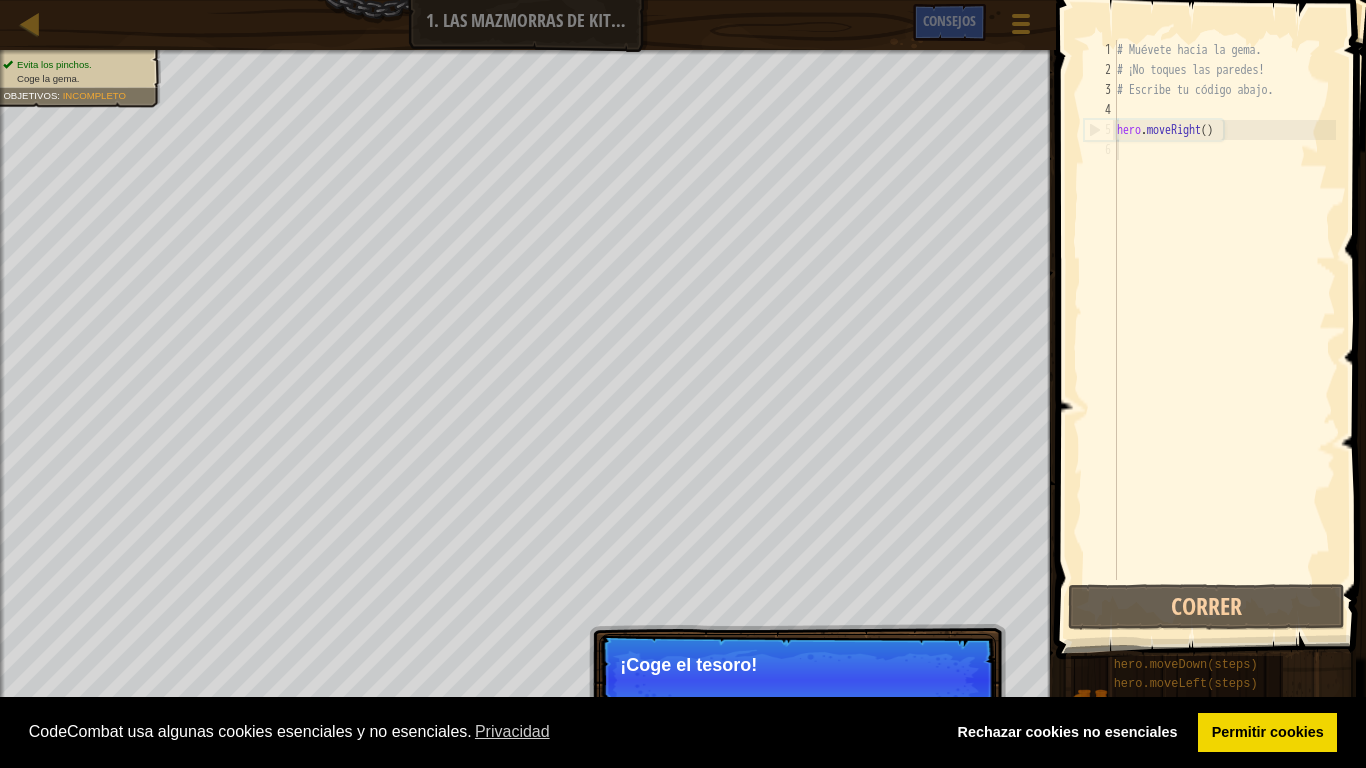 click on "Continuar  ¡Coge el tesoro!" at bounding box center (797, 680) 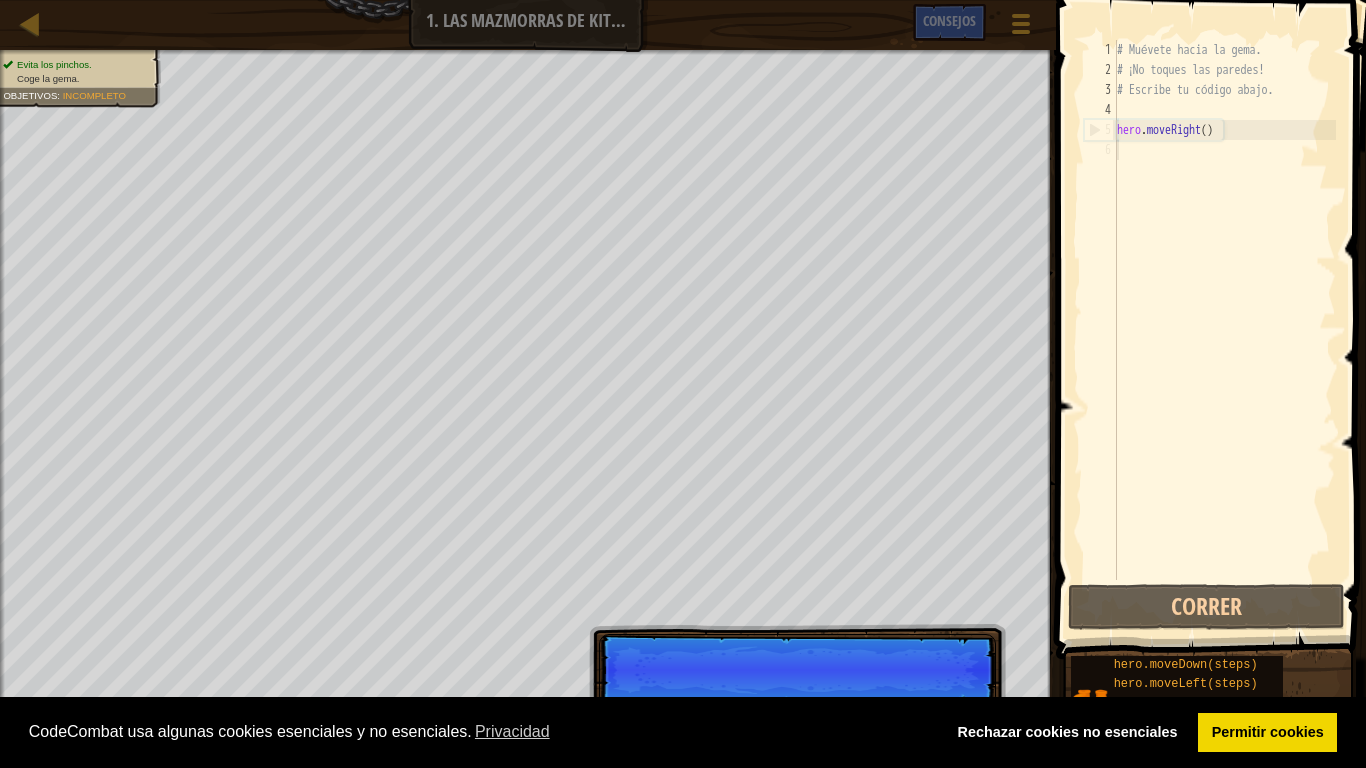 scroll, scrollTop: 9, scrollLeft: 0, axis: vertical 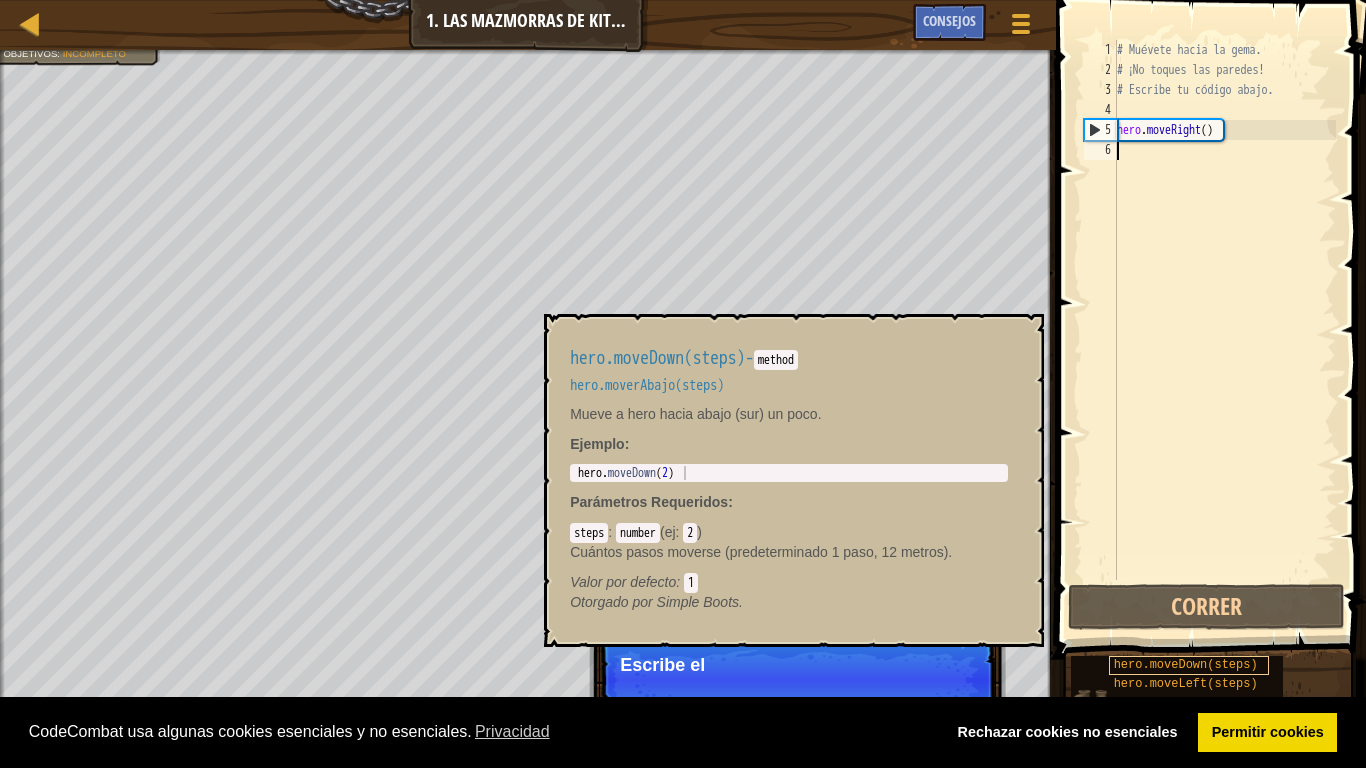 click on "hero.moveDown(steps)" at bounding box center (1186, 665) 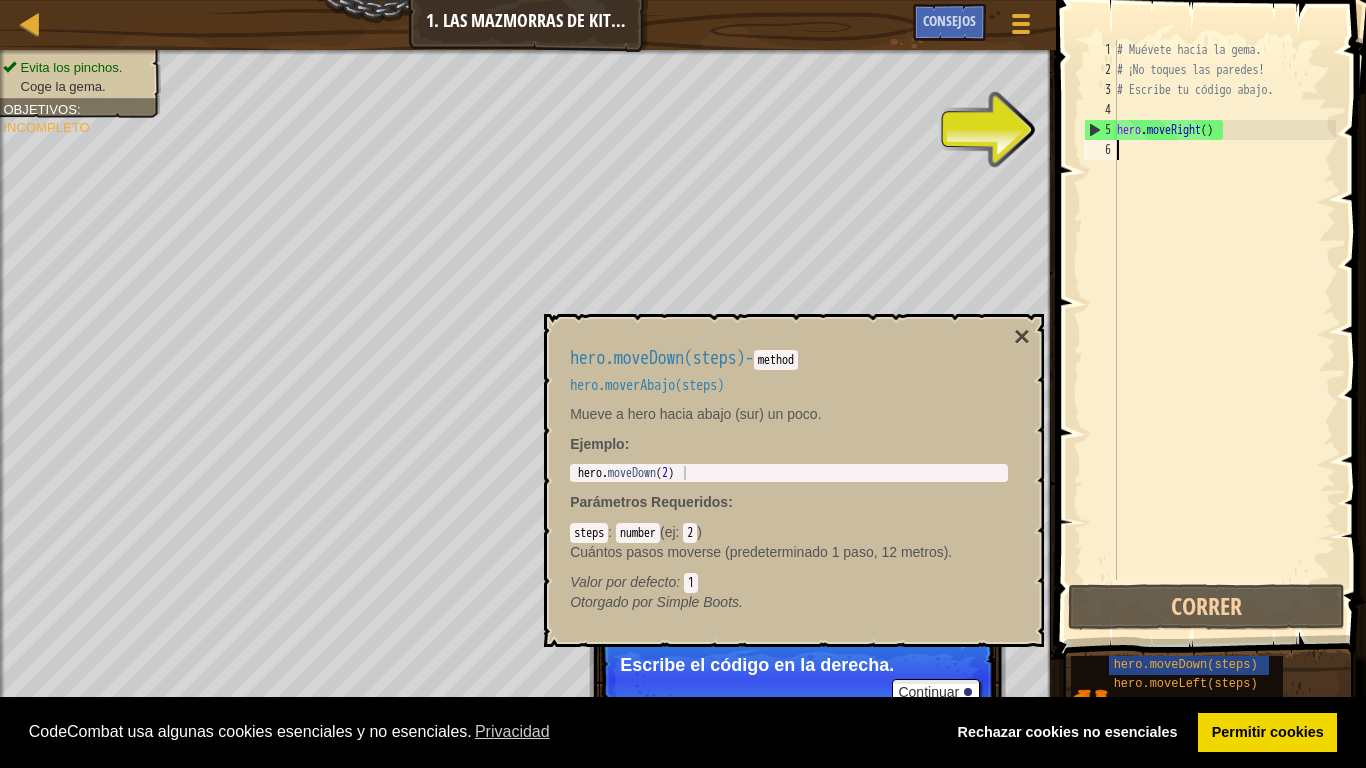 click on "# Muévete hacia la gema. # ¡No toques las paredes! # Escribe tu código abajo. hero . moveRight ( )" at bounding box center (1224, 330) 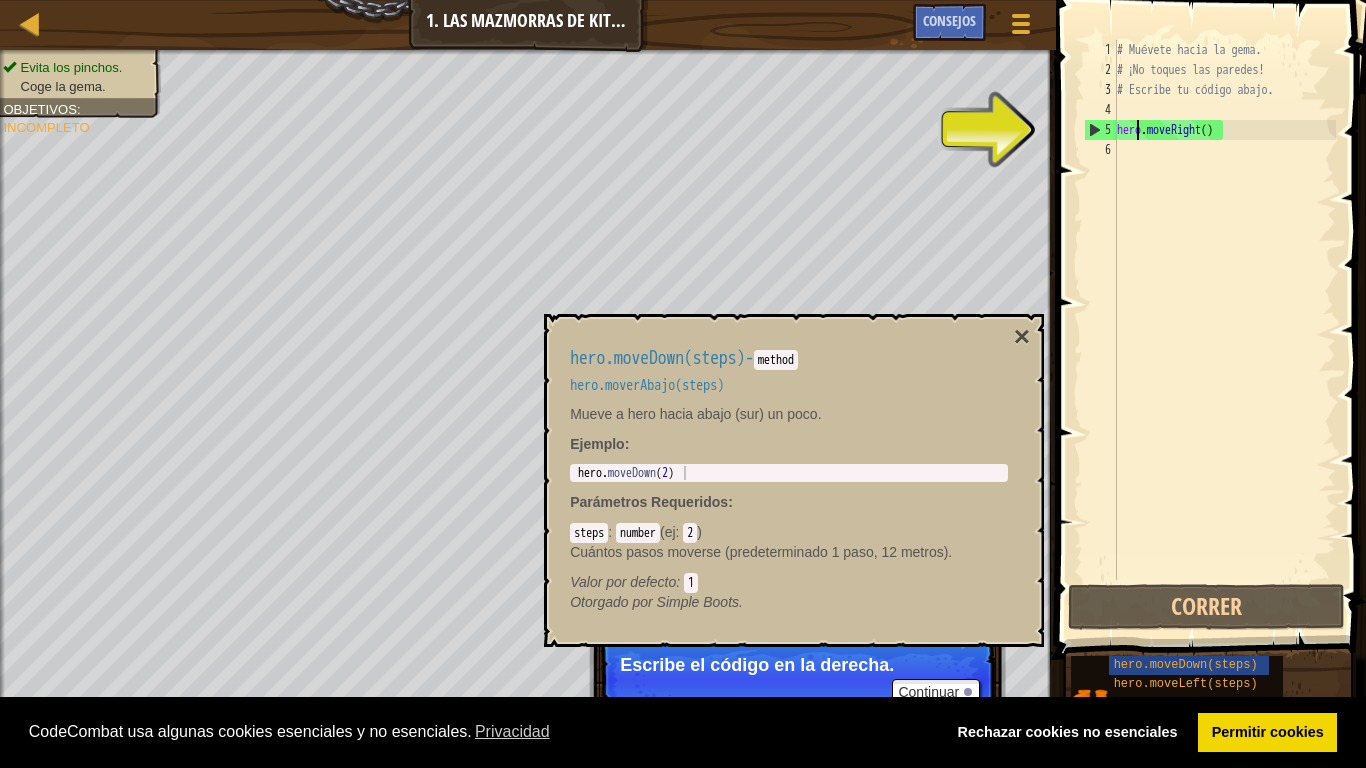click on "# Muévete hacia la gema. # ¡No toques las paredes! # Escribe tu código abajo. hero . moveRight ( )" at bounding box center (1224, 330) 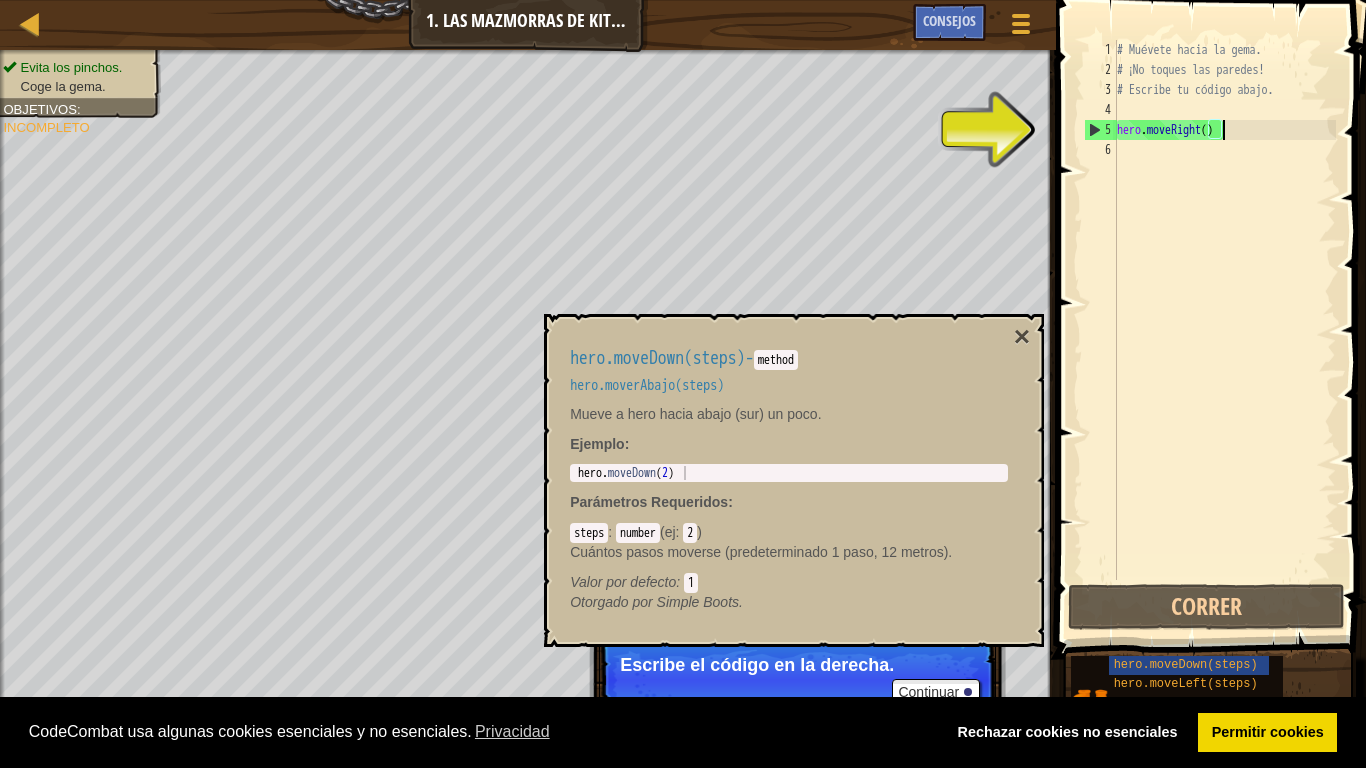 click on "5" at bounding box center (1101, 130) 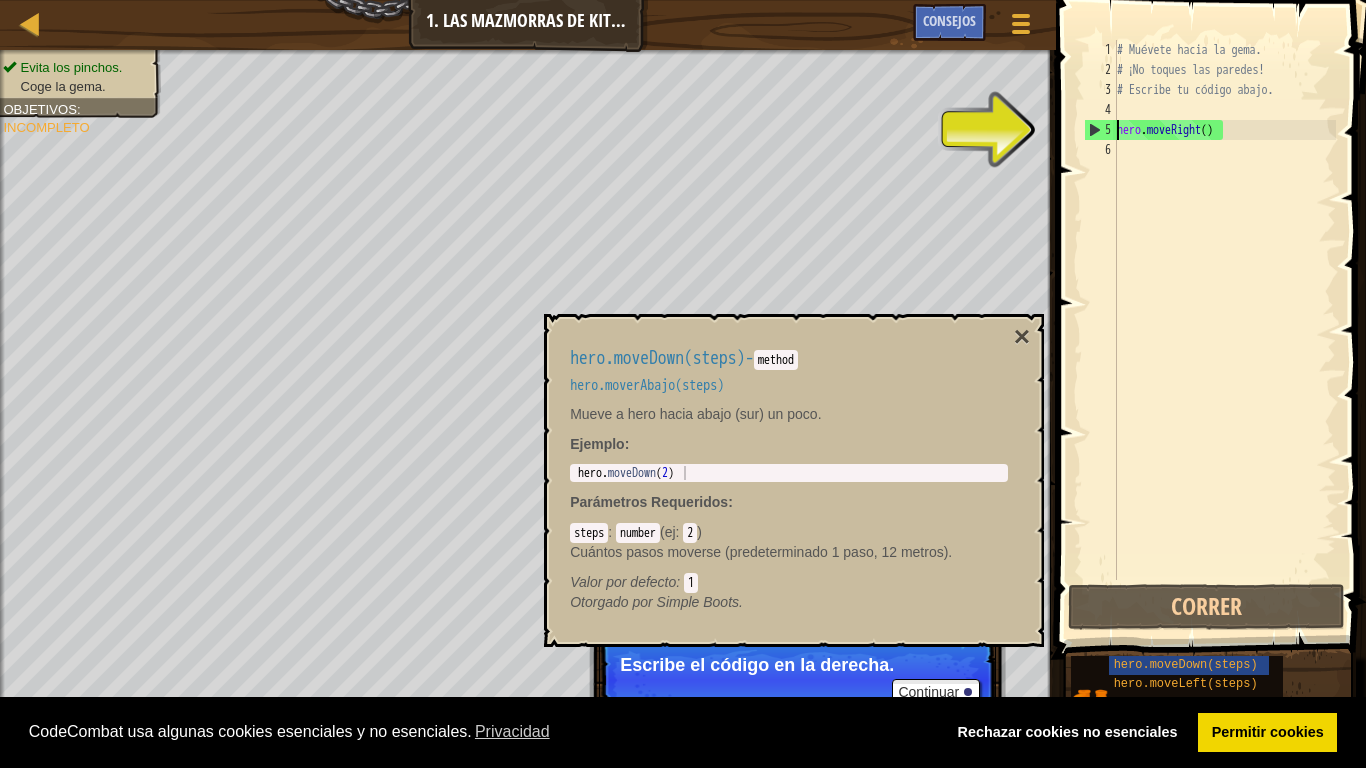 click on "5" at bounding box center [1101, 130] 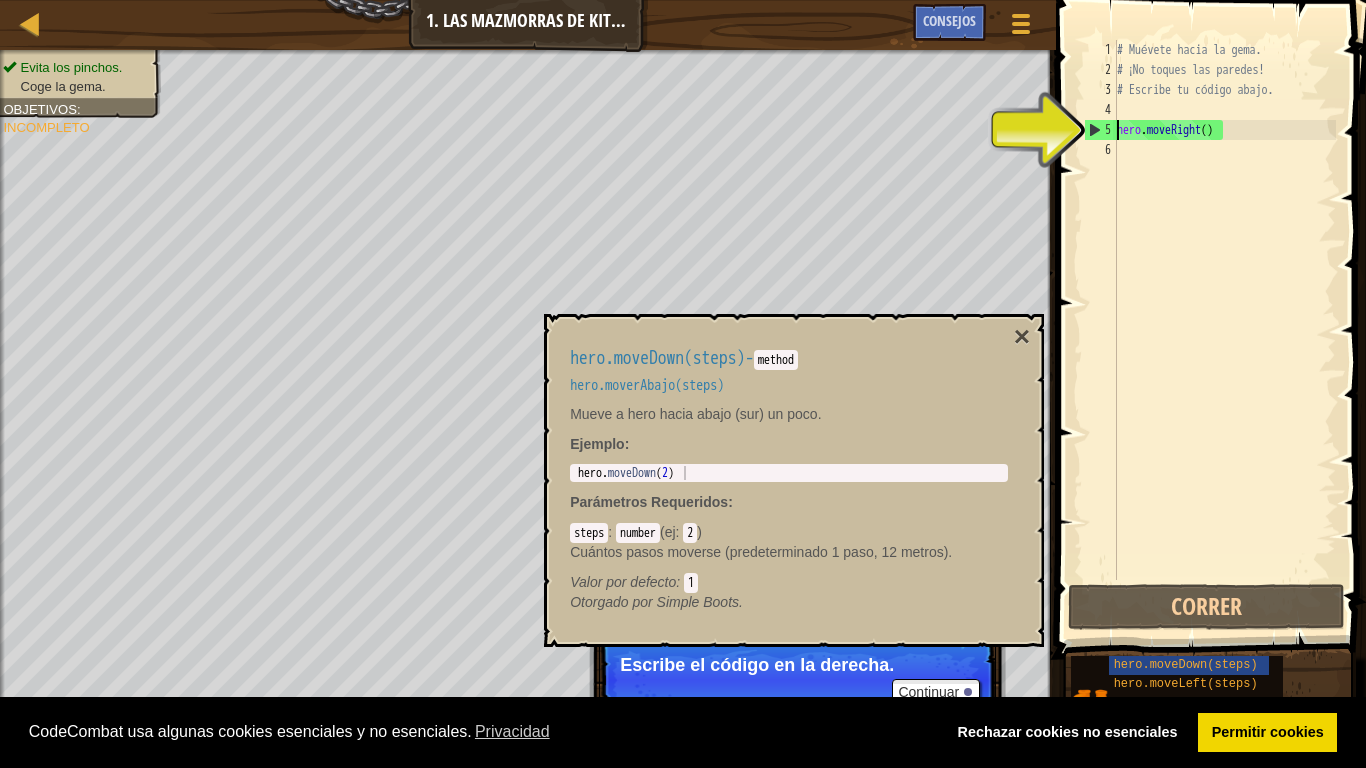 click on "5" at bounding box center (1101, 130) 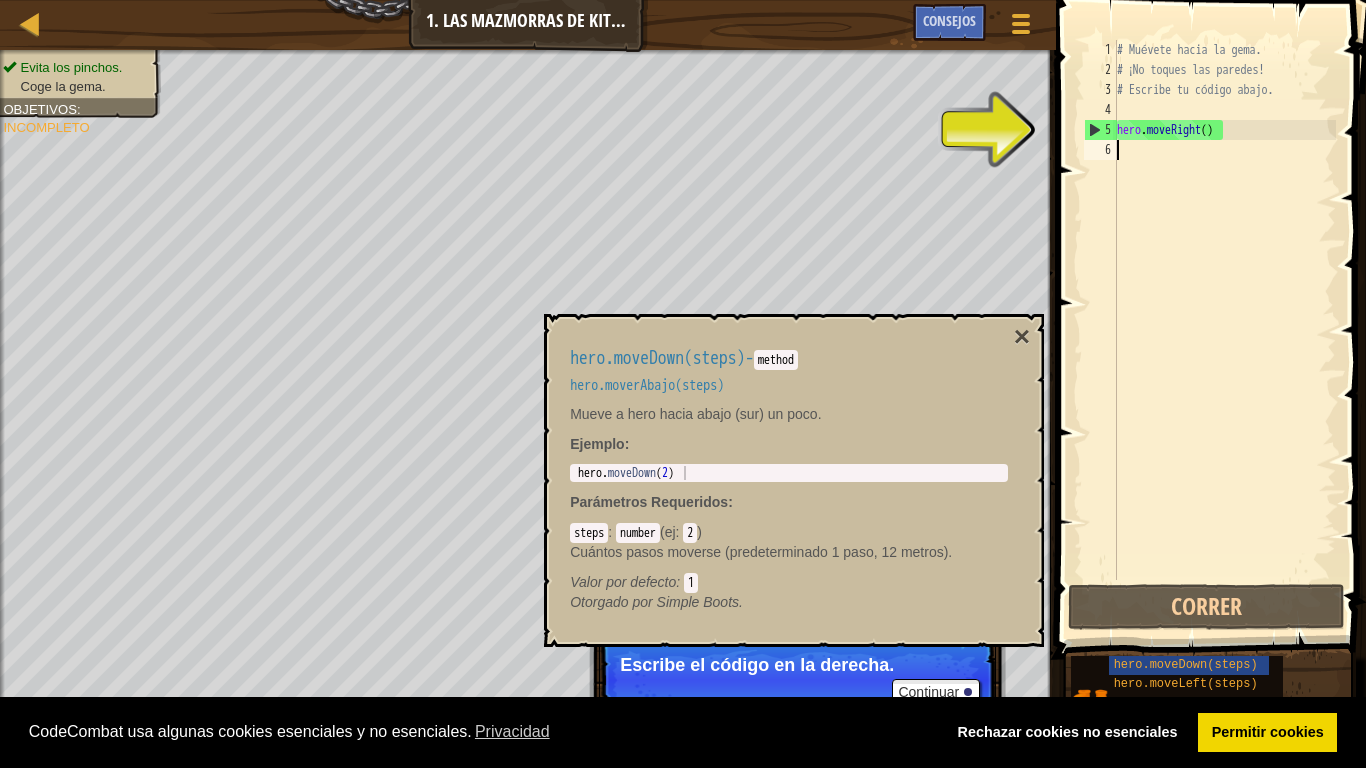 click on "5" at bounding box center (1101, 130) 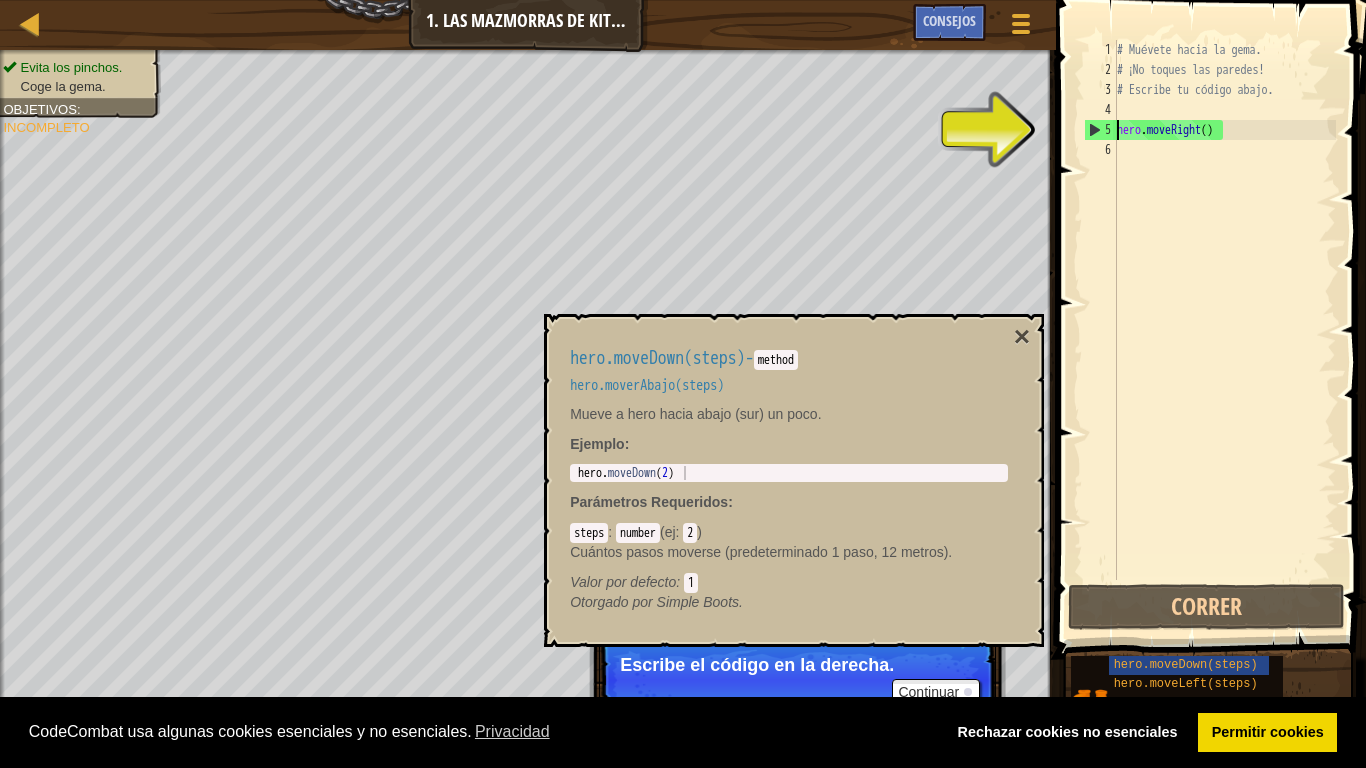 click on "5" at bounding box center [1101, 130] 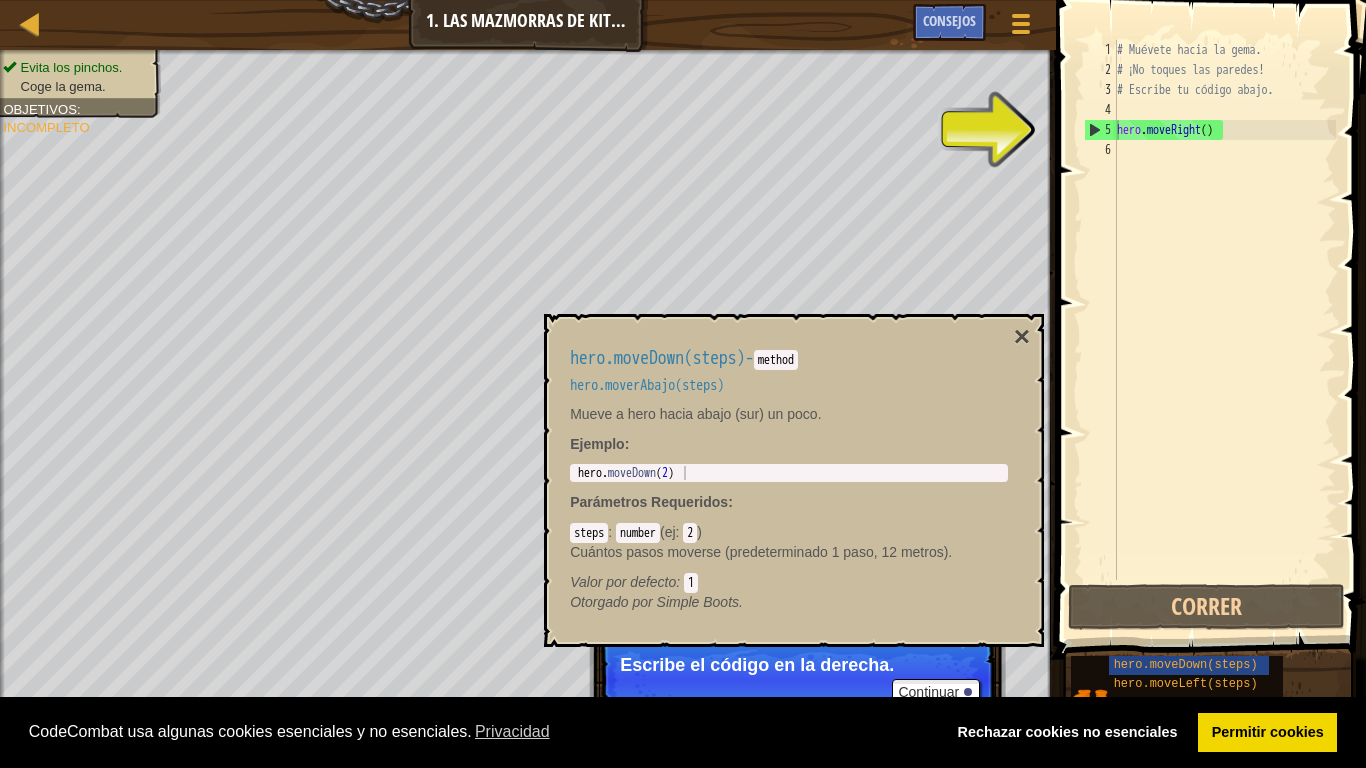 click on "Escribe el código en la derecha." at bounding box center (797, 665) 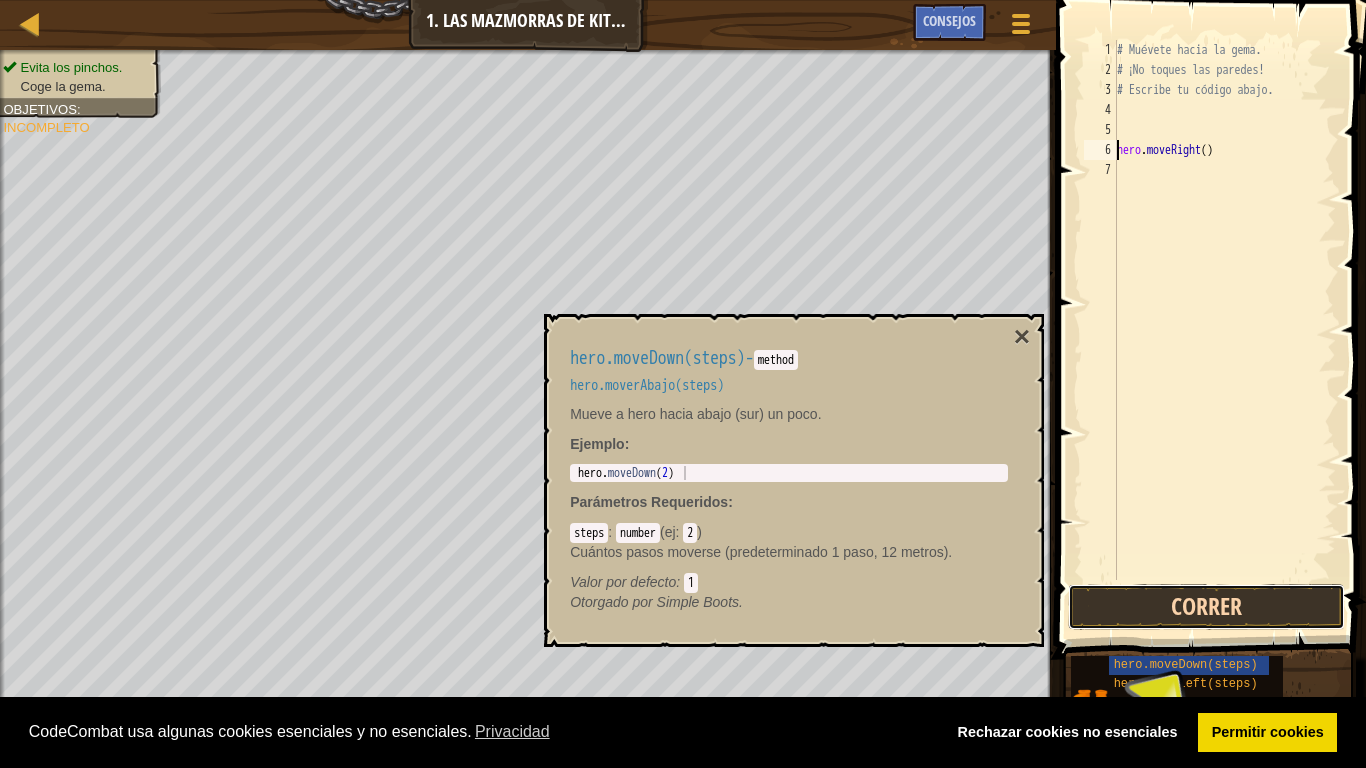 click on "Correr" at bounding box center [1206, 607] 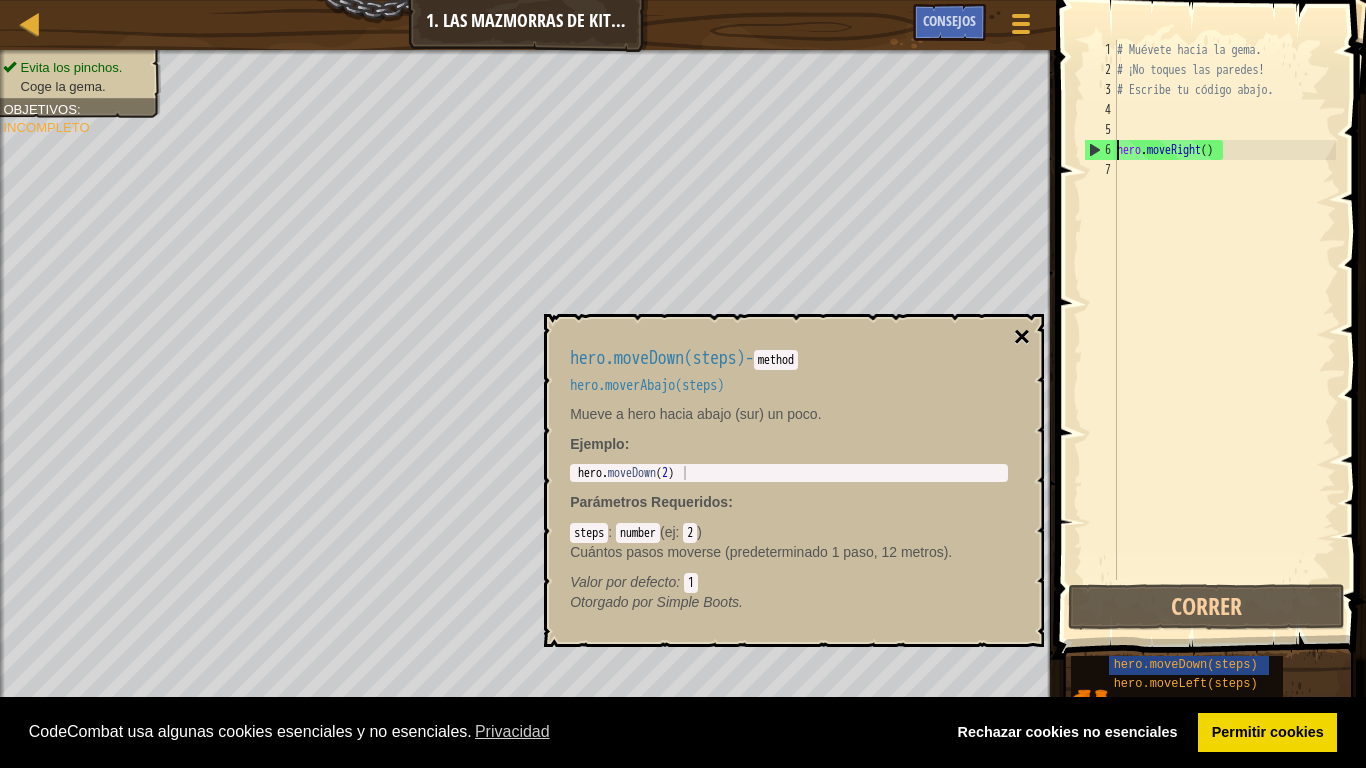 click on "×" at bounding box center (1022, 337) 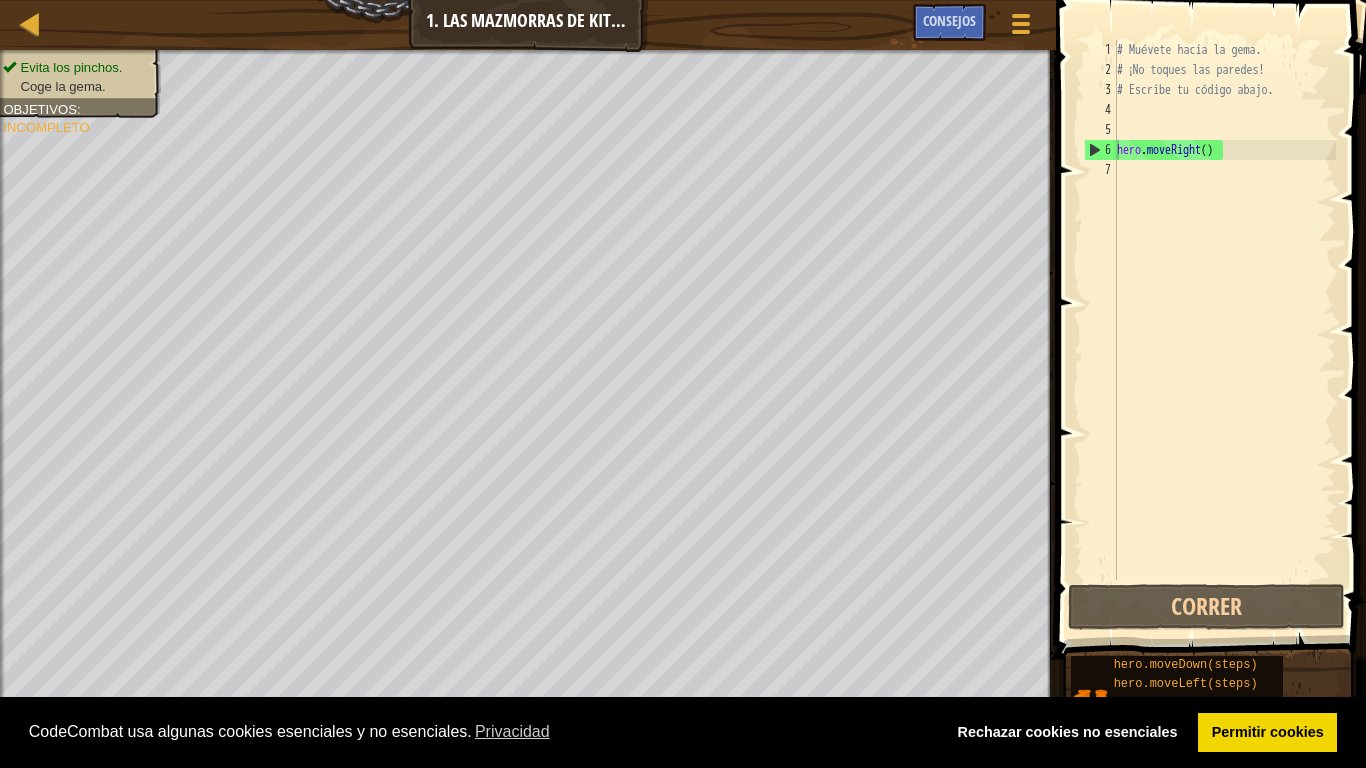 click on "# Muévete hacia la gema. # ¡No toques las paredes! # Escribe tu código abajo. hero . moveRight ( )" at bounding box center [1224, 330] 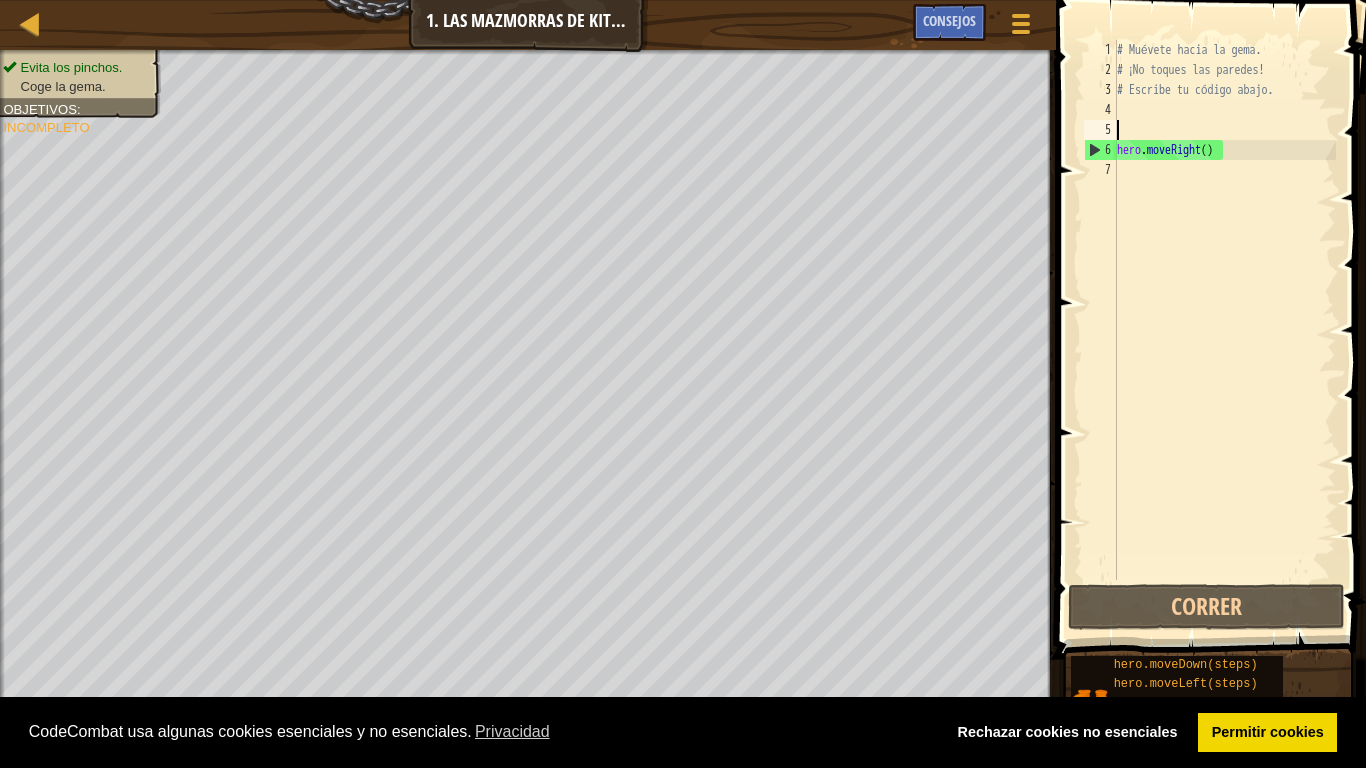 click on "# Muévete hacia la gema. # ¡No toques las paredes! # Escribe tu código abajo. hero . moveRight ( )" at bounding box center (1224, 330) 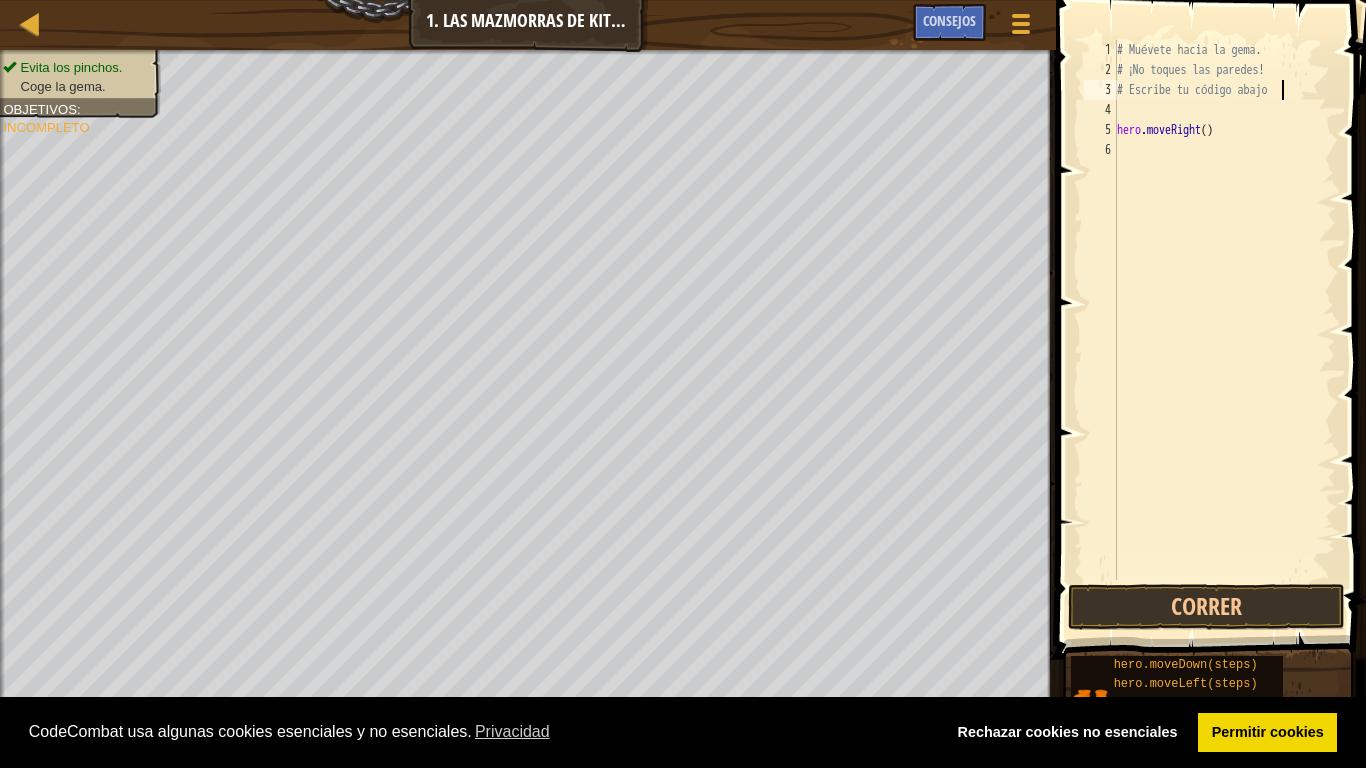 type on "# Escribe tu código abaj" 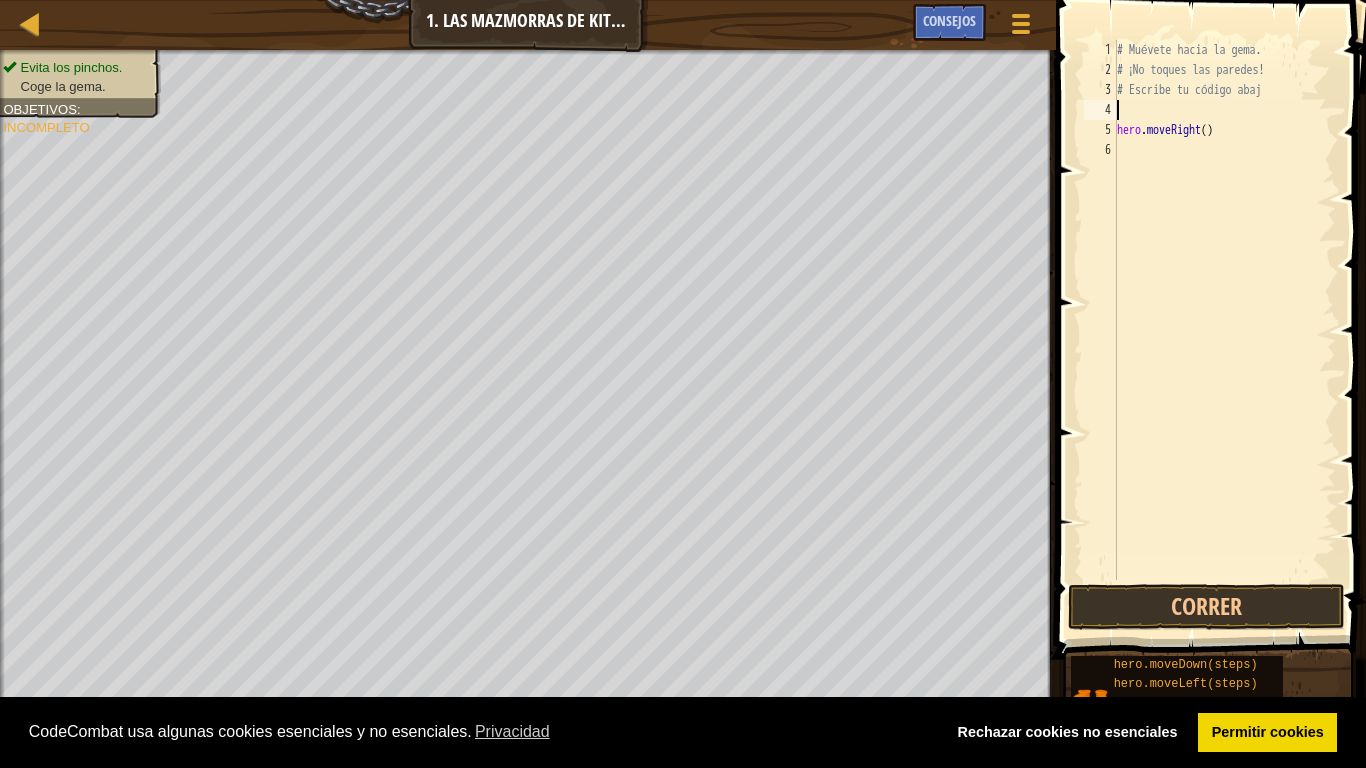 click on "# Muévete hacia la gema. # ¡No toques las paredes! # Escribe tu código abaj hero . moveRight ( )" at bounding box center [1224, 330] 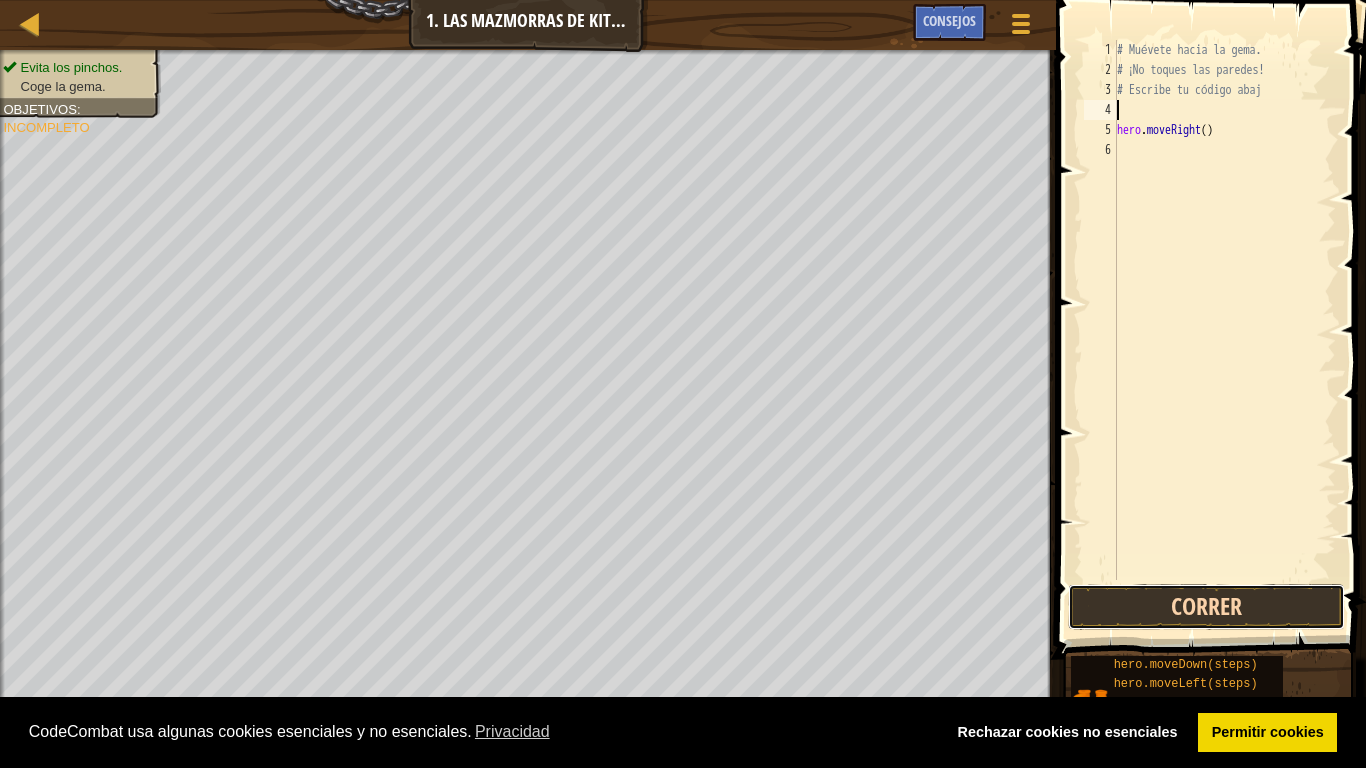 click on "Correr" at bounding box center (1206, 607) 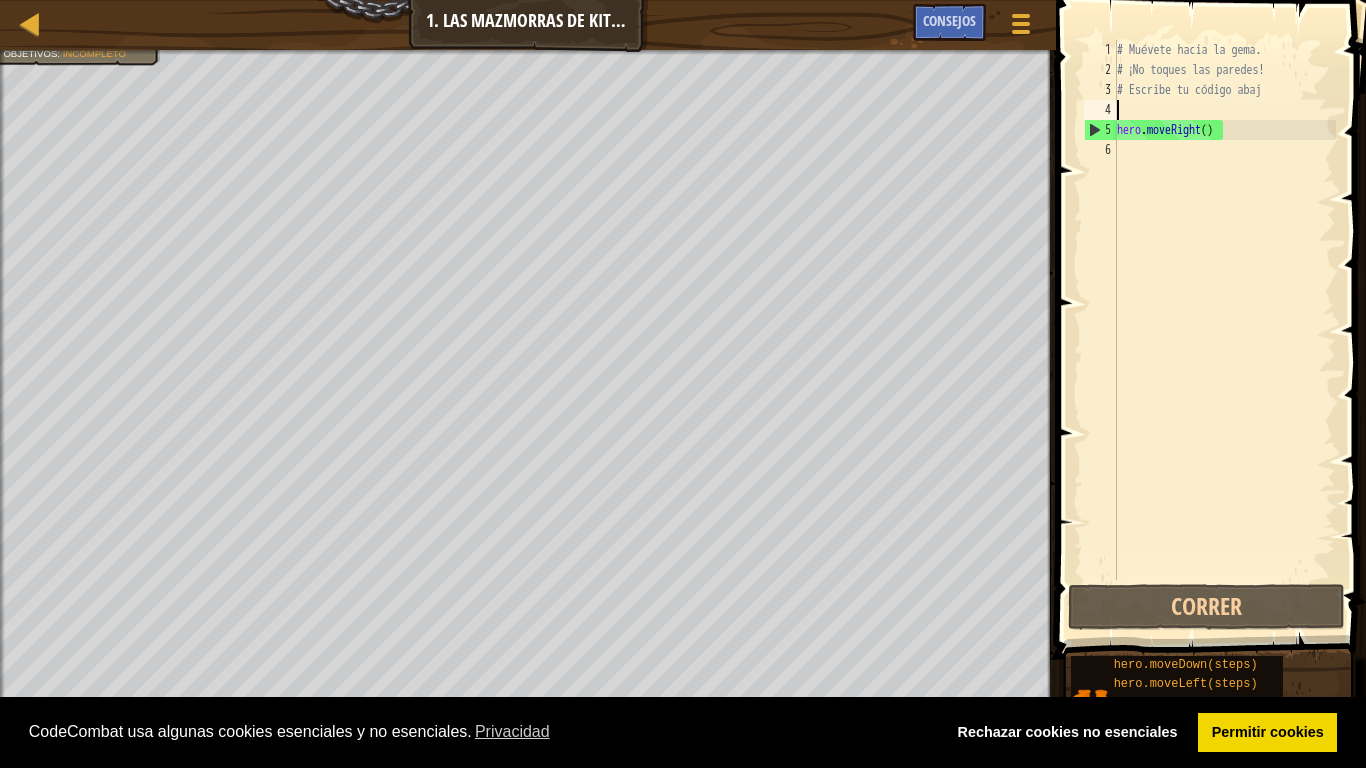 click on "# Muévete hacia la gema. # ¡No toques las paredes! # Escribe tu código abaj hero . moveRight ( )" at bounding box center [1224, 330] 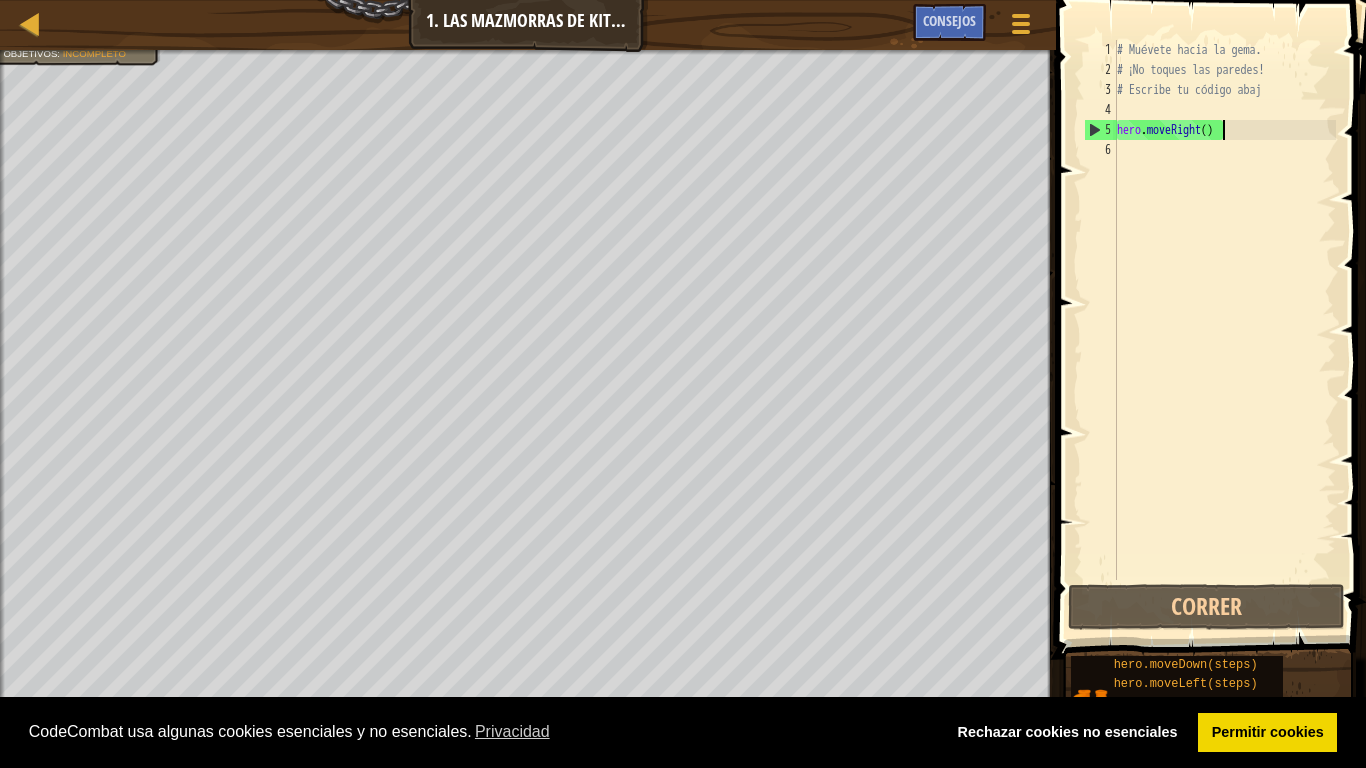 click on "# Muévete hacia la gema. # ¡No toques las paredes! # Escribe tu código abaj hero . moveRight ( )" at bounding box center [1224, 330] 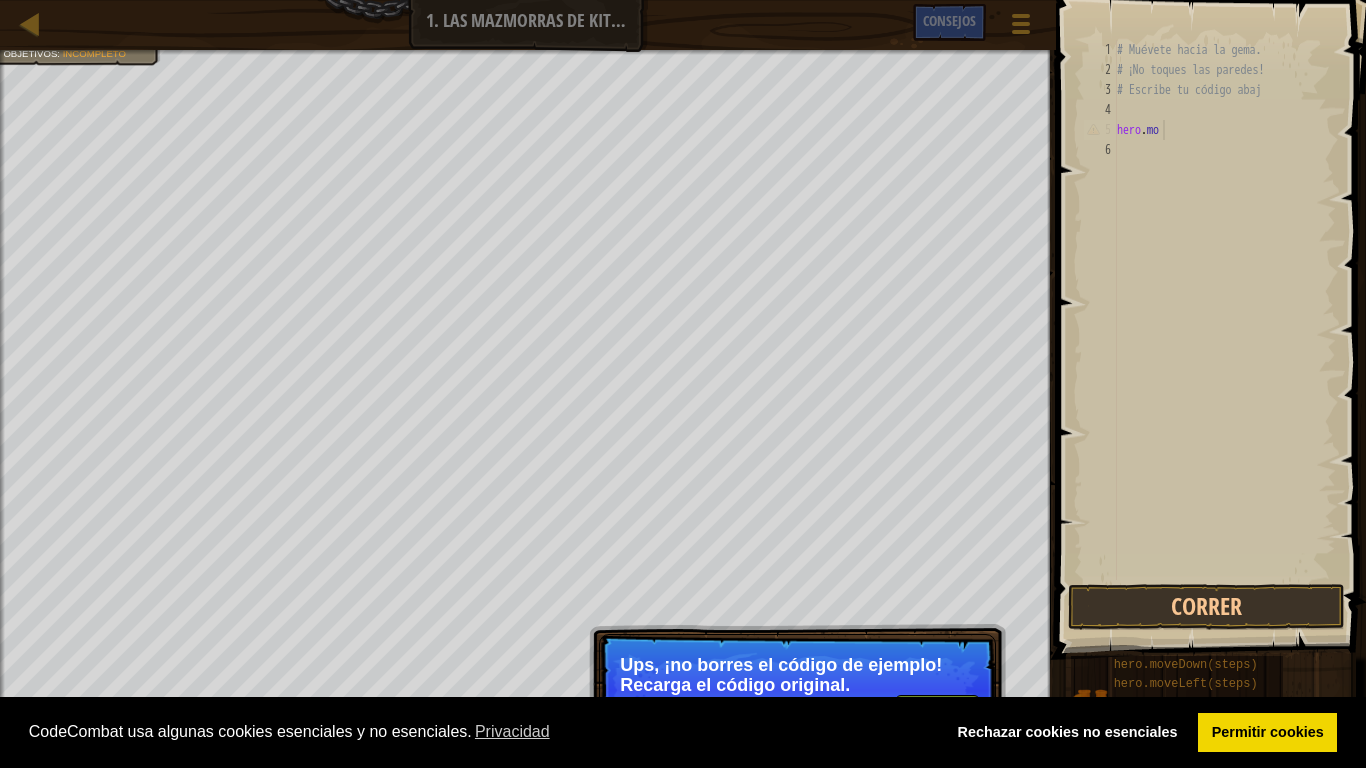 click on "Ups, ¡no borres el código de ejemplo! Recarga el código original." at bounding box center (797, 675) 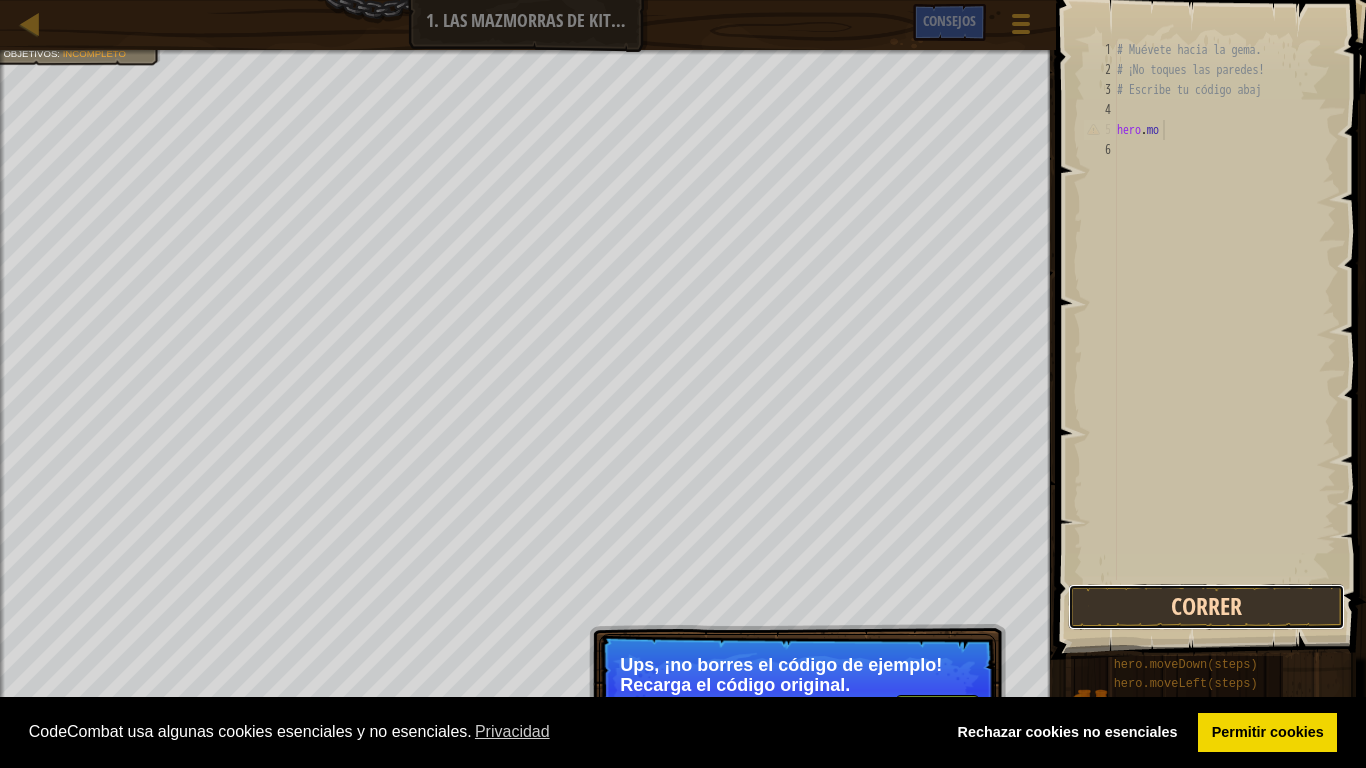 click on "Correr" at bounding box center (1206, 607) 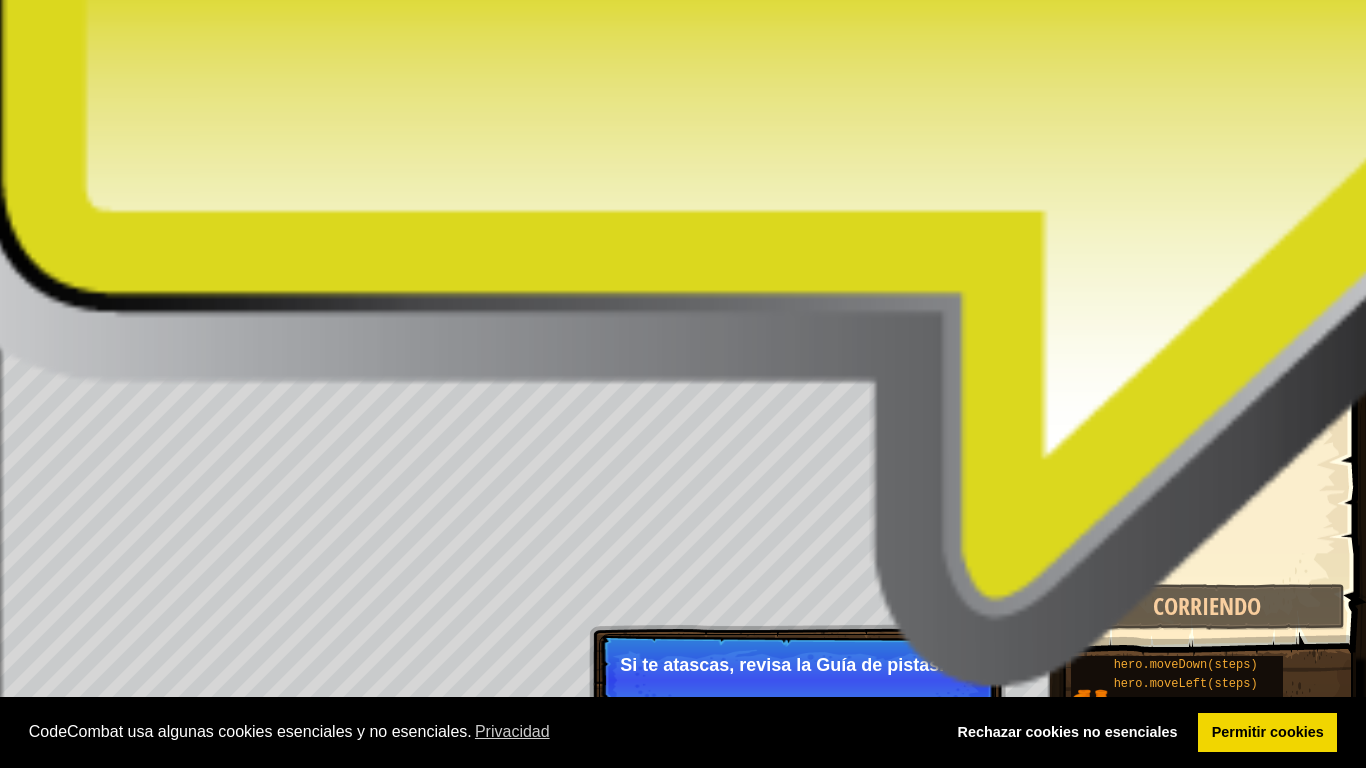 scroll, scrollTop: 9, scrollLeft: 3, axis: both 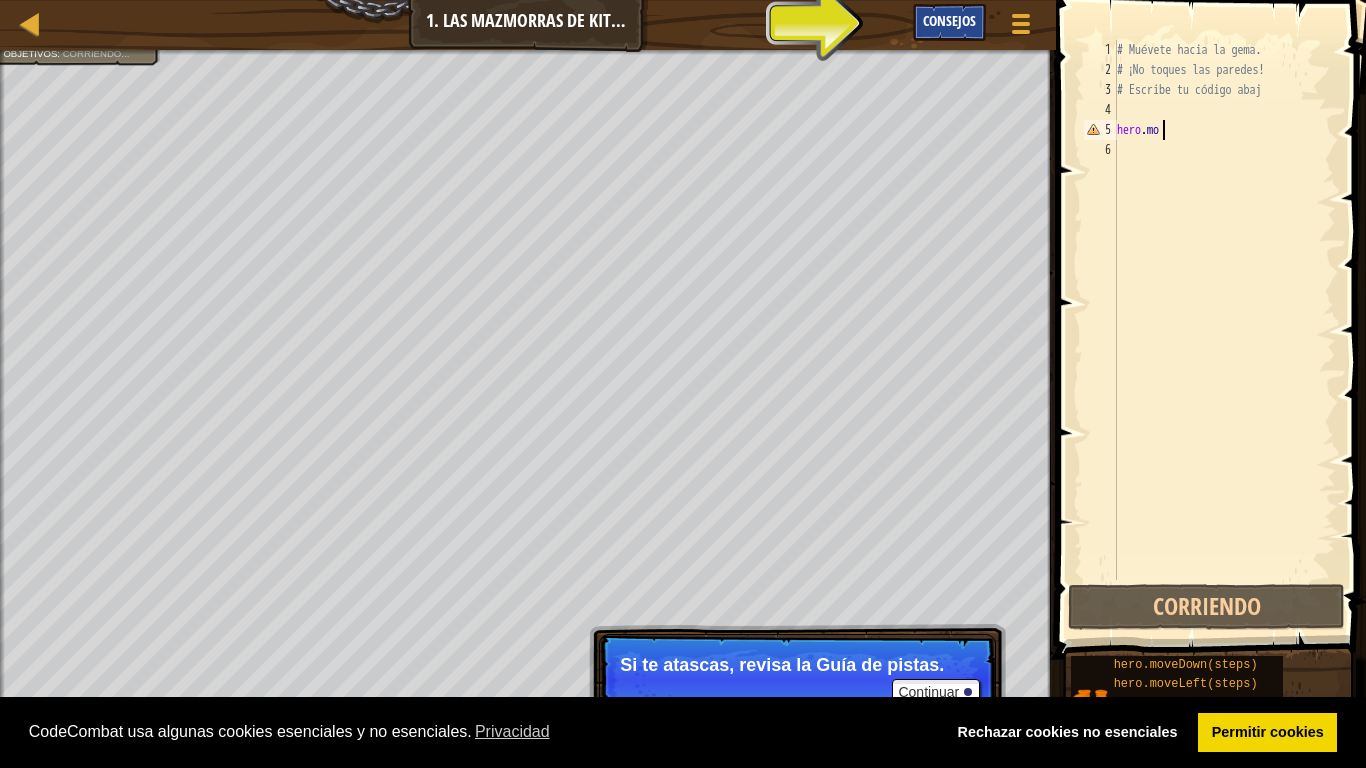 click on "Consejos" at bounding box center [949, 20] 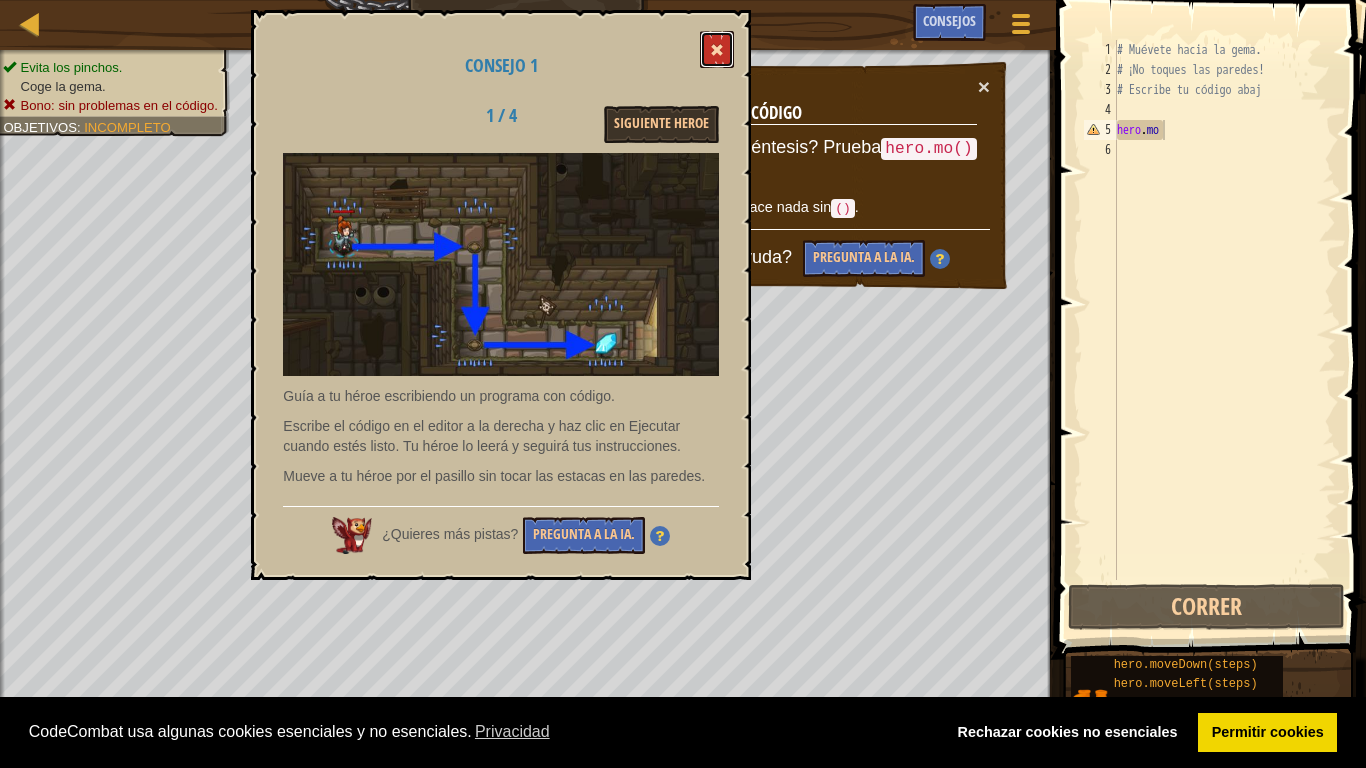 click at bounding box center (717, 50) 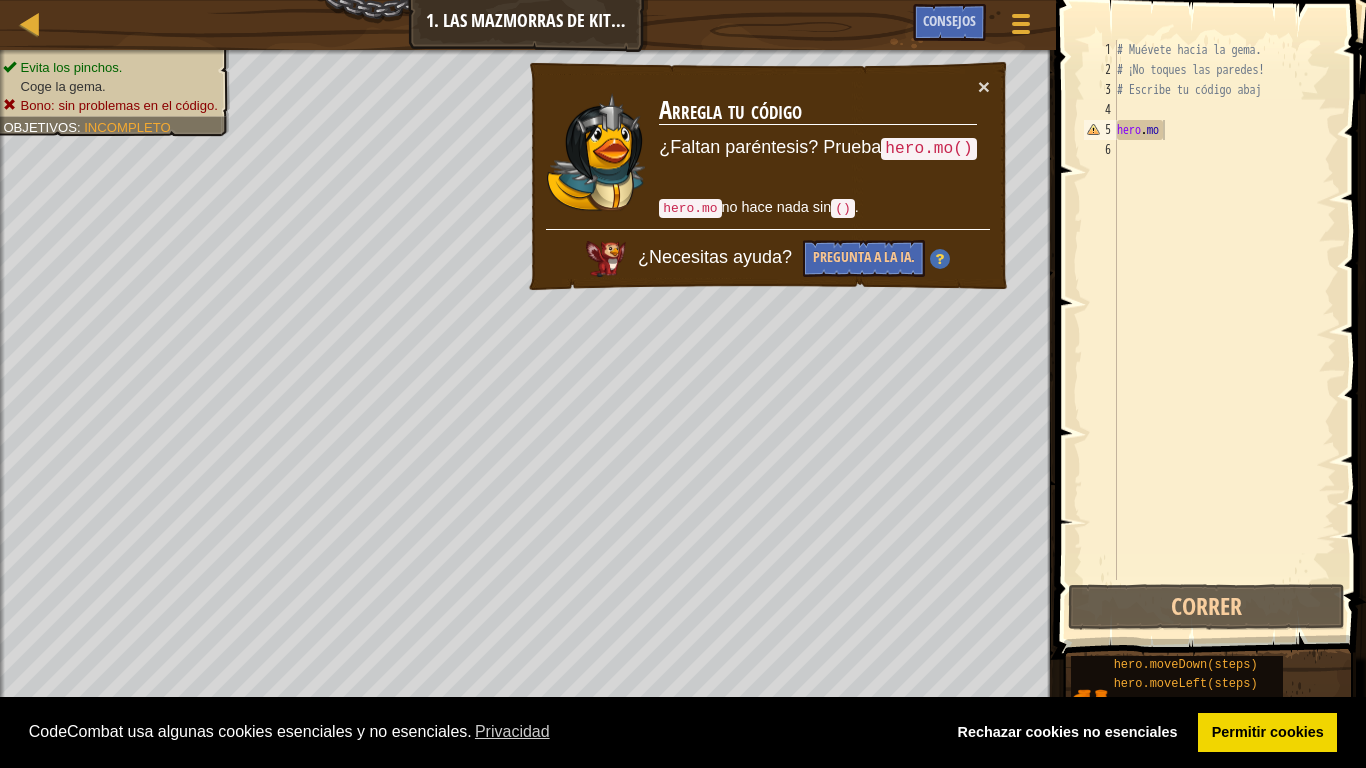 click on "hero.mo()" at bounding box center (928, 149) 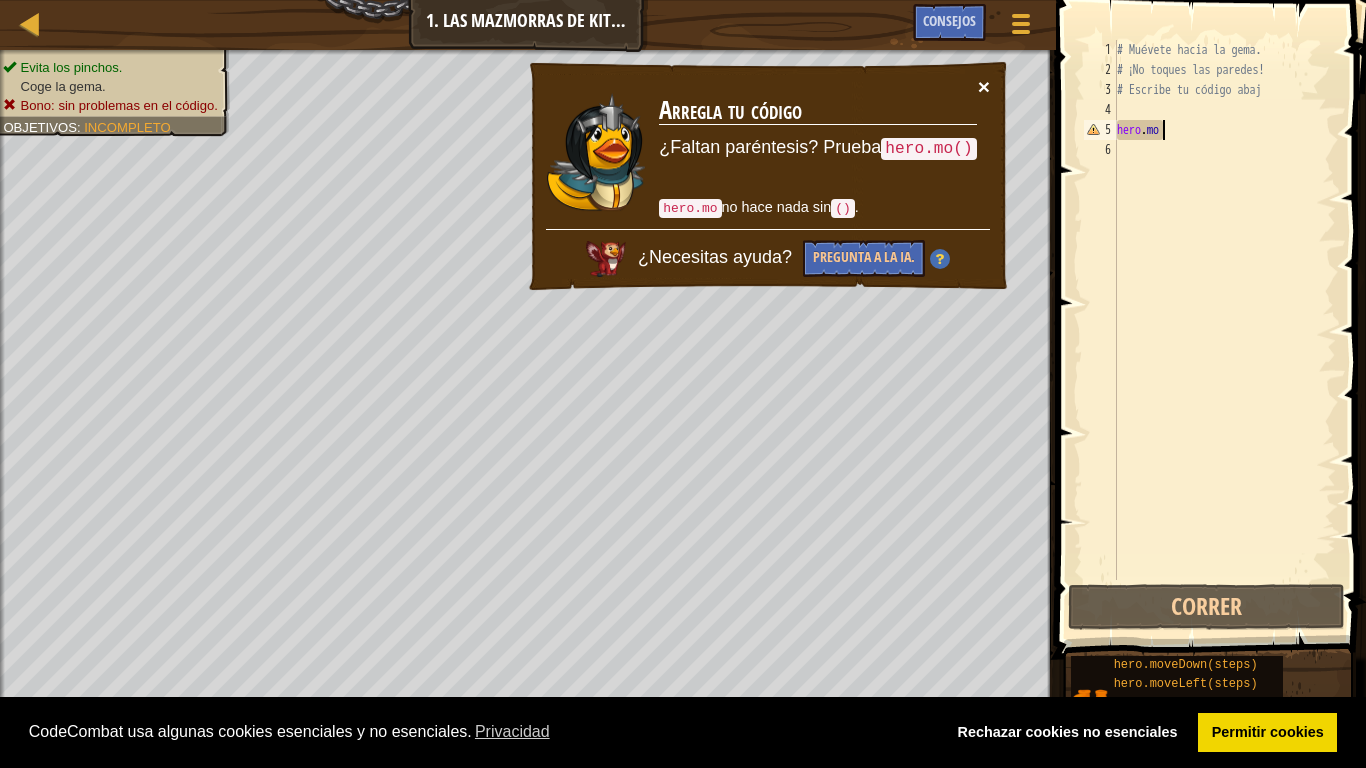 click on "×" at bounding box center [984, 86] 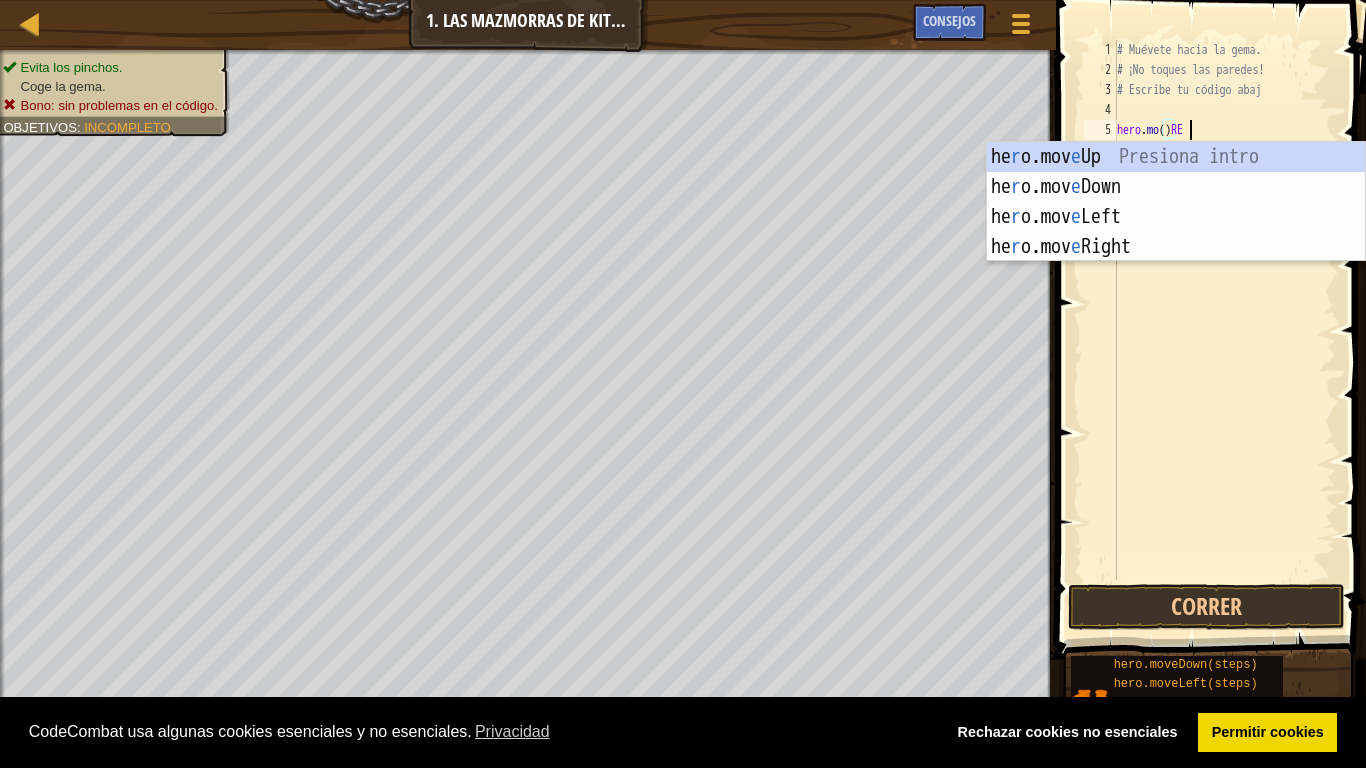 scroll, scrollTop: 9, scrollLeft: 5, axis: both 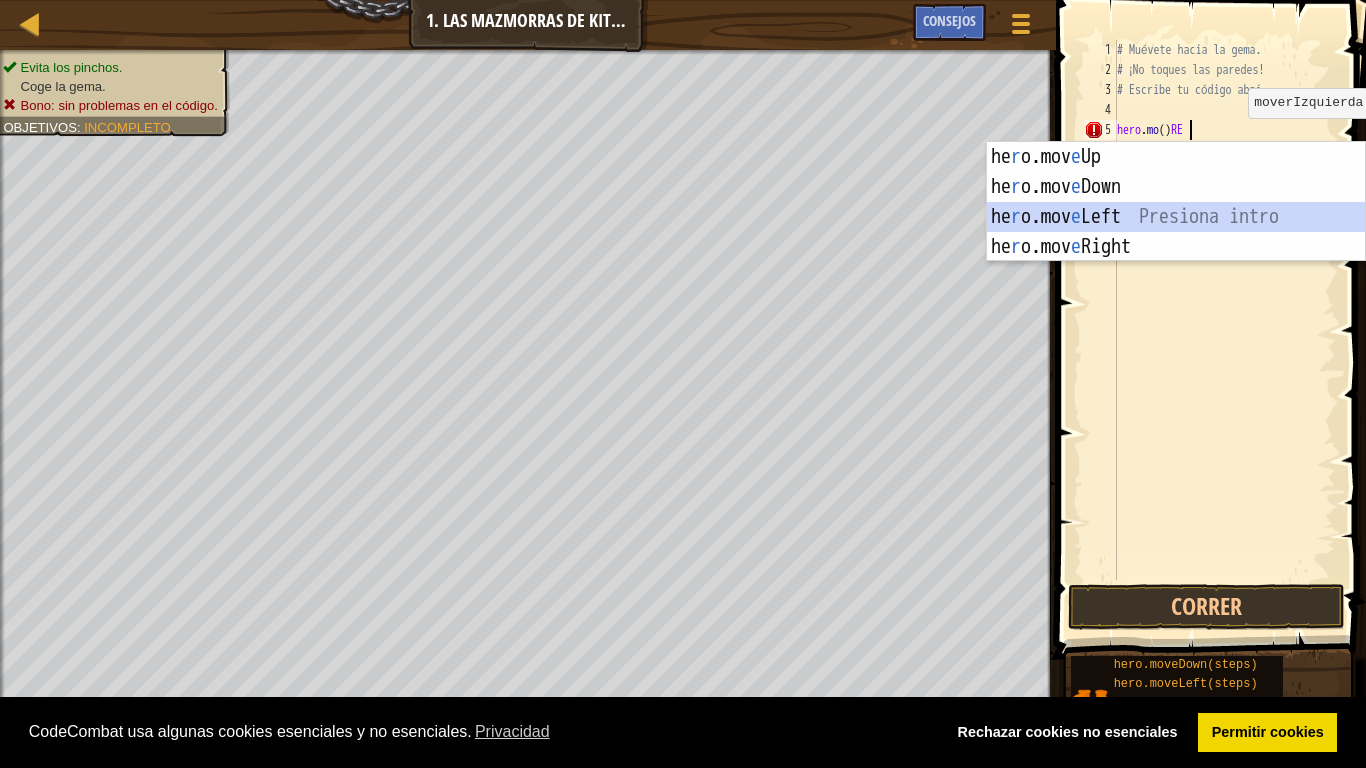 click on "he r o.mov e Up Presiona intro he r o.mov e Down Presiona intro he r o.mov e Left Presiona intro he r o.mov e Right Presiona intro" at bounding box center (1176, 232) 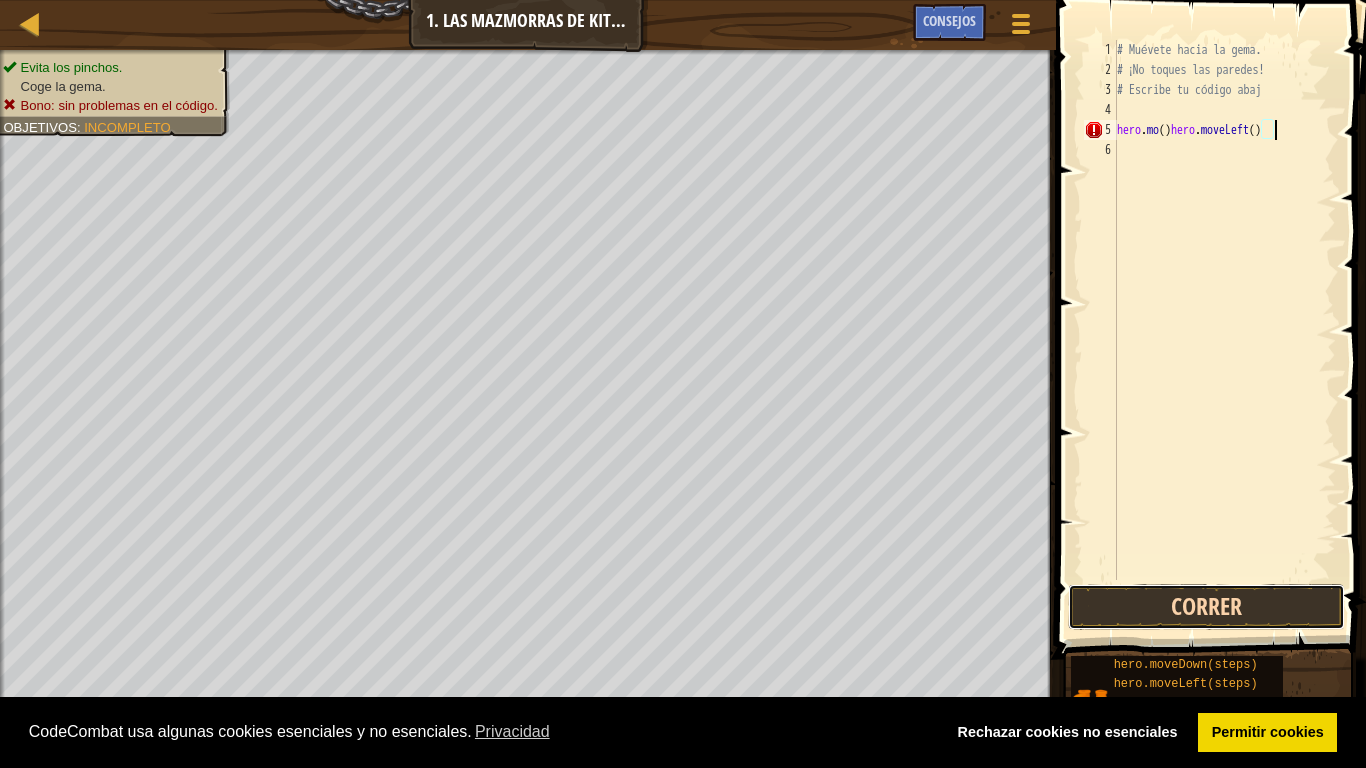 click on "Correr" at bounding box center [1206, 607] 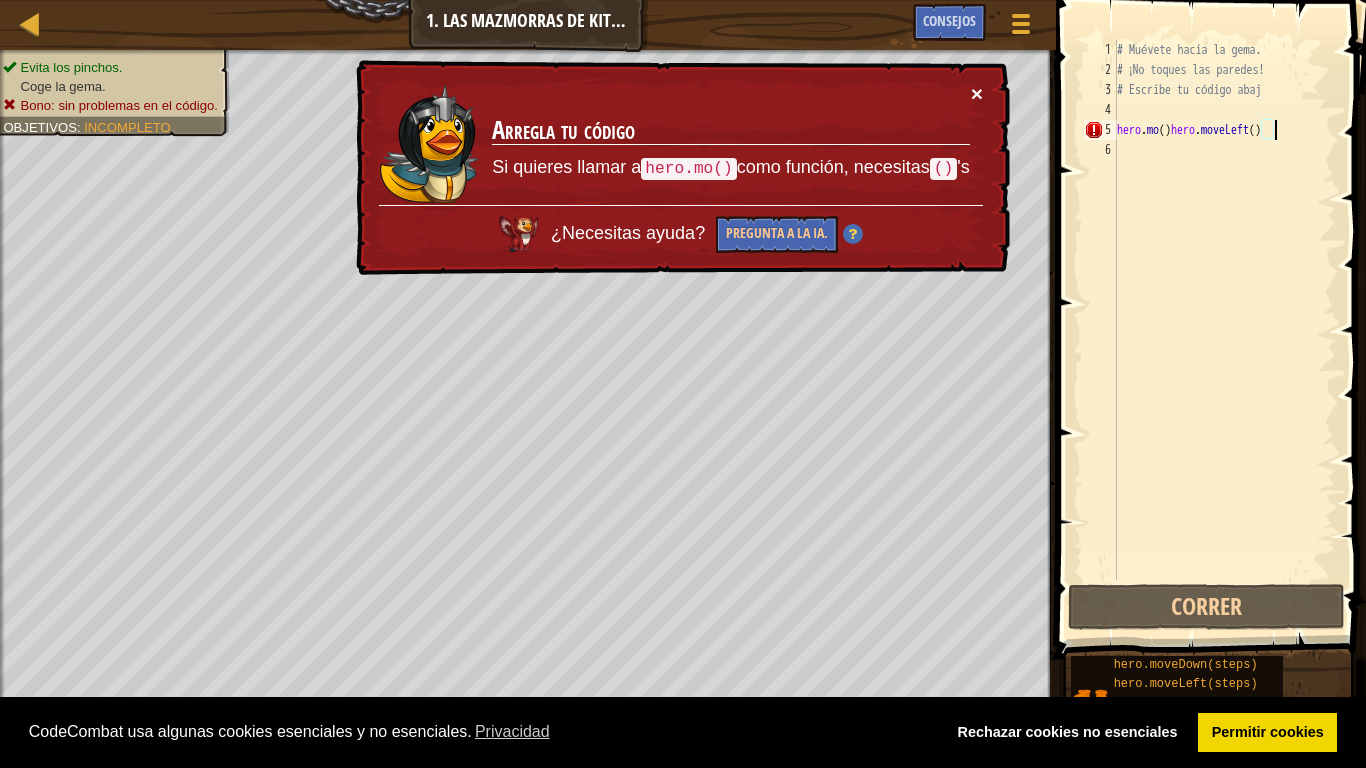 click on "×" at bounding box center [977, 93] 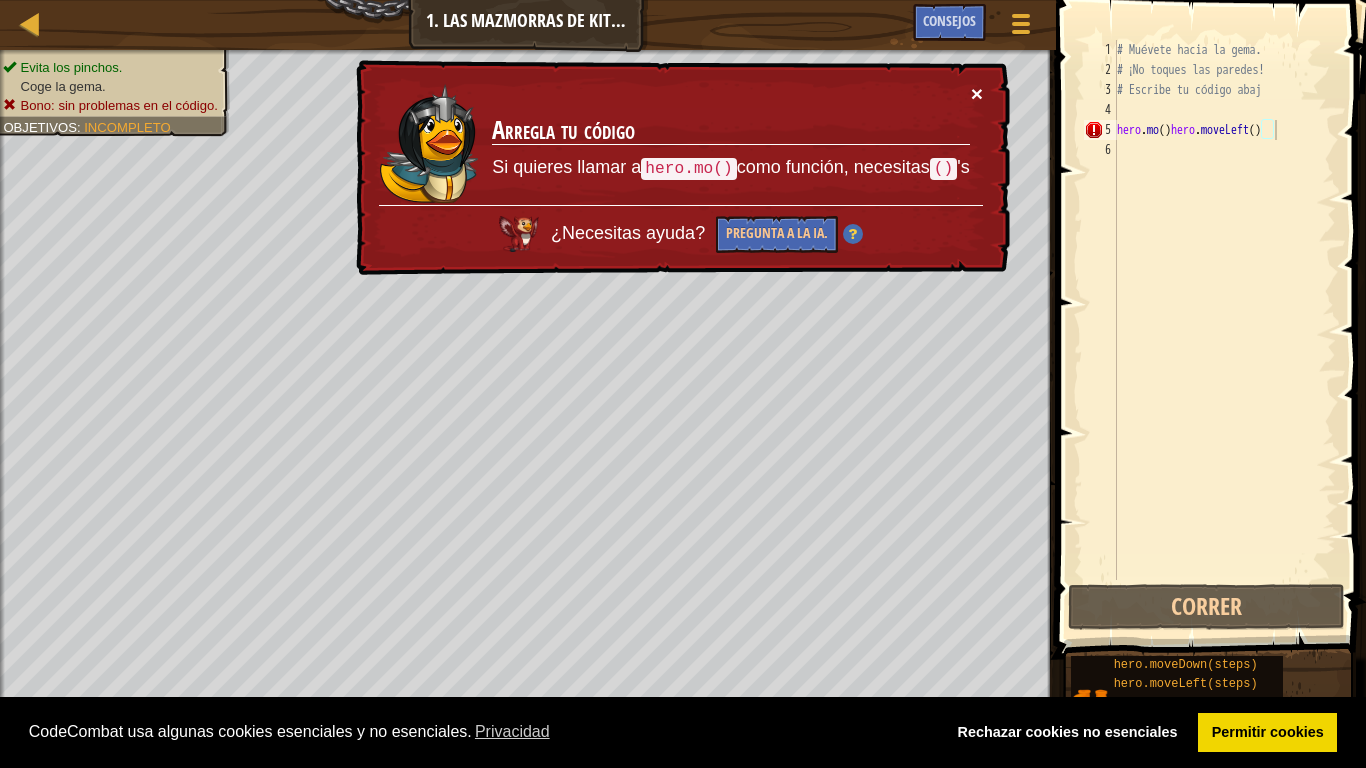 click on "×" at bounding box center [977, 93] 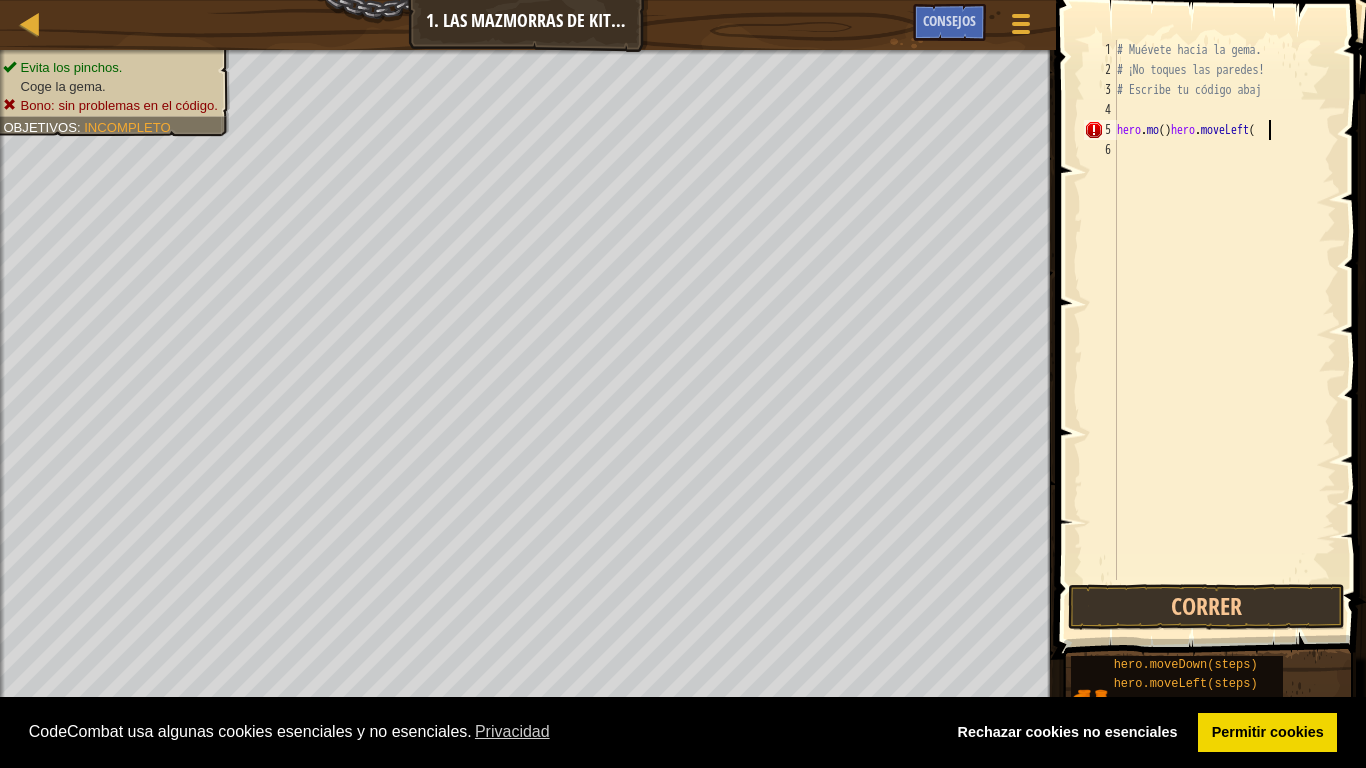scroll, scrollTop: 9, scrollLeft: 12, axis: both 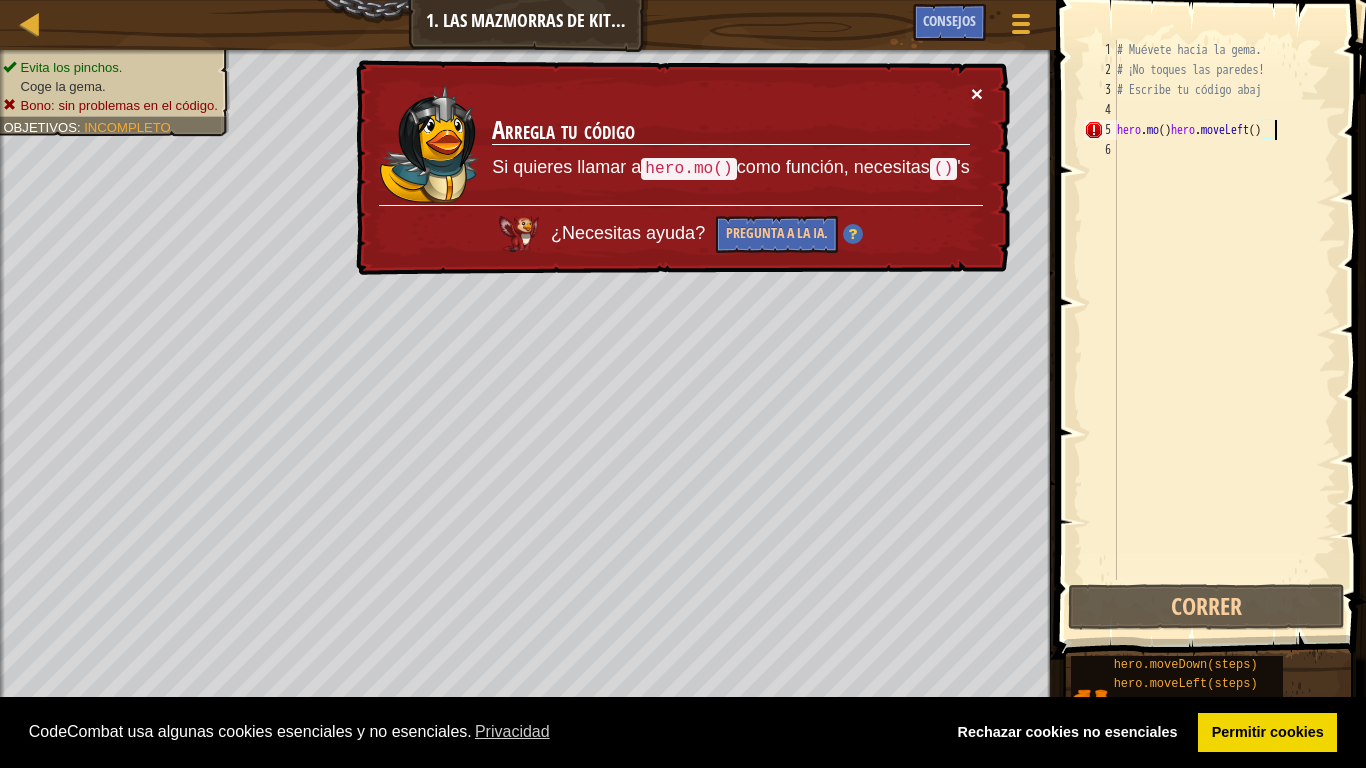 click on "×" at bounding box center [977, 93] 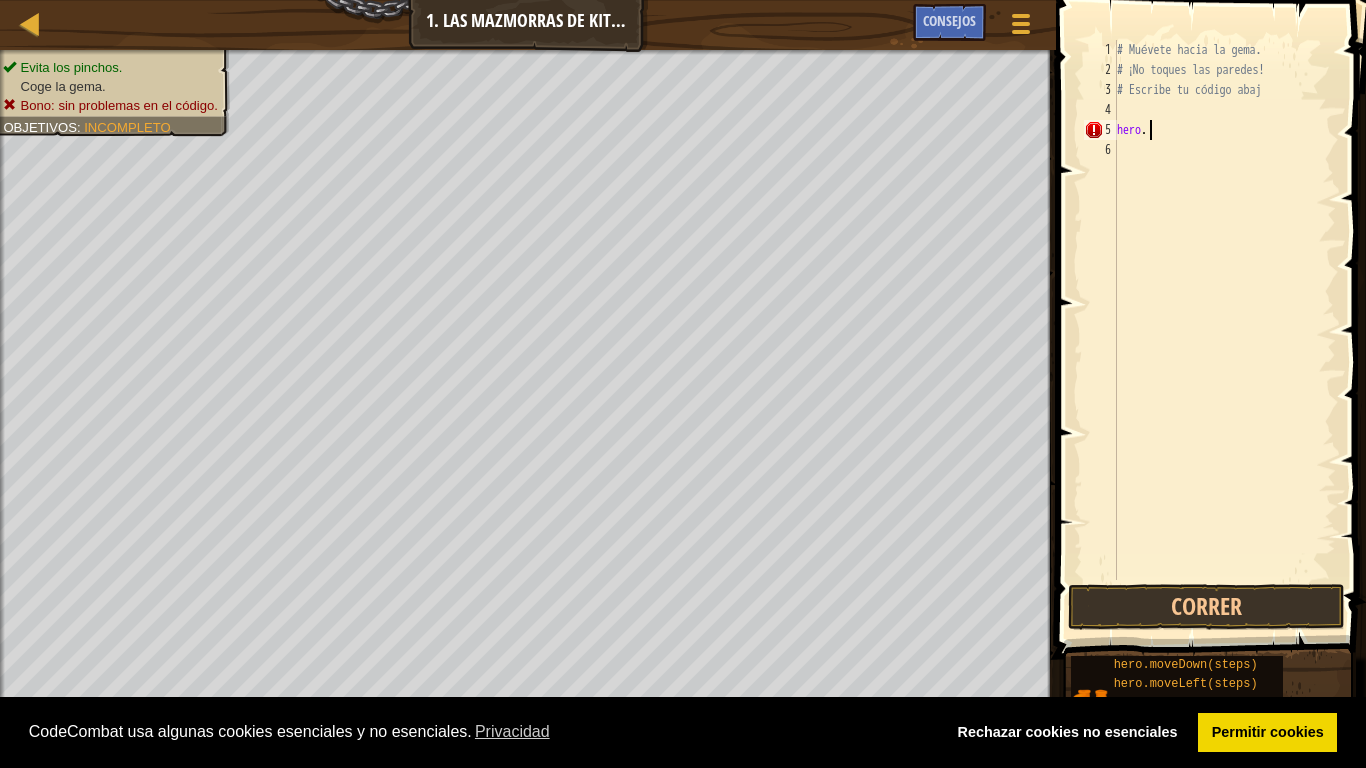 scroll, scrollTop: 9, scrollLeft: 0, axis: vertical 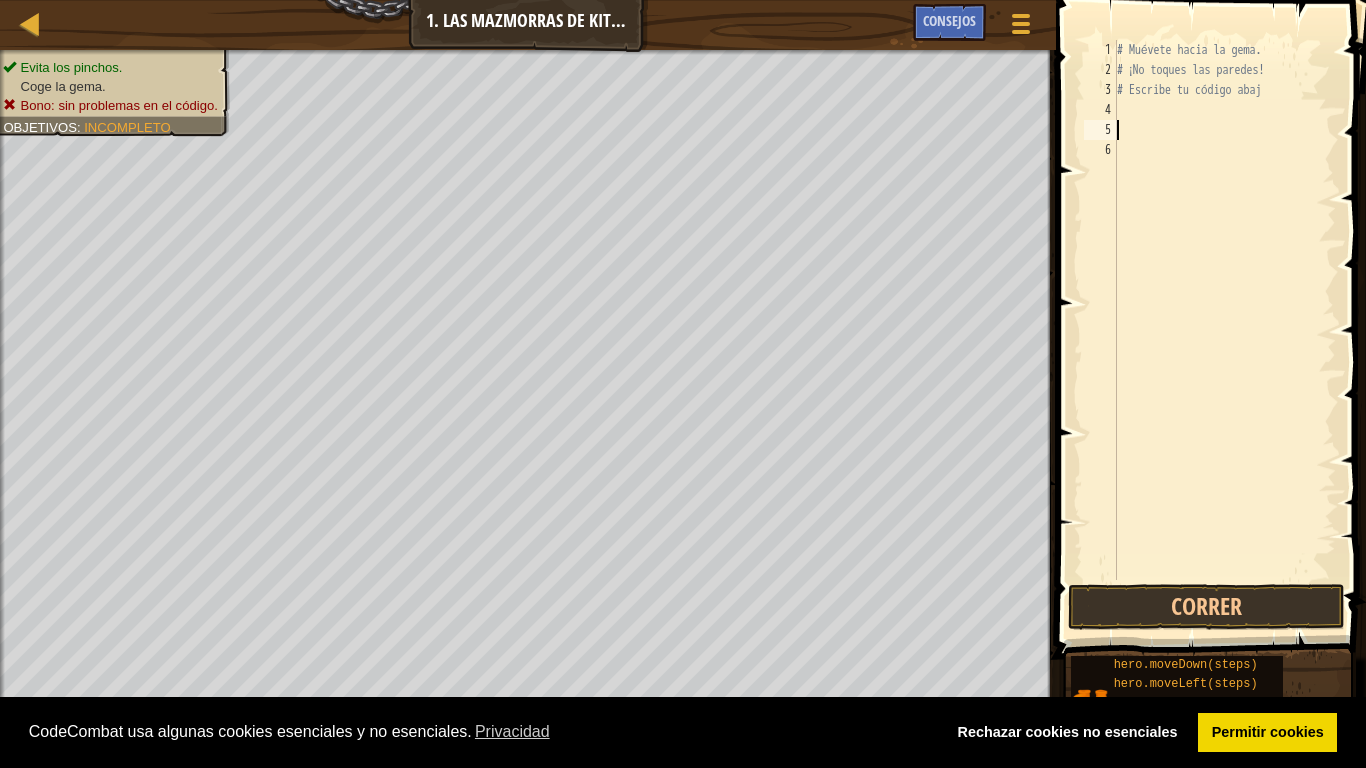 click on "# Muévete hacia la gema. # ¡No toques las paredes! # Escribe tu código abaj" at bounding box center [1224, 330] 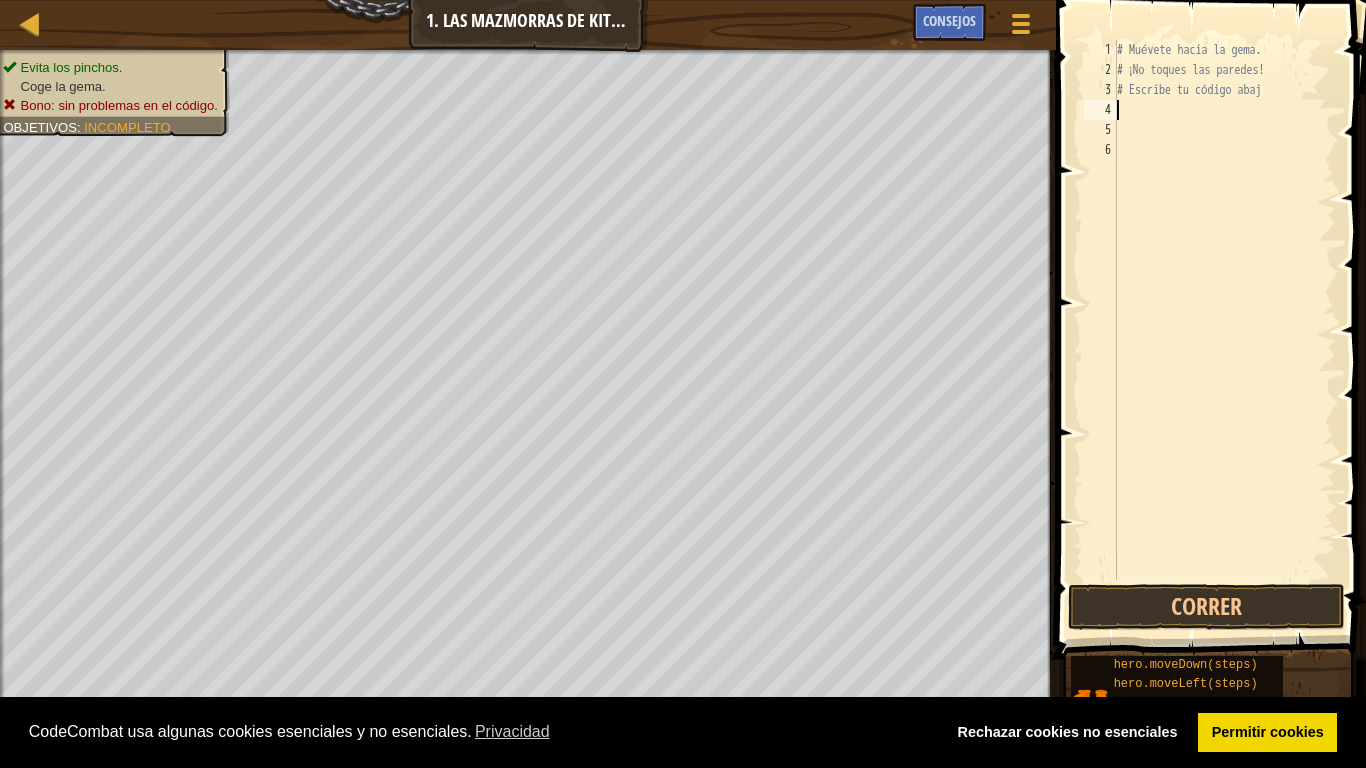 click on "# Muévete hacia la gema. # ¡No toques las paredes! # Escribe tu código abaj" at bounding box center (1224, 330) 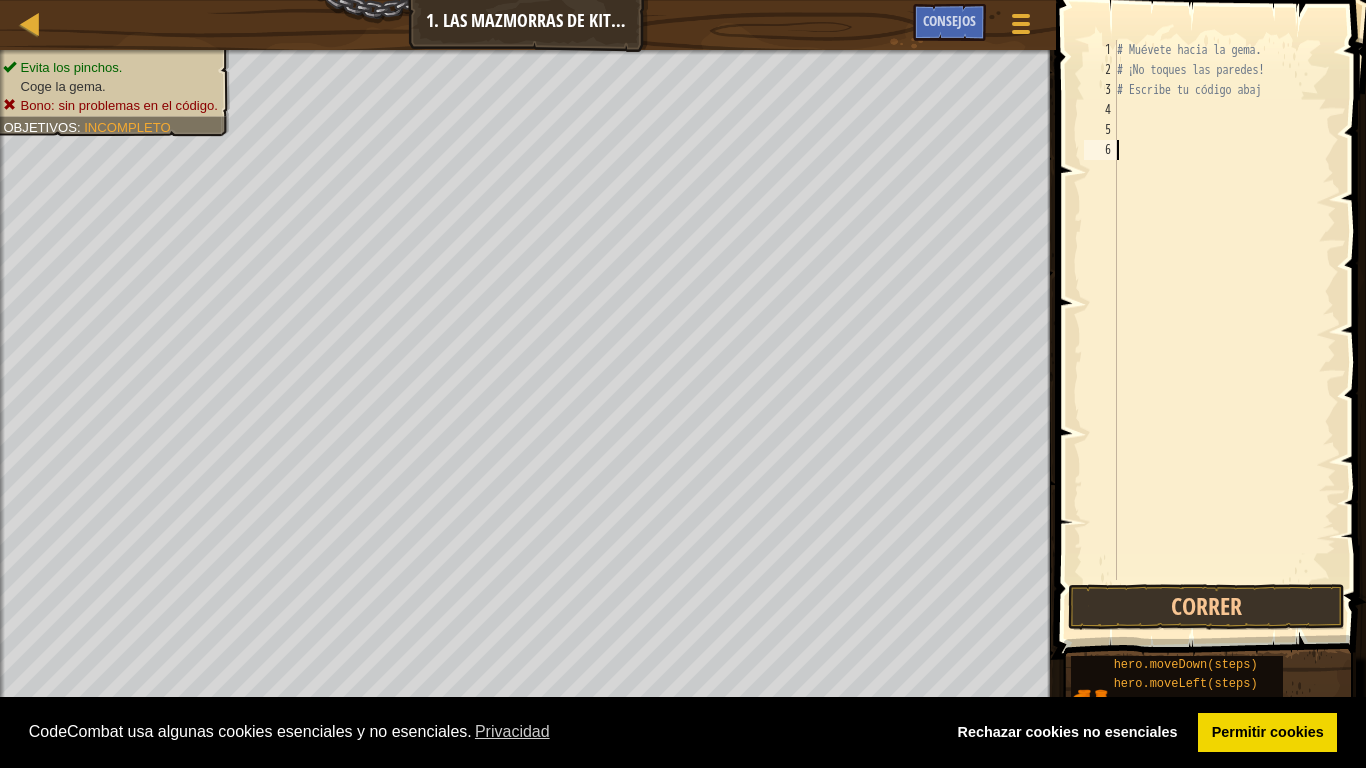 click on "# Muévete hacia la gema. # ¡No toques las paredes! # Escribe tu código abaj" at bounding box center [1224, 330] 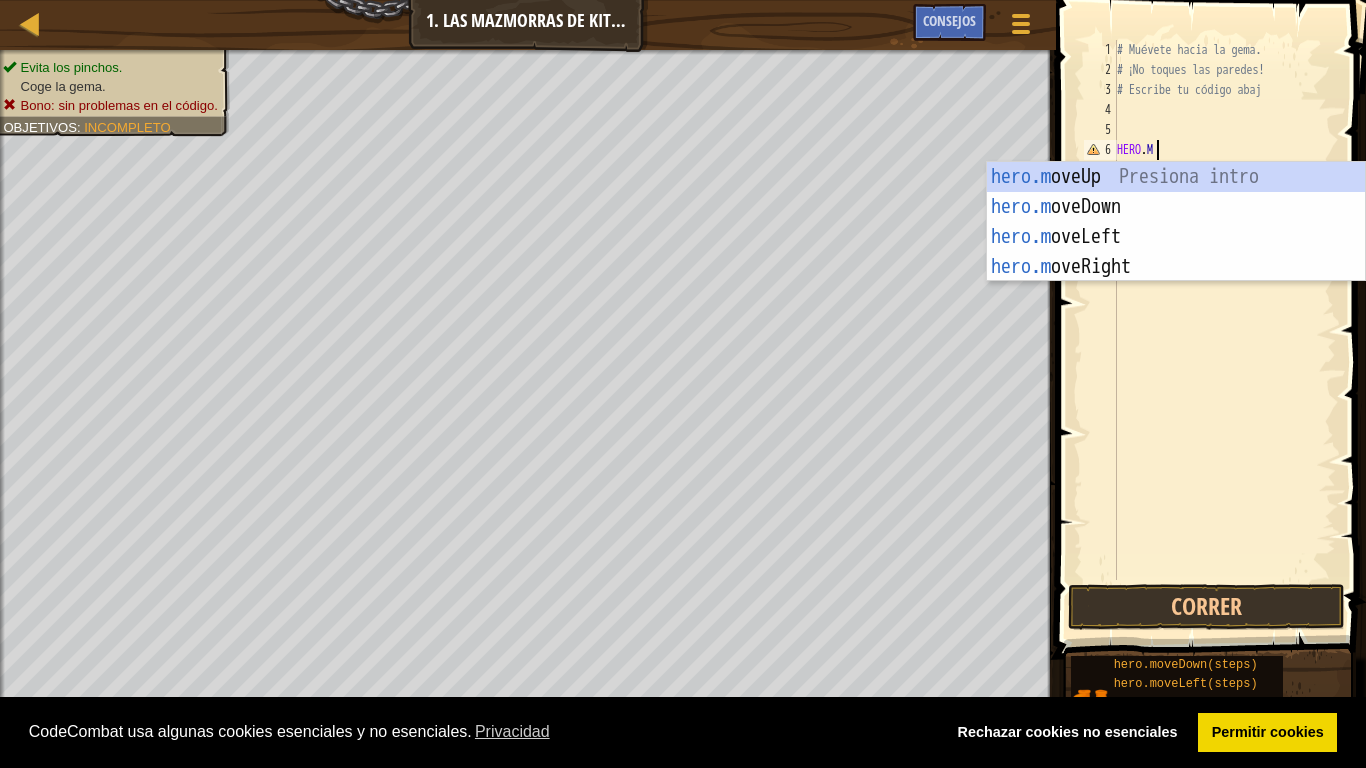 scroll, scrollTop: 9, scrollLeft: 3, axis: both 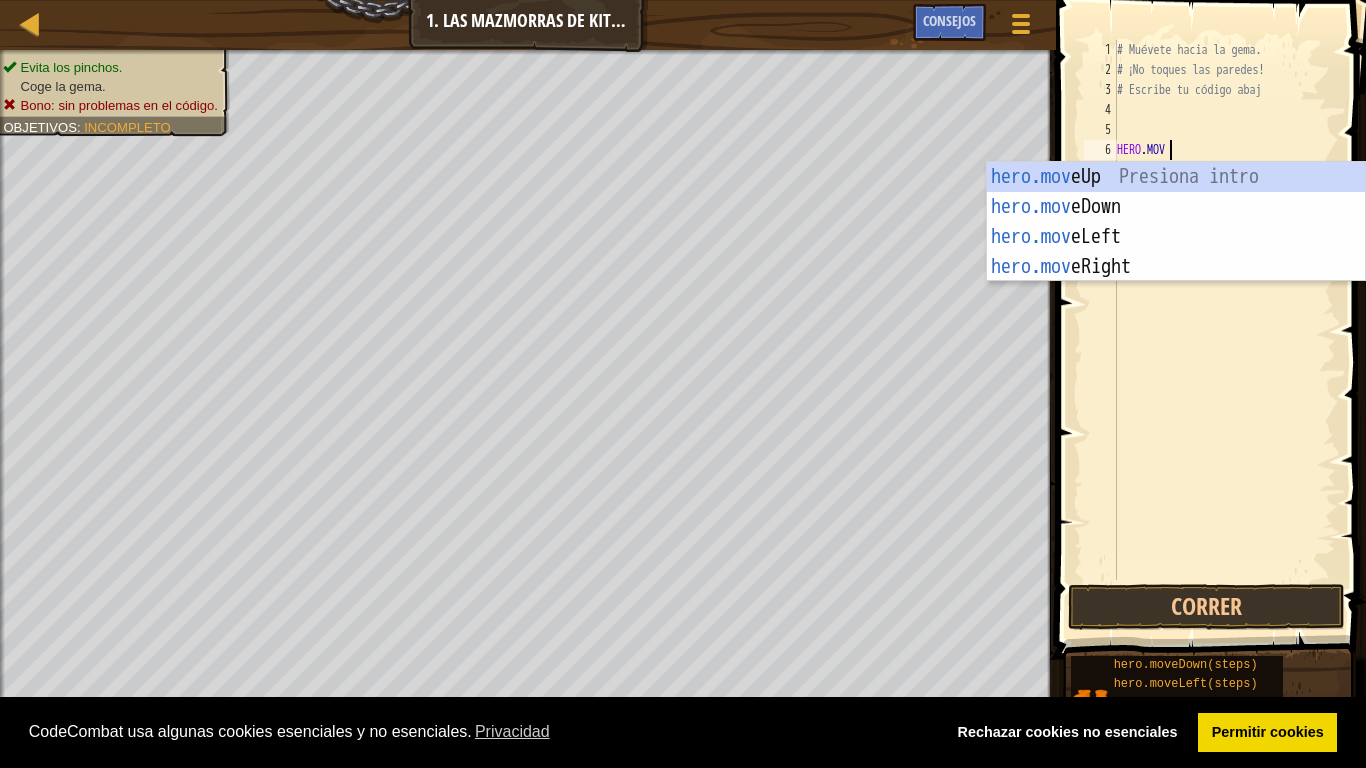 type on "HERO.MOVE" 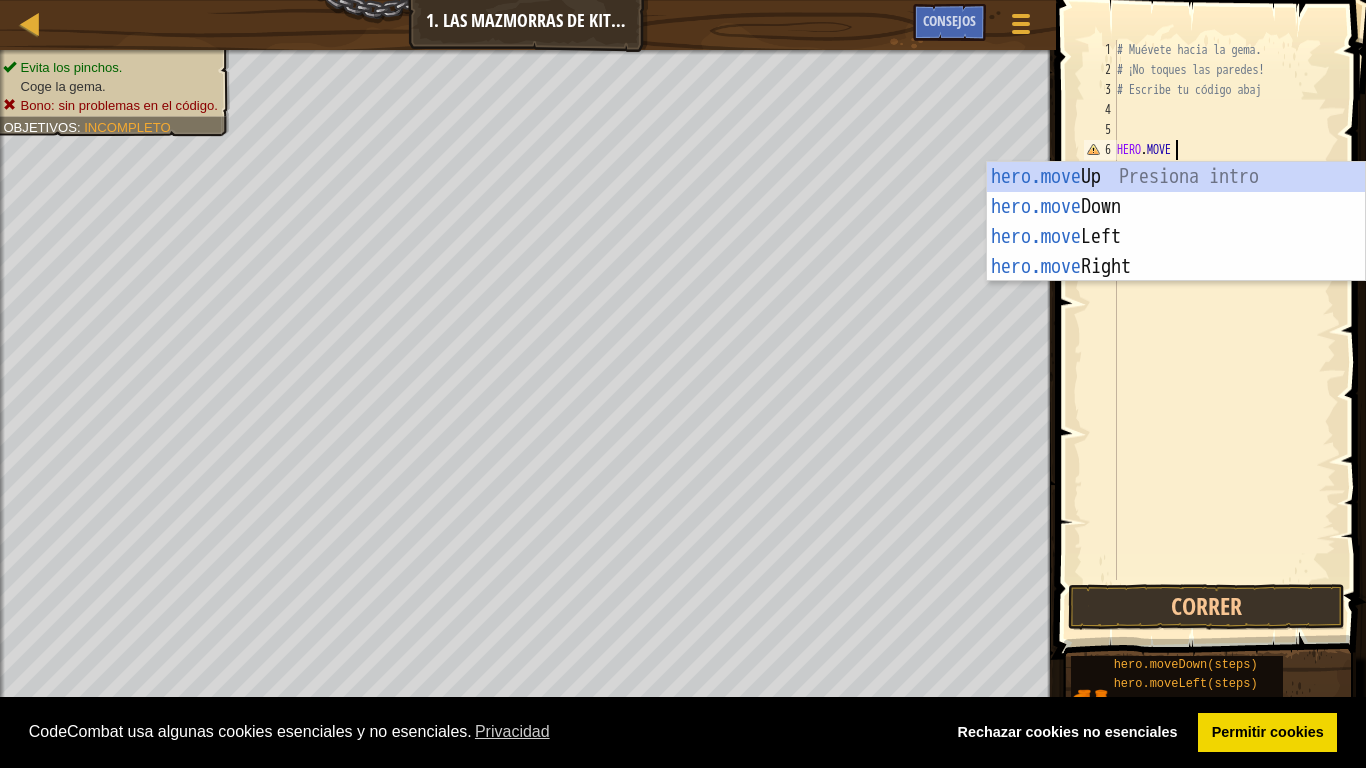 scroll, scrollTop: 9, scrollLeft: 4, axis: both 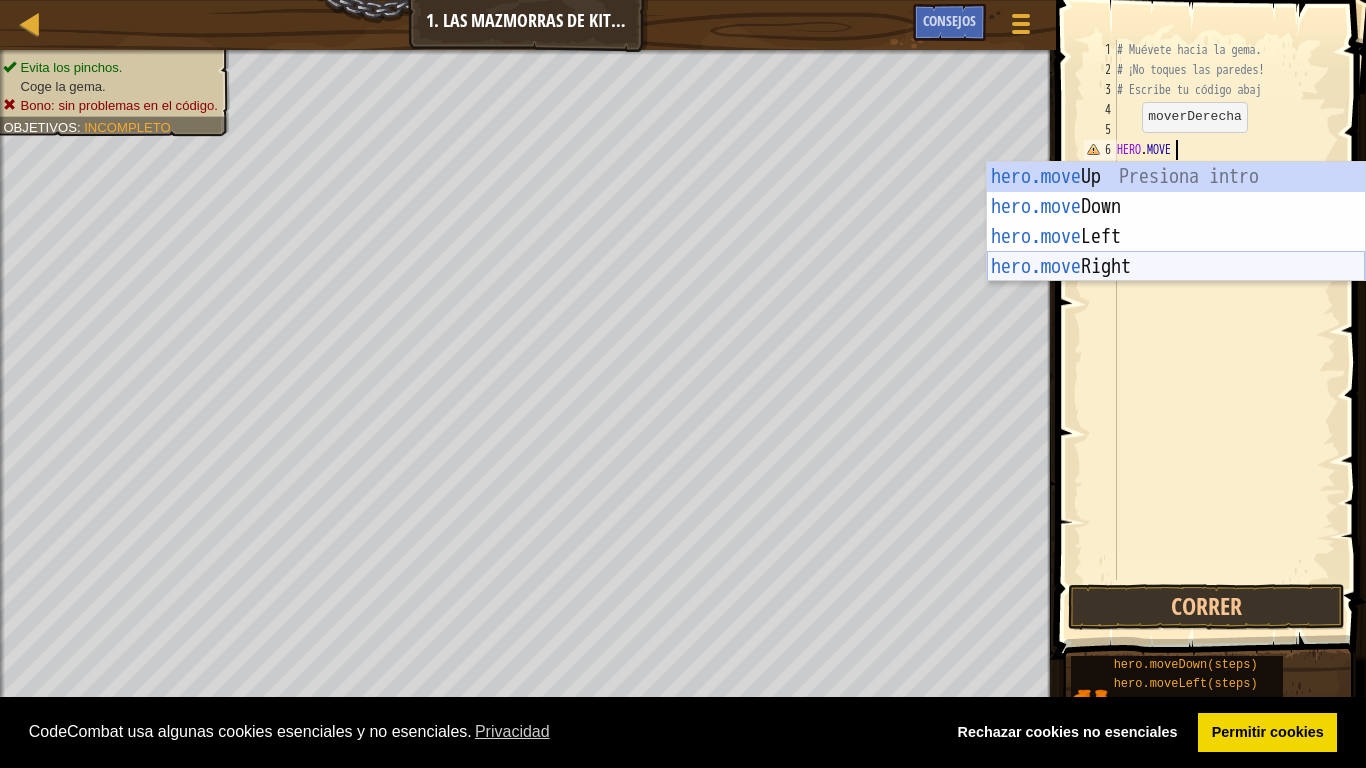 click on "hero.move Up Presiona intro hero.move Down Presiona intro hero.move Left Presiona intro hero.move Right Presiona intro" at bounding box center [1176, 252] 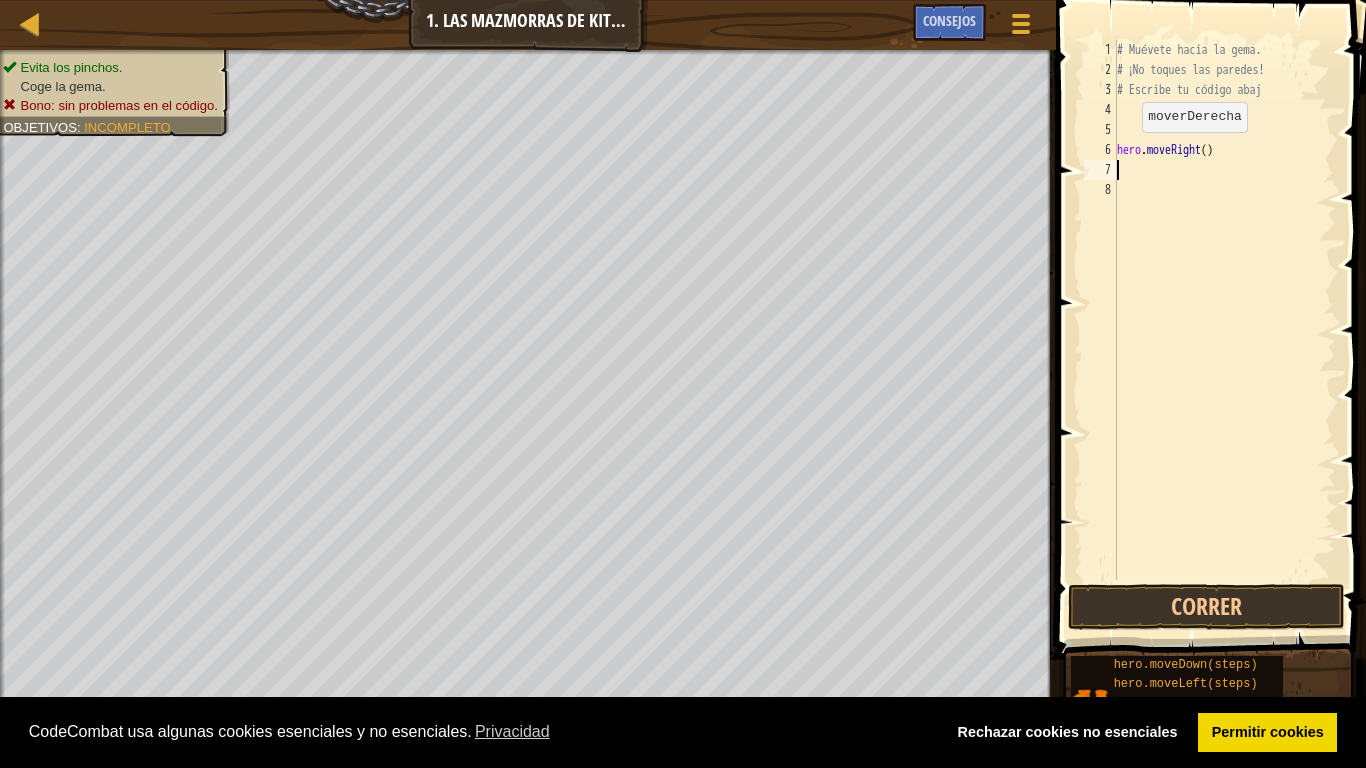 scroll, scrollTop: 9, scrollLeft: 0, axis: vertical 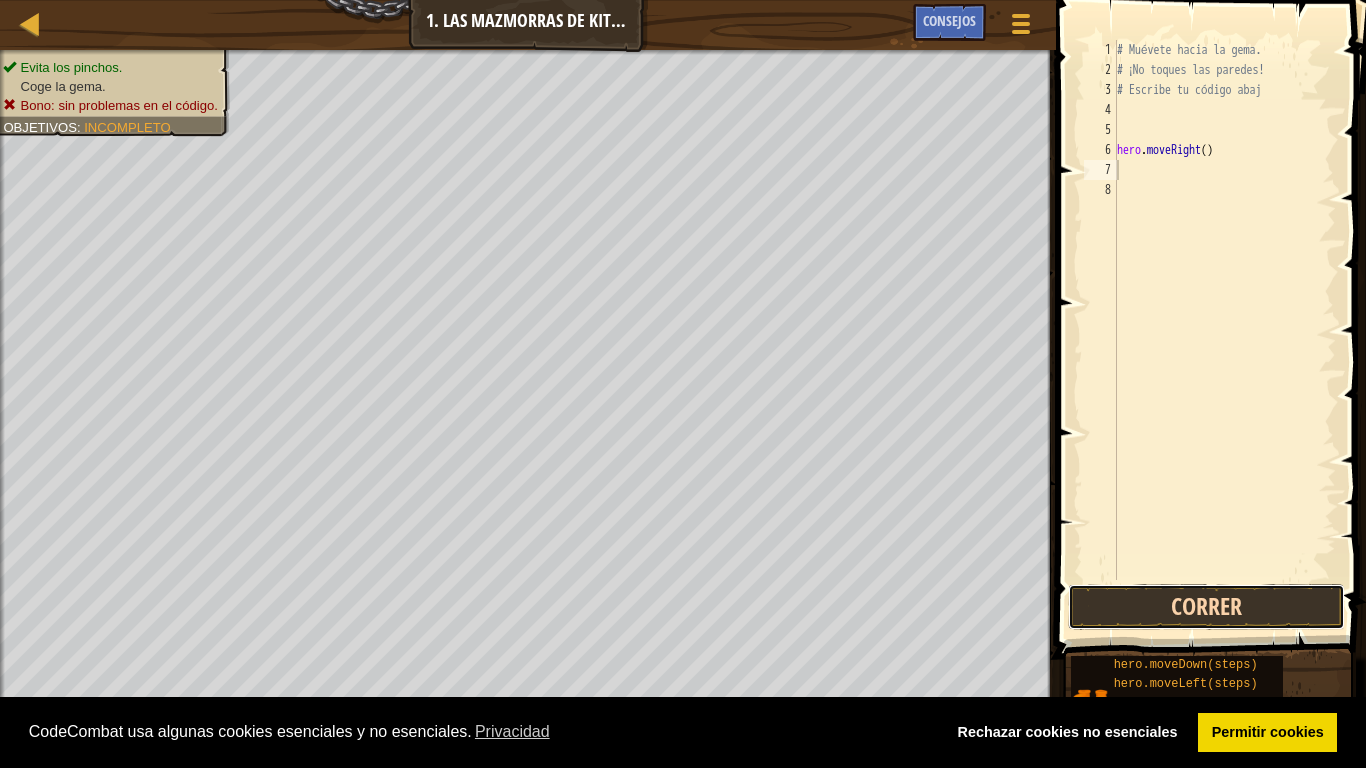click on "Correr" at bounding box center [1206, 607] 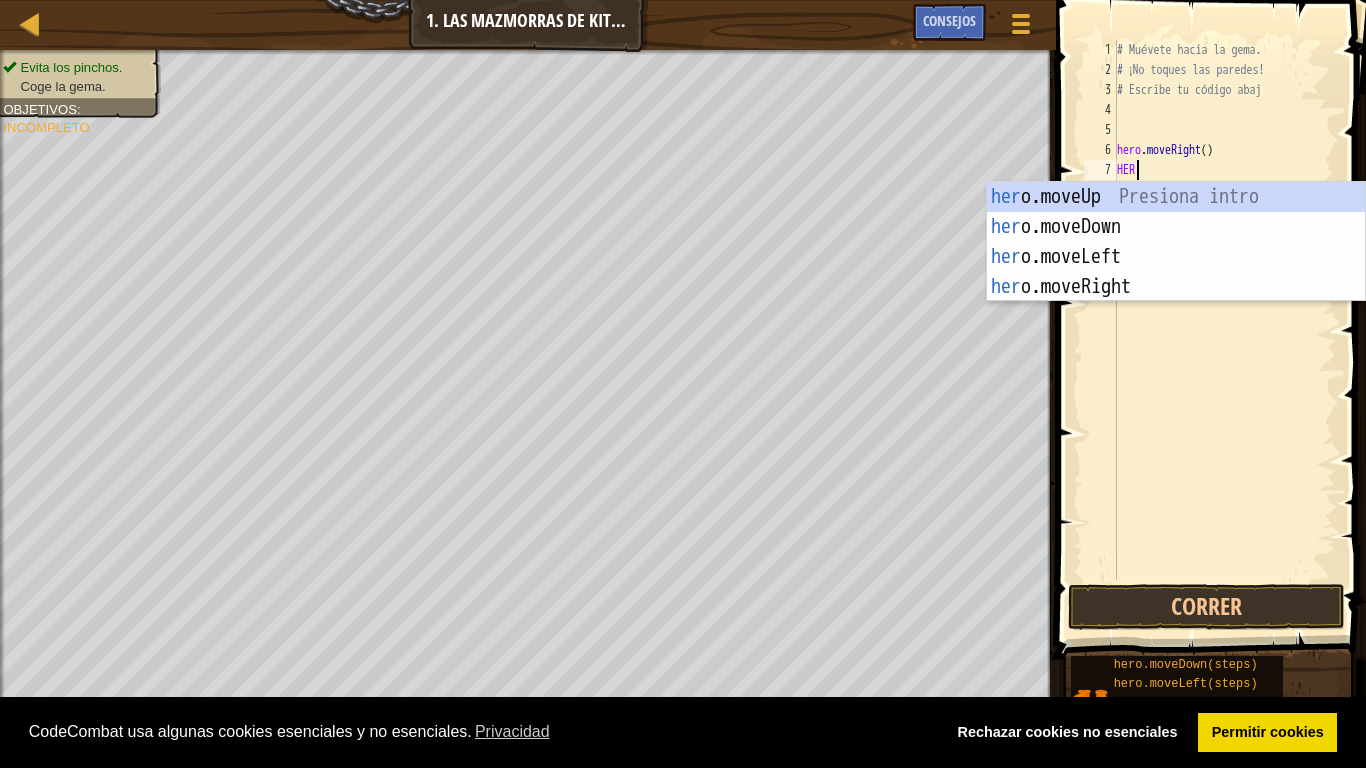 scroll, scrollTop: 9, scrollLeft: 1, axis: both 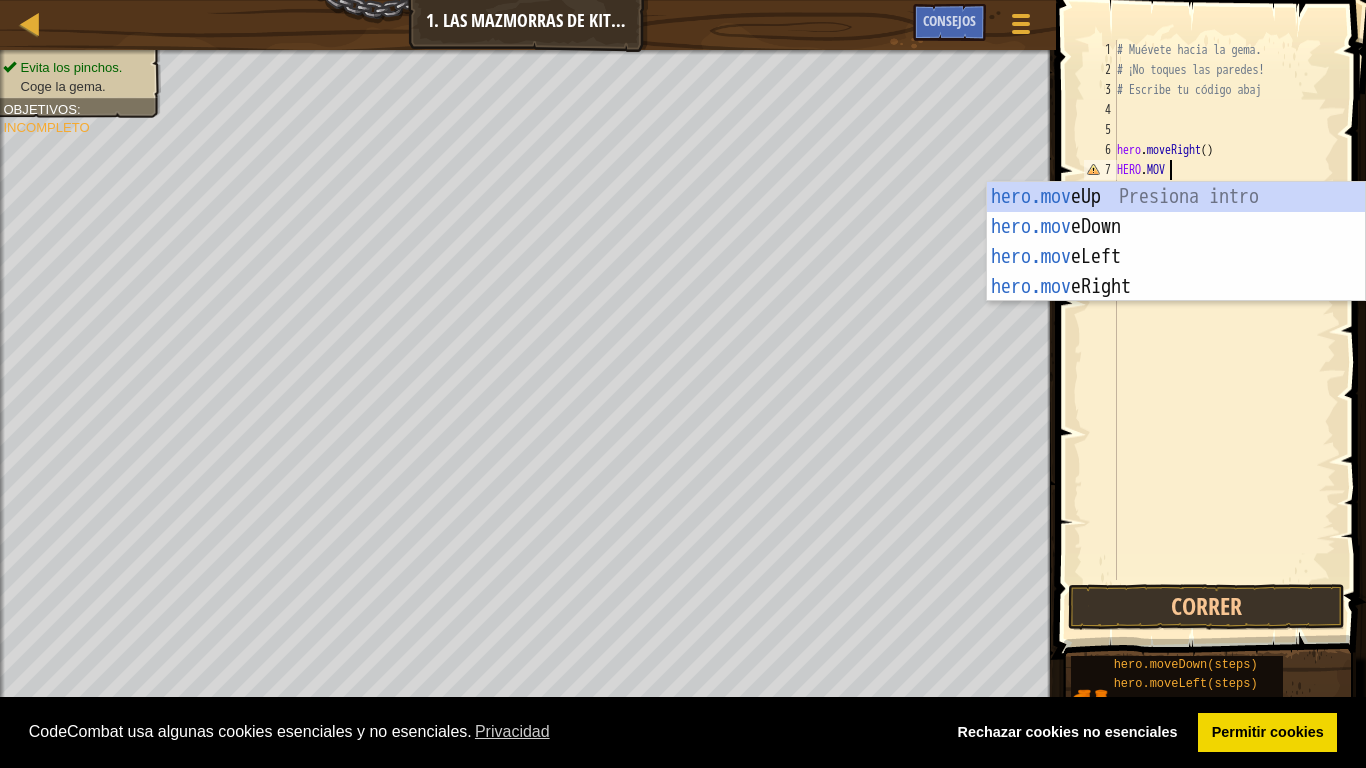 type on "HERO.MOVE" 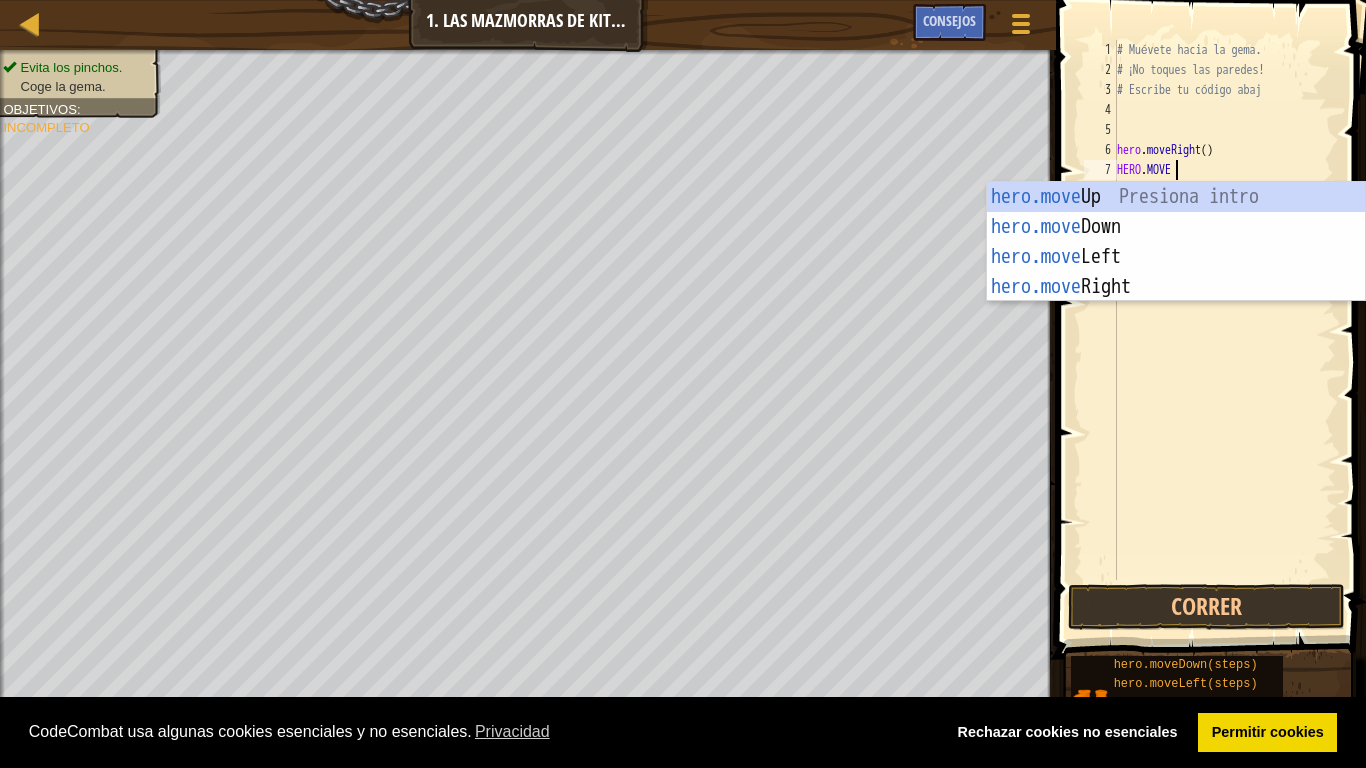 scroll, scrollTop: 9, scrollLeft: 4, axis: both 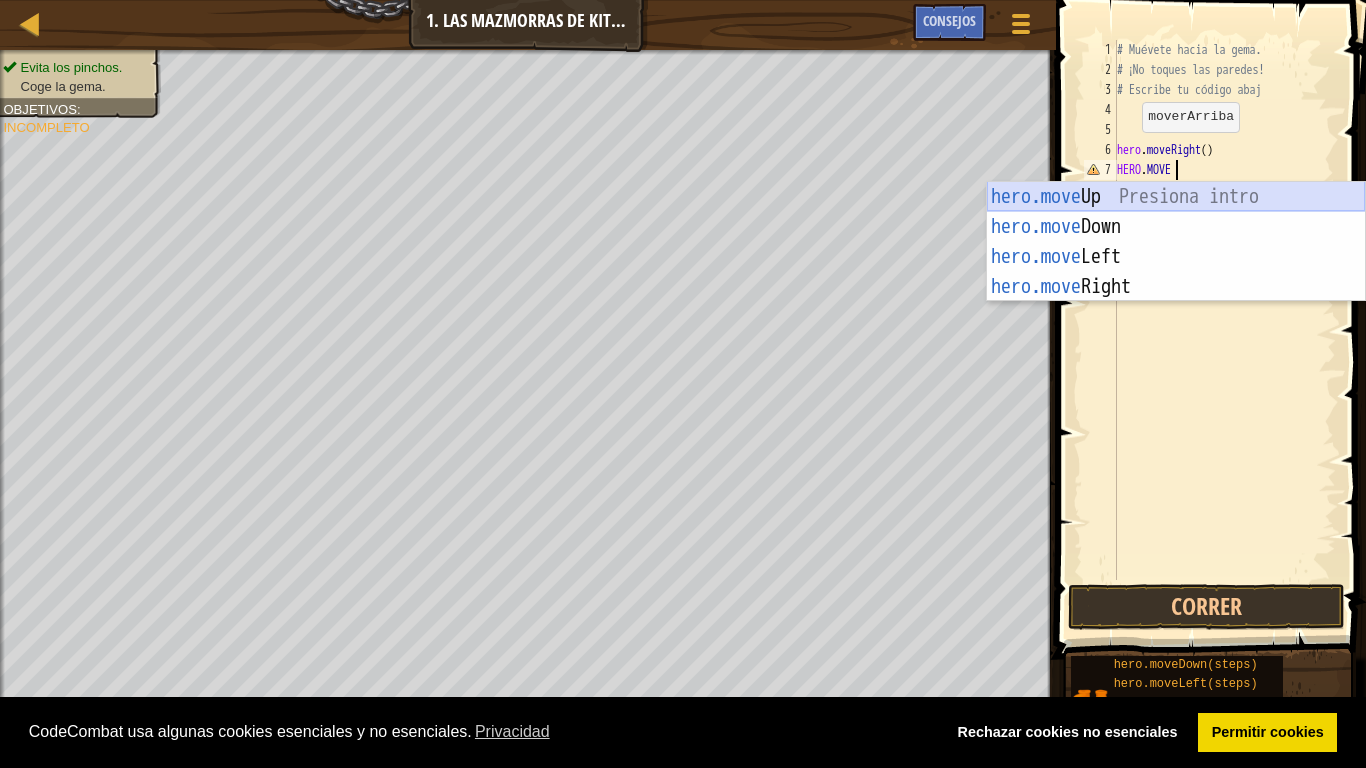 click on "hero.move Up Presiona intro hero.move Down Presiona intro hero.move Left Presiona intro hero.move Right Presiona intro" at bounding box center (1176, 272) 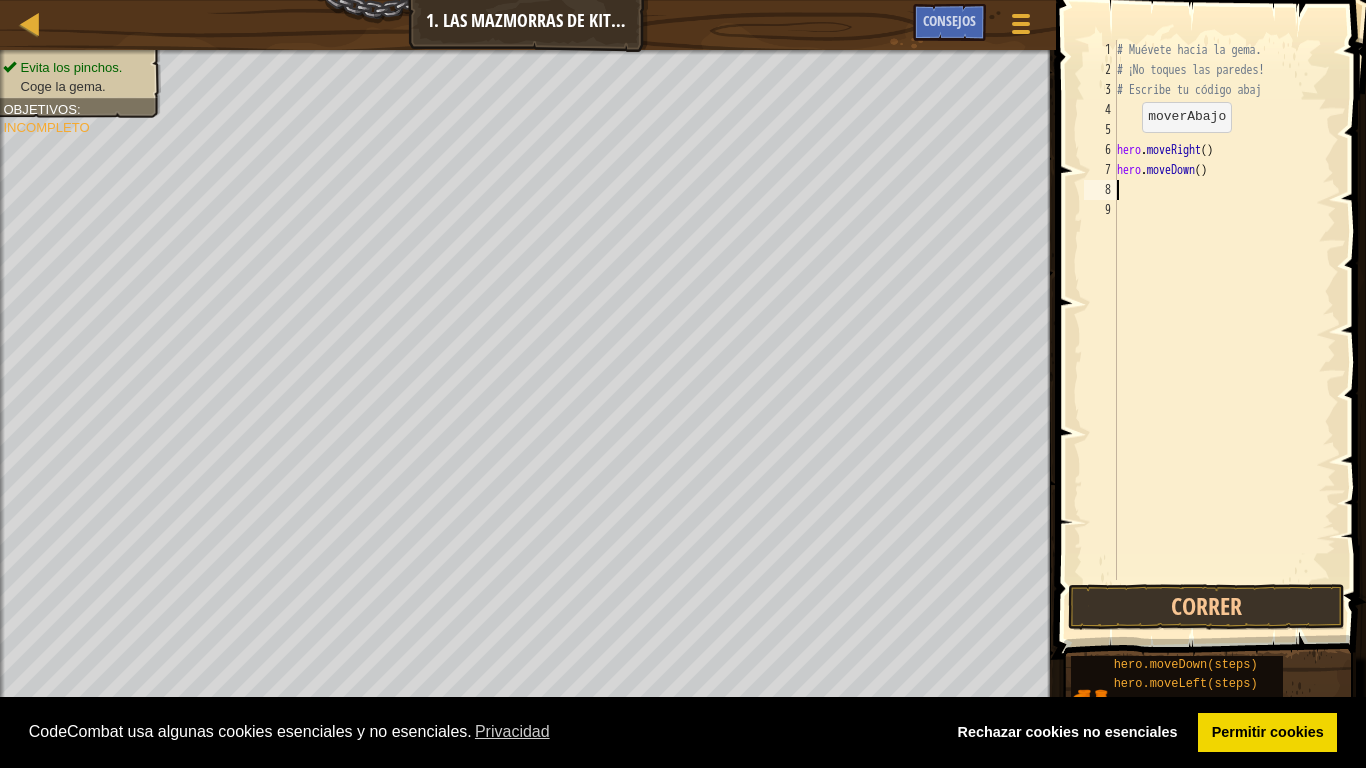 scroll, scrollTop: 9, scrollLeft: 0, axis: vertical 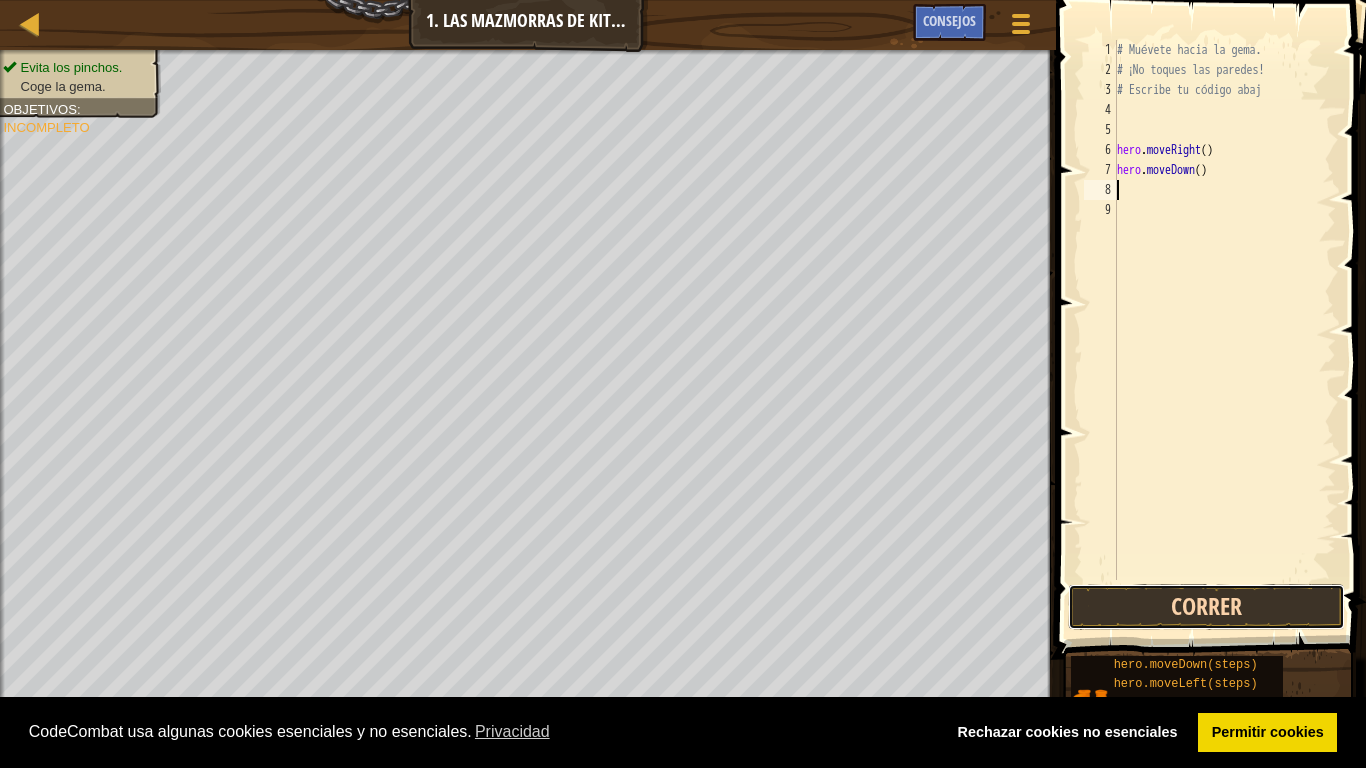 click on "Correr" at bounding box center [1206, 607] 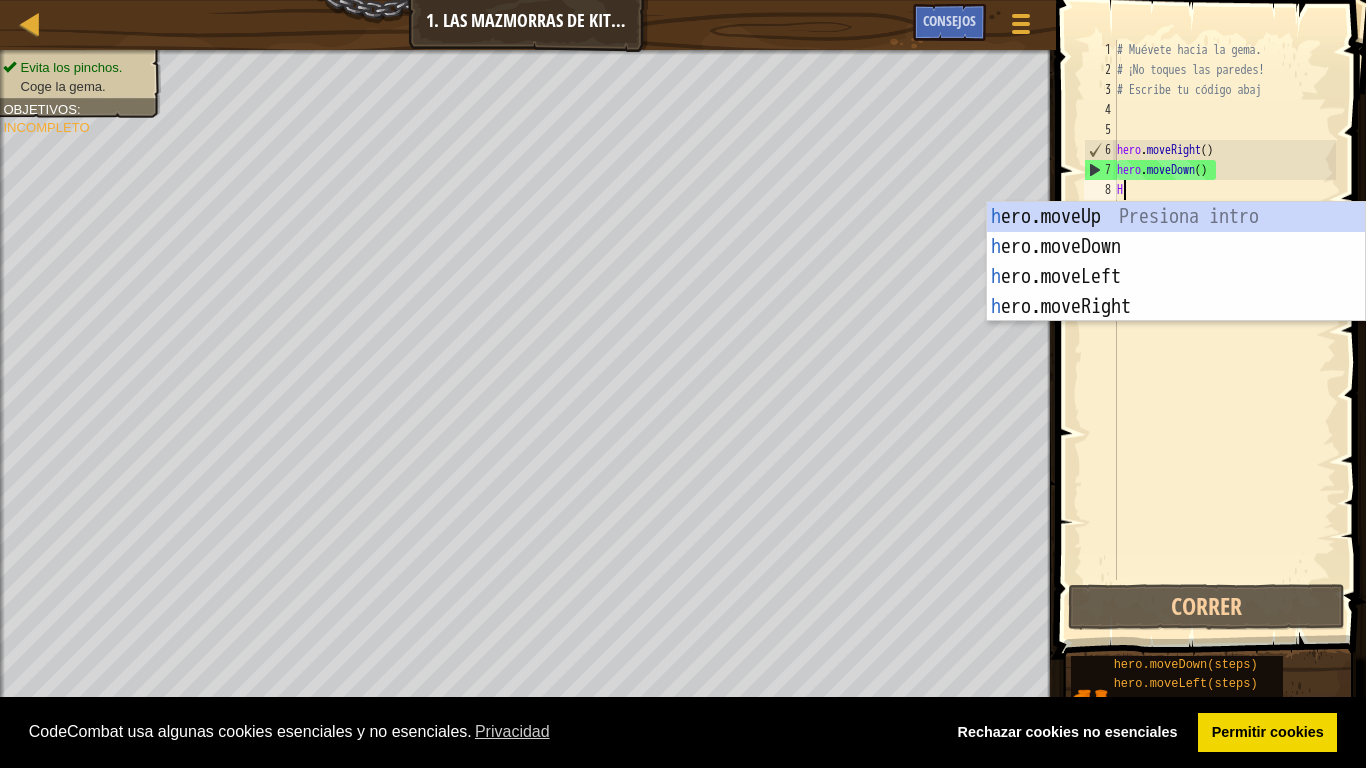 type on "HER" 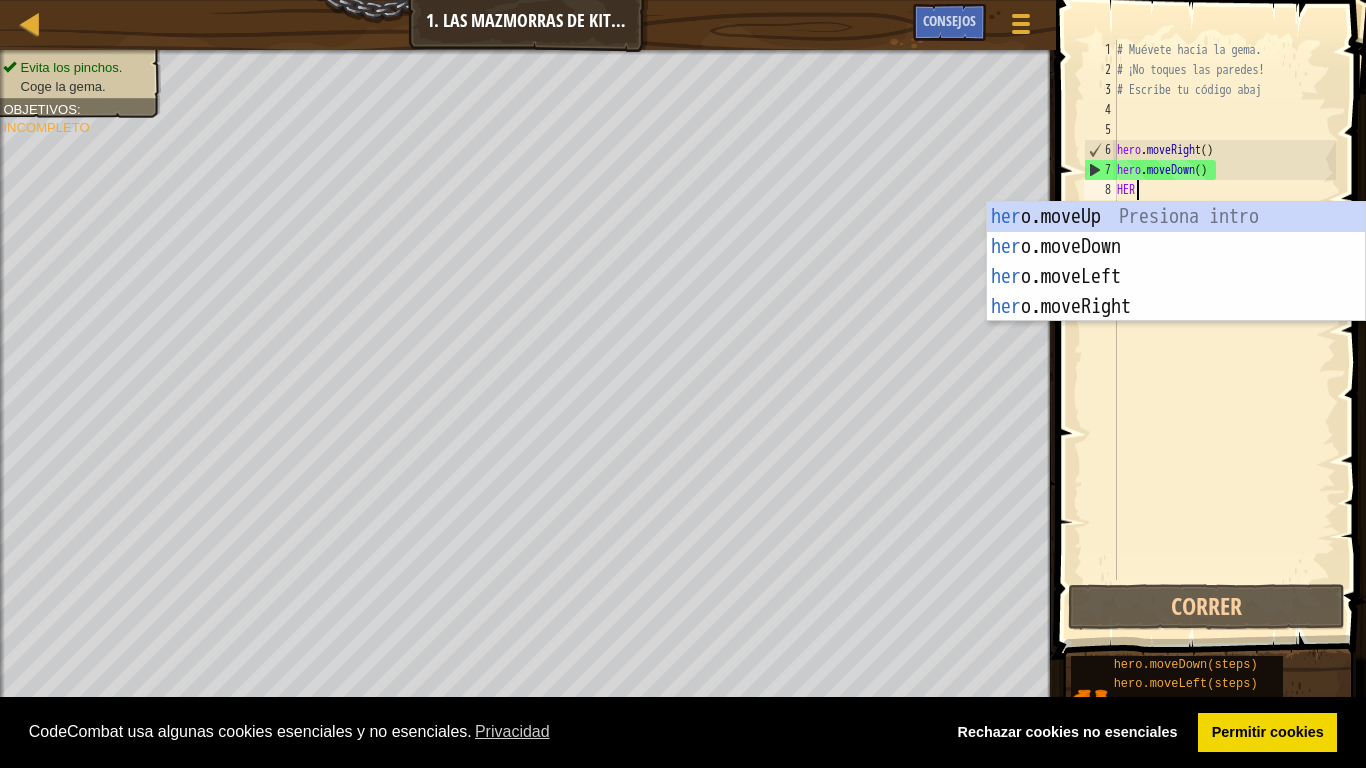 scroll, scrollTop: 9, scrollLeft: 1, axis: both 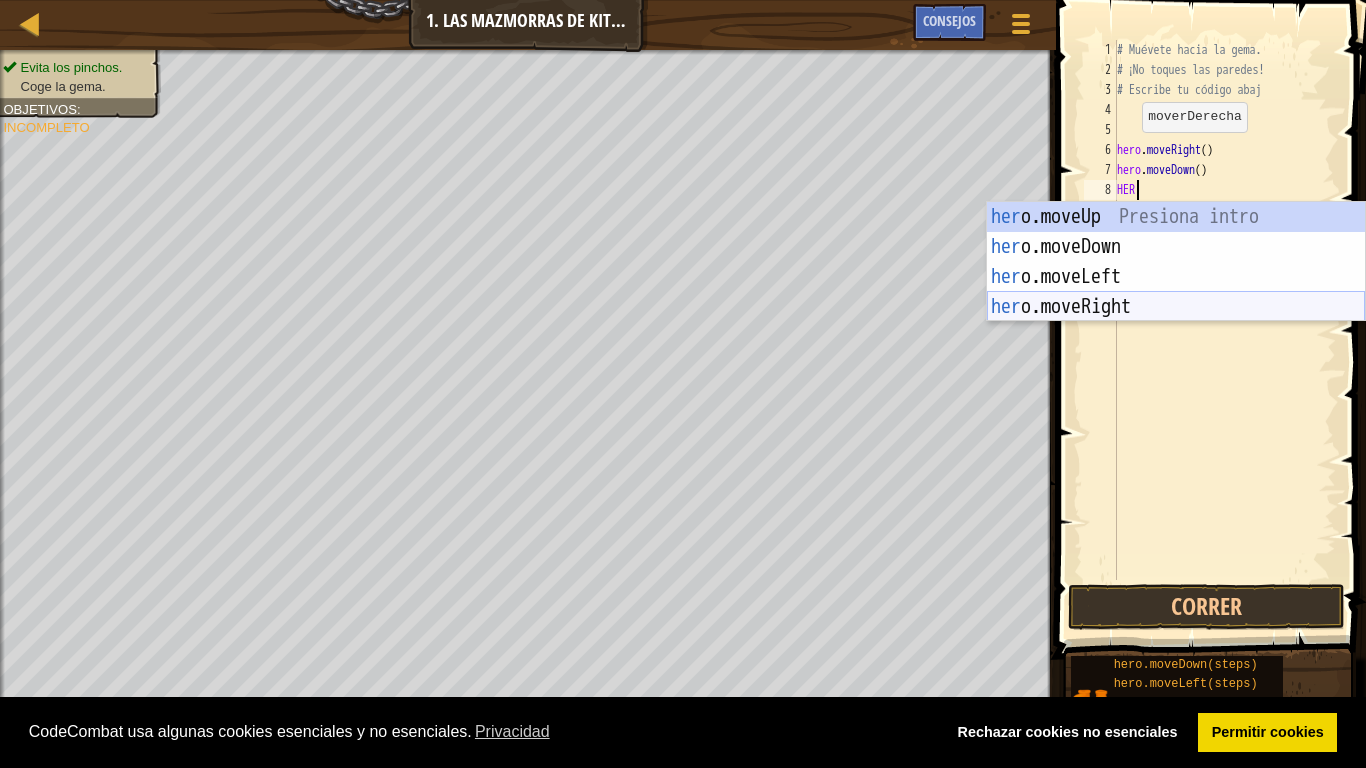 click on "her o.moveUp Presiona intro her o.moveDown Presiona intro her o.moveLeft Presiona intro her o.moveRight Presiona intro" at bounding box center (1176, 292) 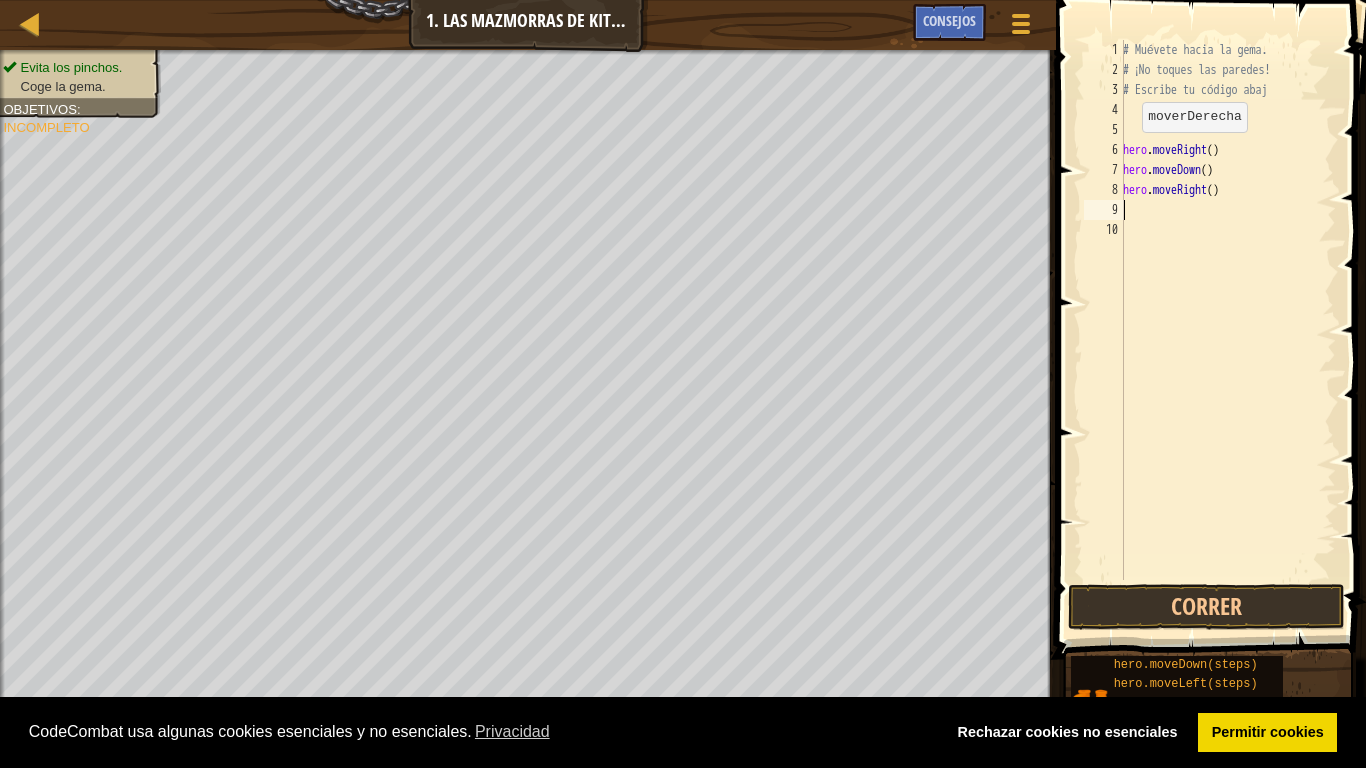 scroll, scrollTop: 9, scrollLeft: 0, axis: vertical 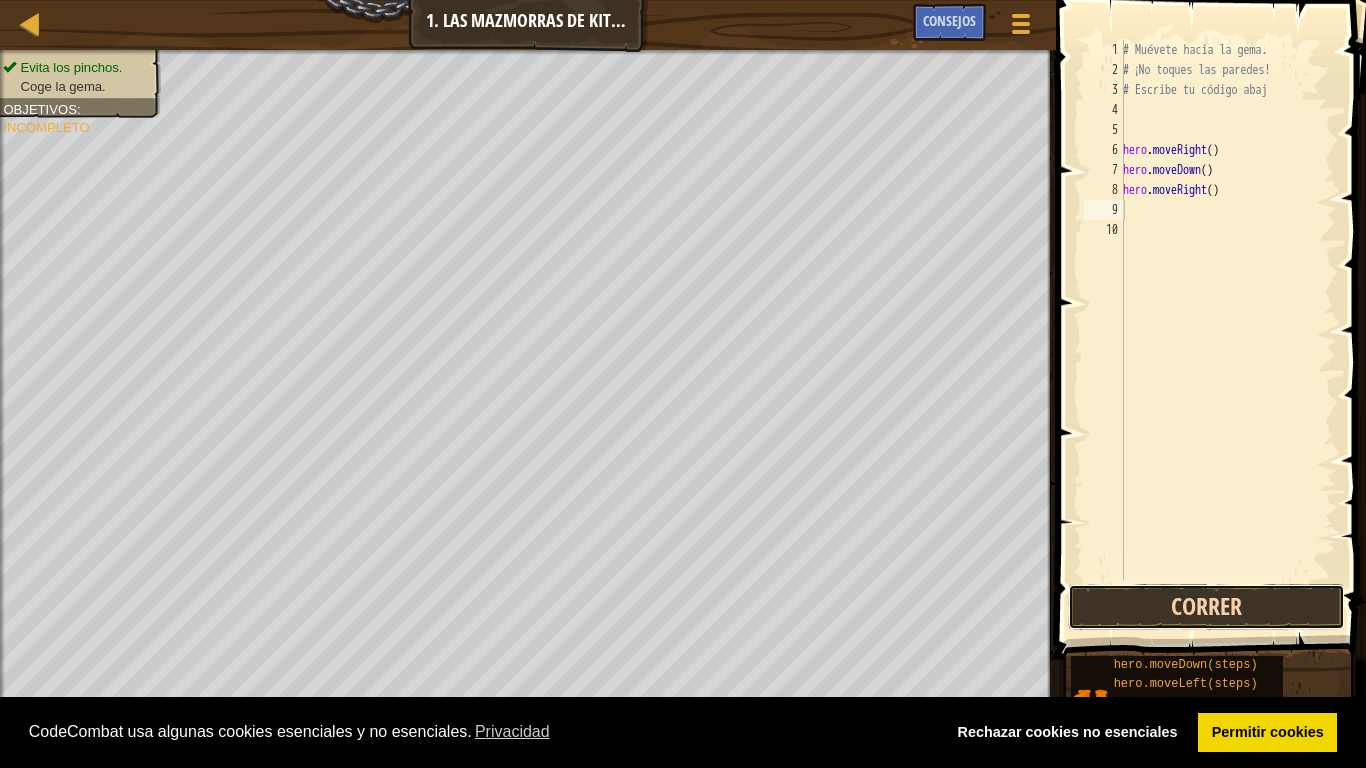 click on "Correr" at bounding box center [1206, 607] 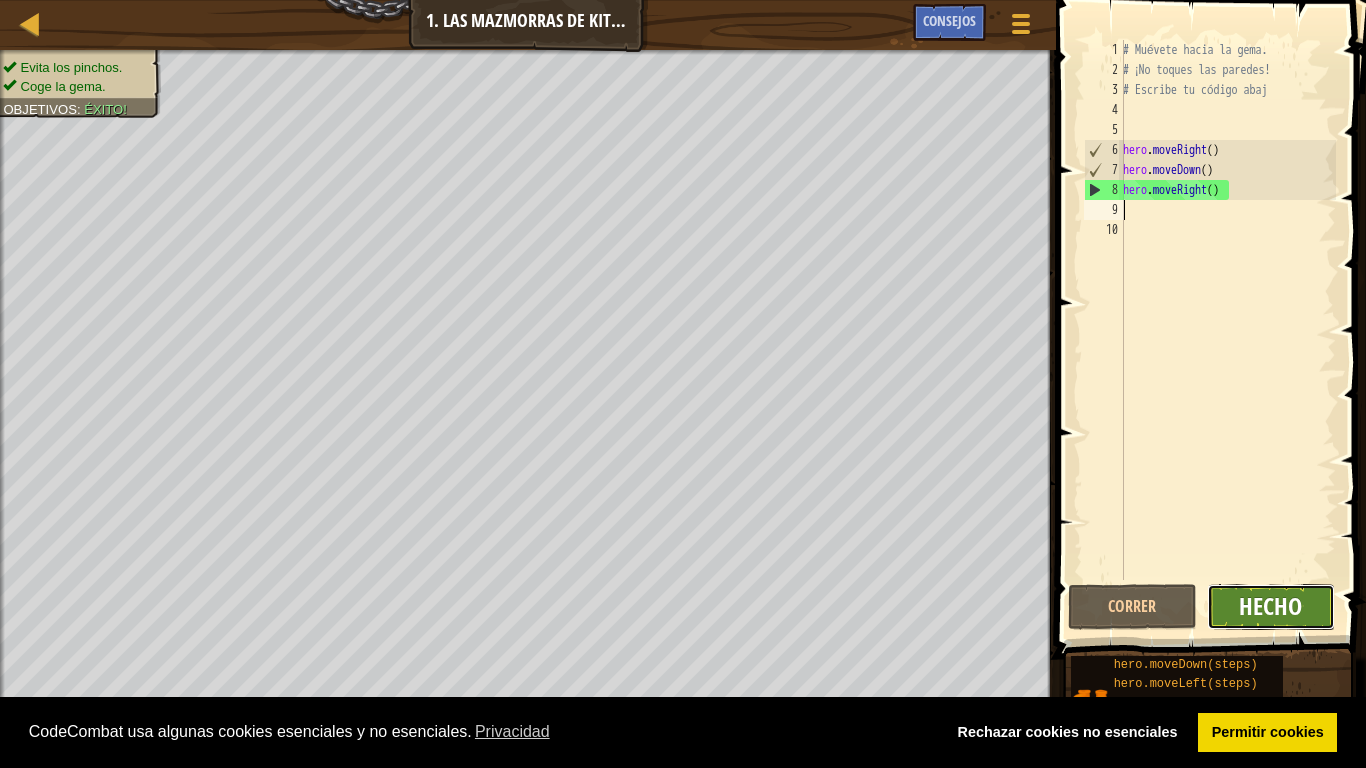click on "Hecho" at bounding box center [1270, 606] 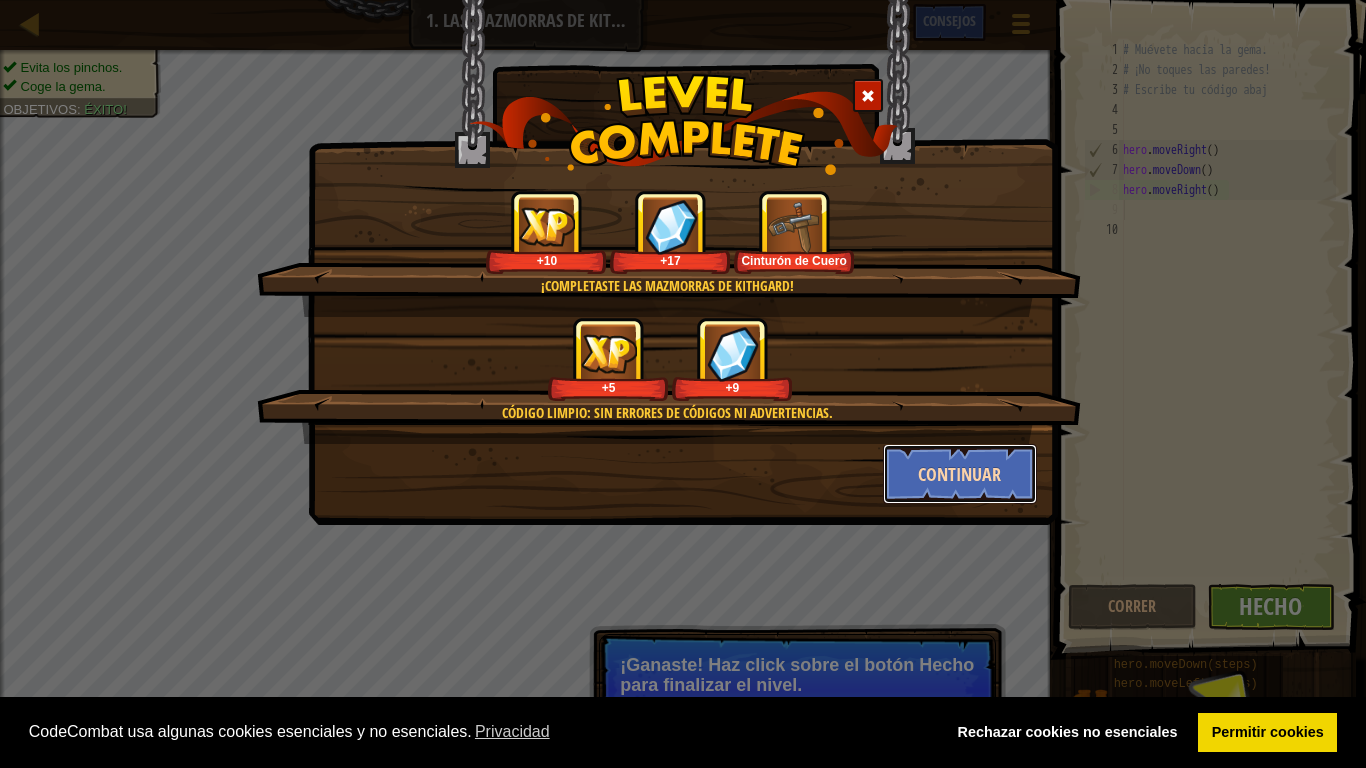 click on "Continuar" at bounding box center (960, 474) 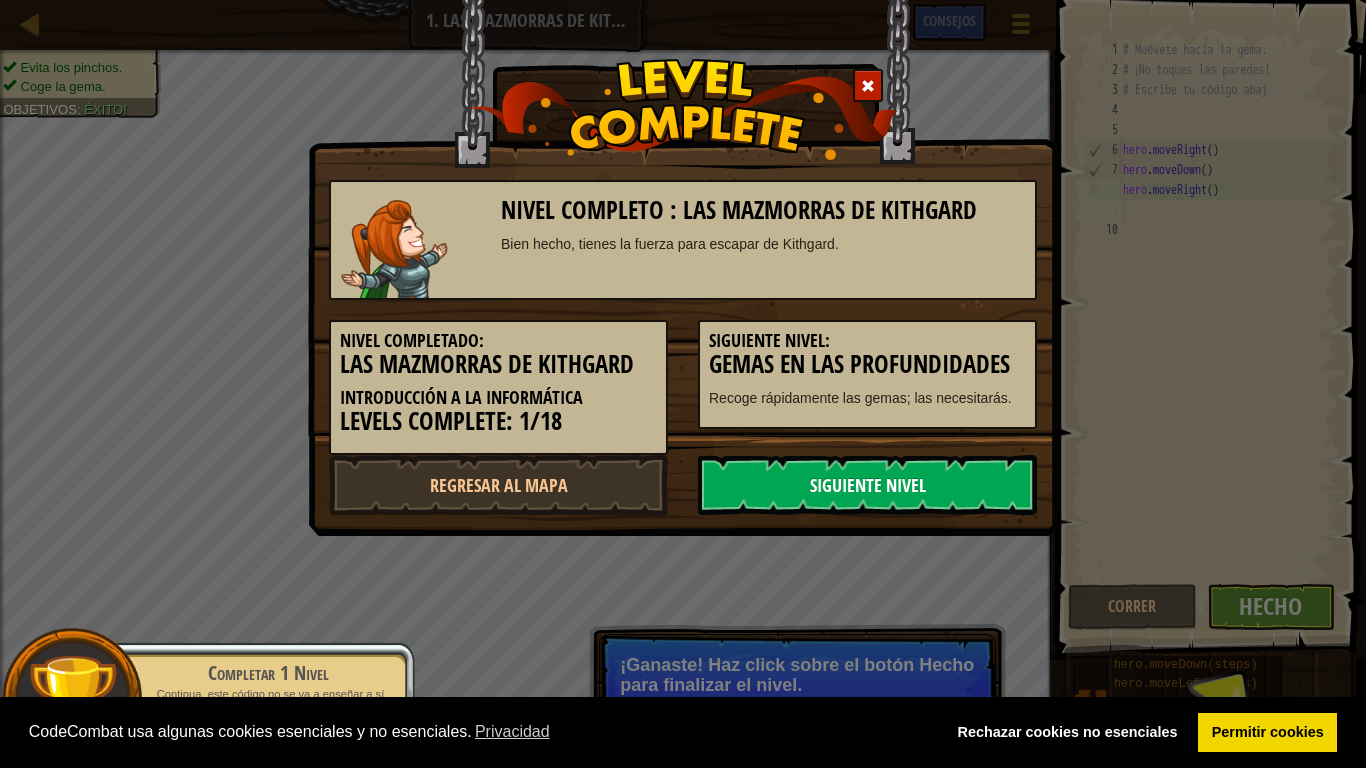 click on "Siguiente nivel" at bounding box center [867, 485] 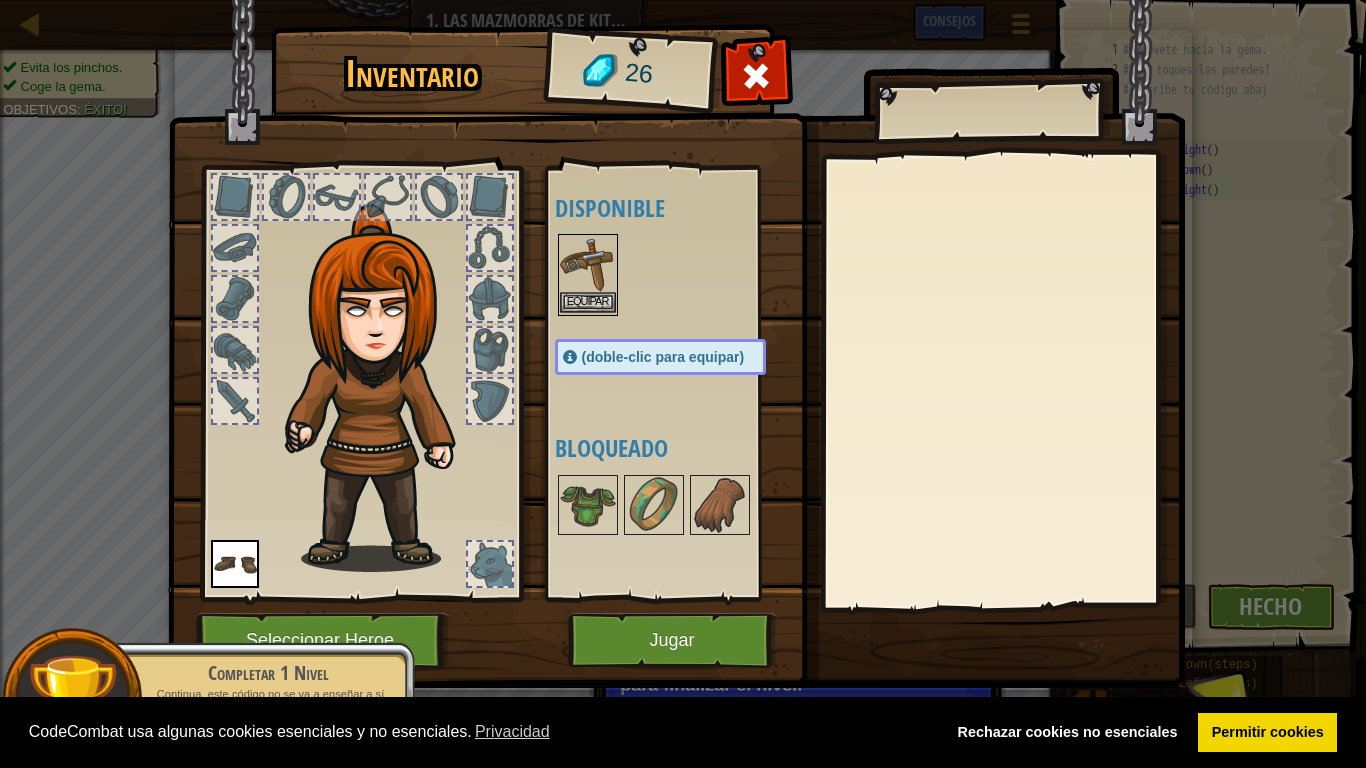click at bounding box center [588, 264] 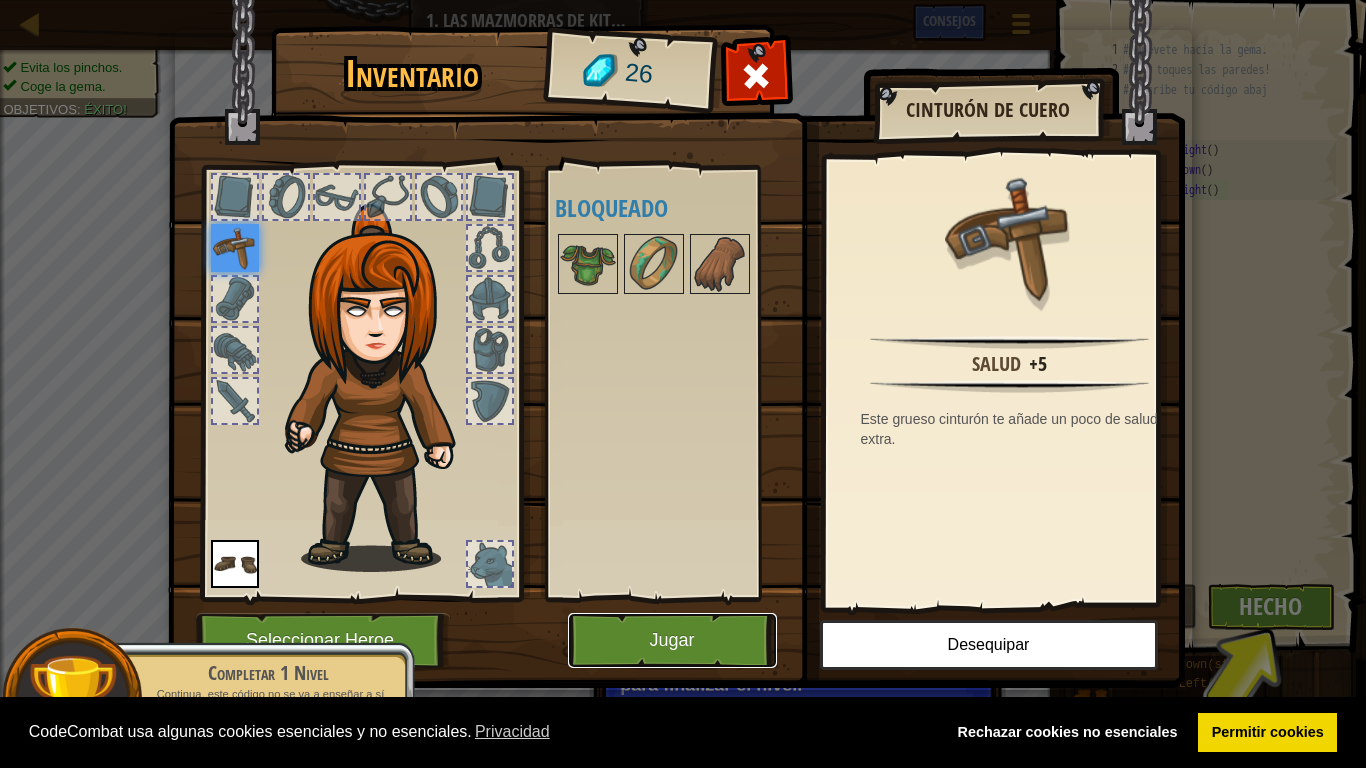 click on "Jugar" at bounding box center (672, 640) 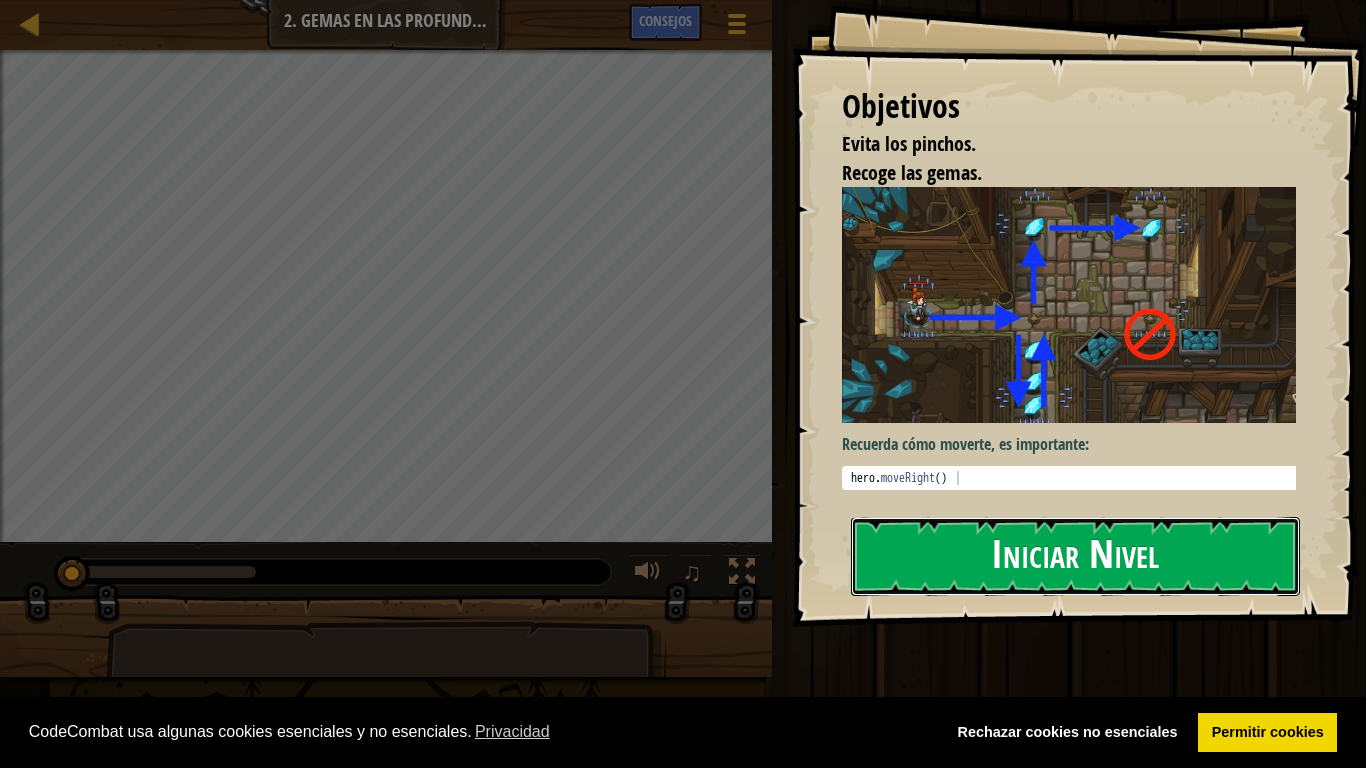 click on "Iniciar Nivel" at bounding box center (1075, 556) 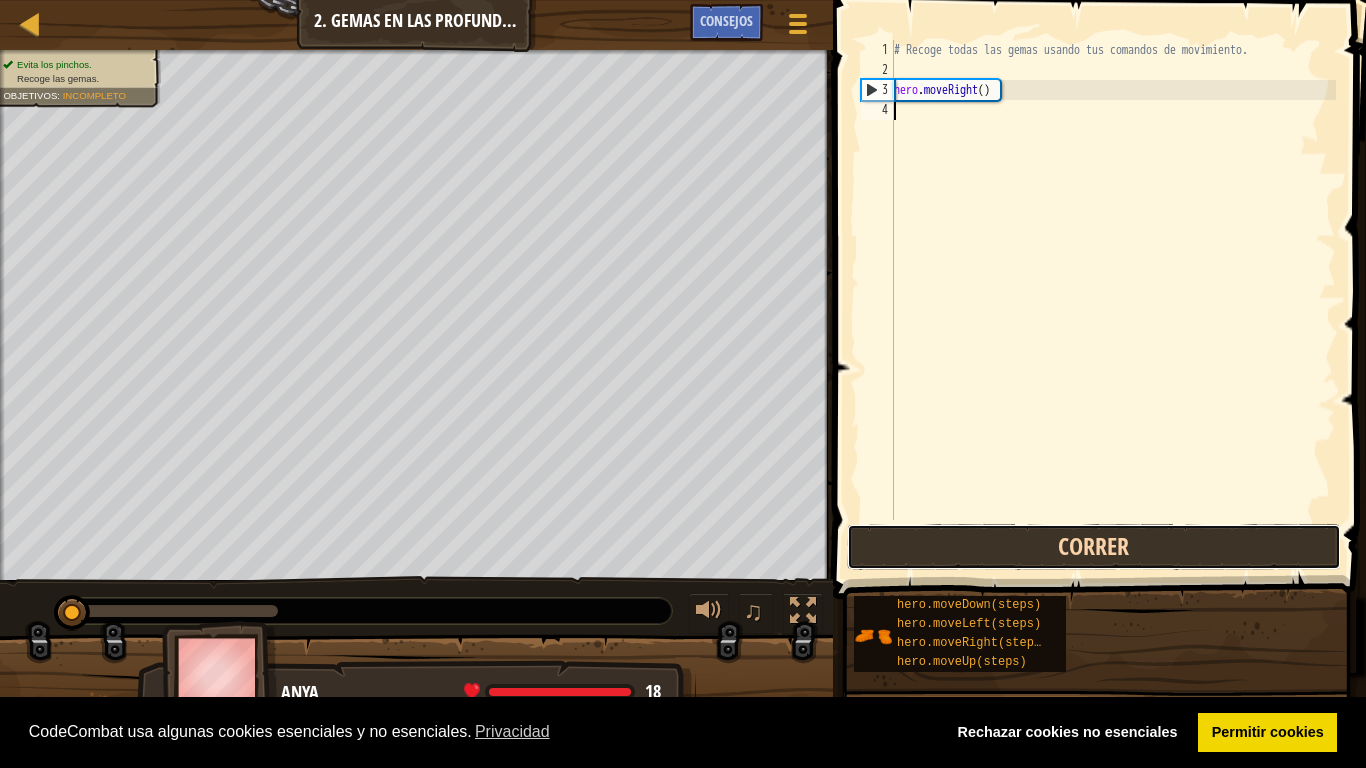 click on "Correr" at bounding box center (1094, 547) 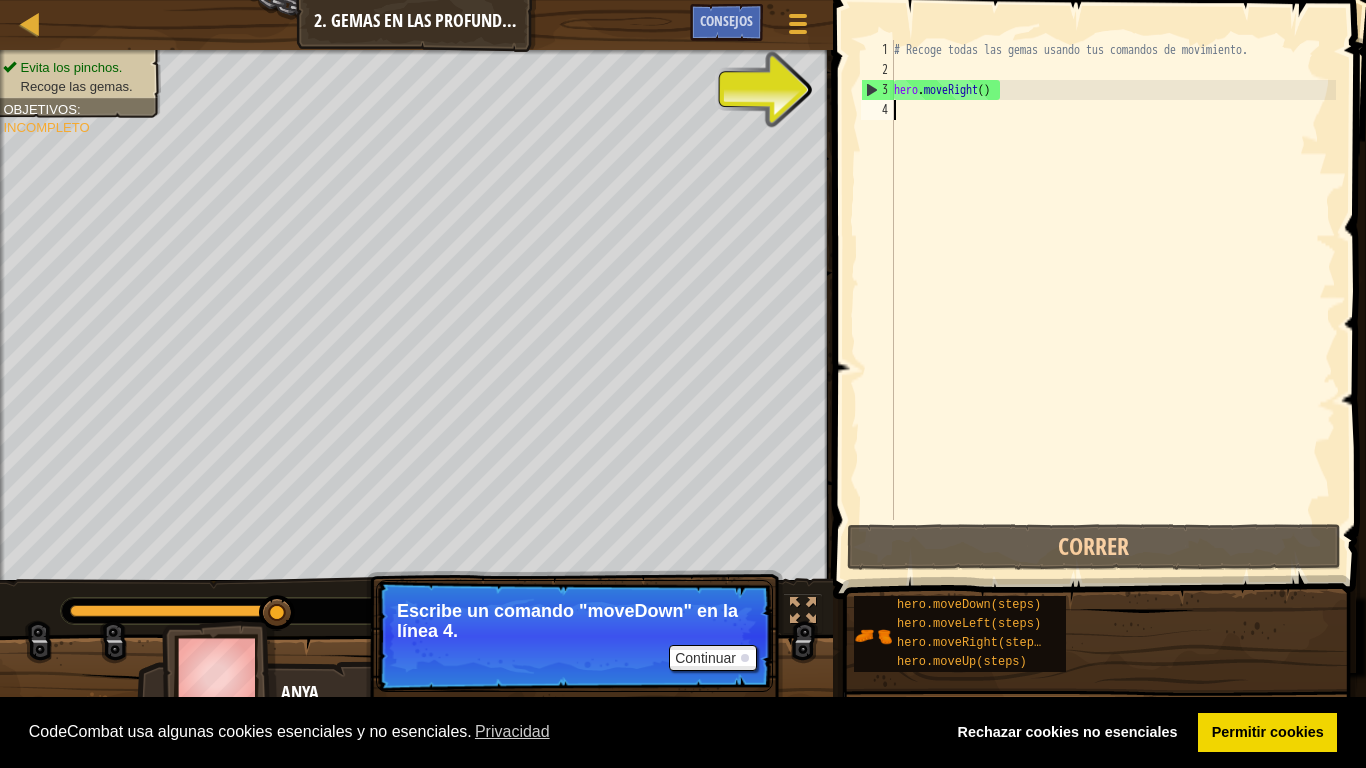 type on "HE" 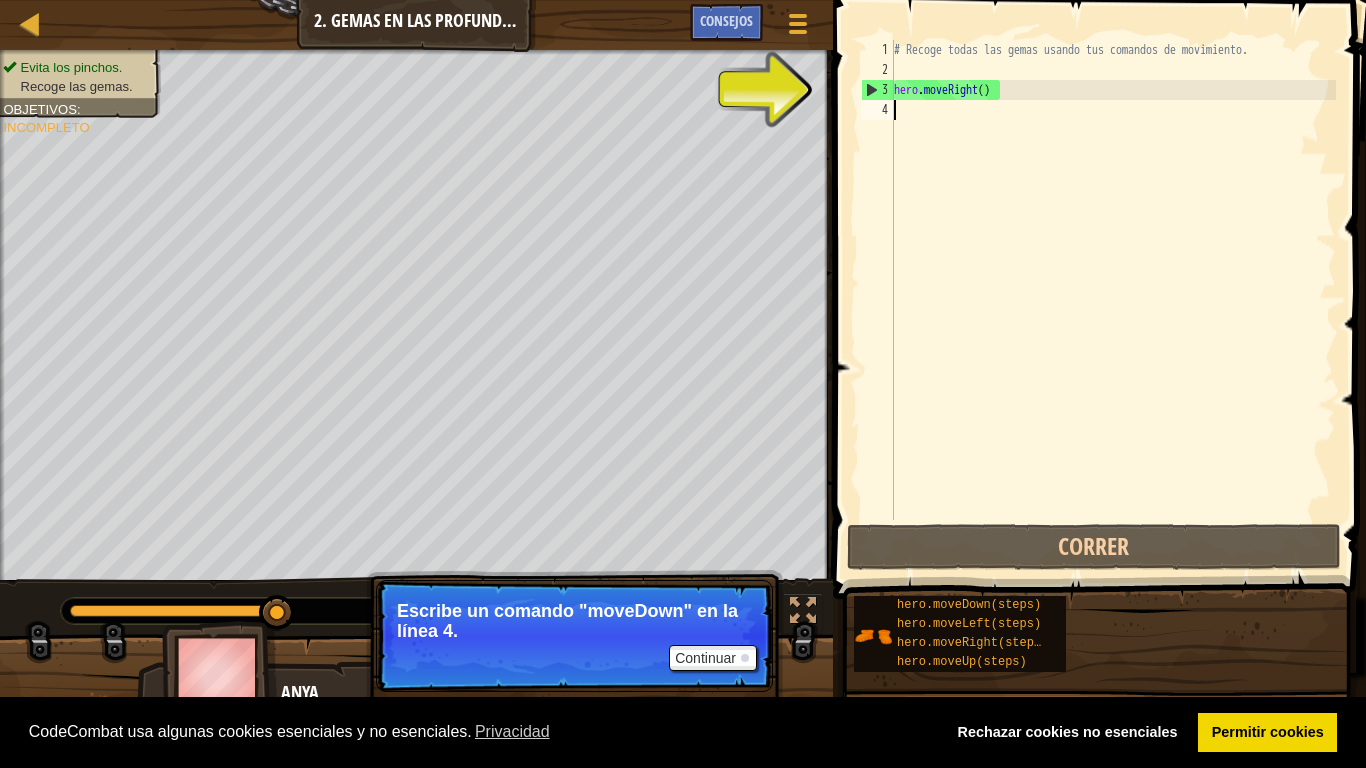 scroll, scrollTop: 9, scrollLeft: 0, axis: vertical 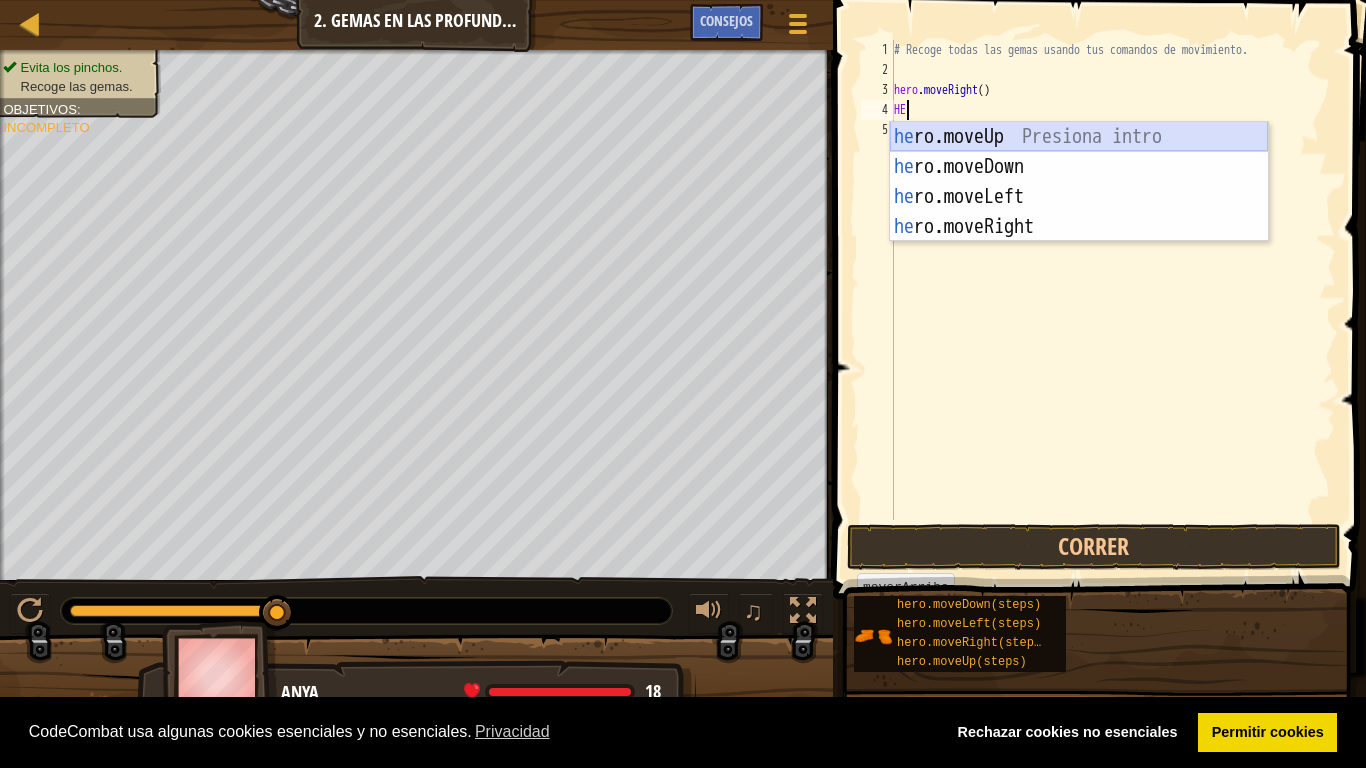 click on "he ro.moveUp Presiona intro he ro.moveDown Presiona intro he ro.moveLeft Presiona intro he ro.moveRight Presiona intro" at bounding box center (1079, 212) 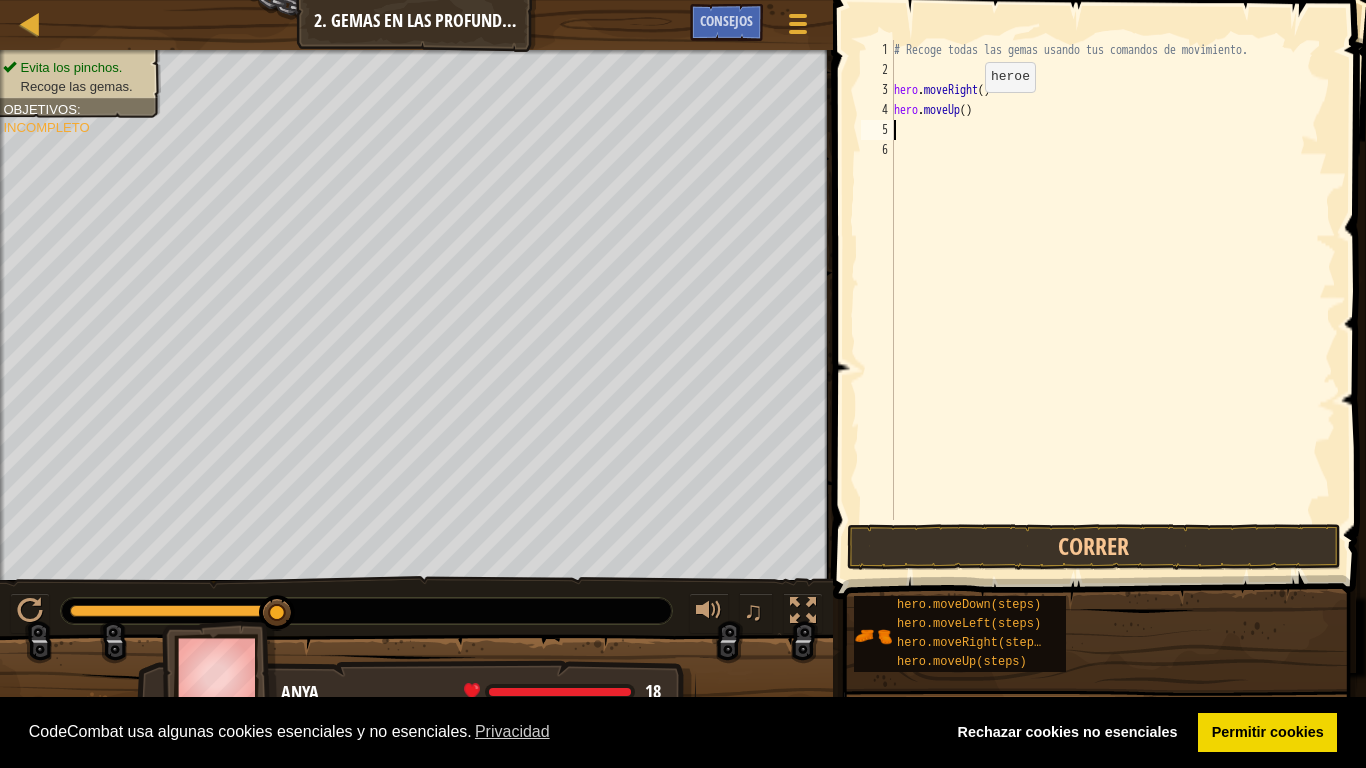 click on "# Recoge todas las gemas usando tus comandos de movimiento. hero . moveRight ( ) hero . moveUp ( )" at bounding box center (1113, 300) 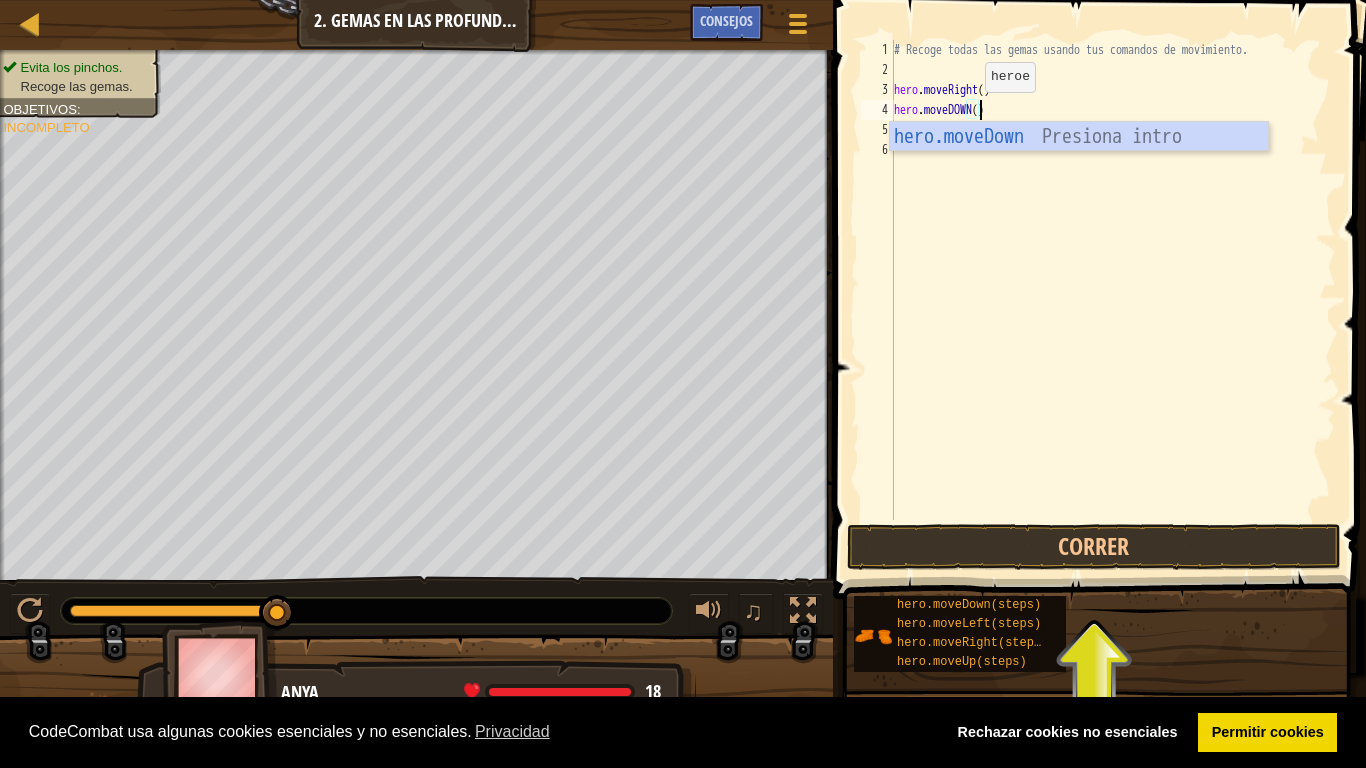 scroll, scrollTop: 9, scrollLeft: 7, axis: both 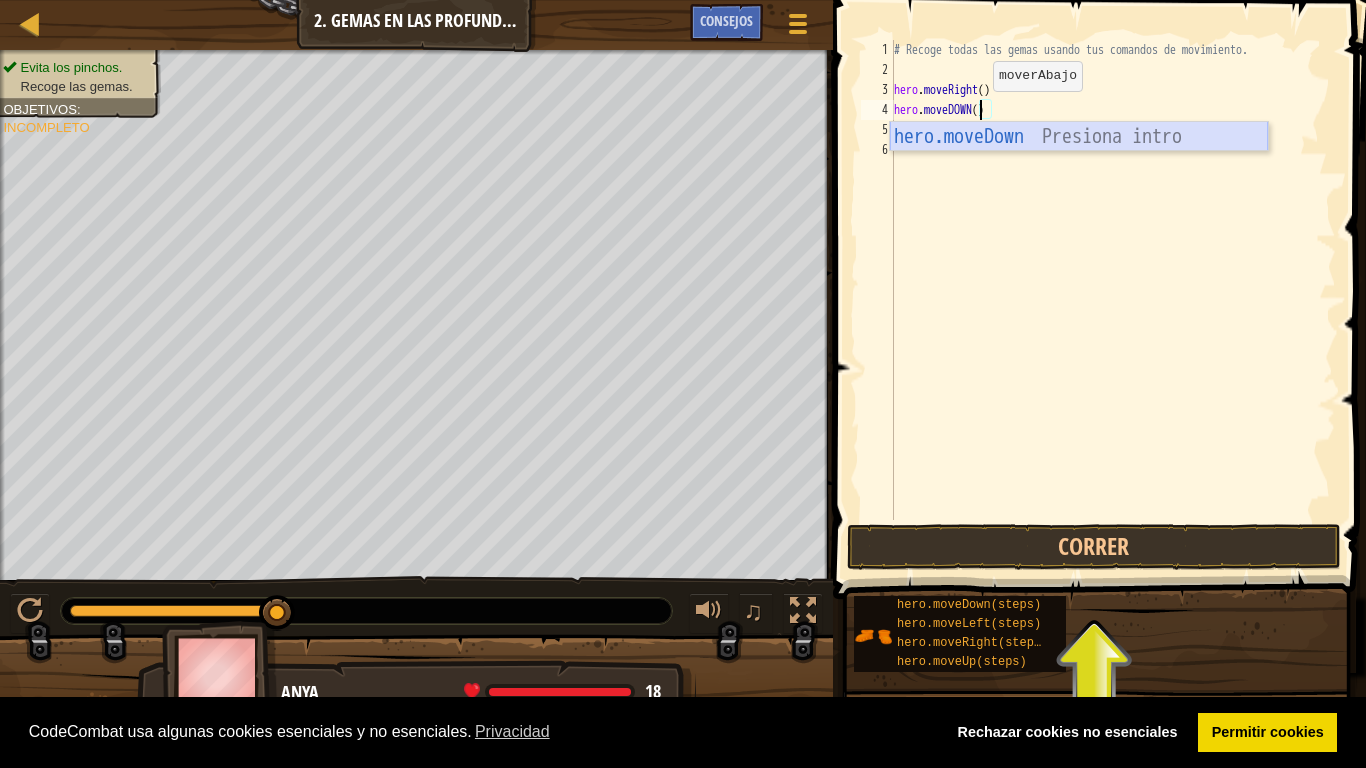 click on "hero.moveDown Presiona intro" at bounding box center (1079, 167) 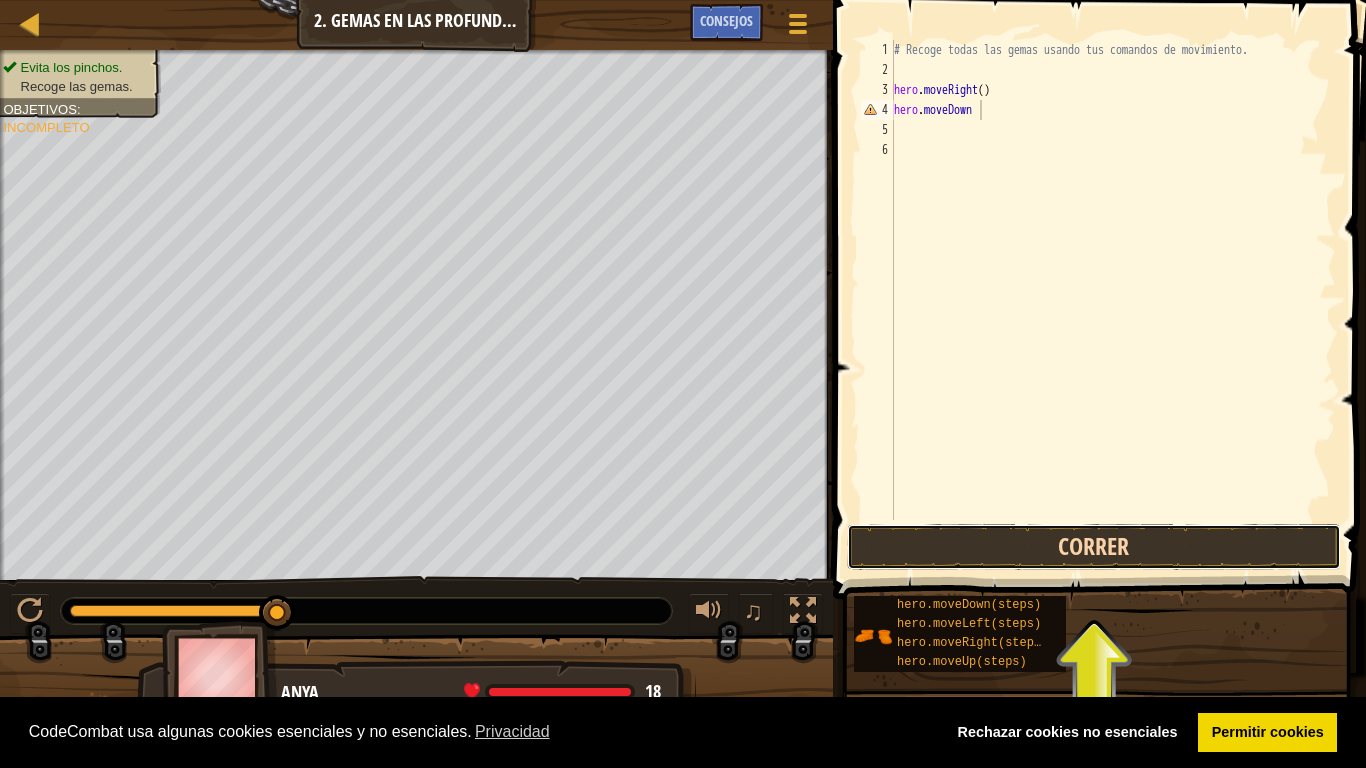 click on "Correr" at bounding box center (1094, 547) 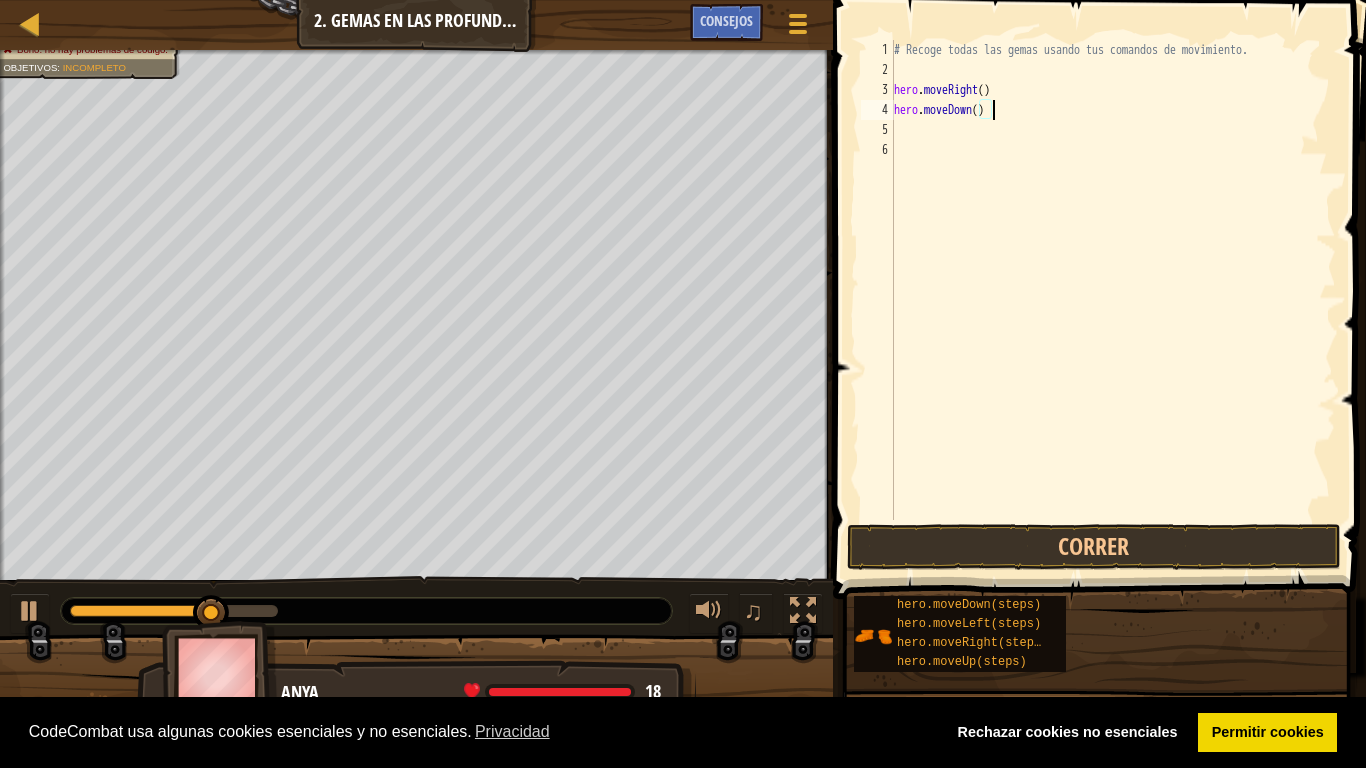 scroll, scrollTop: 9, scrollLeft: 7, axis: both 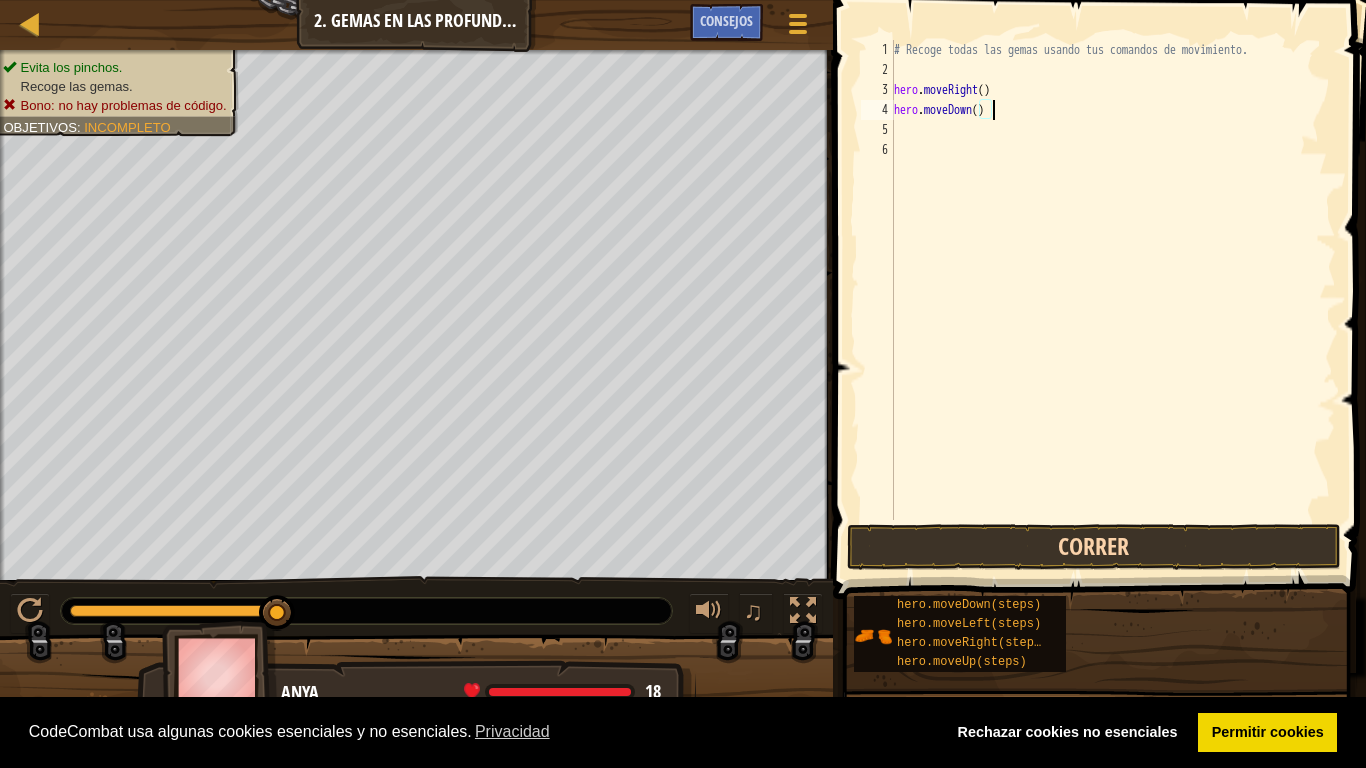type on "hero.moveDown()" 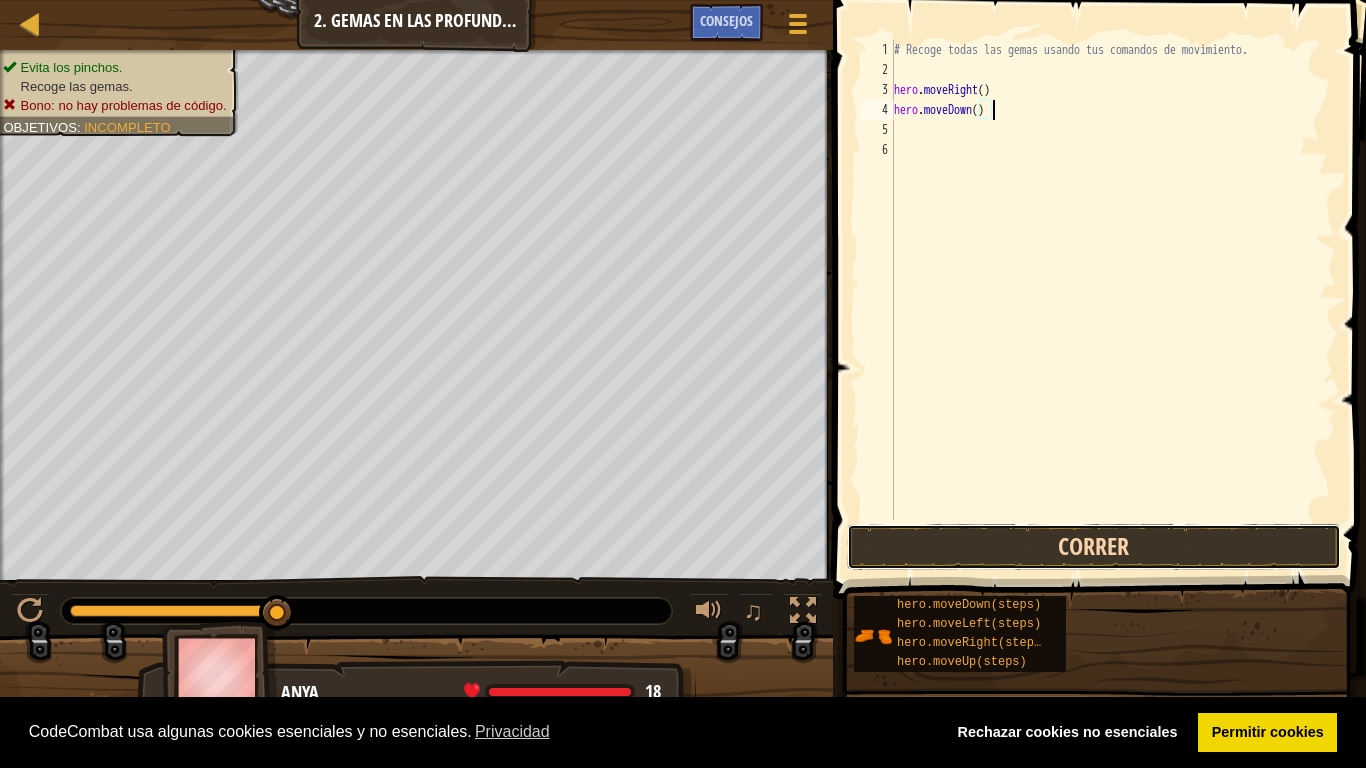 click on "Correr" at bounding box center [1094, 547] 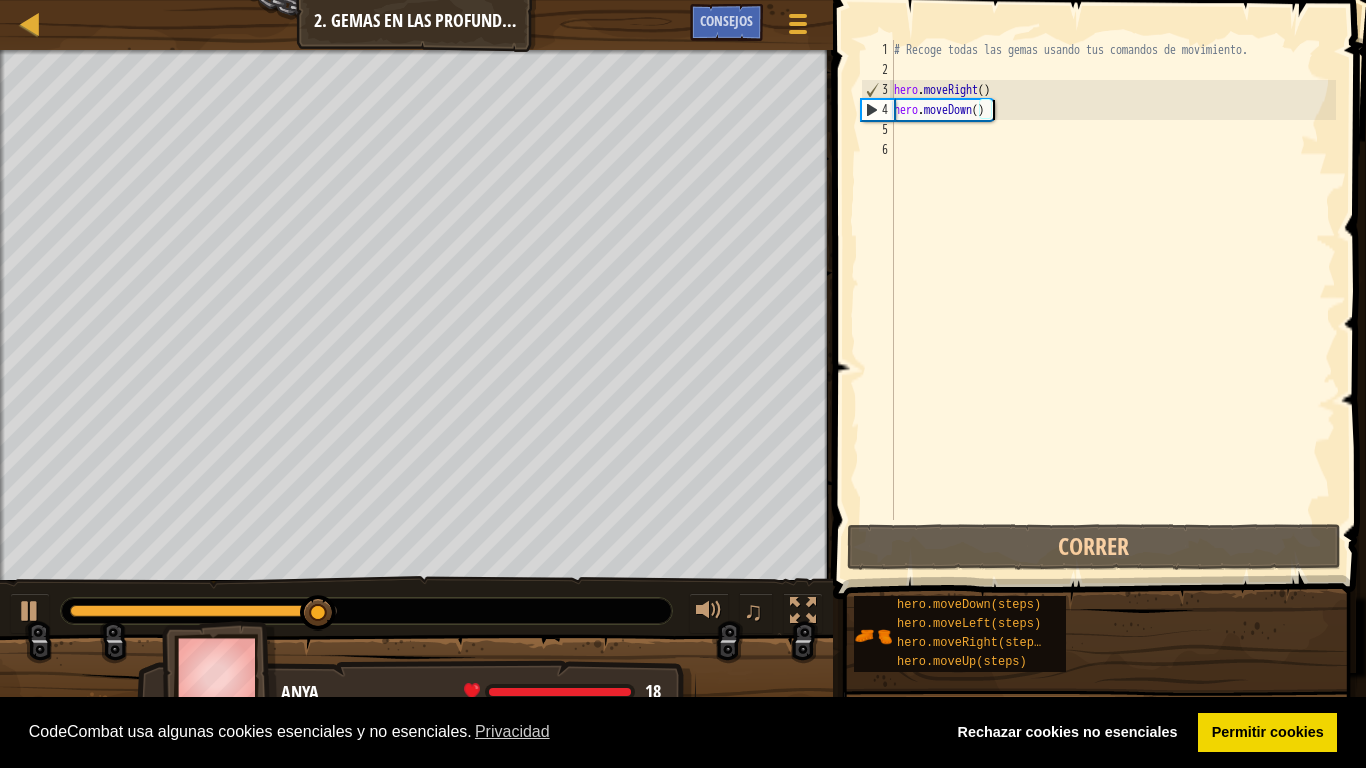 click on "# Recoge todas las gemas usando tus comandos de movimiento. hero . moveRight ( ) hero . moveDown ( )" at bounding box center (1113, 300) 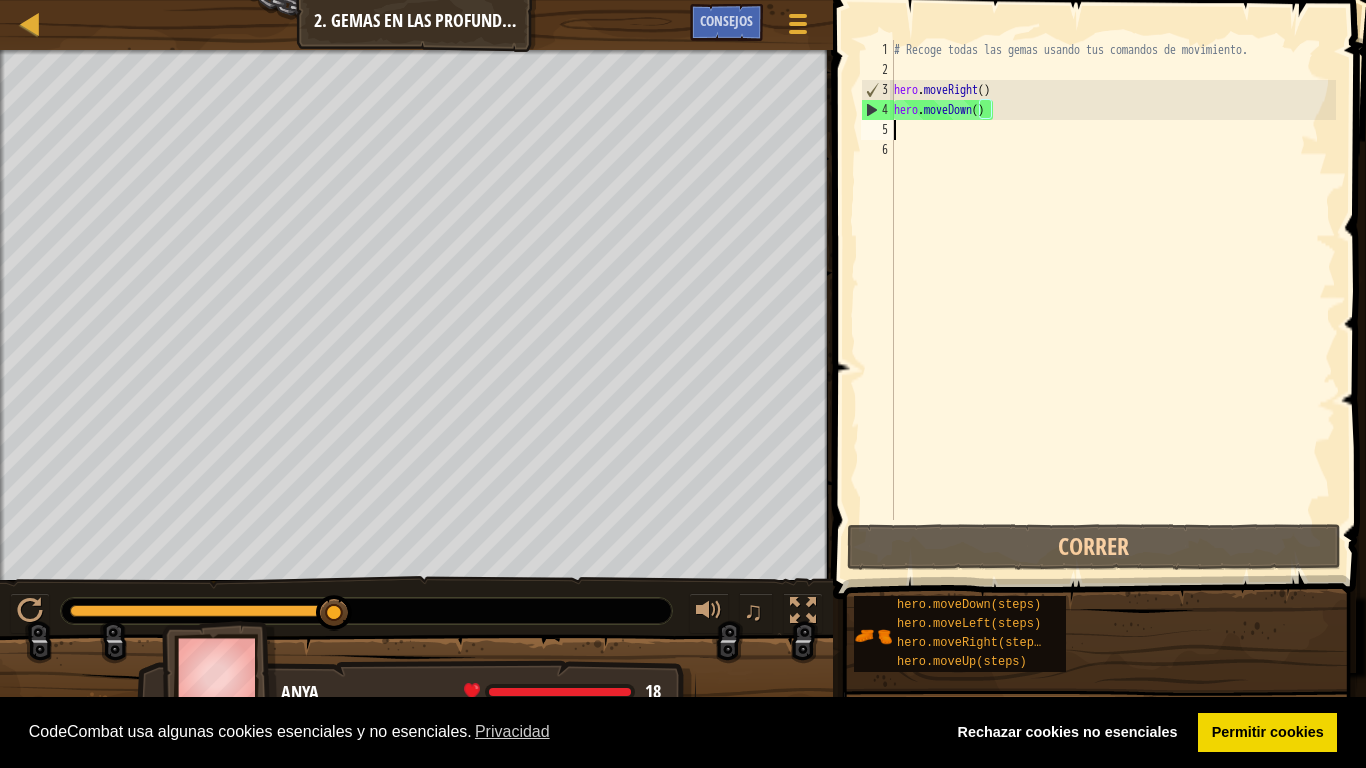 click on "# Recoge todas las gemas usando tus comandos de movimiento. hero . moveRight ( ) hero . moveDown ( )" at bounding box center [1113, 300] 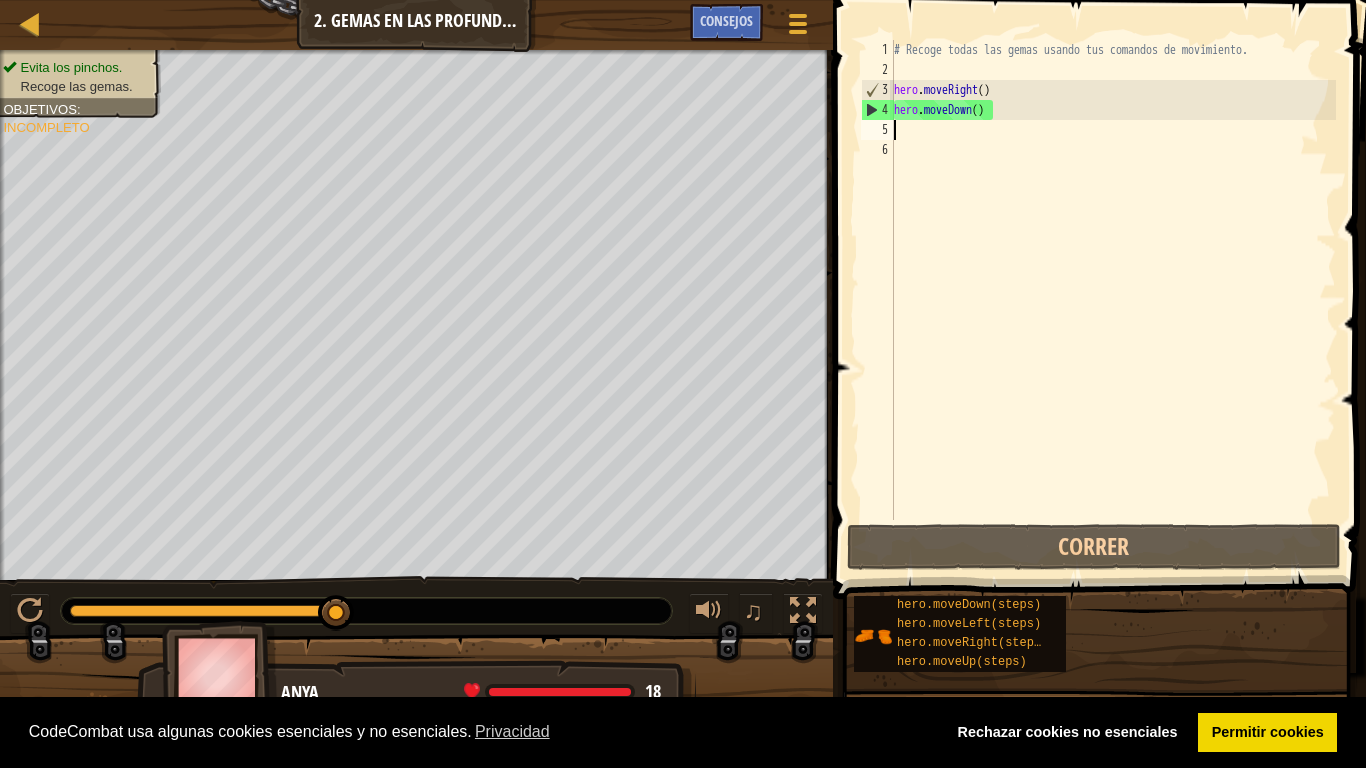 scroll, scrollTop: 9, scrollLeft: 0, axis: vertical 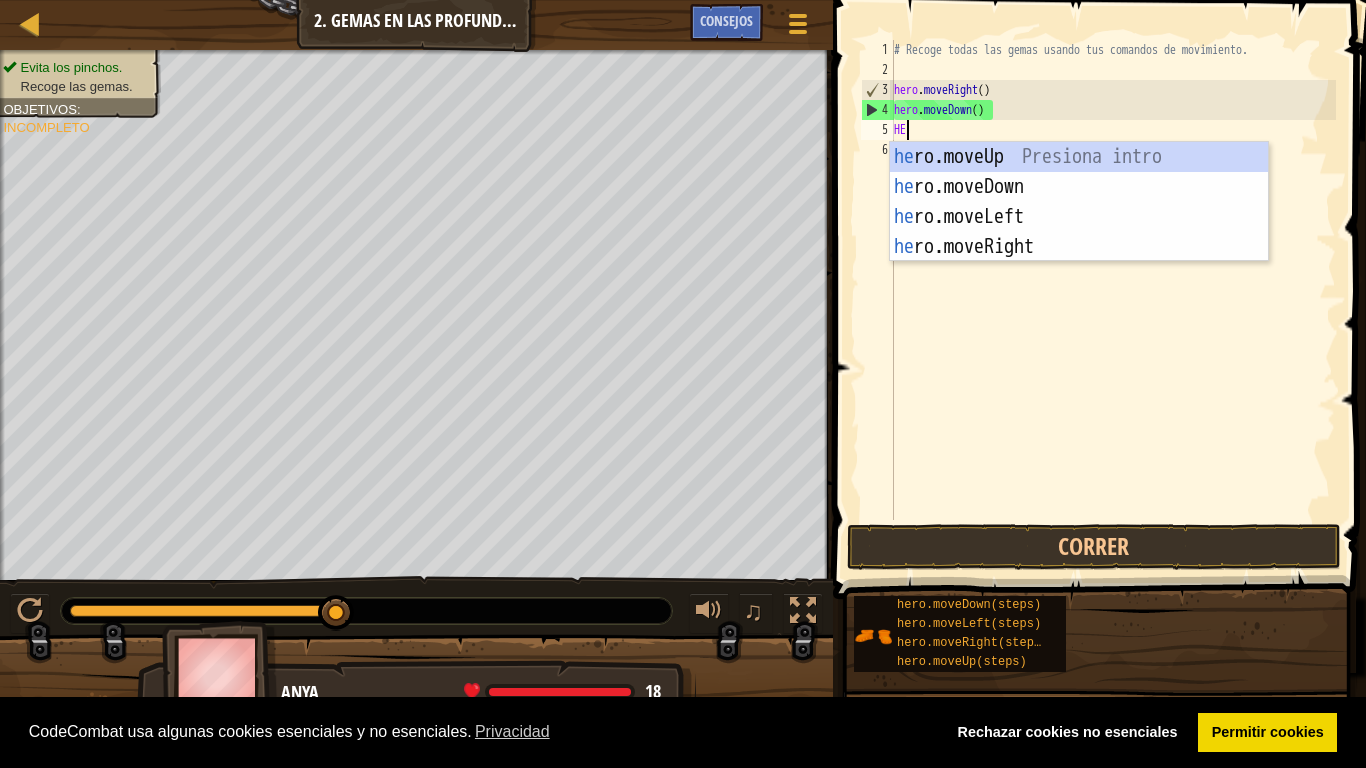 type on "HERO" 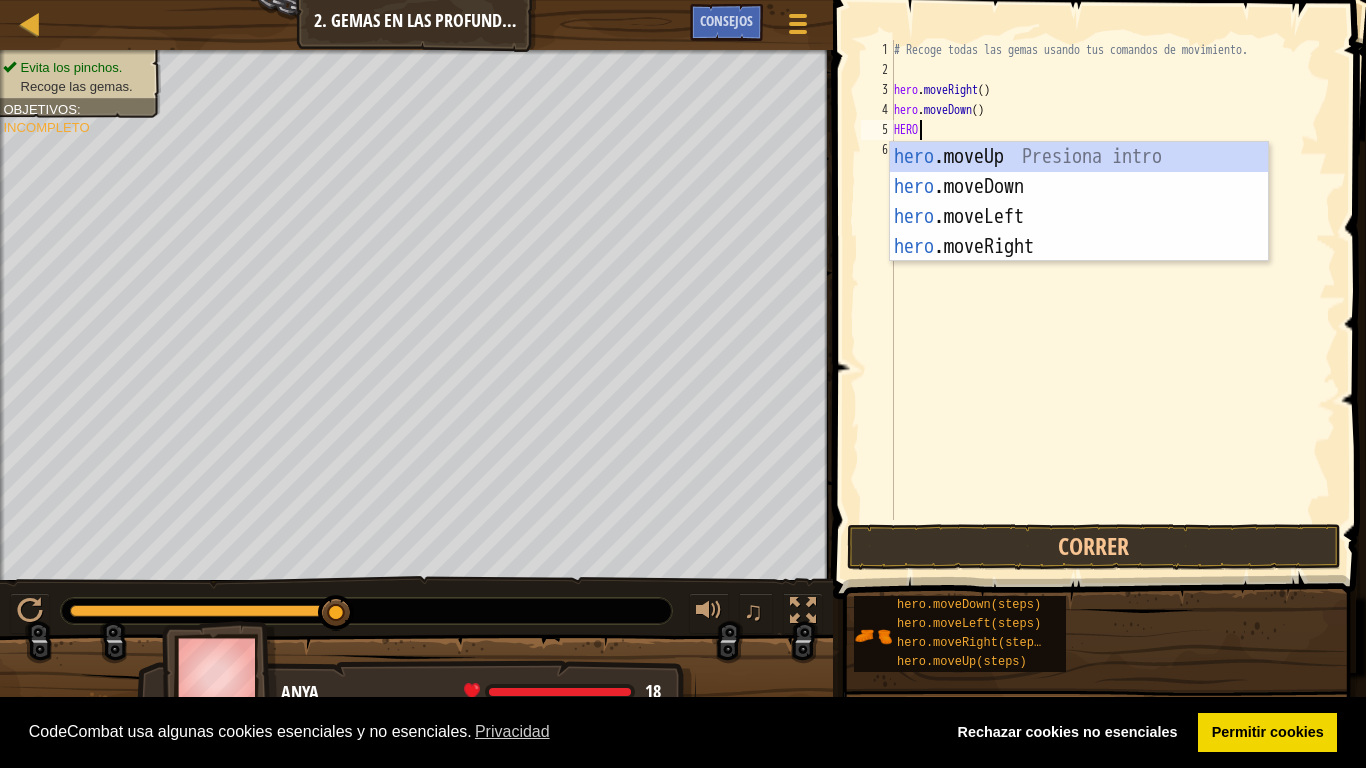 scroll, scrollTop: 9, scrollLeft: 0, axis: vertical 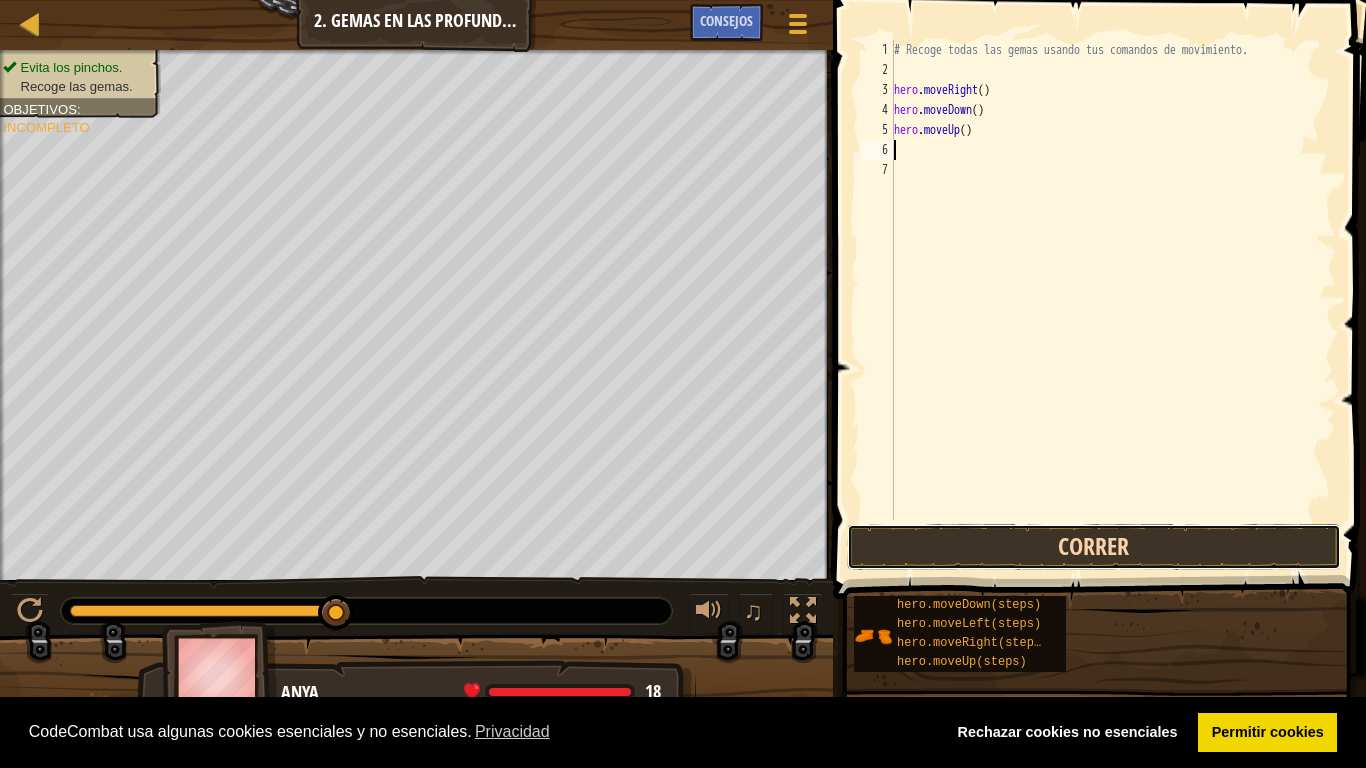 click on "Correr" at bounding box center [1094, 547] 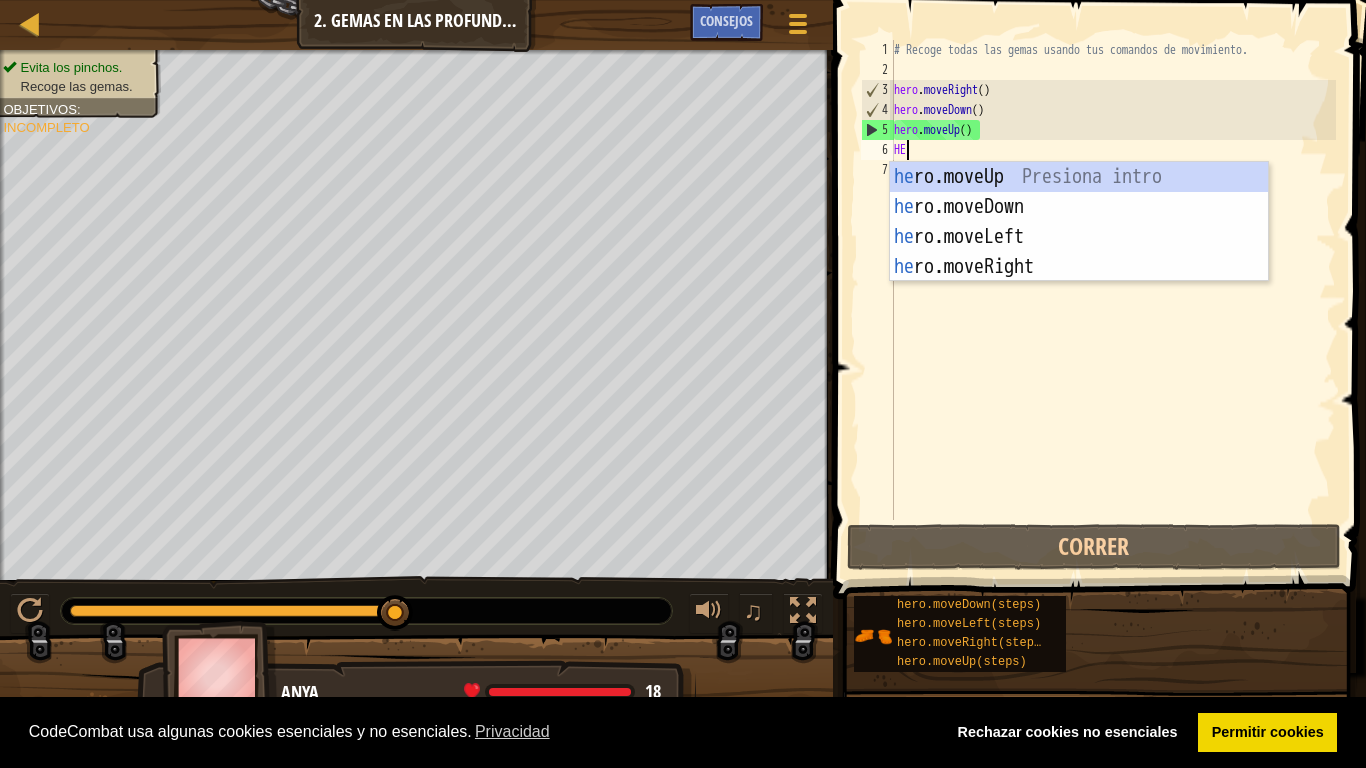 type on "HERO" 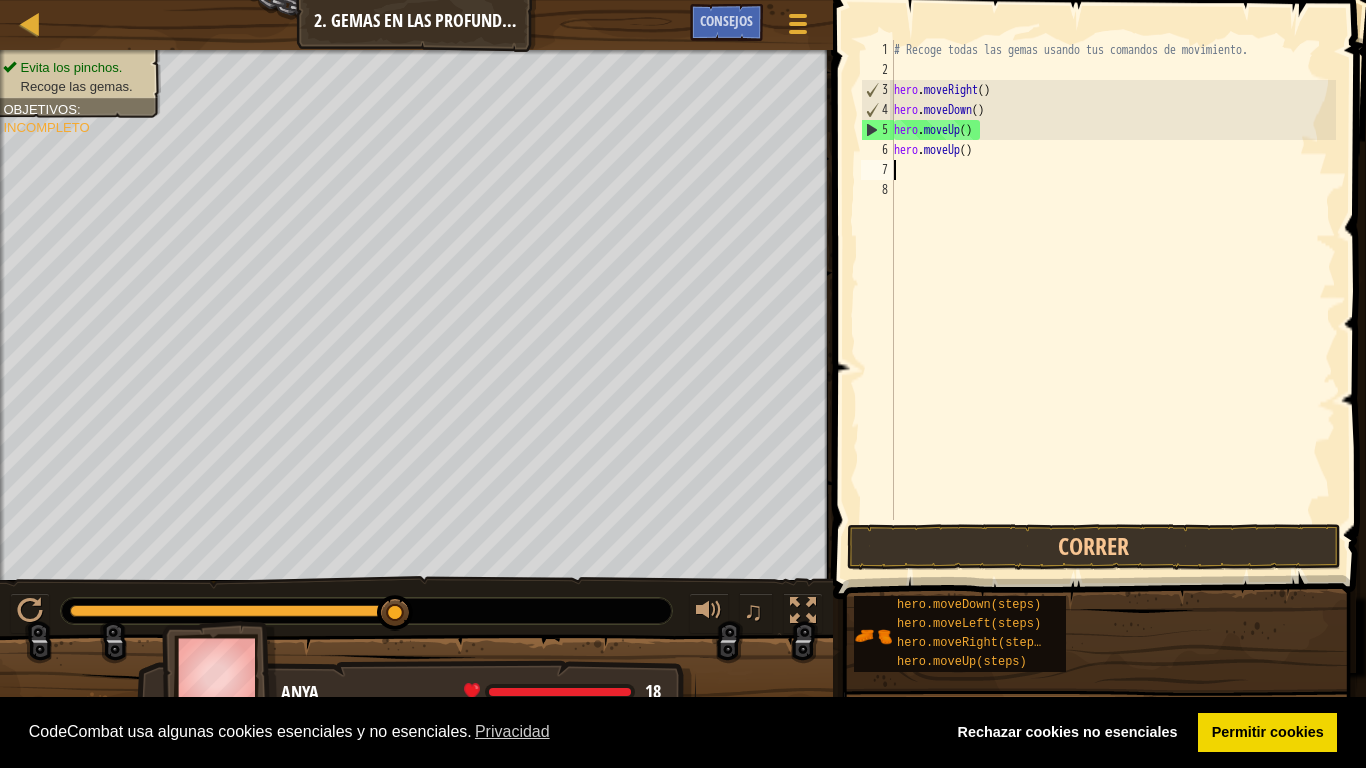 scroll, scrollTop: 9, scrollLeft: 0, axis: vertical 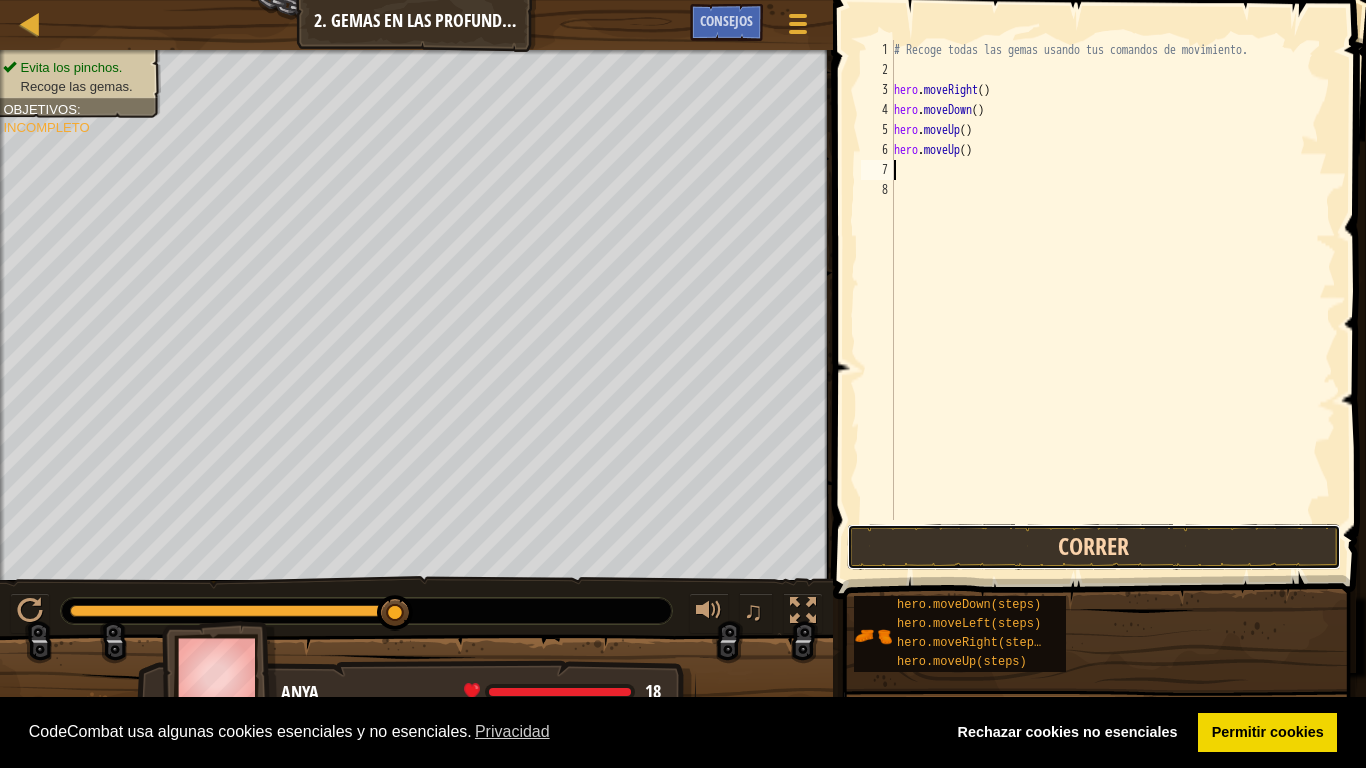 click on "Correr" at bounding box center [1094, 547] 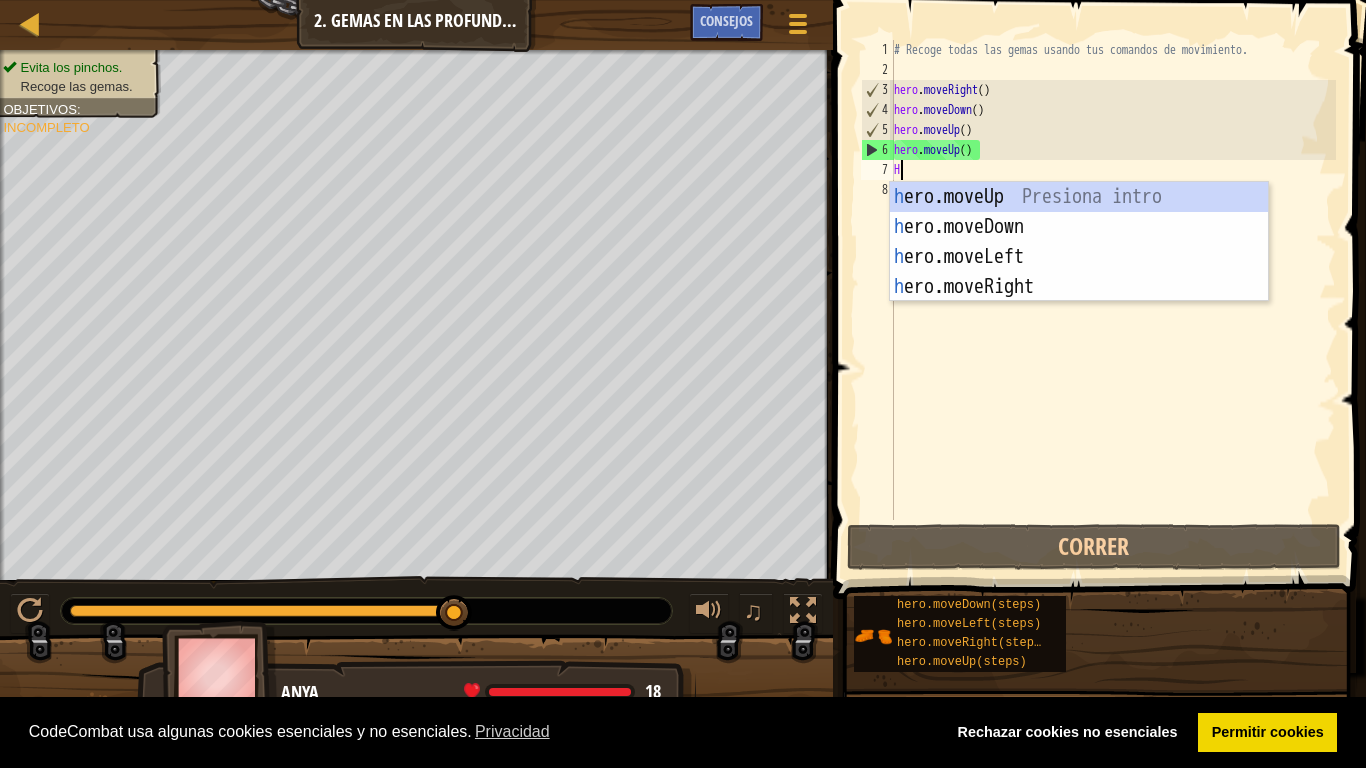 type on "HER" 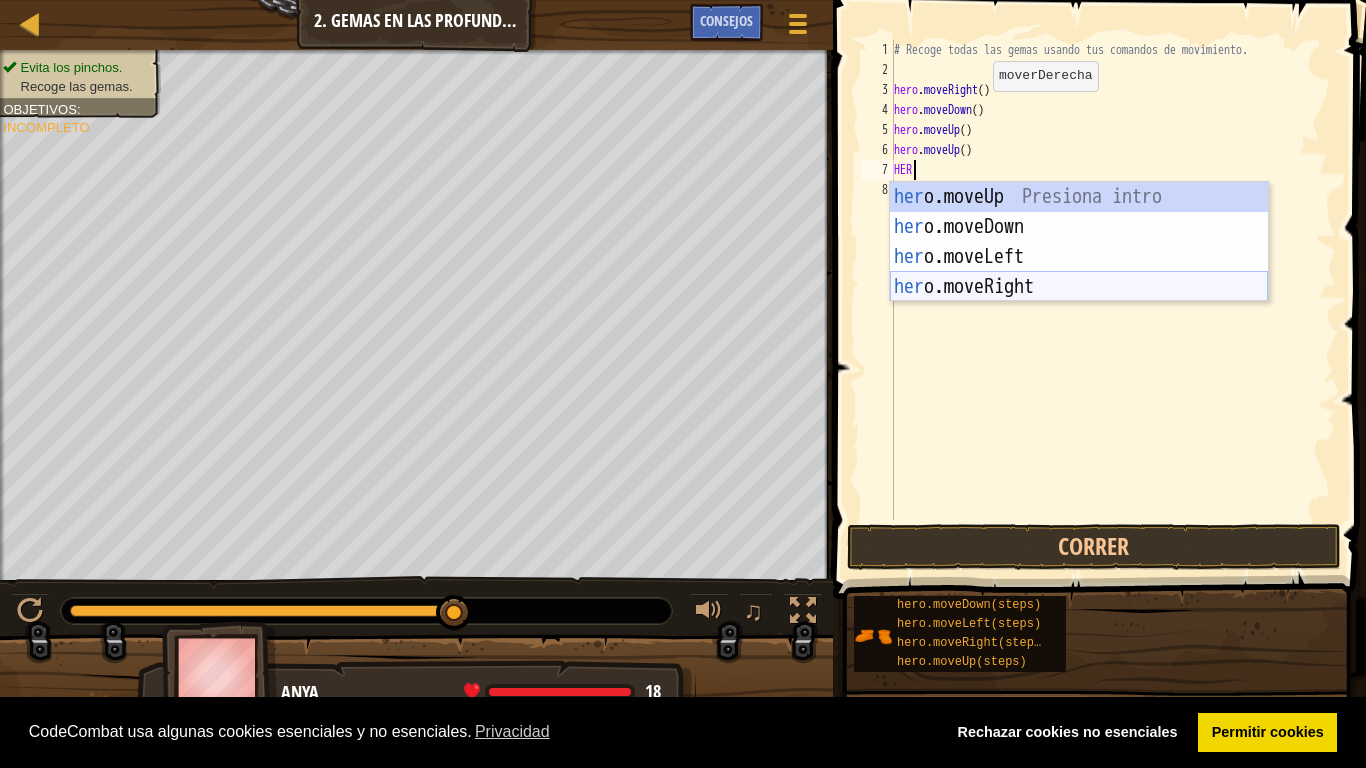 click on "her o.moveUp Presiona intro her o.moveDown Presiona intro her o.moveLeft Presiona intro her o.moveRight Presiona intro" at bounding box center [1079, 272] 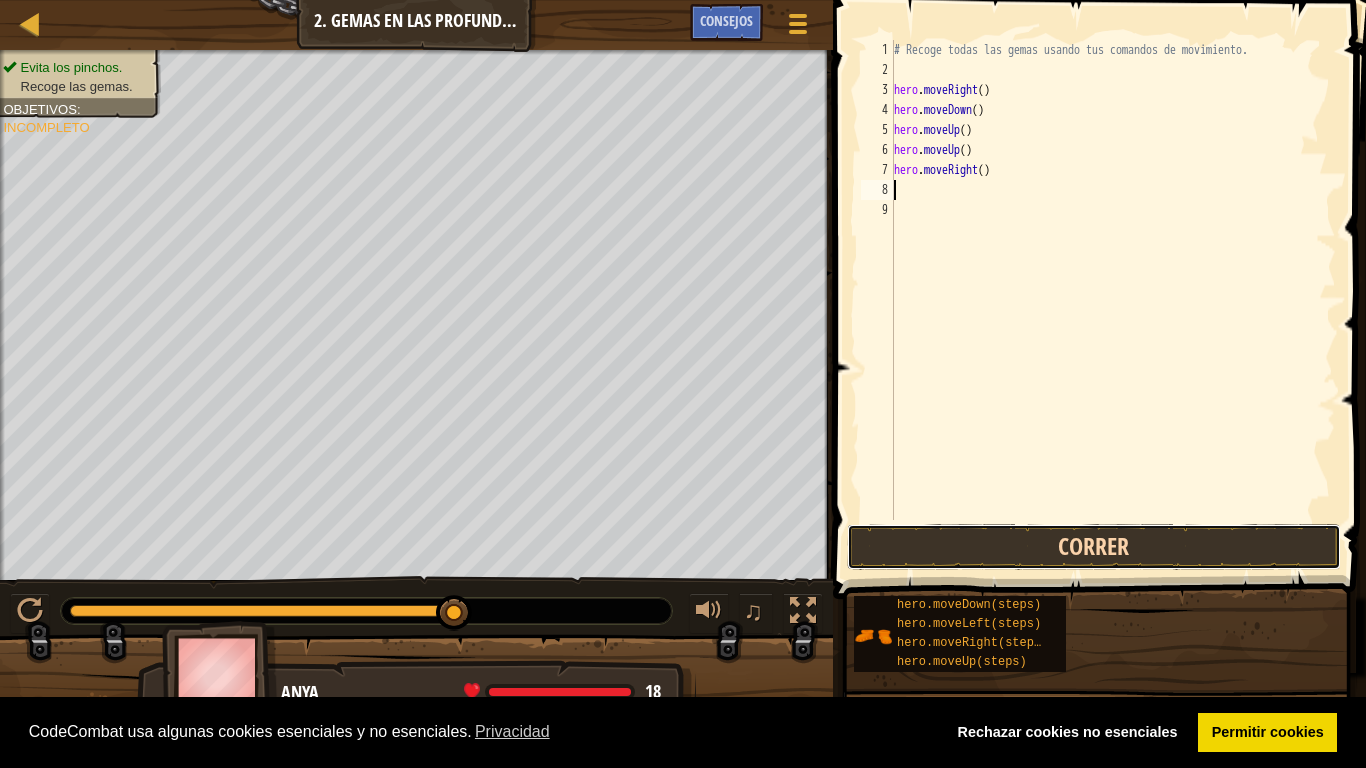click on "Correr" at bounding box center [1094, 547] 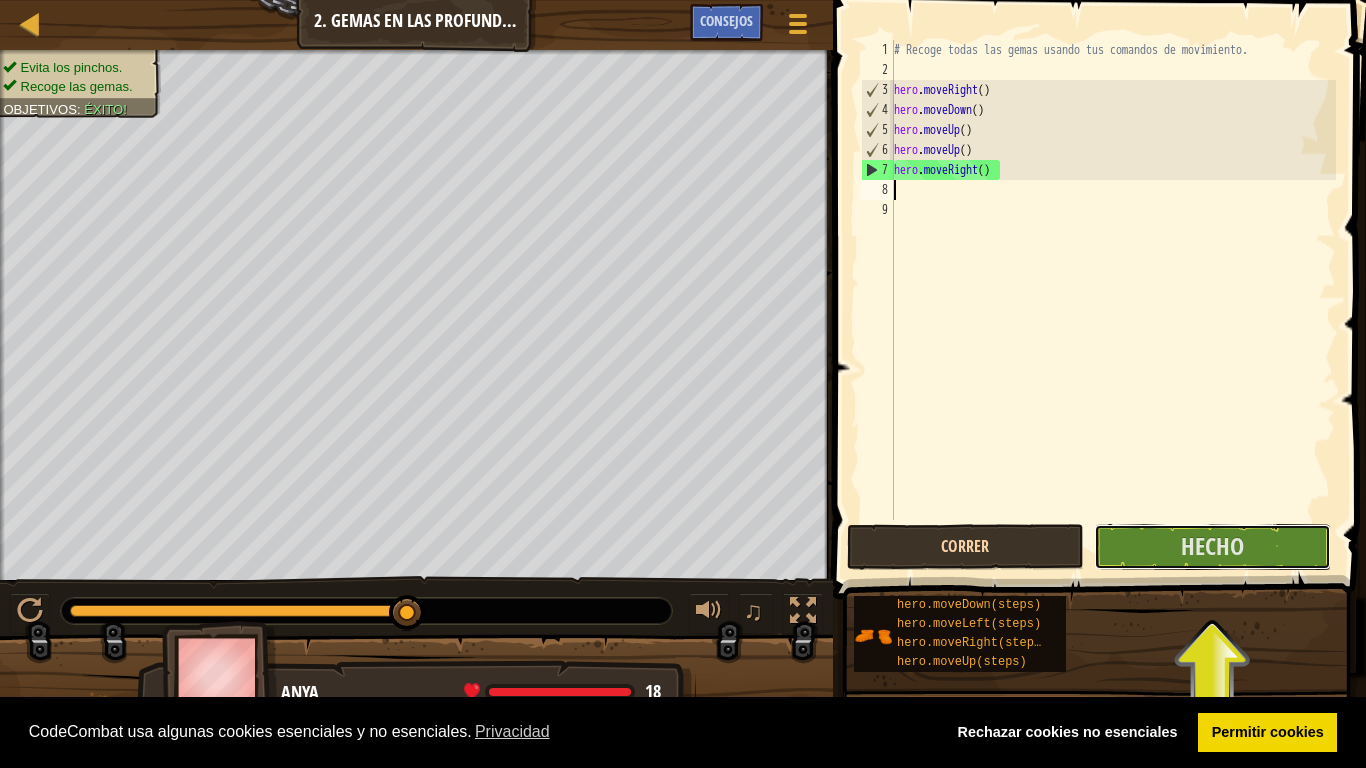 click on "Hecho" at bounding box center [1212, 547] 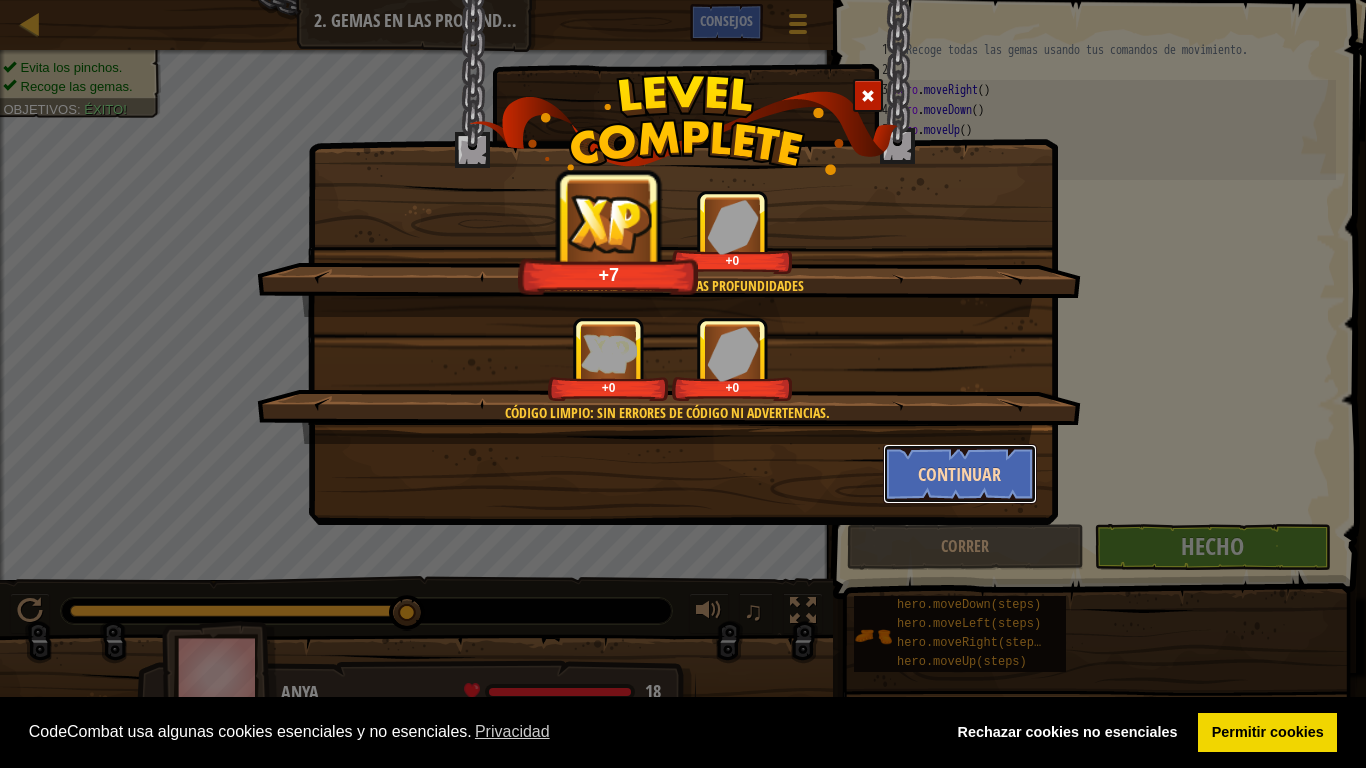 click on "Continuar" at bounding box center (960, 474) 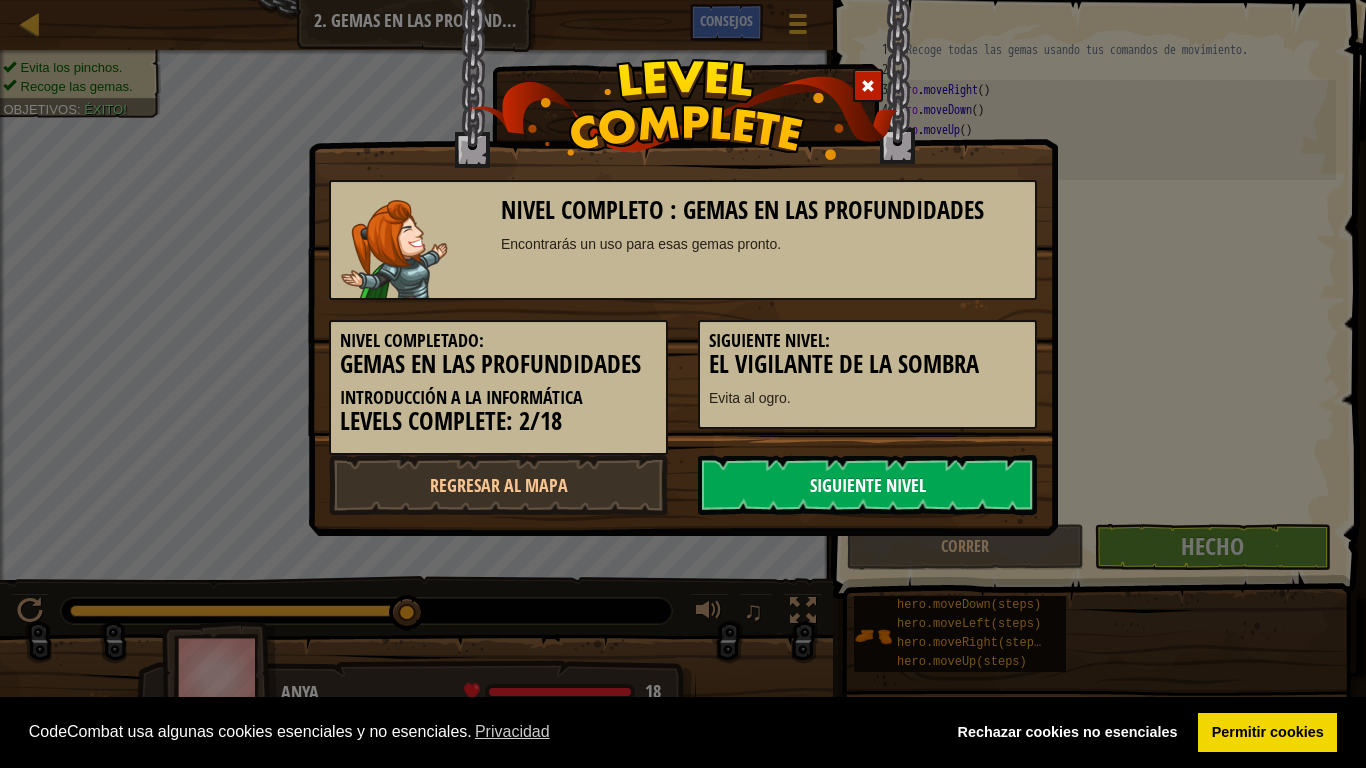 click on "Siguiente nivel" at bounding box center [867, 485] 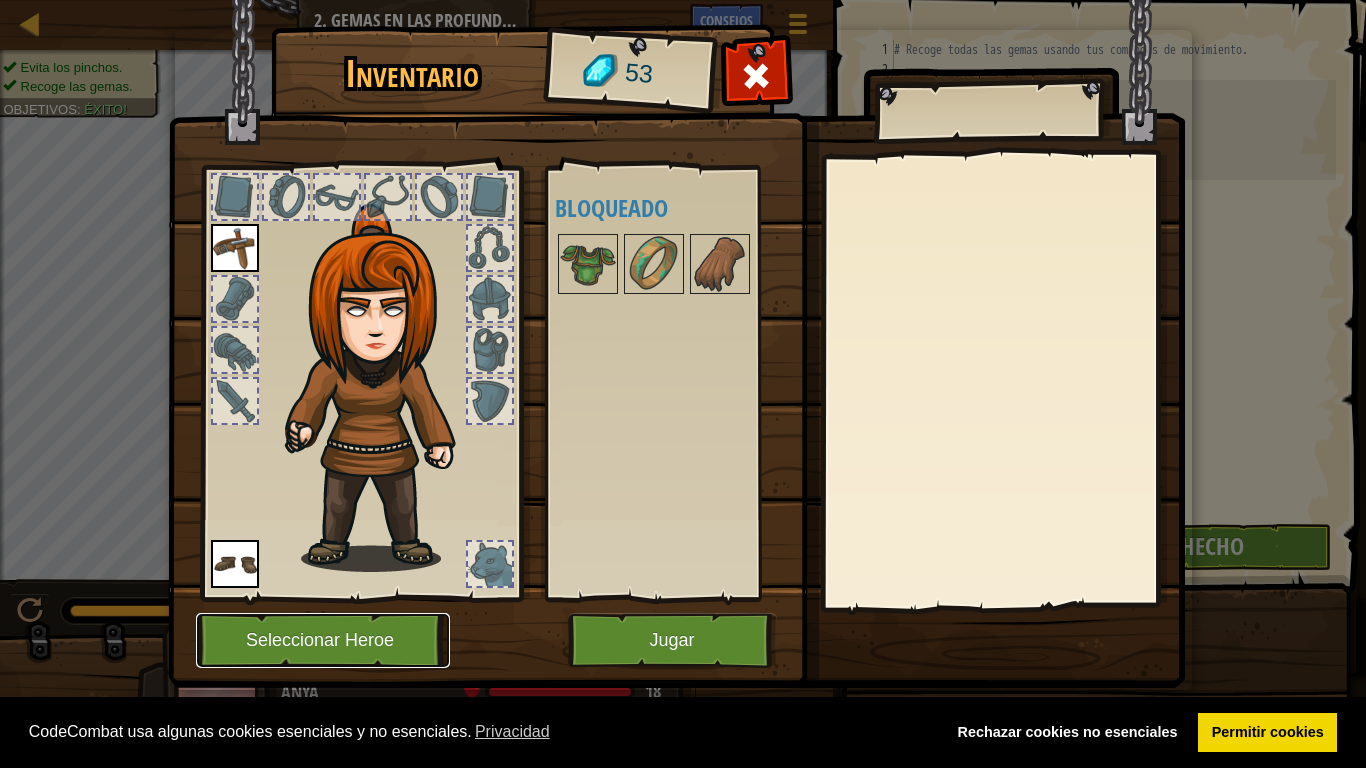 click on "Seleccionar Heroe" at bounding box center (323, 640) 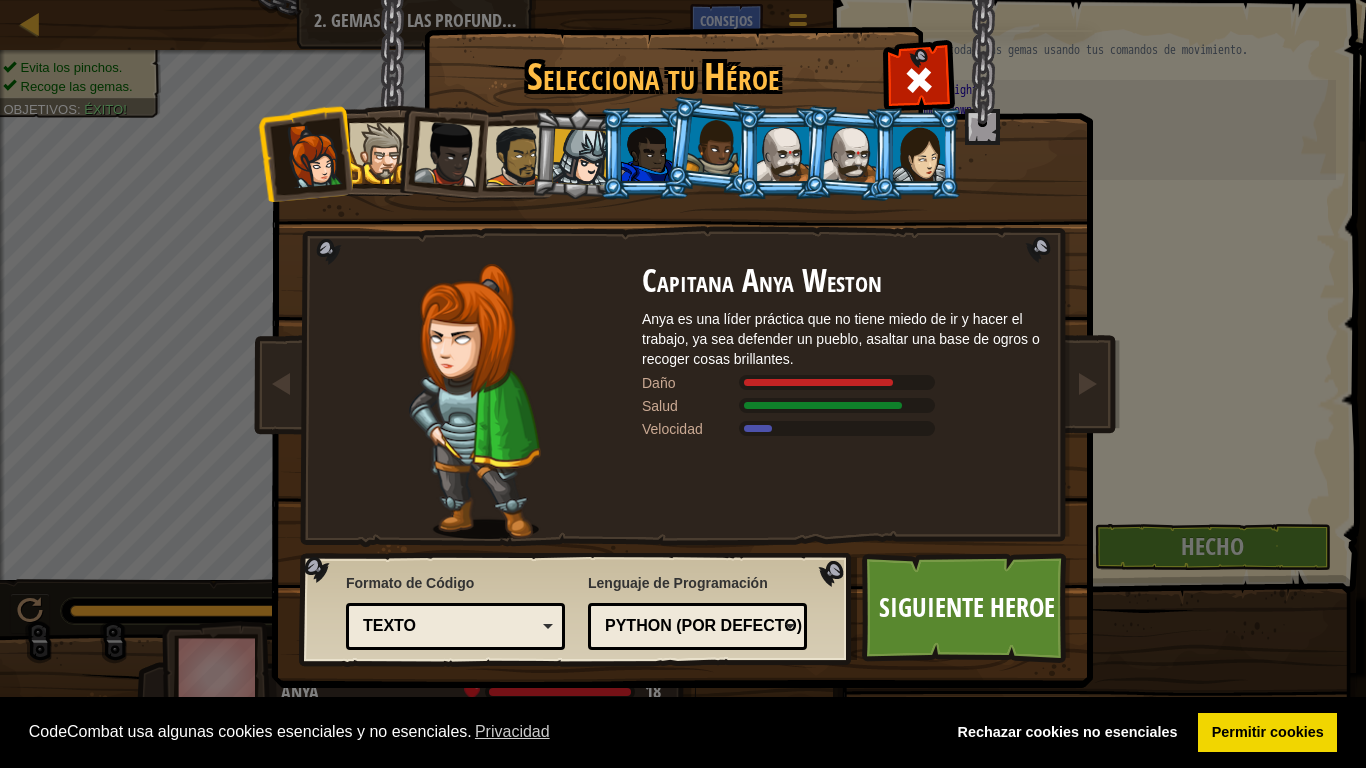 click at bounding box center [580, 157] 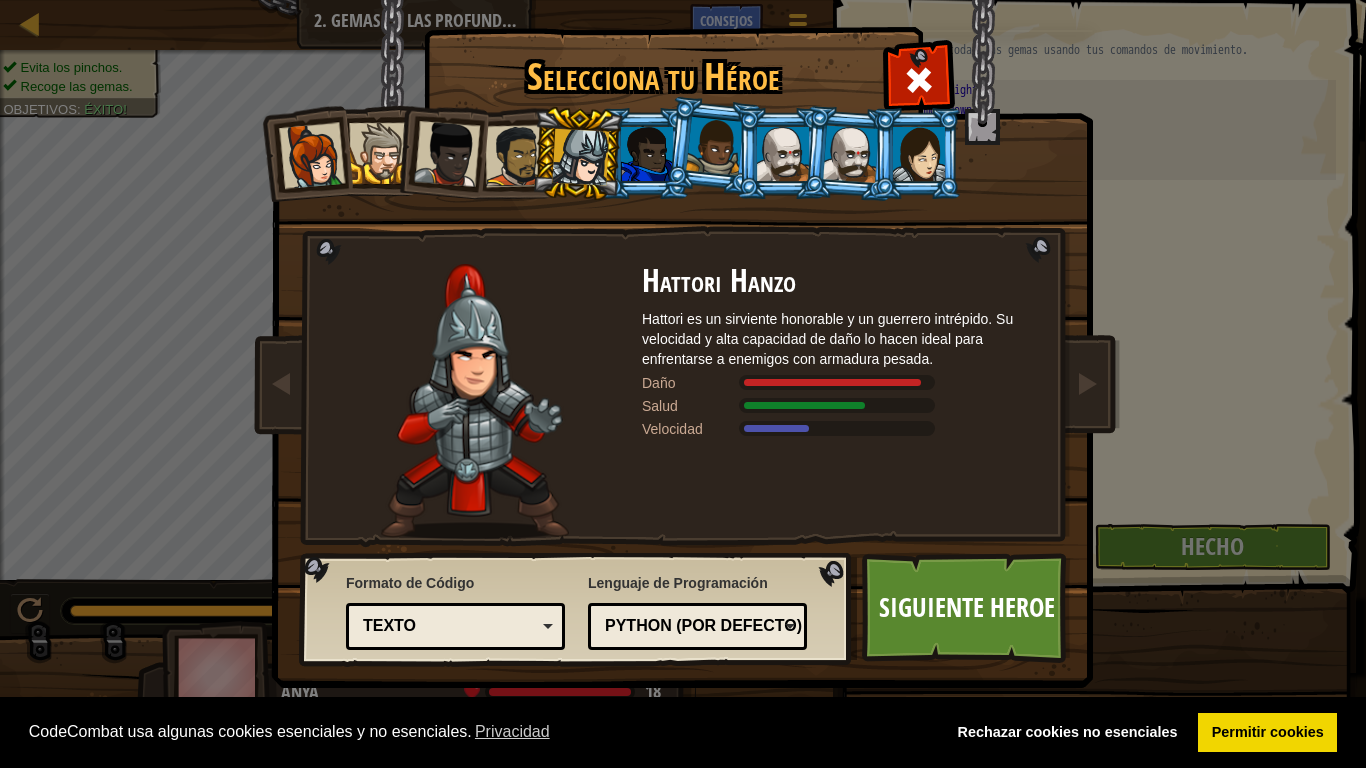 click at bounding box center [919, 154] 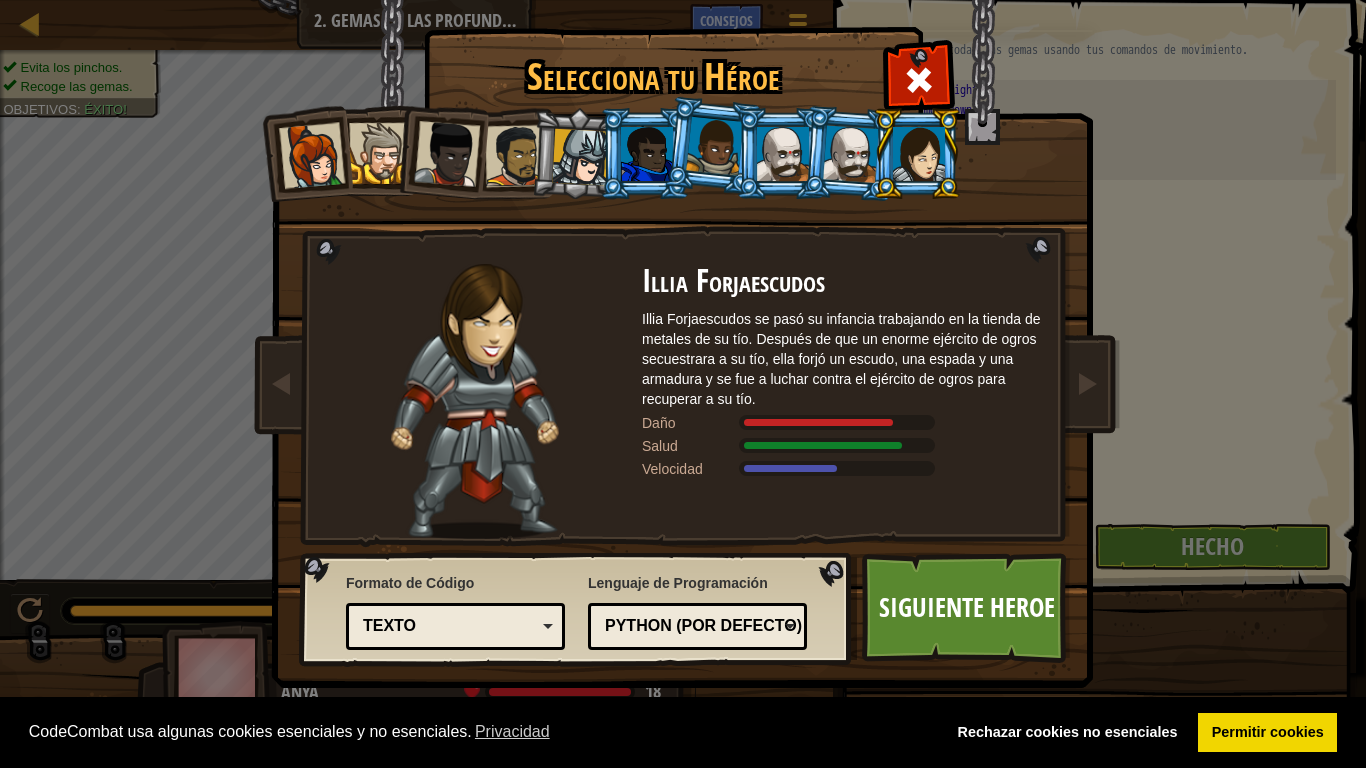 click at bounding box center (312, 156) 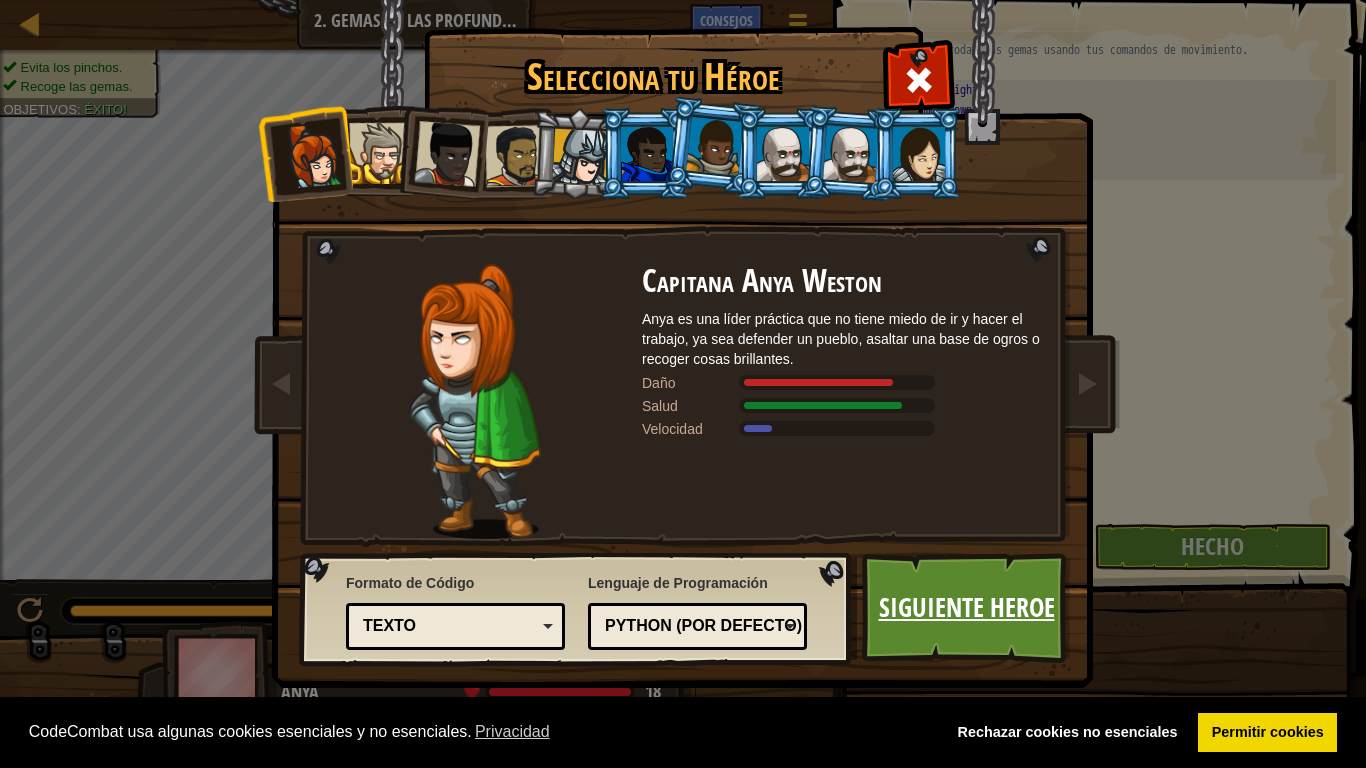 click on "Siguiente Heroe" at bounding box center (966, 608) 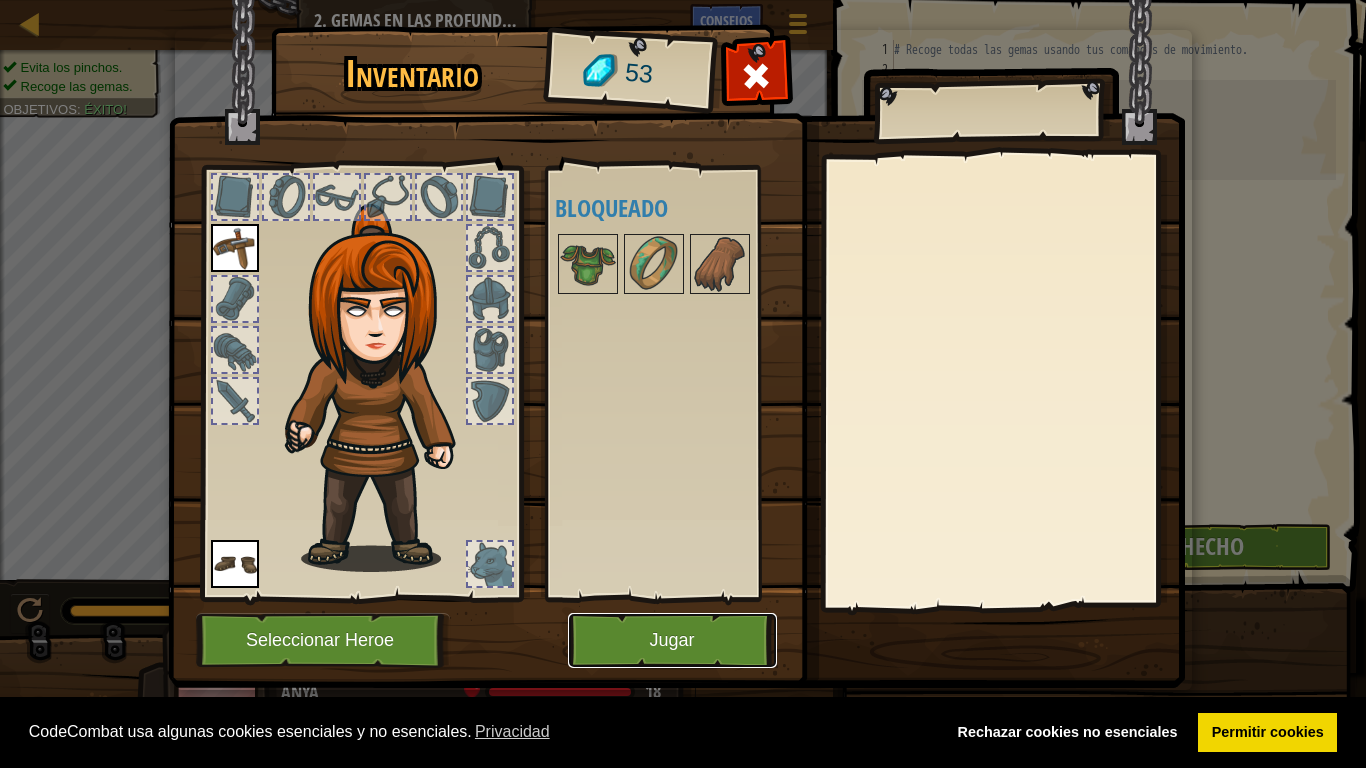 click on "Jugar" at bounding box center (672, 640) 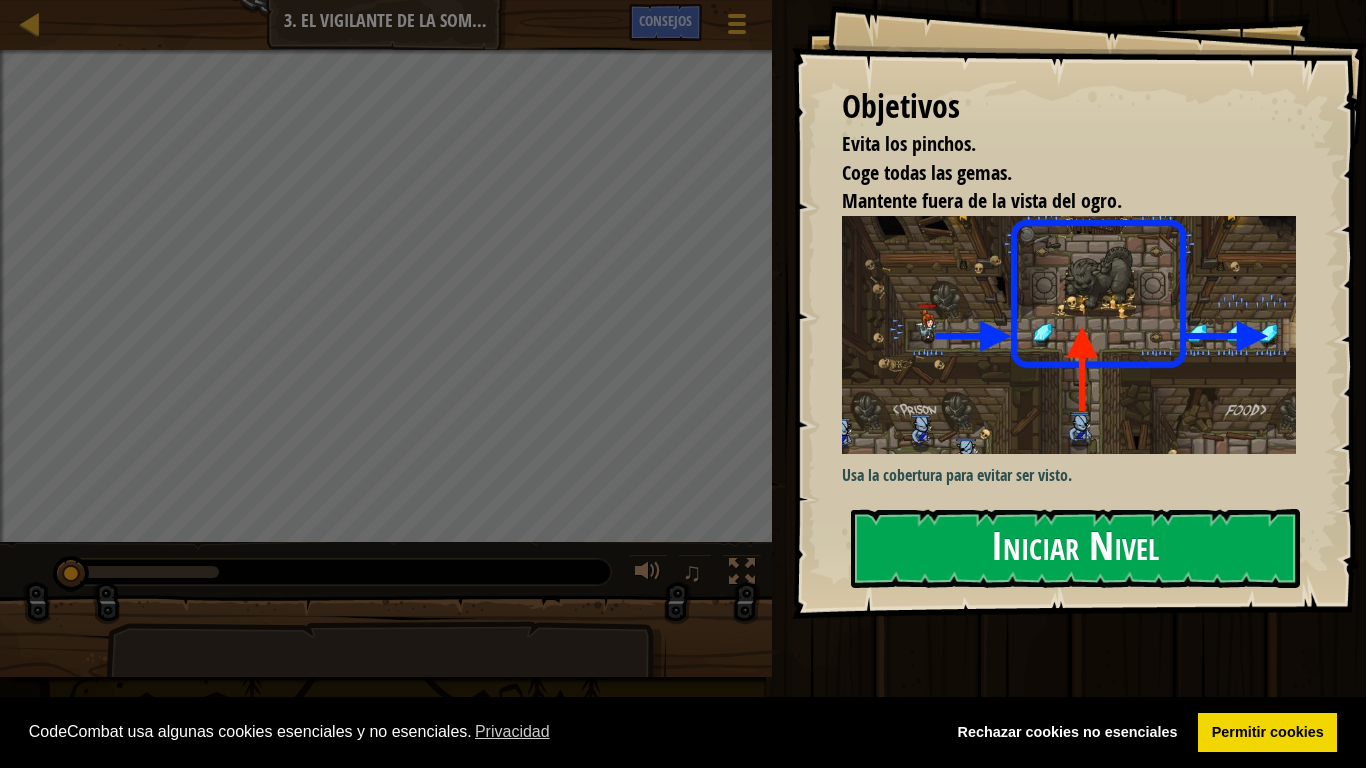 click at bounding box center [1076, 335] 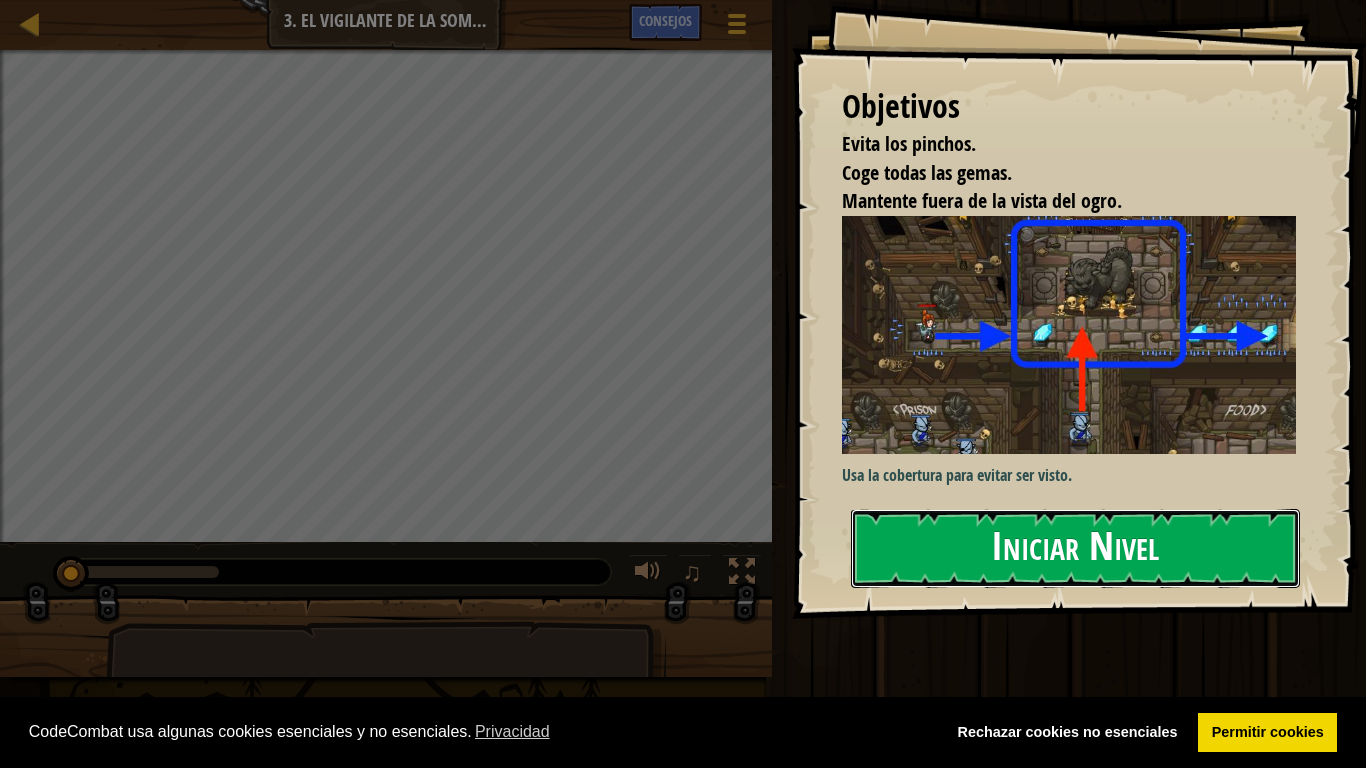 click on "Iniciar Nivel" at bounding box center (1075, 548) 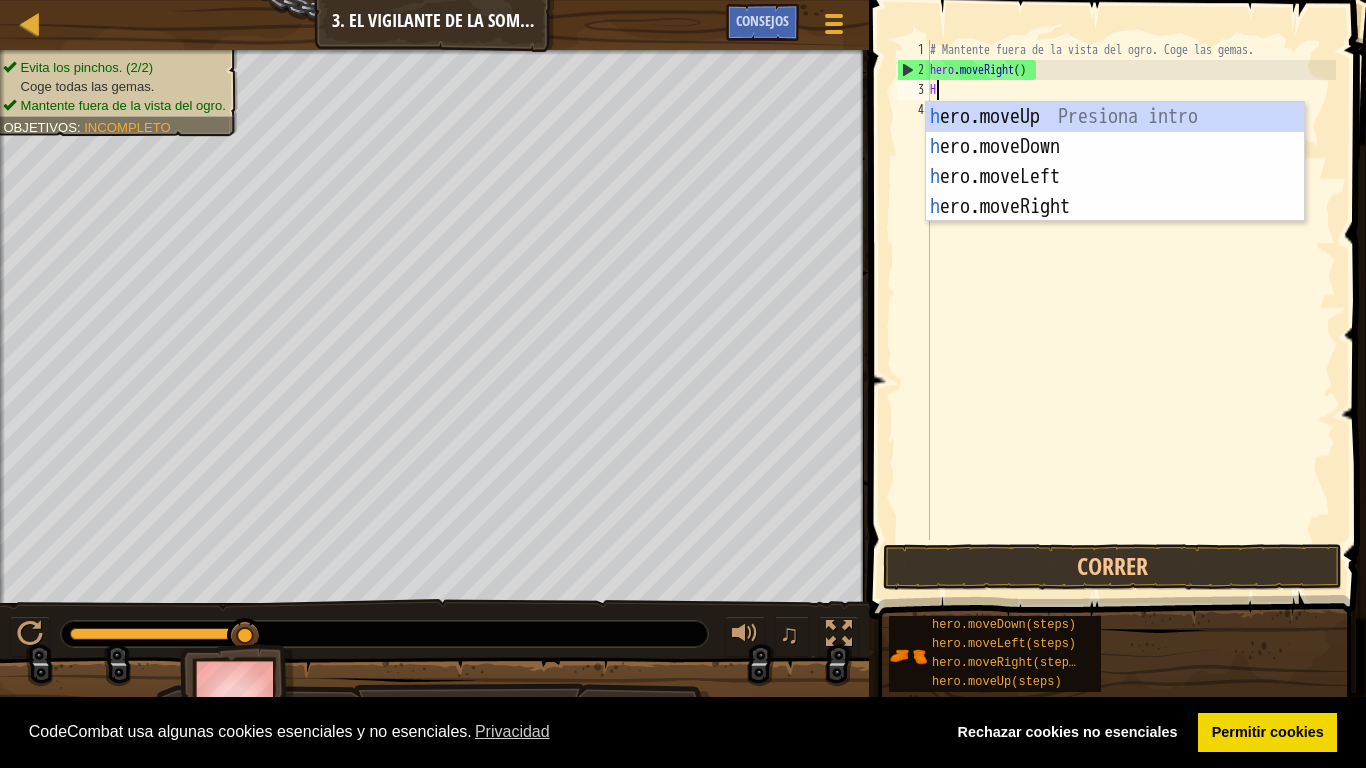 scroll, scrollTop: 9, scrollLeft: 0, axis: vertical 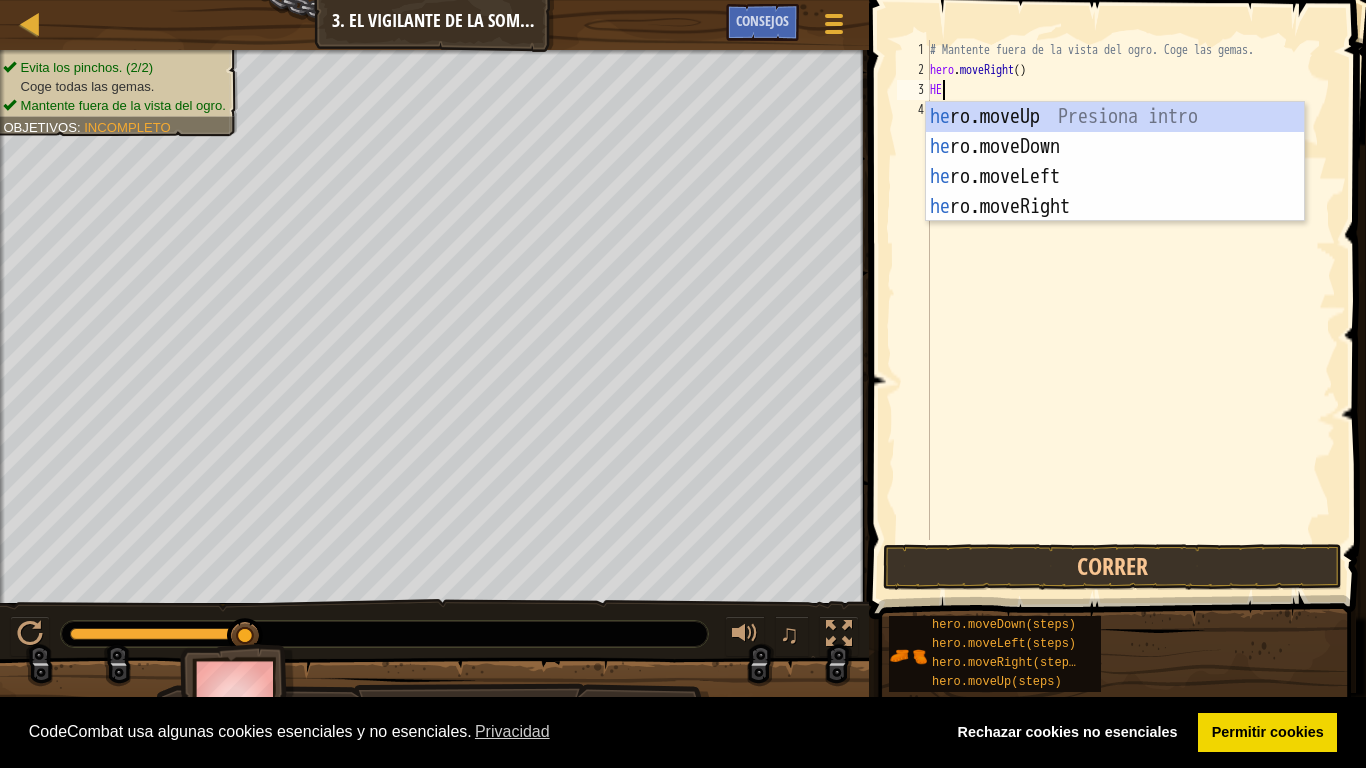 type on "HER" 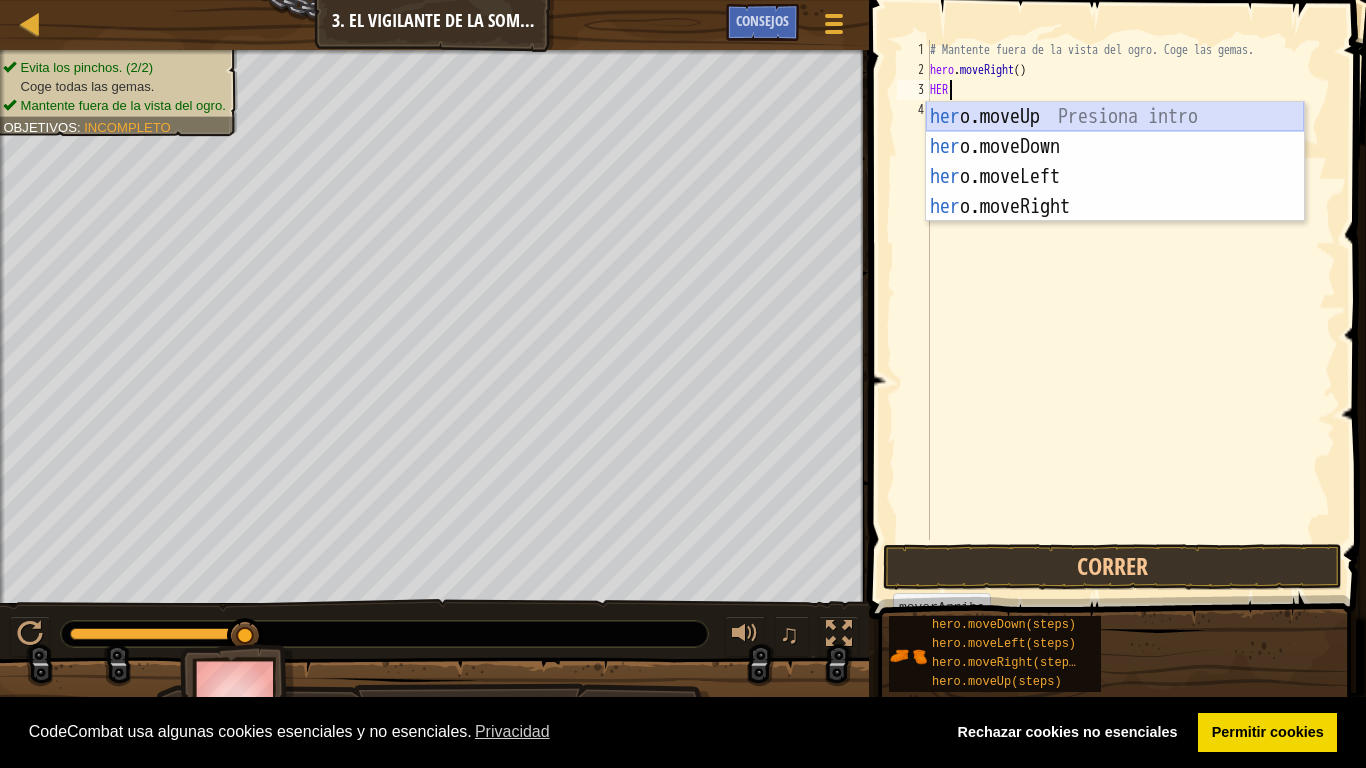 click on "her o.moveUp Presiona intro her o.moveDown Presiona intro her o.moveLeft Presiona intro her o.moveRight Presiona intro" at bounding box center [1115, 192] 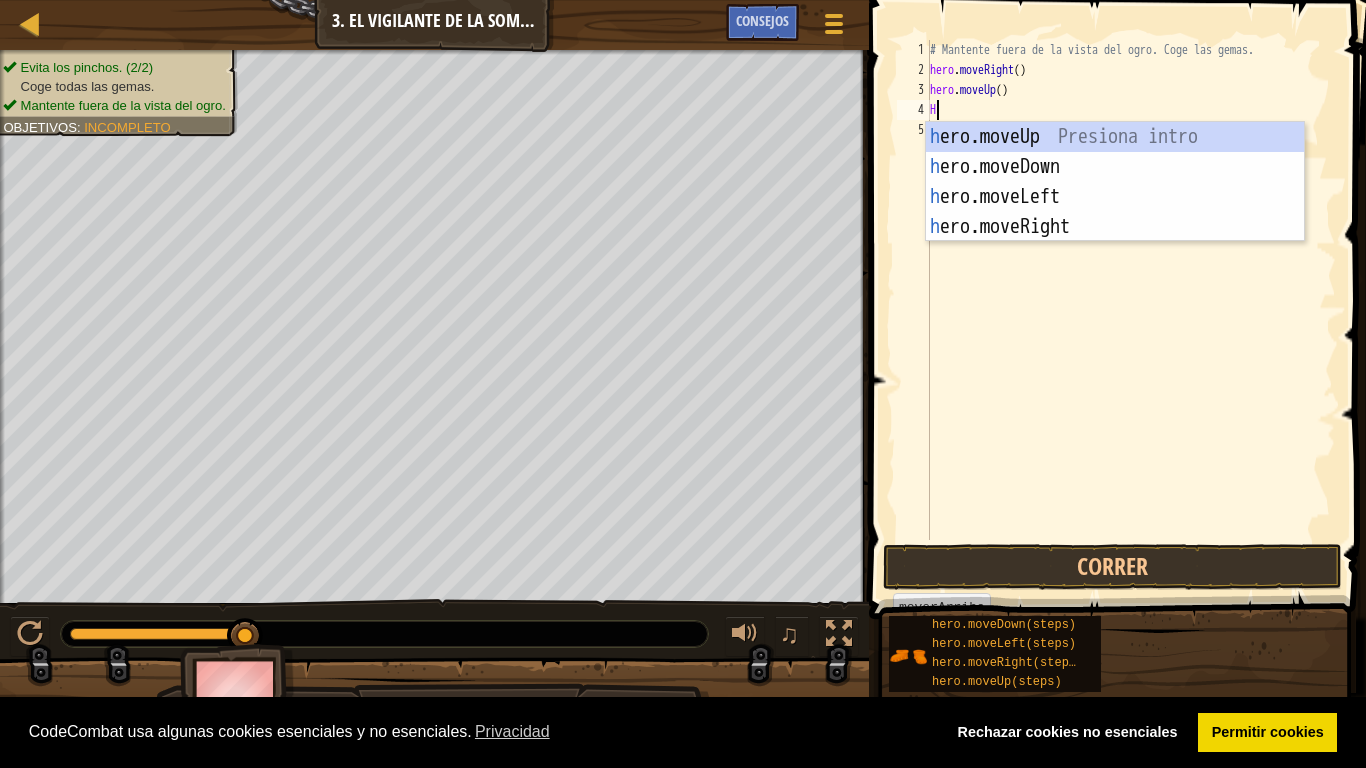 type on "HER" 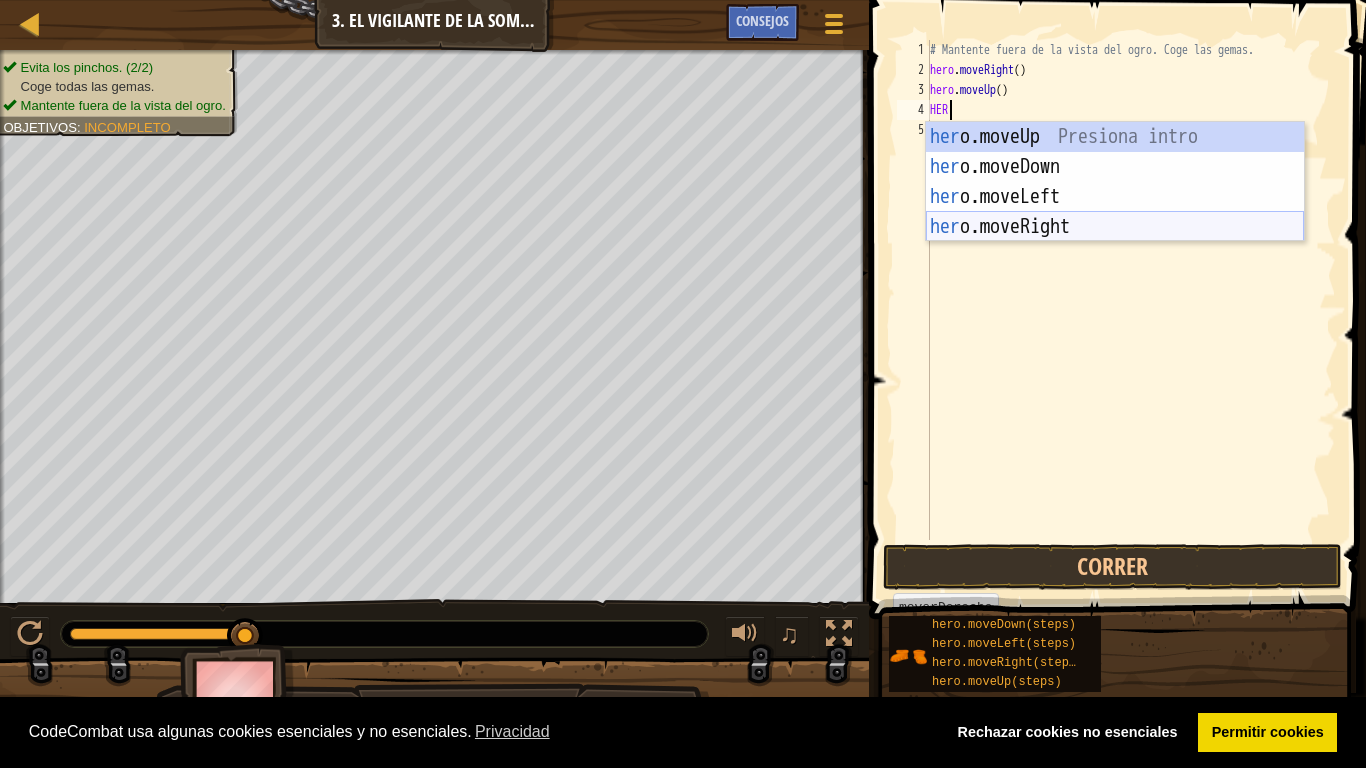 click on "her o.moveUp Presiona intro her o.moveDown Presiona intro her o.moveLeft Presiona intro her o.moveRight Presiona intro" at bounding box center (1115, 212) 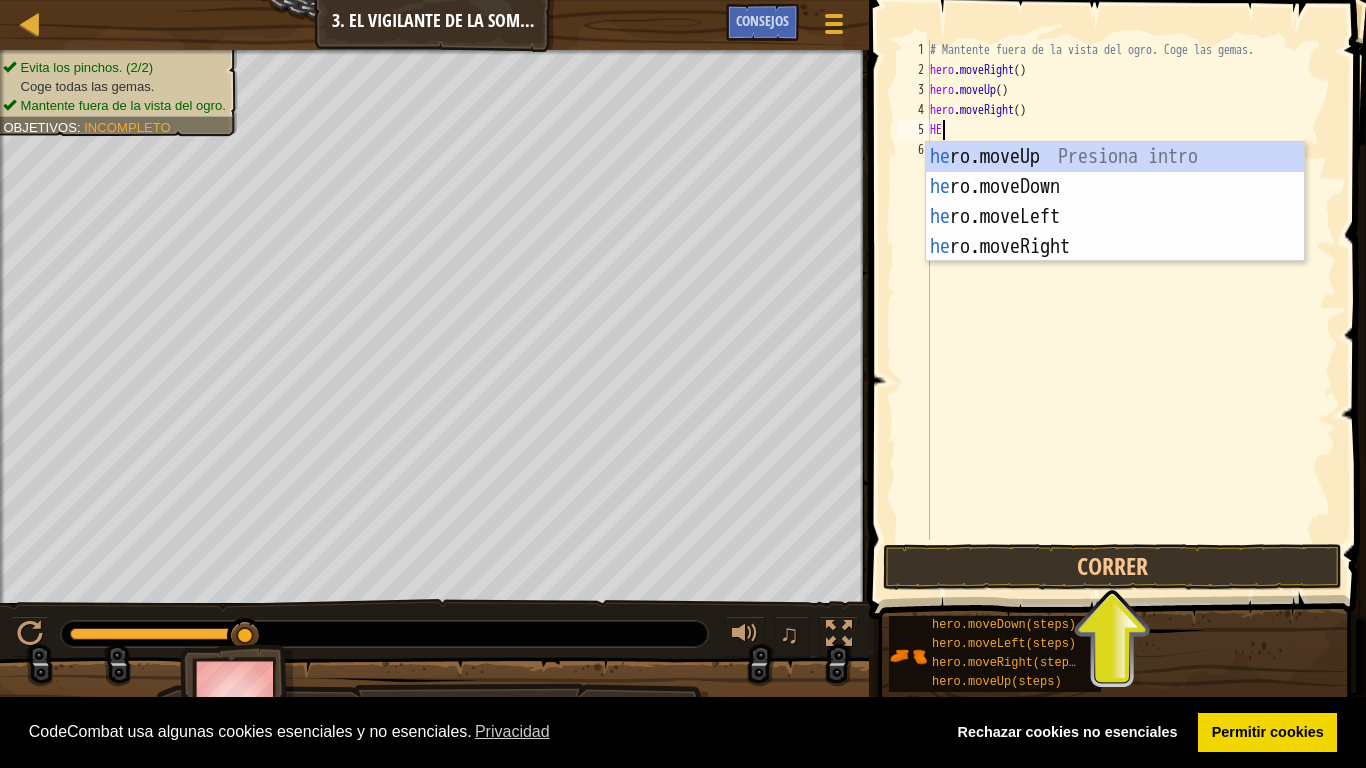 type on "HER" 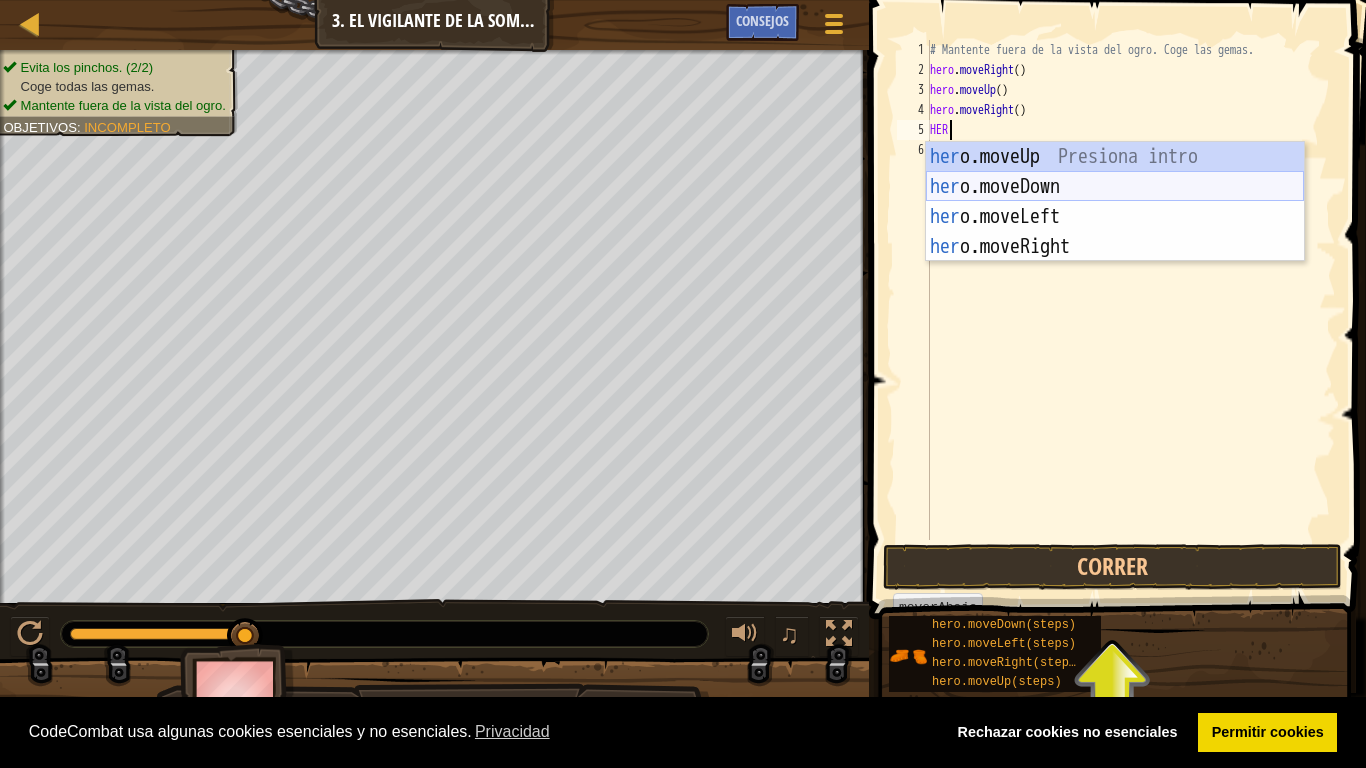click on "her o.moveUp Presiona intro her o.moveDown Presiona intro her o.moveLeft Presiona intro her o.moveRight Presiona intro" at bounding box center (1115, 232) 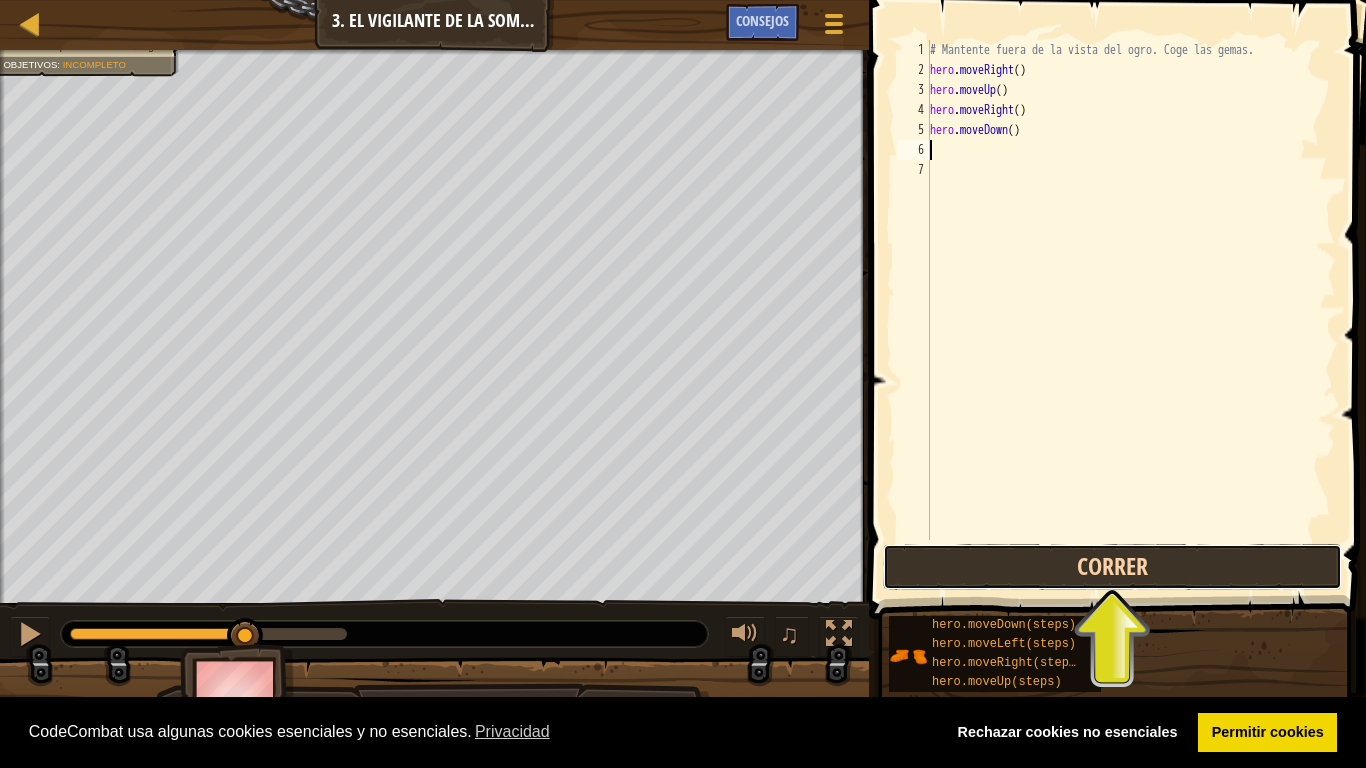 click on "Correr" at bounding box center (1112, 567) 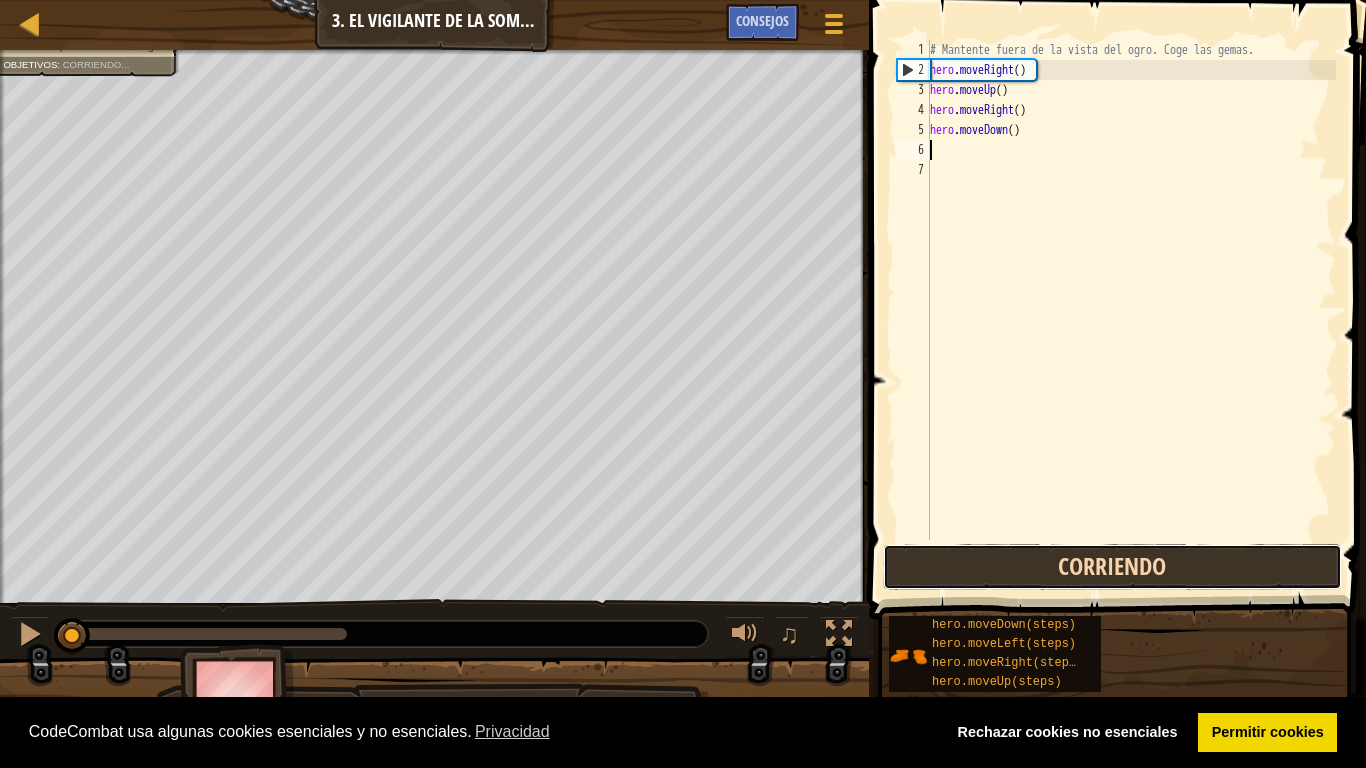 click on "Corriendo" at bounding box center (1112, 567) 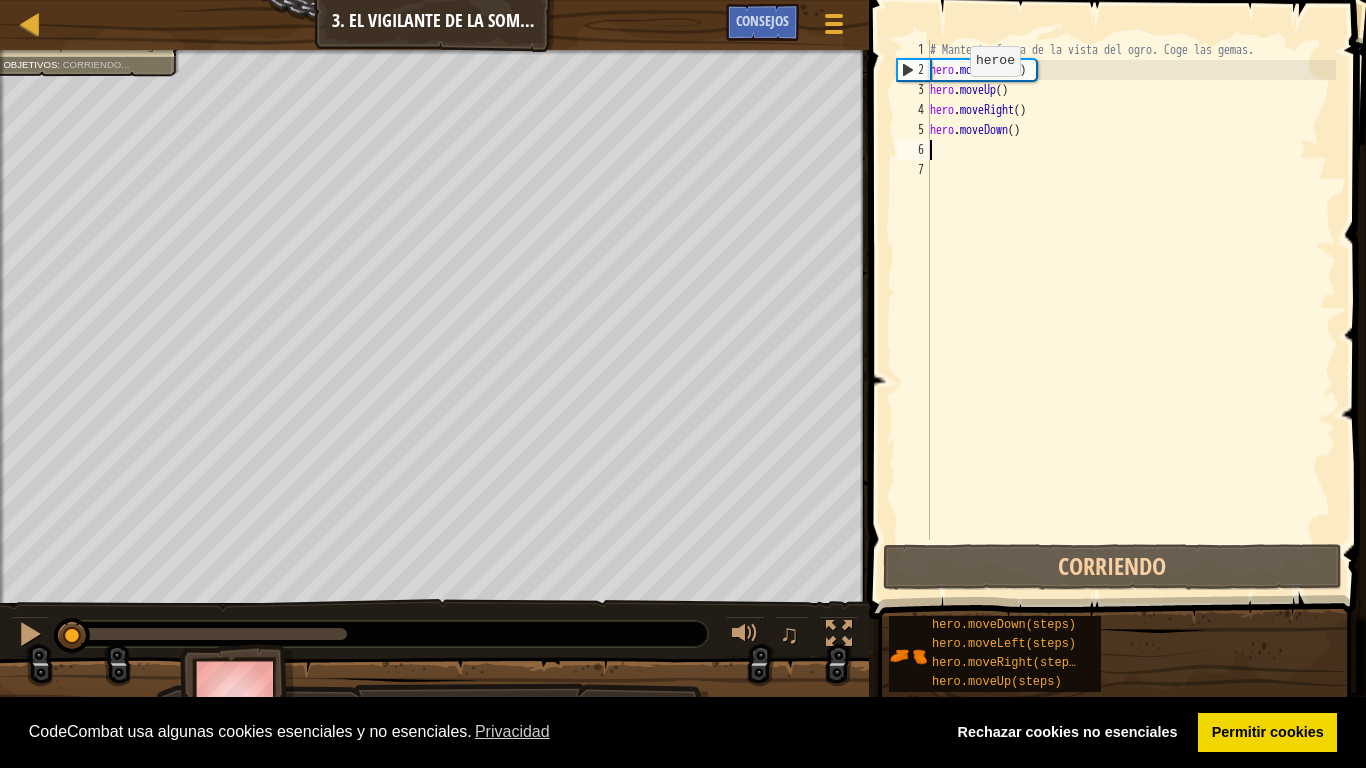 click on "2" at bounding box center [914, 70] 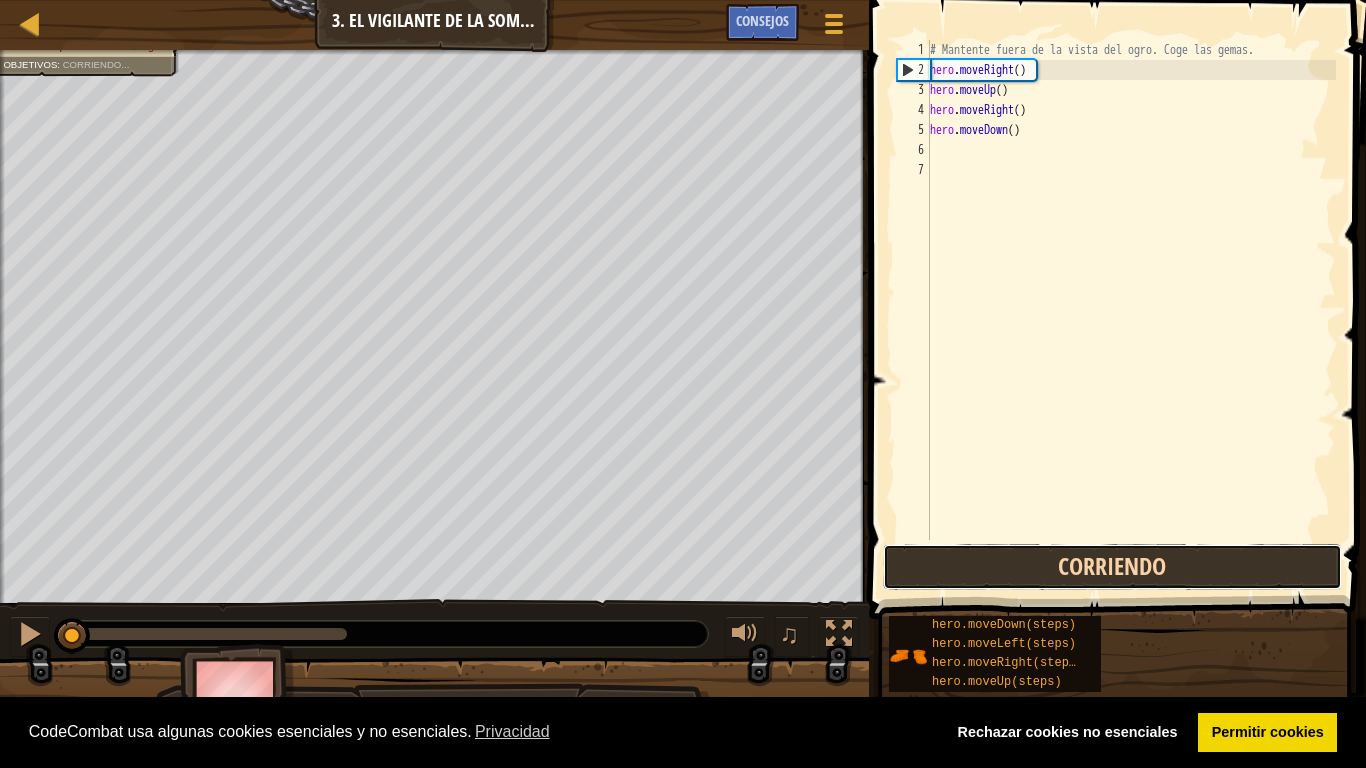 click on "Corriendo" at bounding box center [1112, 567] 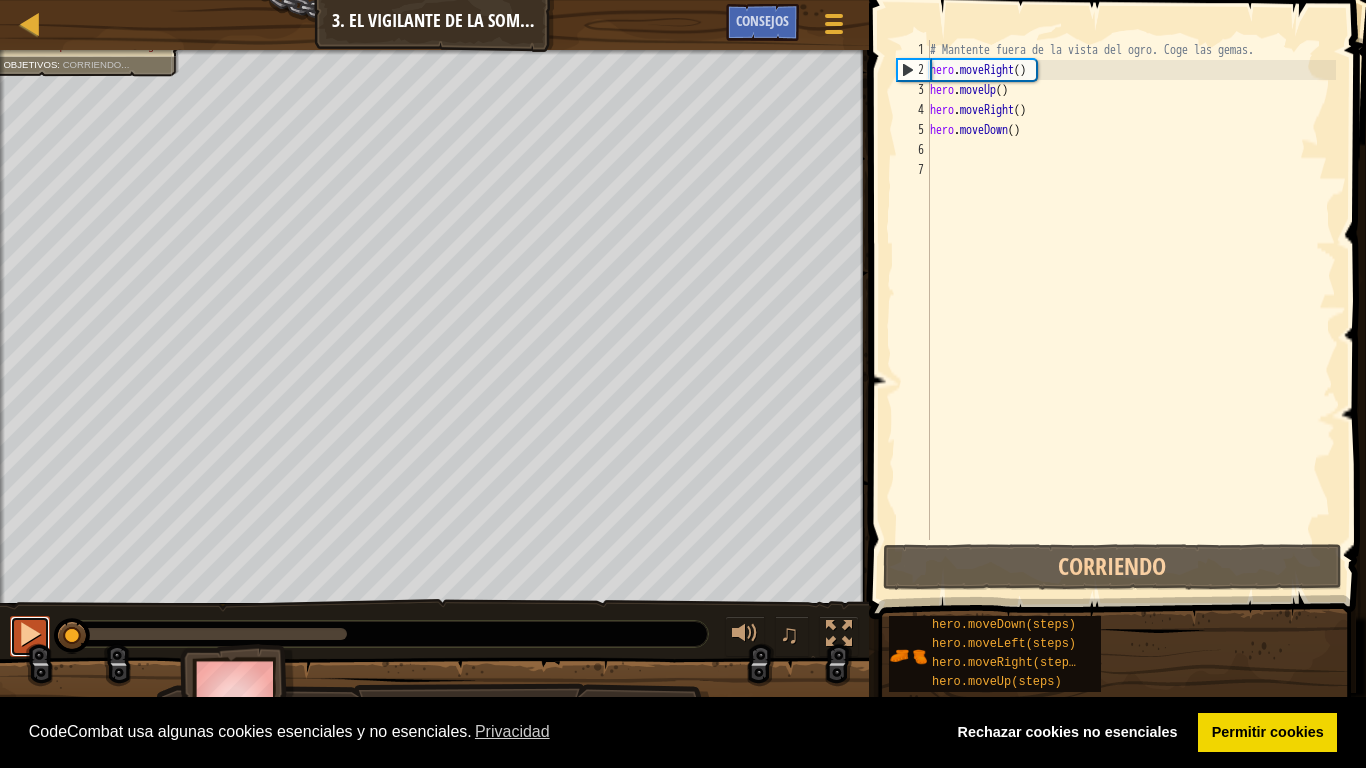 click at bounding box center (30, 634) 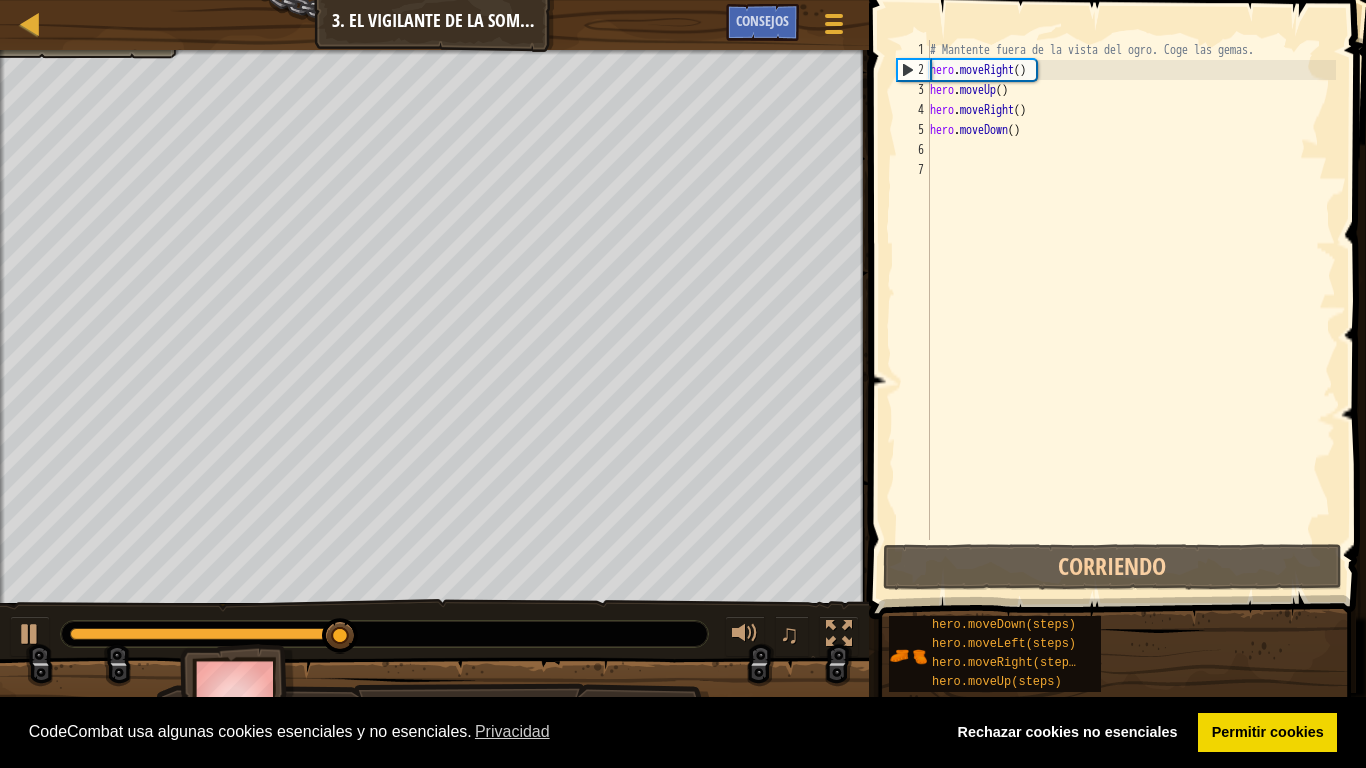 click on "# Mantente fuera de la vista del ogro. Coge las gemas. hero . moveRight ( ) hero . moveUp ( ) hero . moveRight ( ) hero . moveDown ( )" at bounding box center (1131, 310) 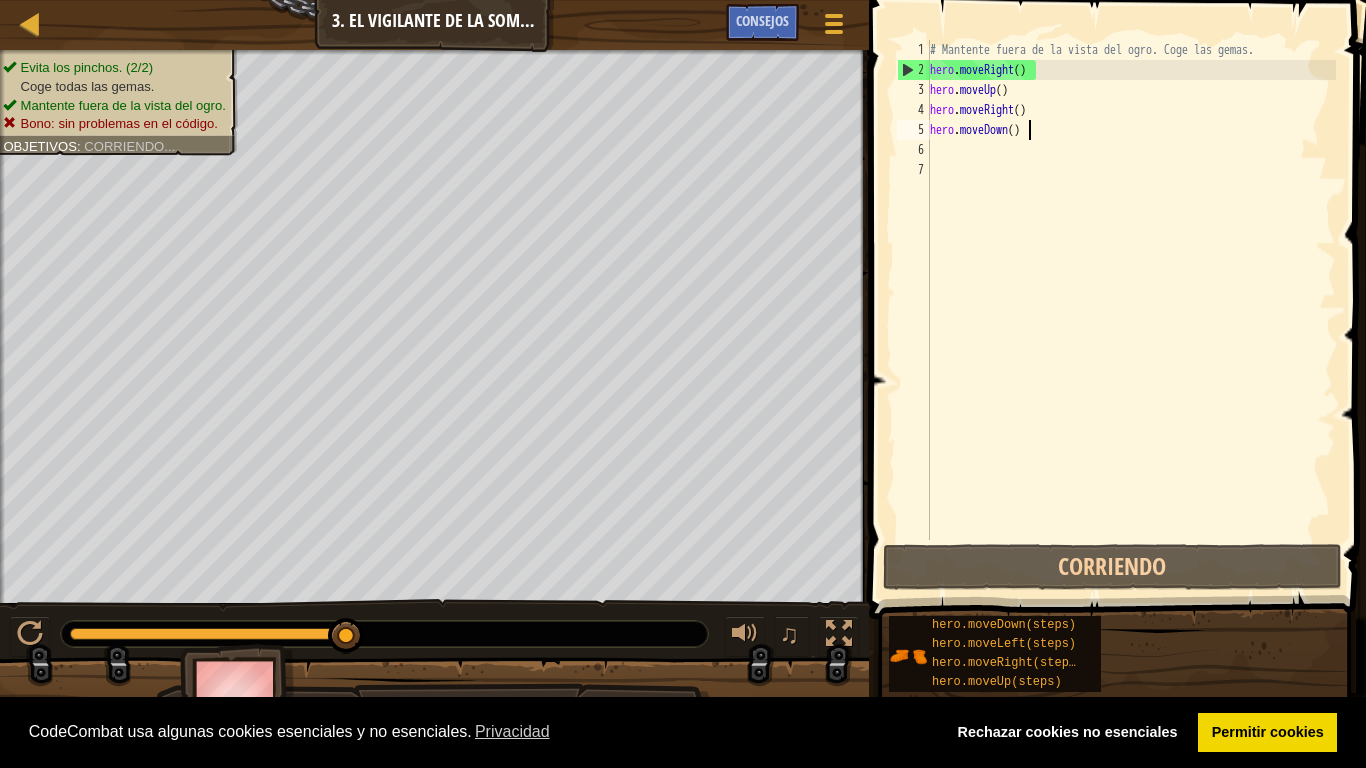 type on "hero.moveDown()" 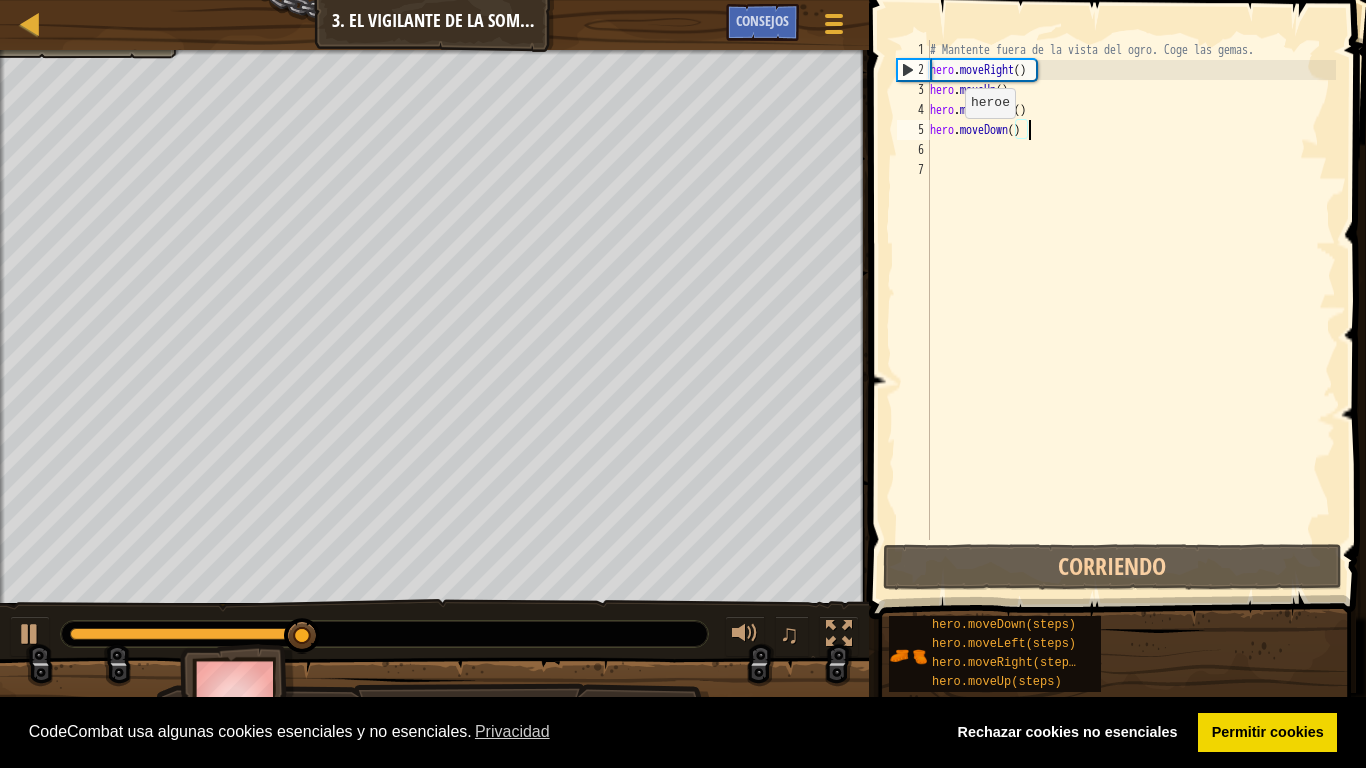 click on "# Mantente fuera de la vista del ogro. Coge las gemas. hero . moveRight ( ) hero . moveUp ( ) hero . moveRight ( ) hero . moveDown ( )" at bounding box center [1131, 310] 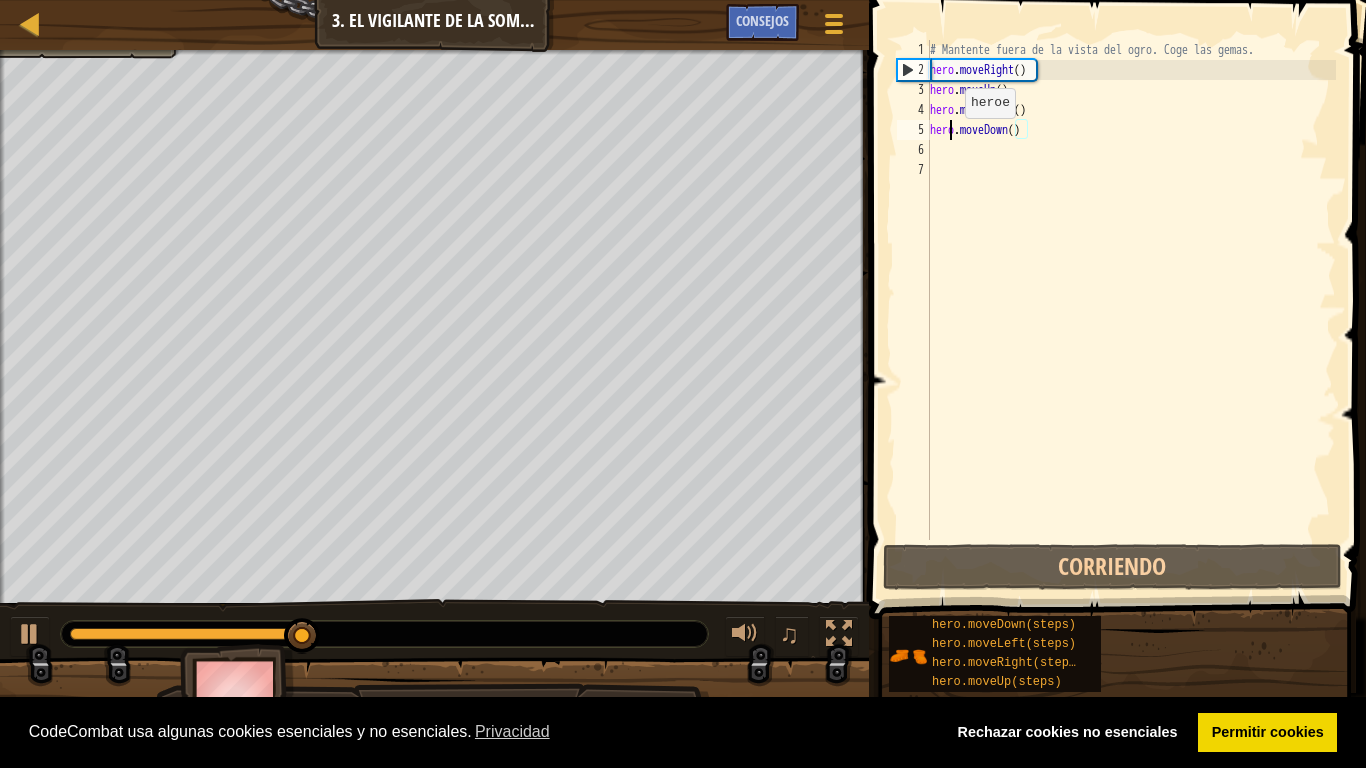 click on "# Mantente fuera de la vista del ogro. Coge las gemas. hero . moveRight ( ) hero . moveUp ( ) hero . moveRight ( ) hero . moveDown ( )" at bounding box center (1131, 310) 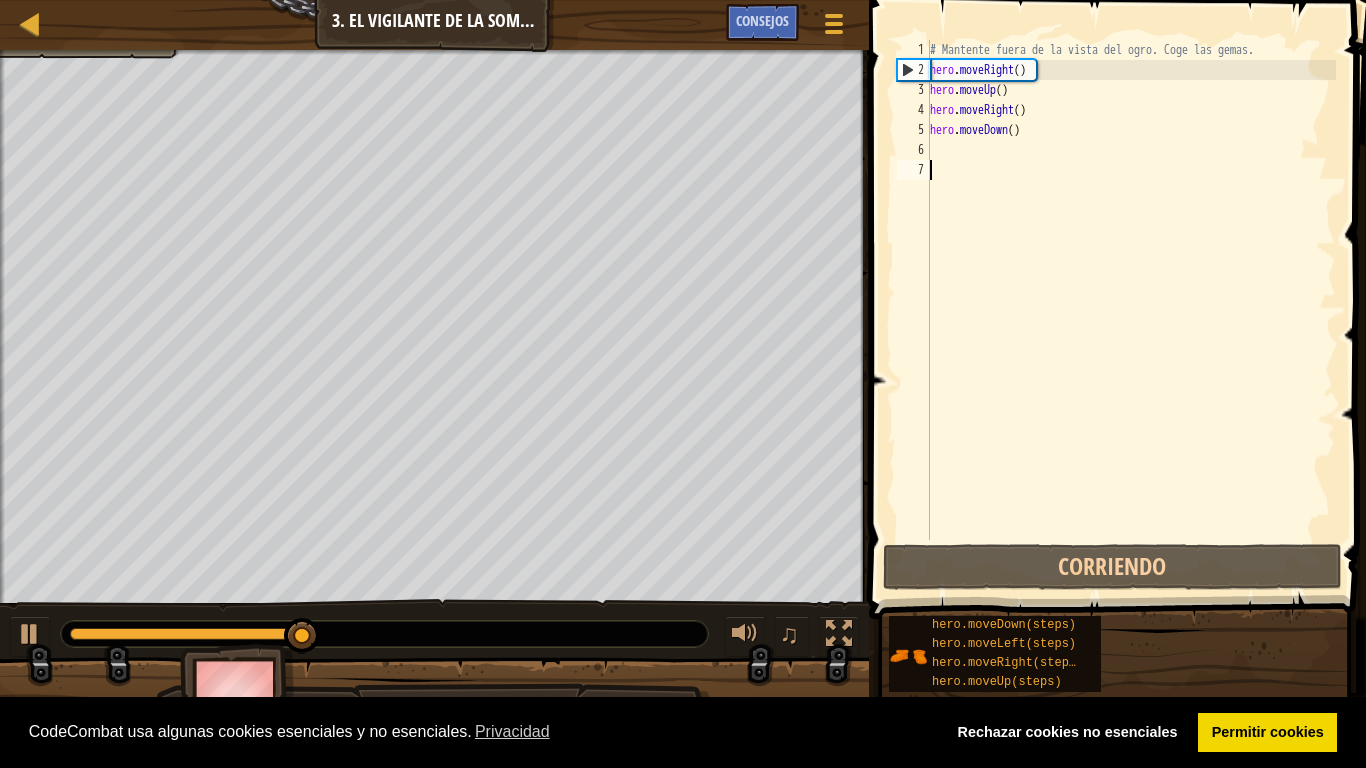 click on "# Mantente fuera de la vista del ogro. Coge las gemas. hero . moveRight ( ) hero . moveUp ( ) hero . moveRight ( ) hero . moveDown ( )" at bounding box center [1131, 310] 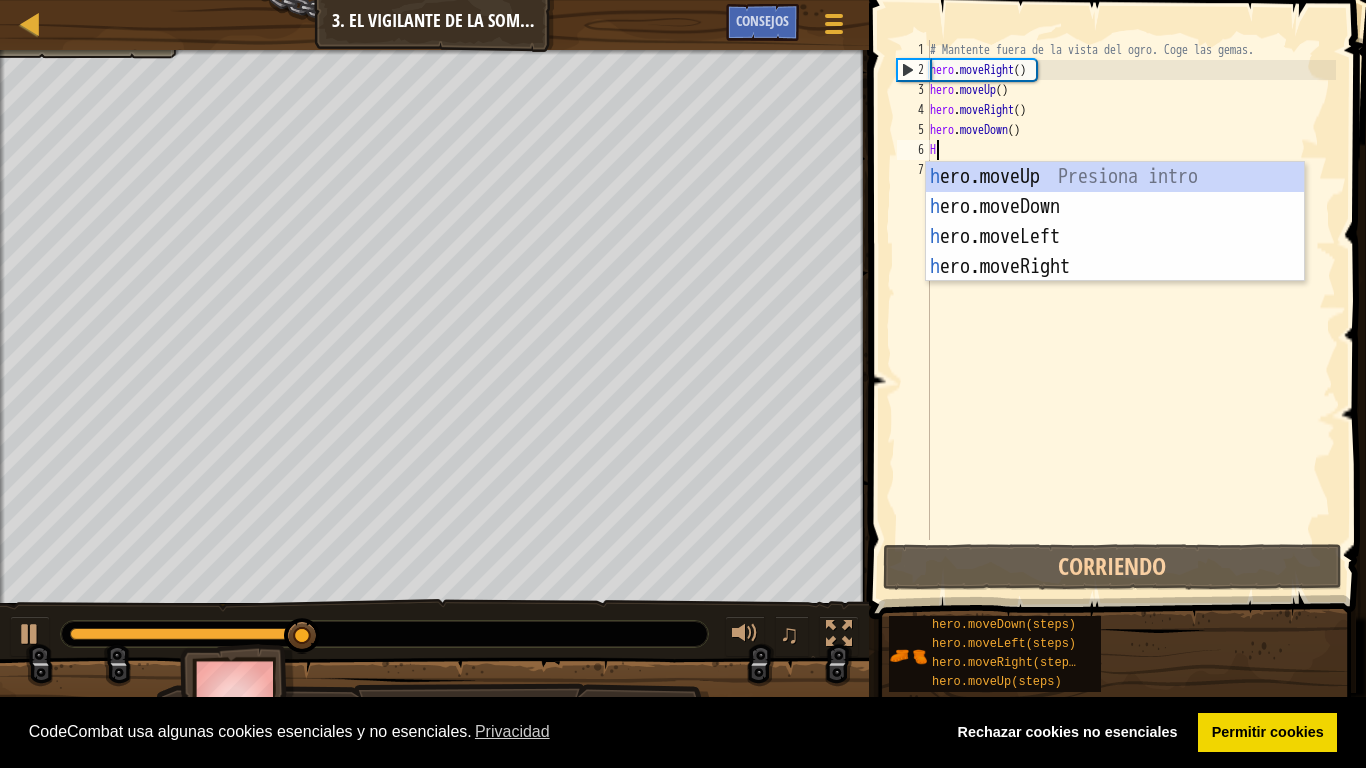 type on "HER" 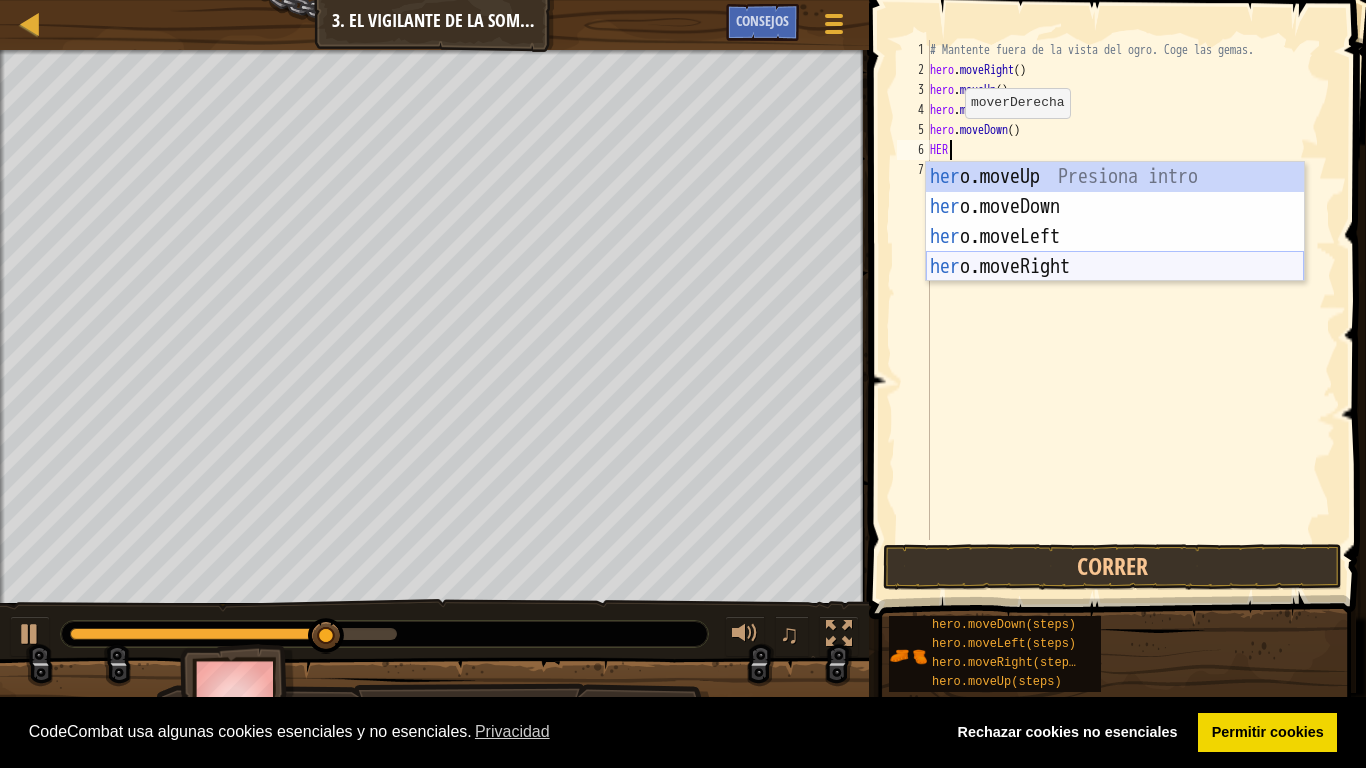 click on "her o.moveUp Presiona intro her o.moveDown Presiona intro her o.moveLeft Presiona intro her o.moveRight Presiona intro" at bounding box center (1115, 252) 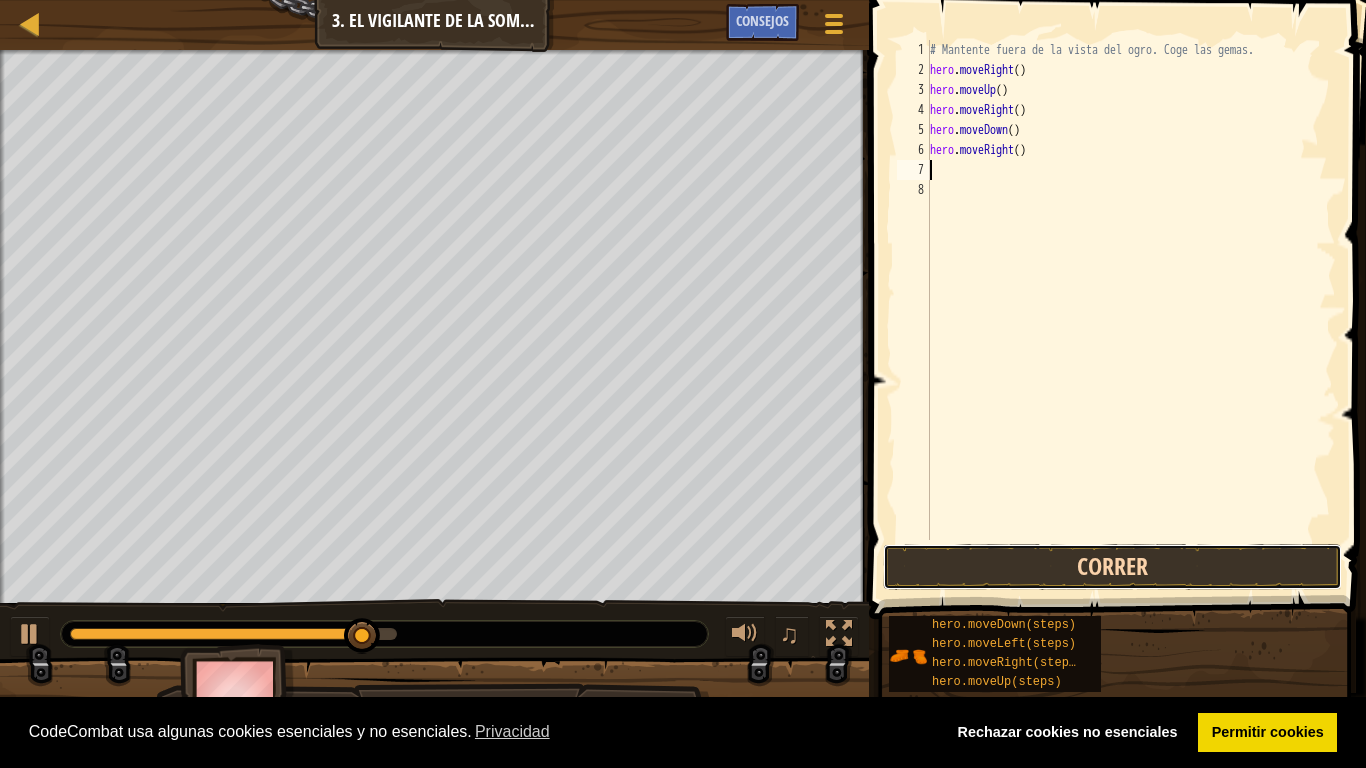 click on "Correr" at bounding box center (1112, 567) 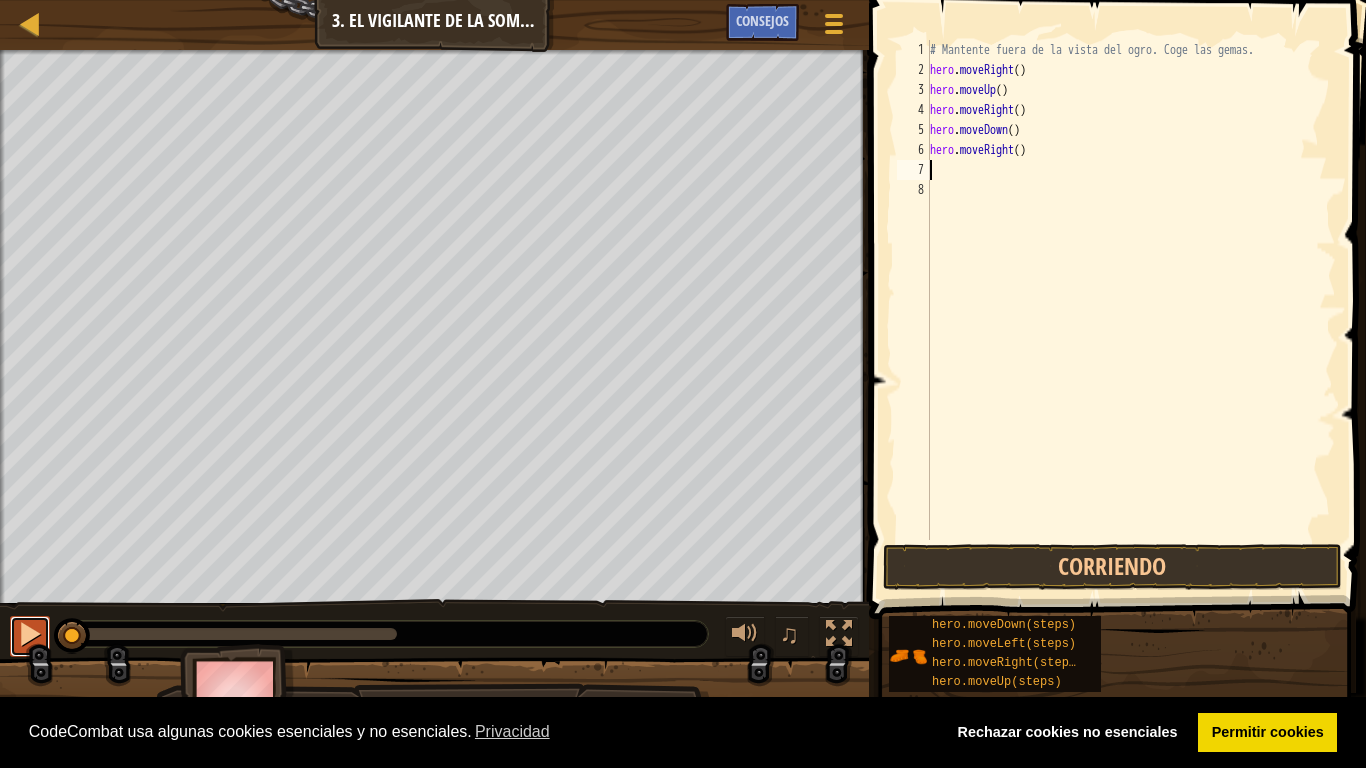 click at bounding box center [30, 636] 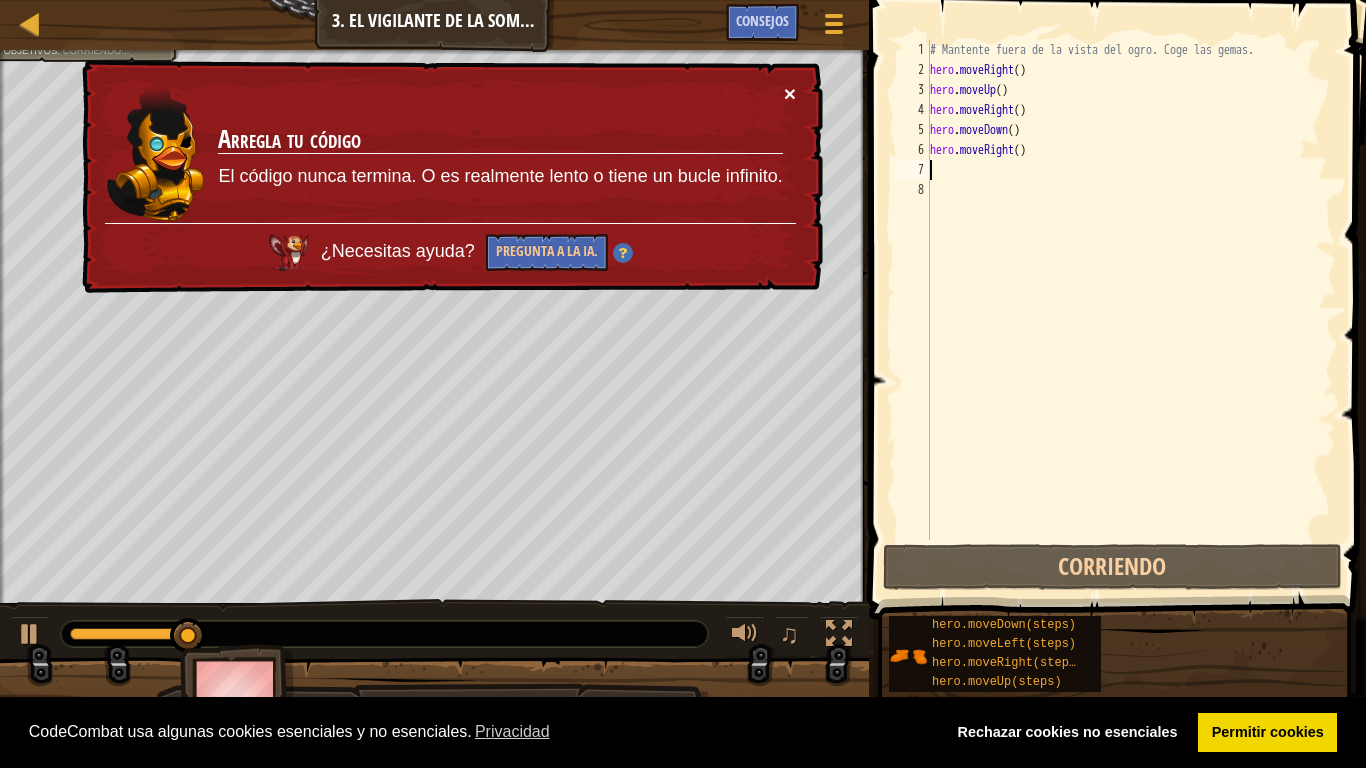 click on "×" at bounding box center (790, 93) 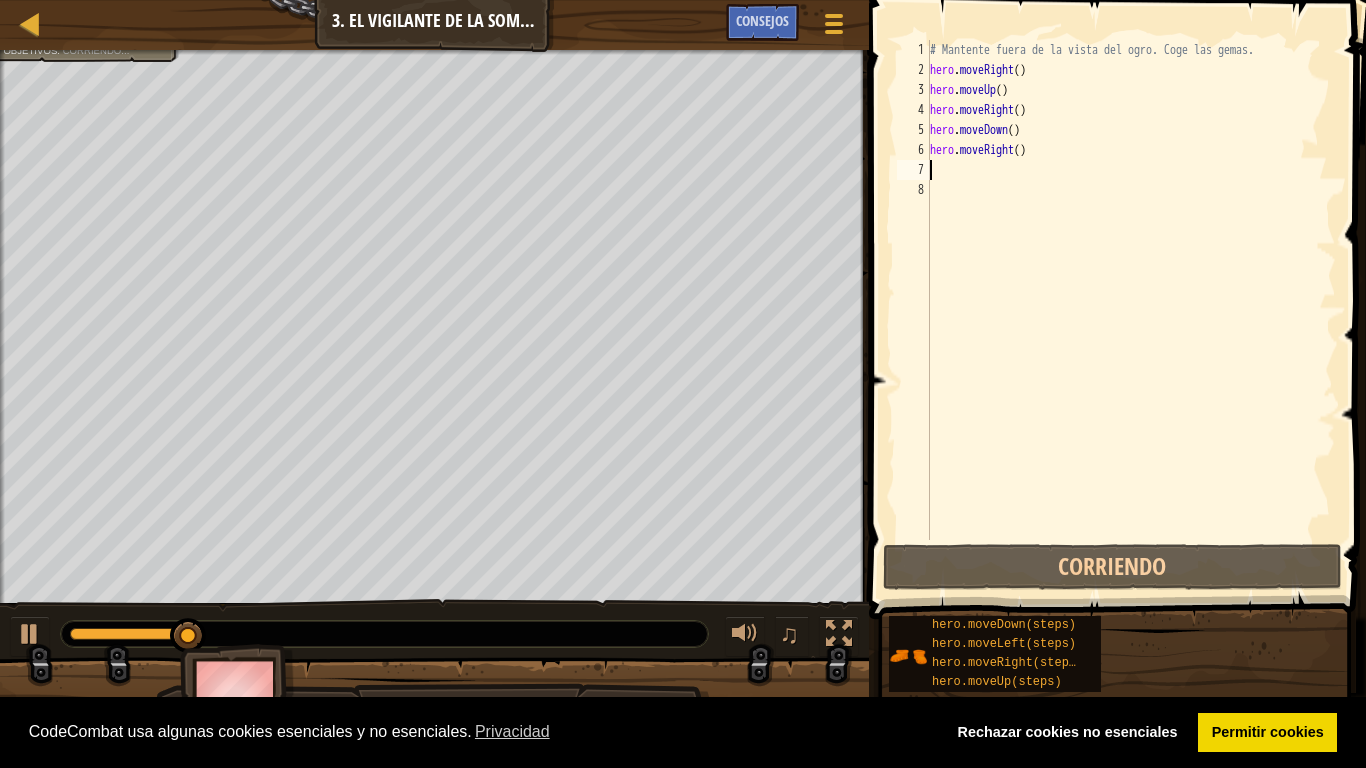 click on "# Mantente fuera de la vista del ogro. Coge las gemas. hero . moveRight ( ) hero . moveUp ( ) hero . moveRight ( ) hero . moveDown ( ) hero . moveRight ( )" at bounding box center (1131, 310) 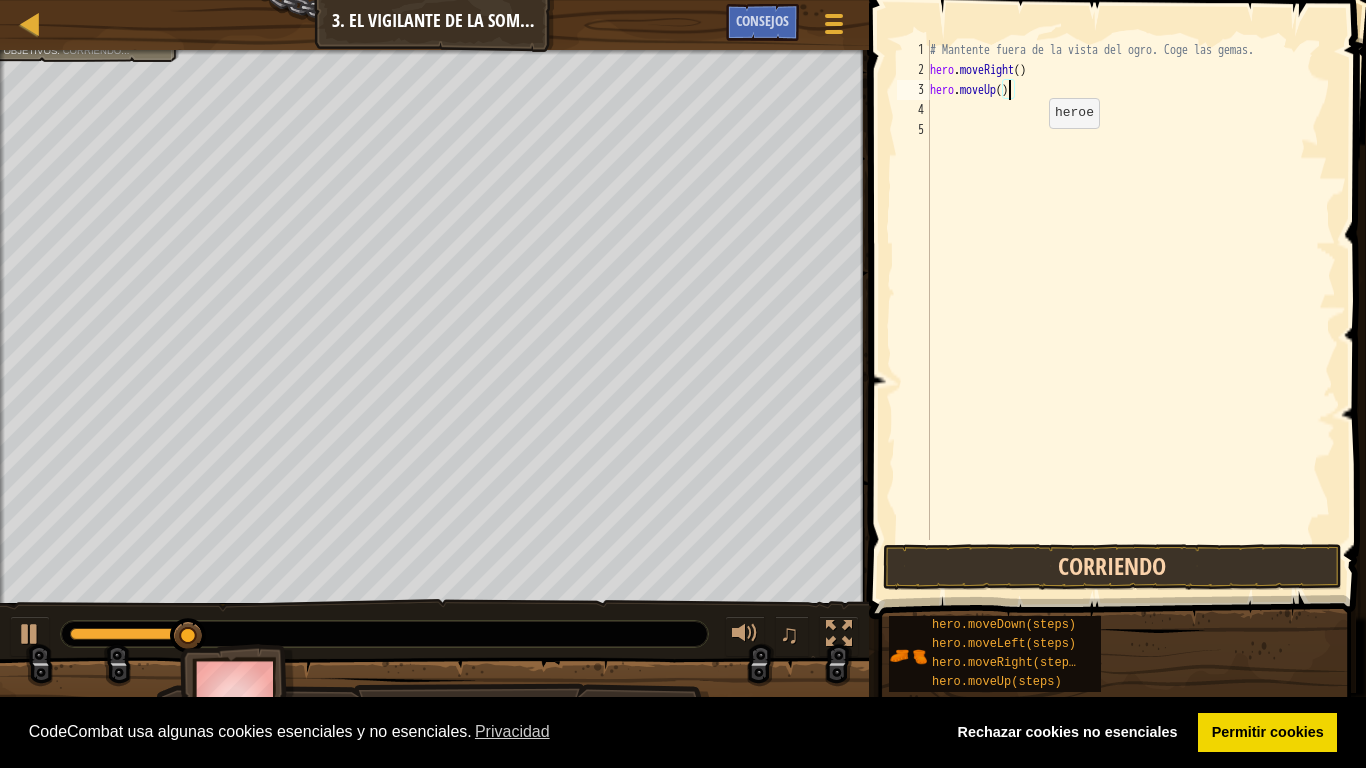 scroll, scrollTop: 9, scrollLeft: 6, axis: both 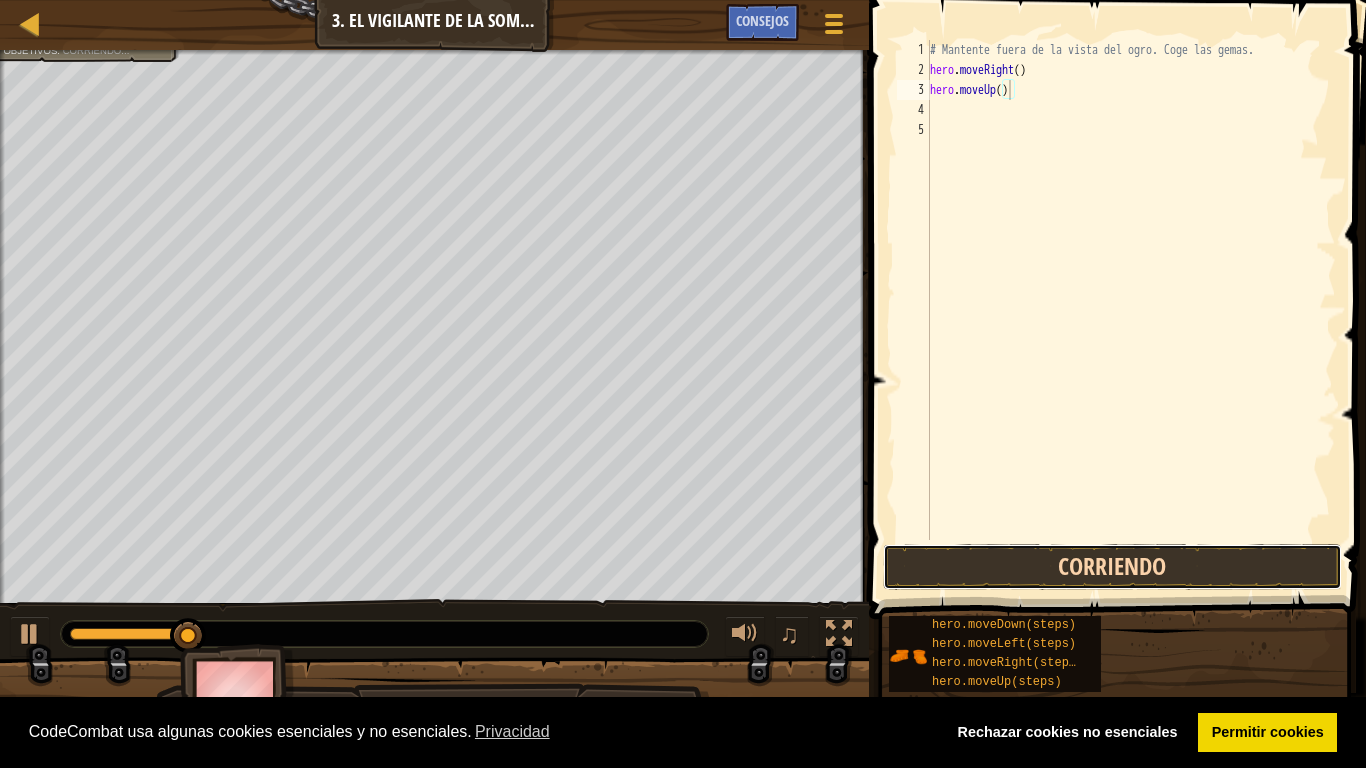 click on "Corriendo" at bounding box center [1112, 567] 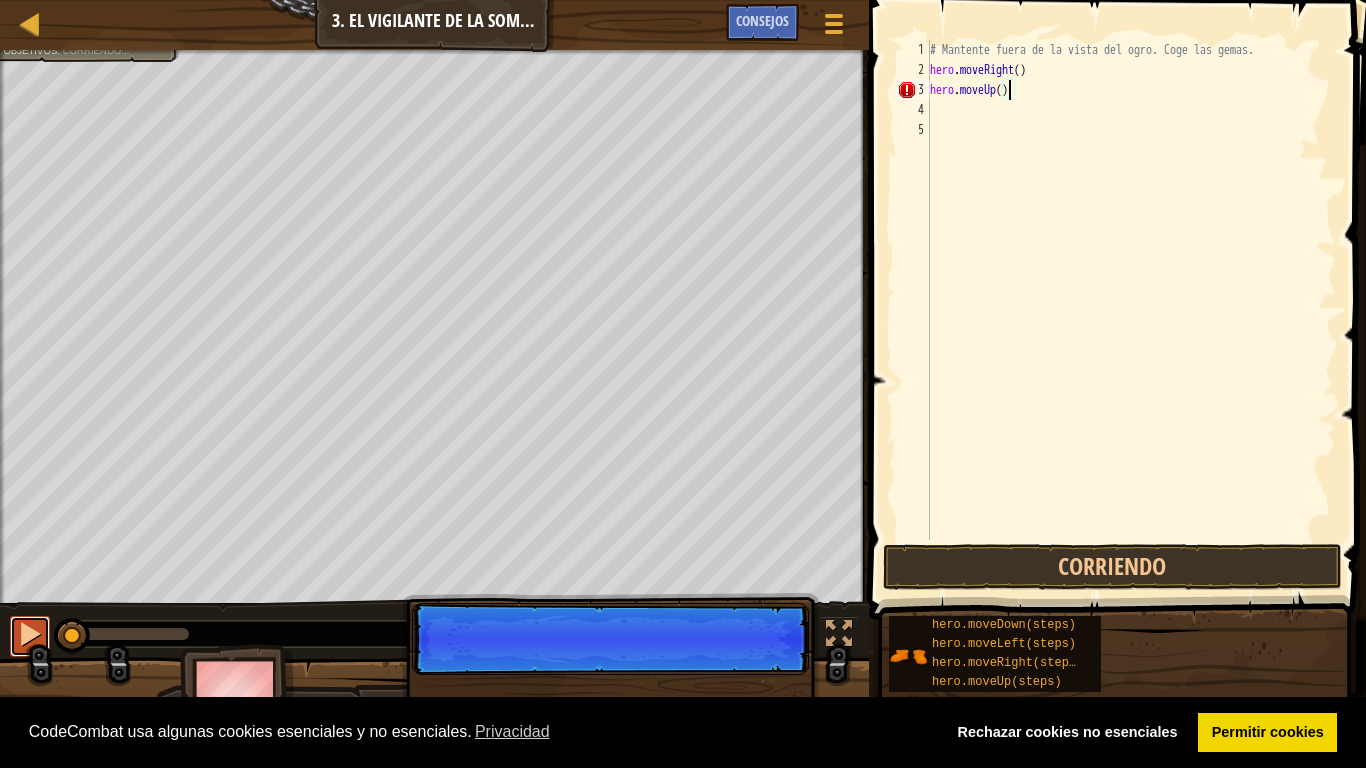click at bounding box center [30, 634] 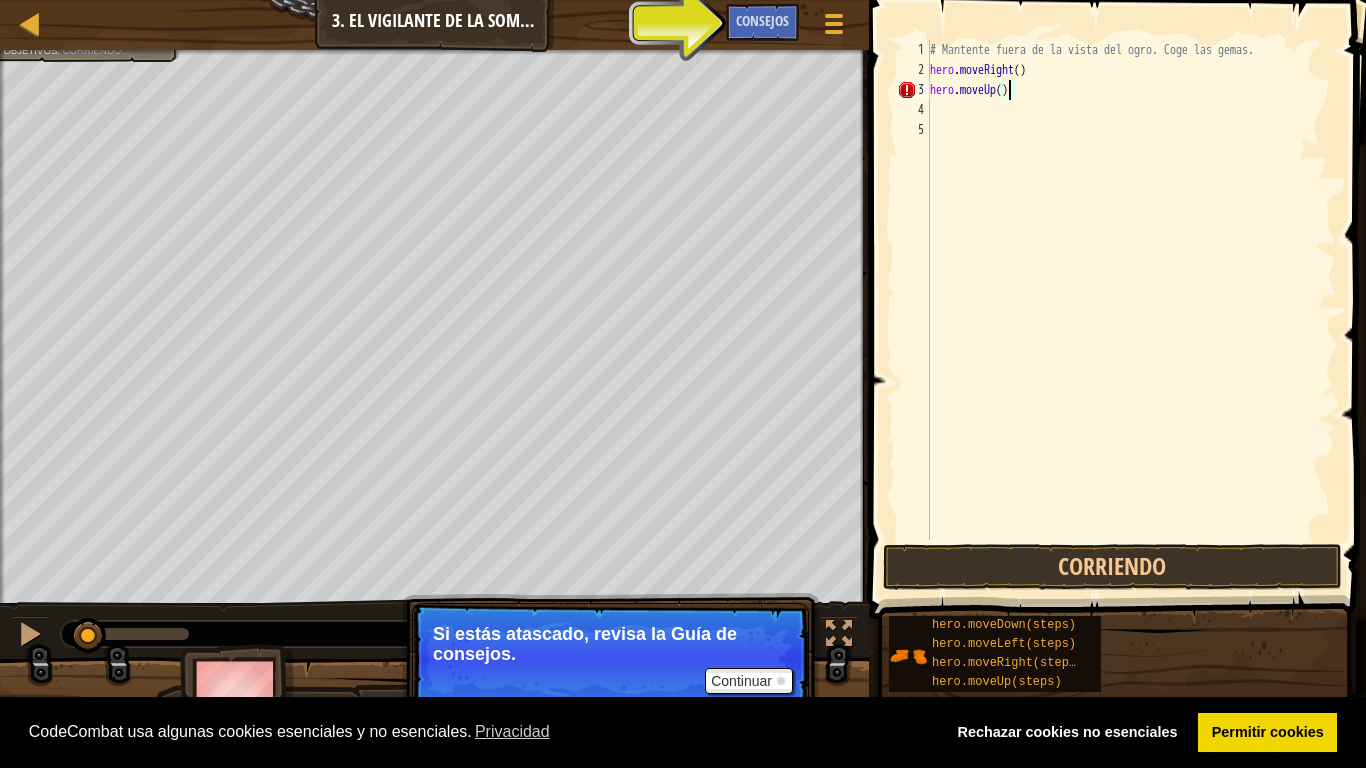 click on "Continuar  Si estás atascado, revisa la Guía de consejos." at bounding box center [610, 659] 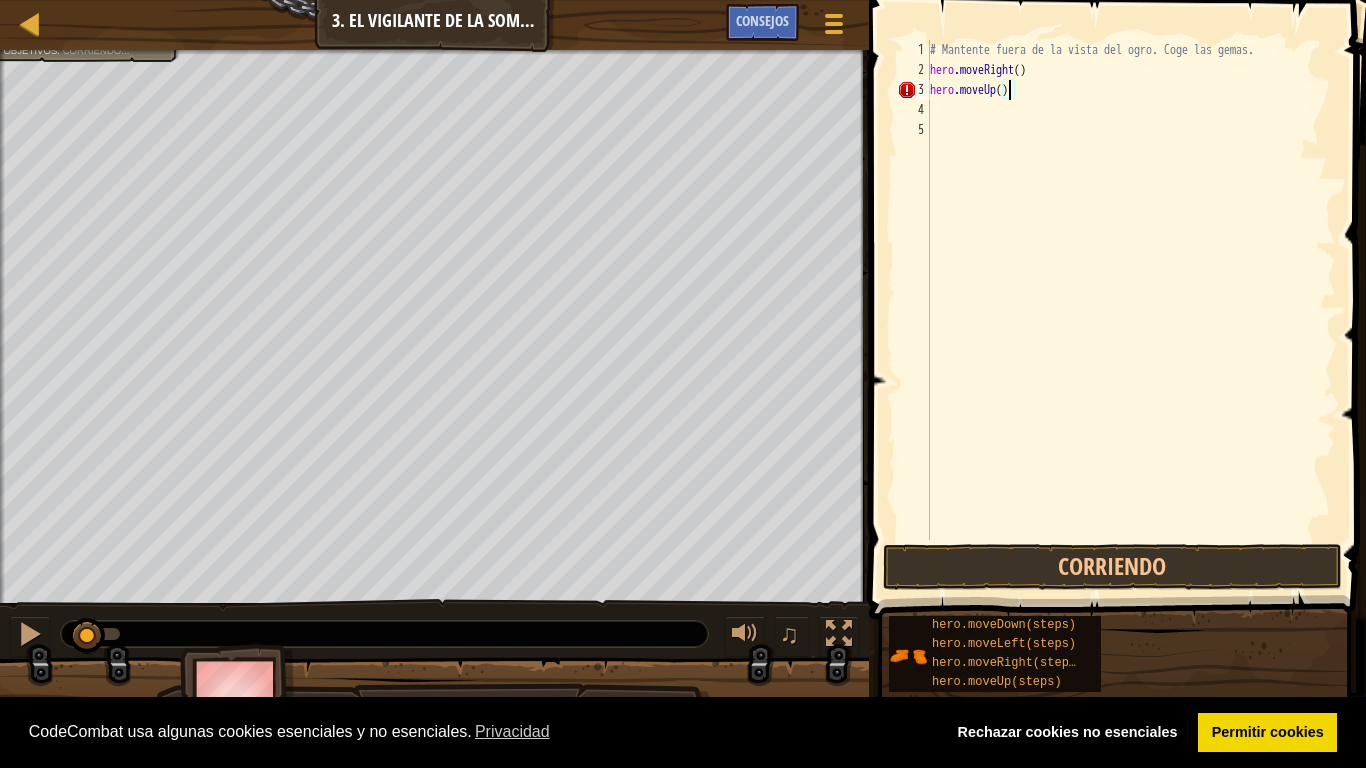 click on "# Mantente fuera de la vista del ogro. Coge las gemas. hero . moveRight ( ) hero . moveUp ( )" at bounding box center (1131, 310) 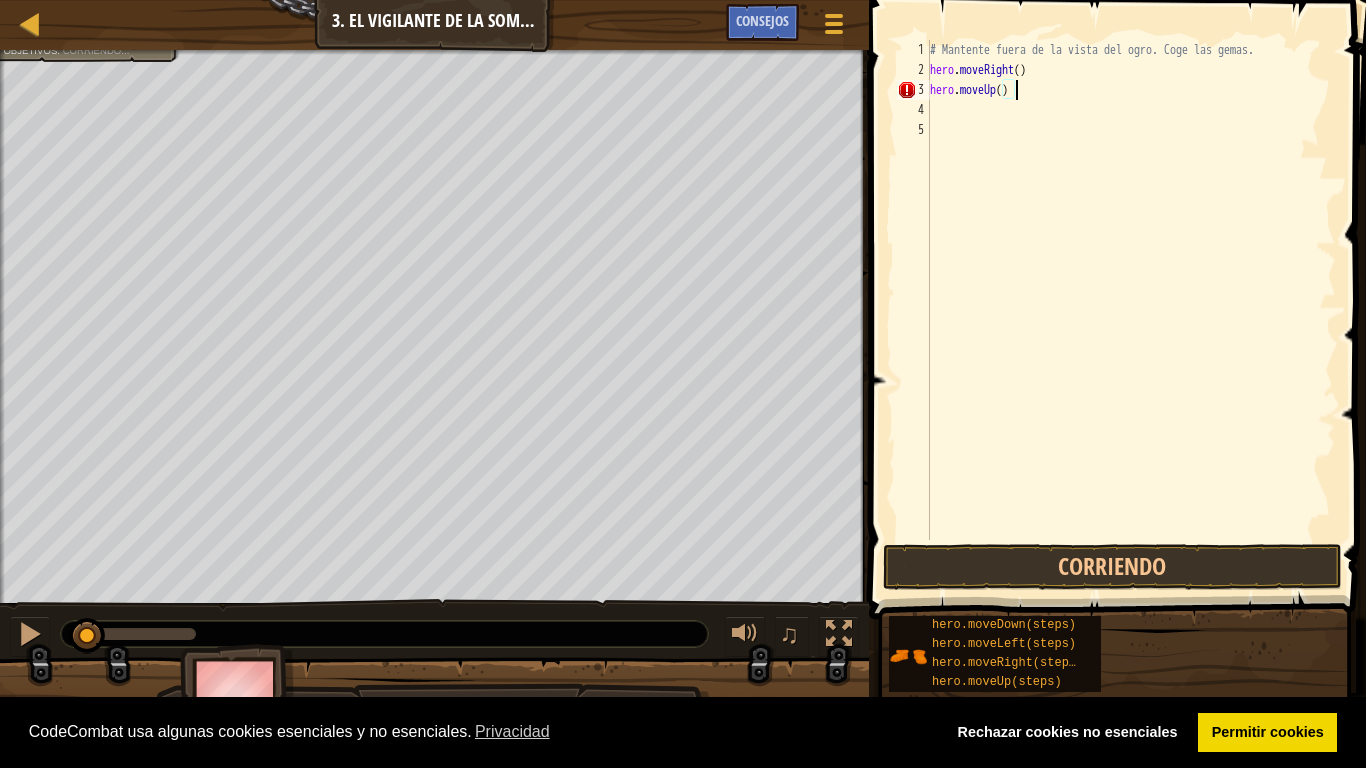 click on "# Mantente fuera de la vista del ogro. Coge las gemas. hero . moveRight ( ) hero . moveUp ( )" at bounding box center (1131, 310) 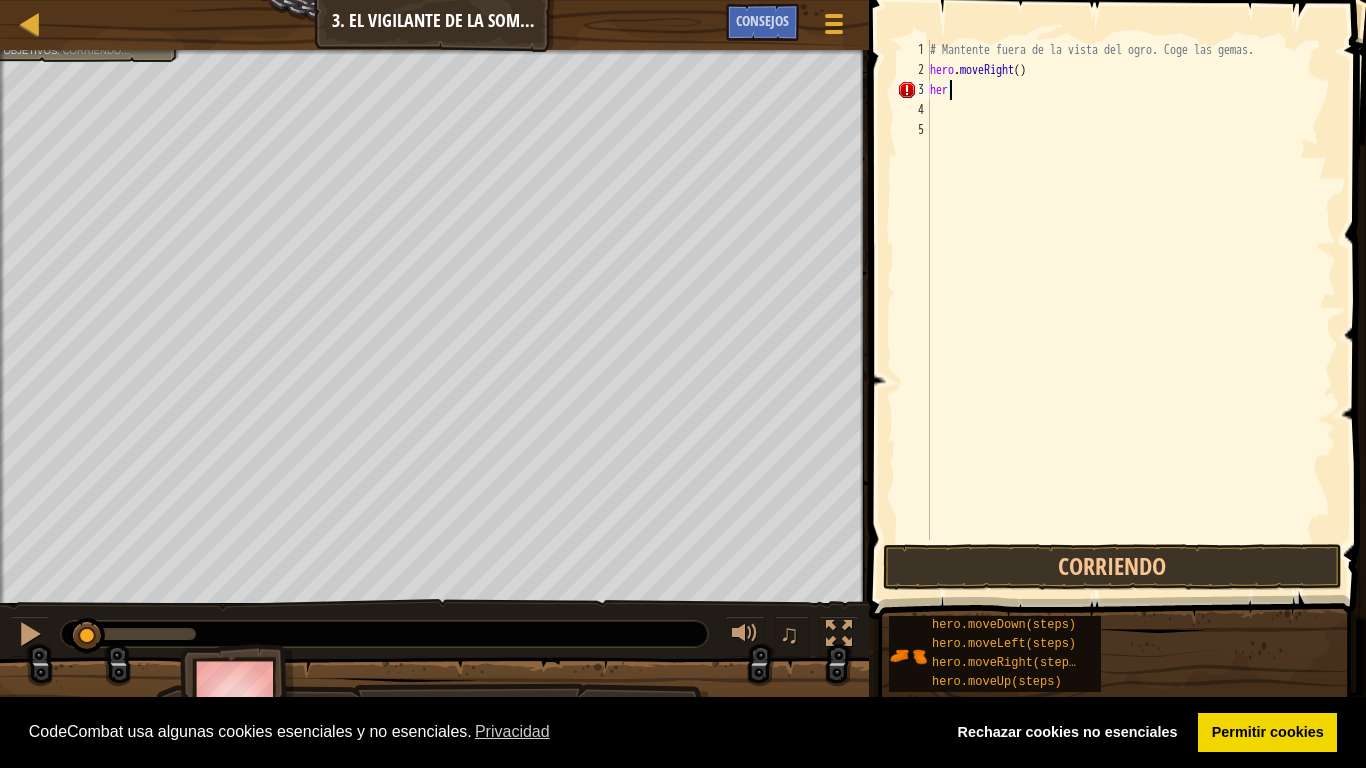type on "h" 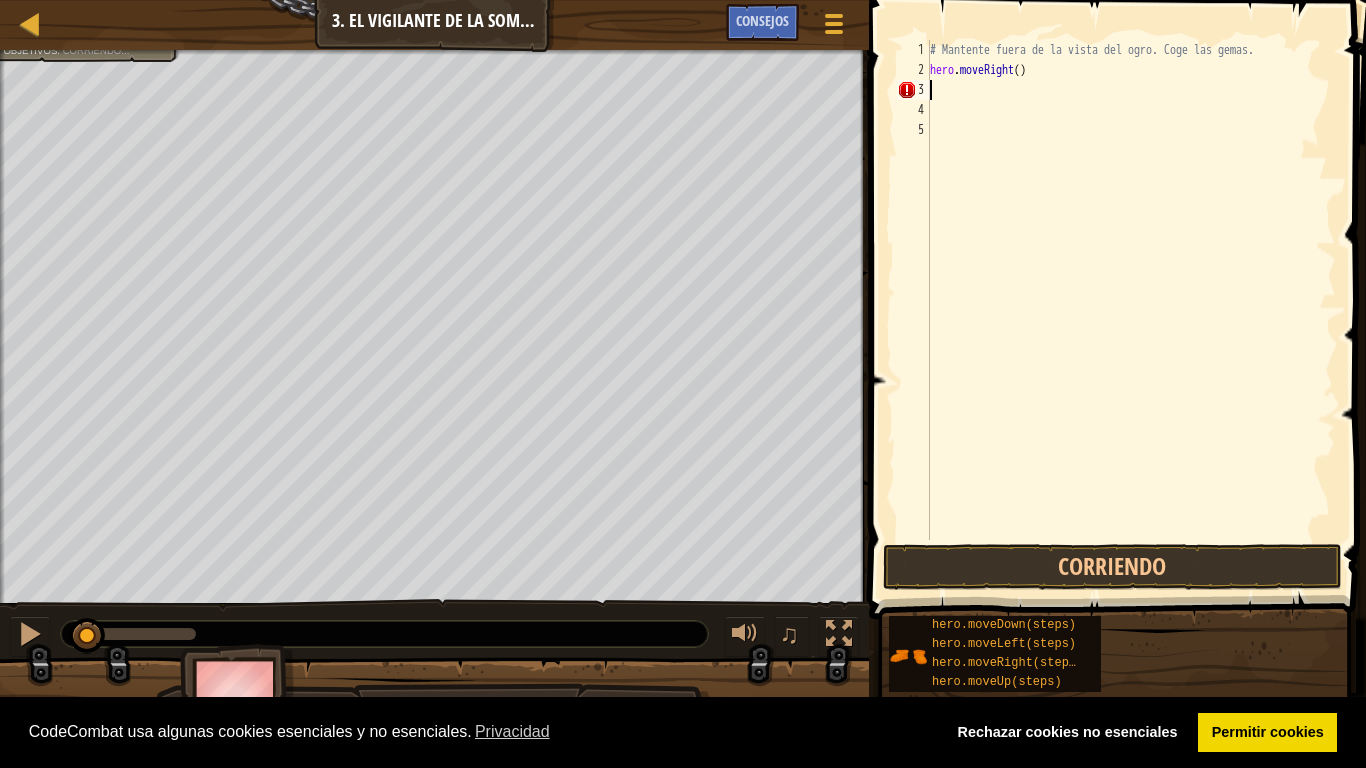 scroll, scrollTop: 9, scrollLeft: 0, axis: vertical 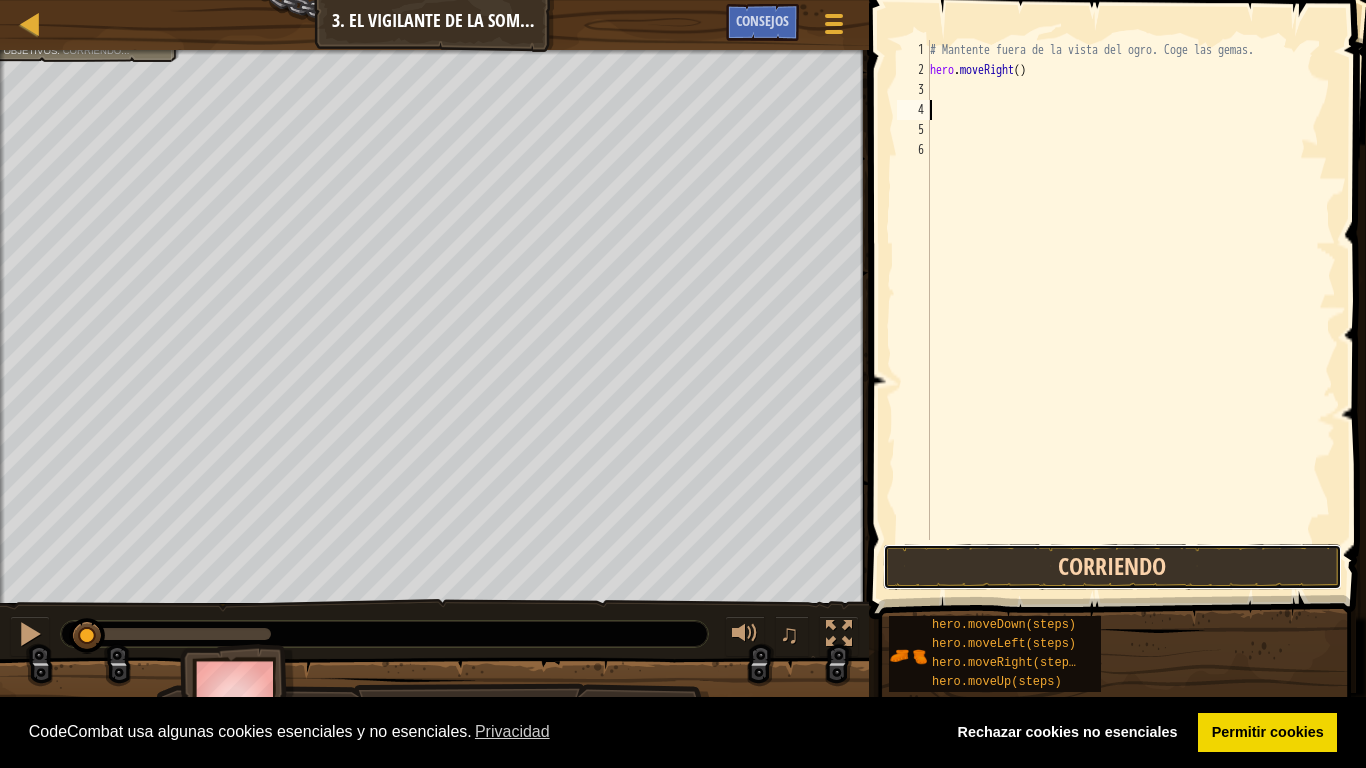 click on "Corriendo" at bounding box center (1112, 567) 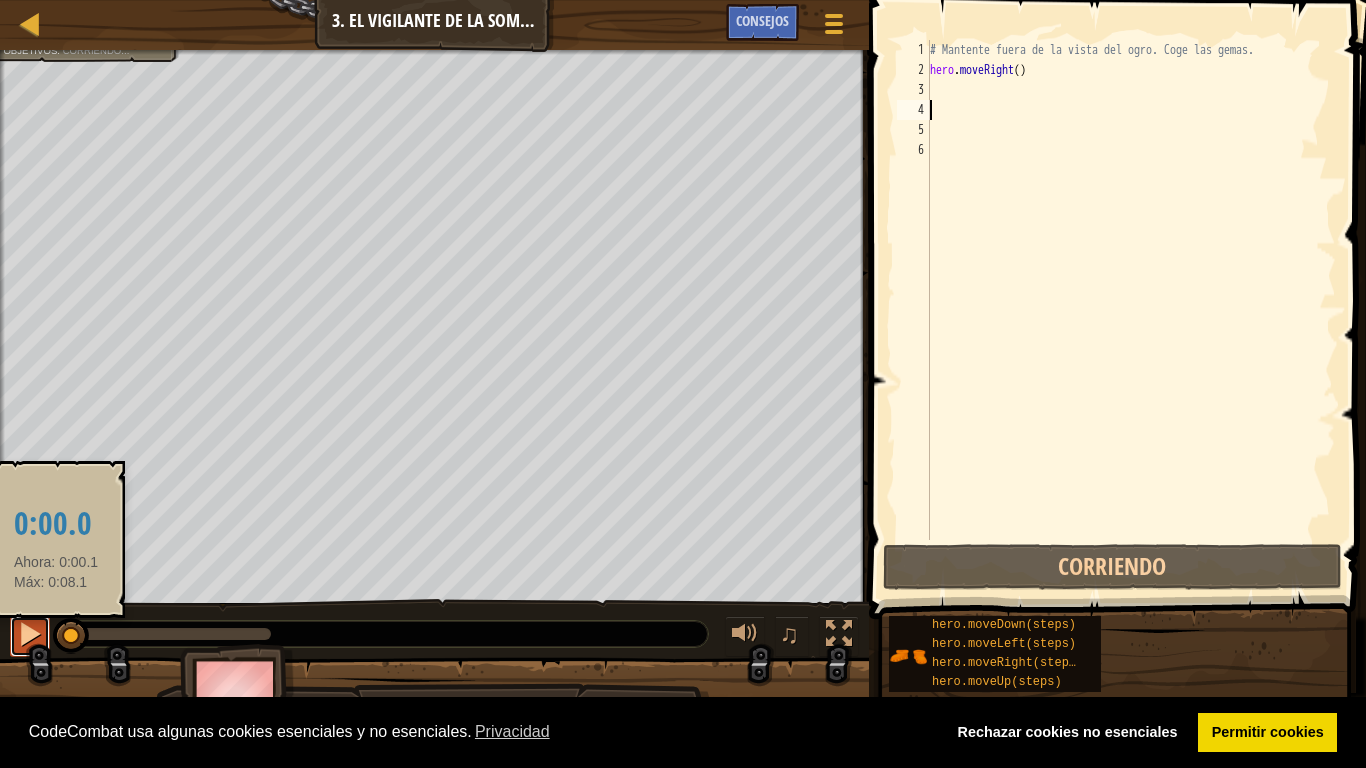 click at bounding box center (30, 636) 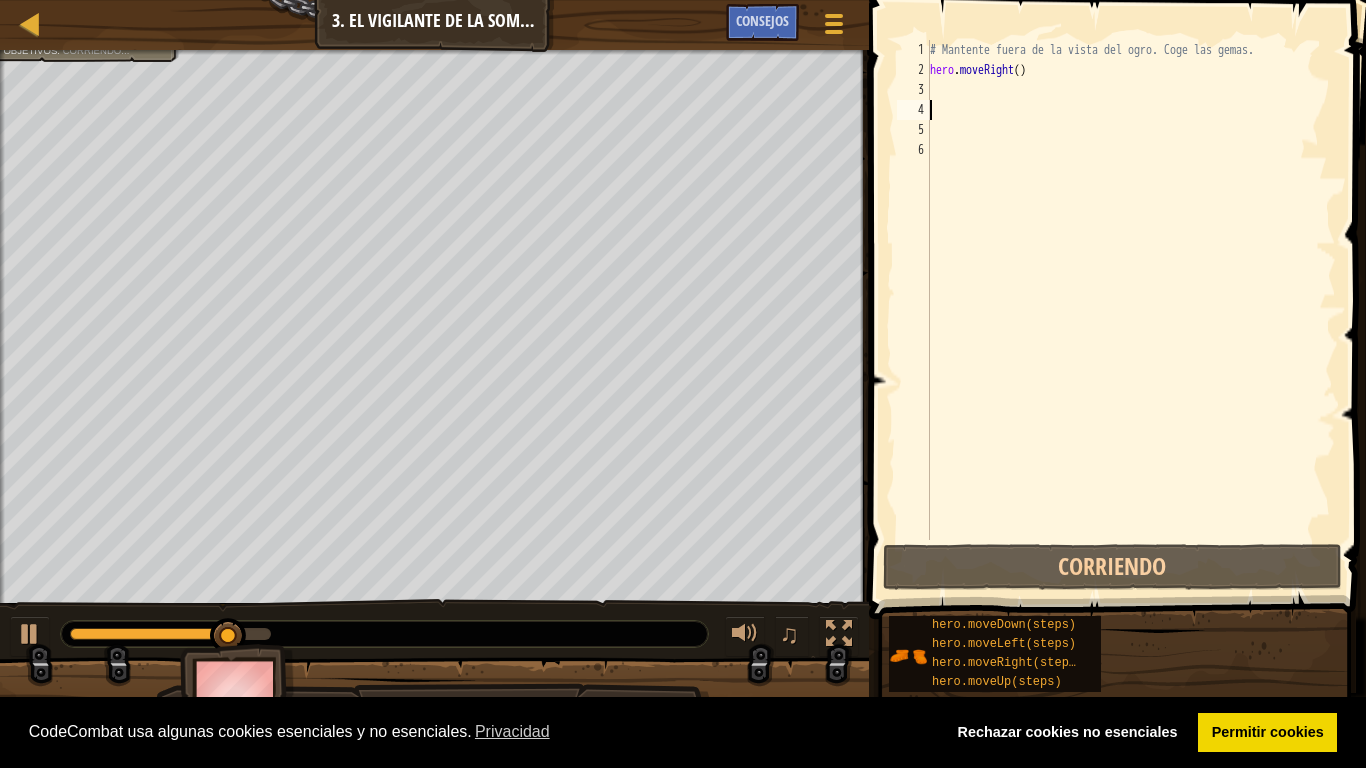click on "# Mantente fuera de la vista del ogro. Coge las gemas. hero . moveRight ( )" at bounding box center (1131, 310) 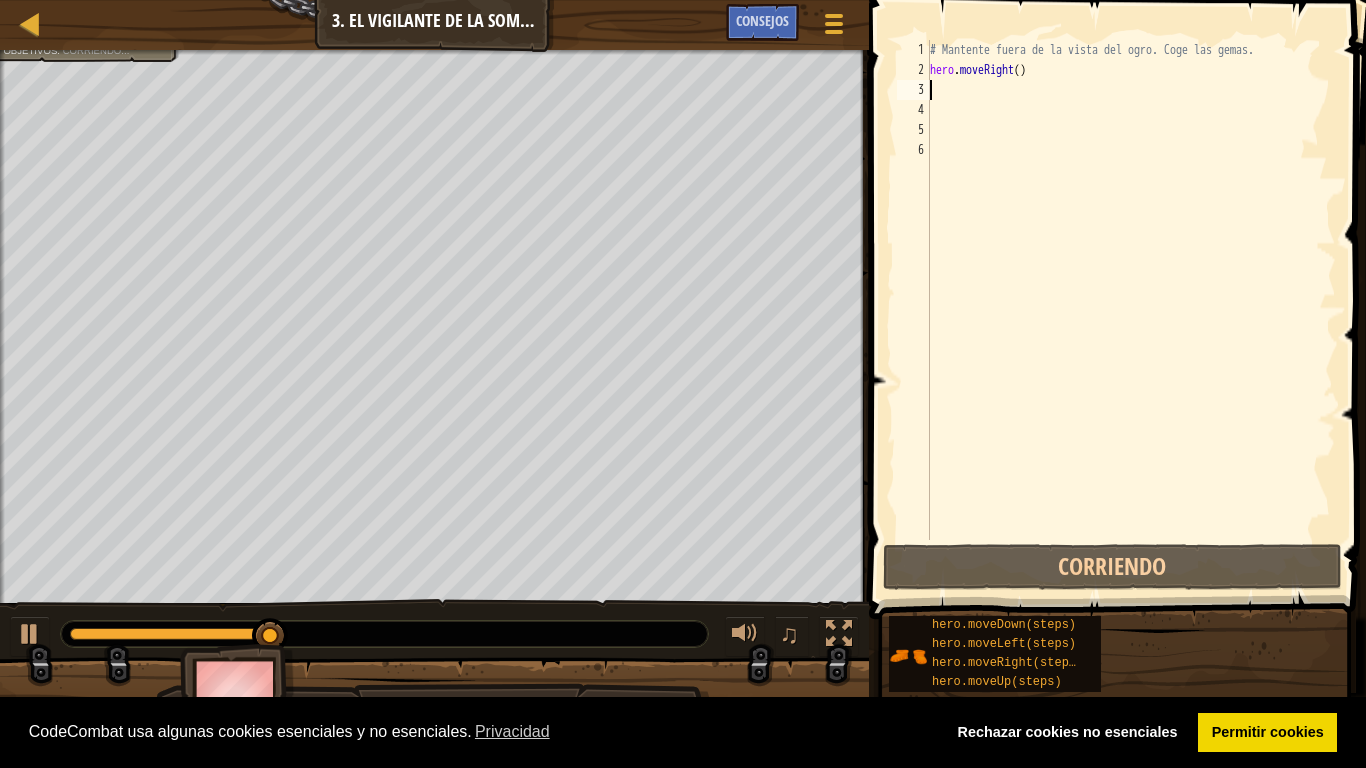 type on "H" 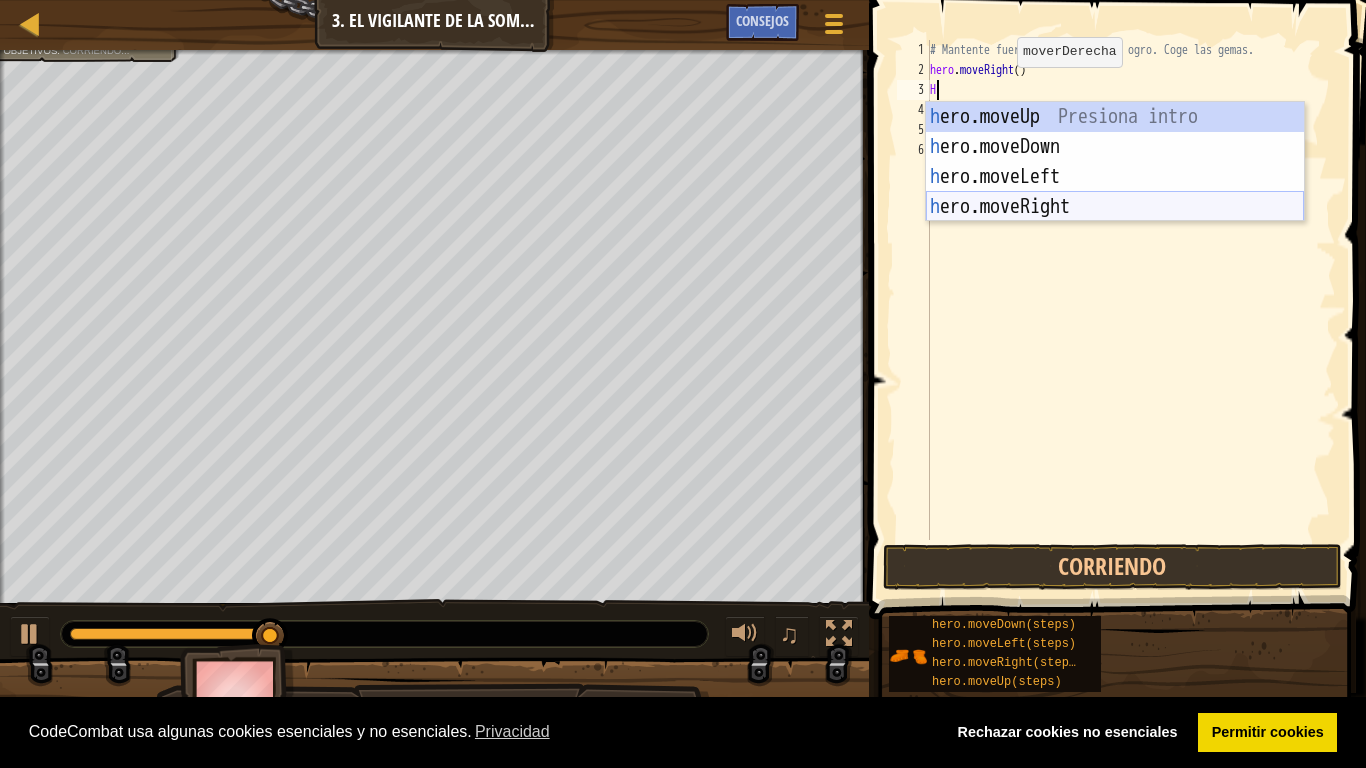 click on "h ero.moveUp Presiona intro h ero.moveDown Presiona intro h ero.moveLeft Presiona intro h ero.moveRight Presiona intro" at bounding box center [1115, 192] 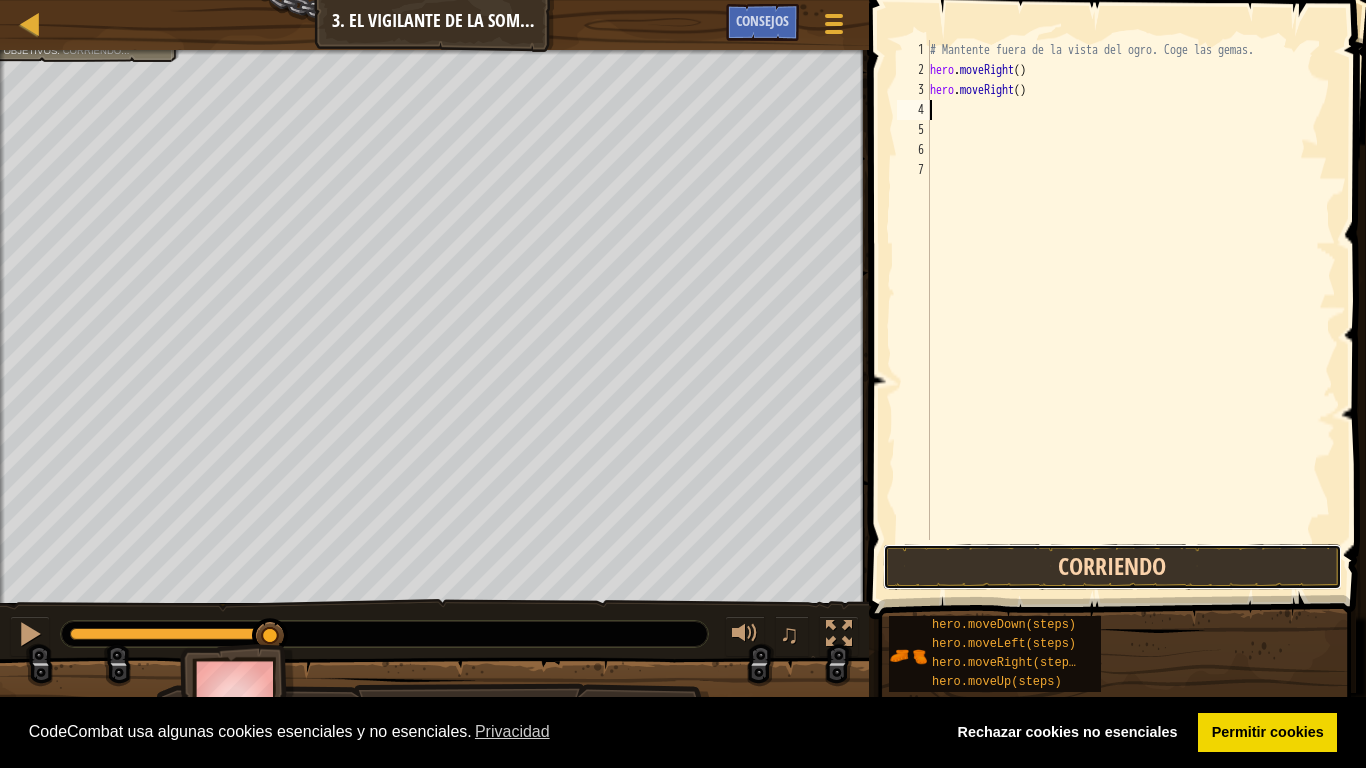 click on "Corriendo" at bounding box center (1112, 567) 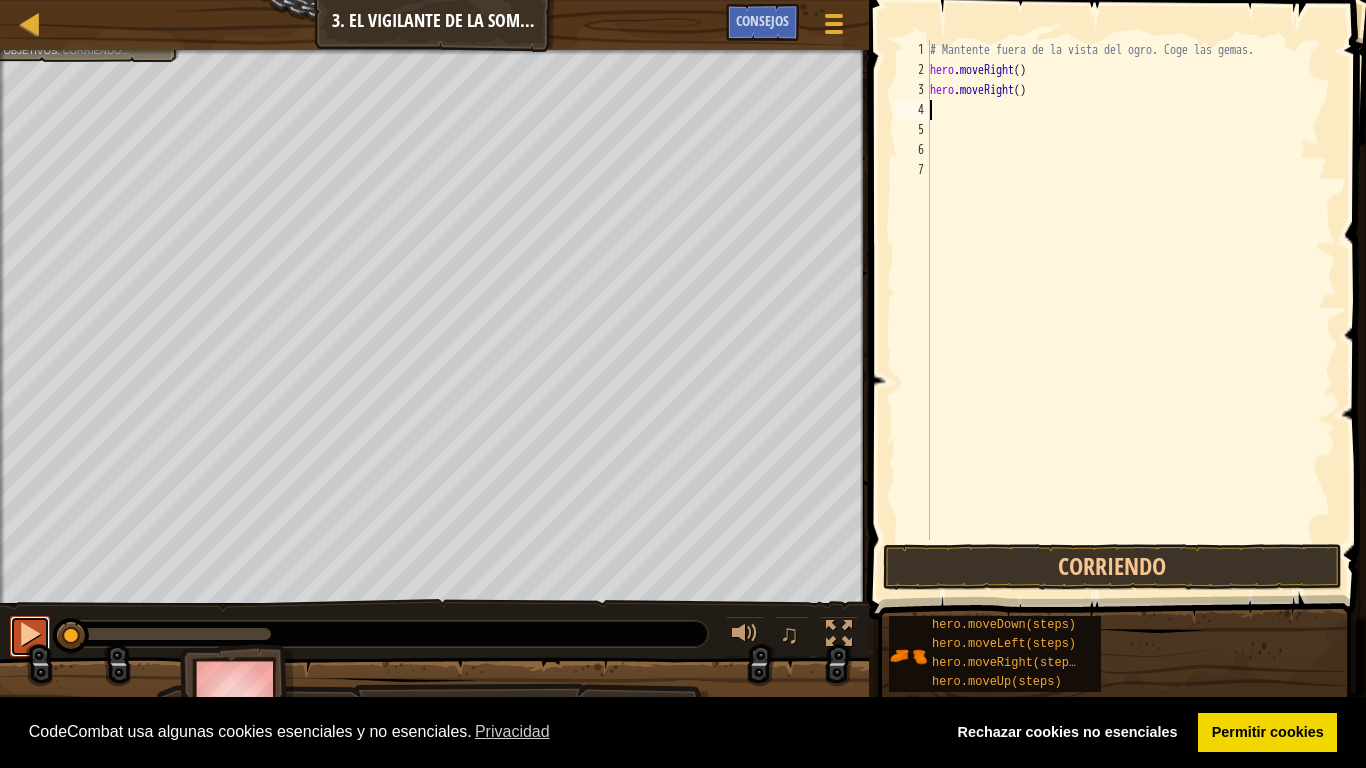 click at bounding box center (30, 634) 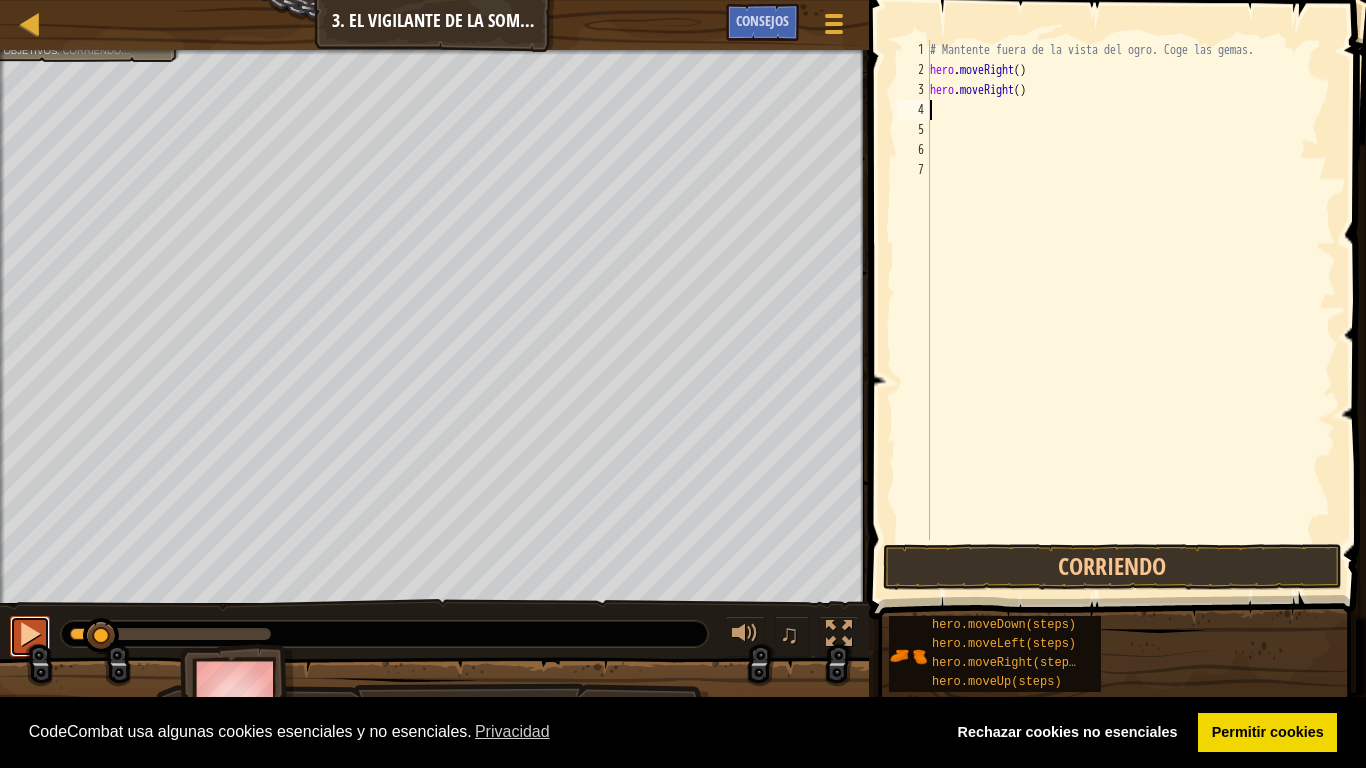 click at bounding box center [30, 634] 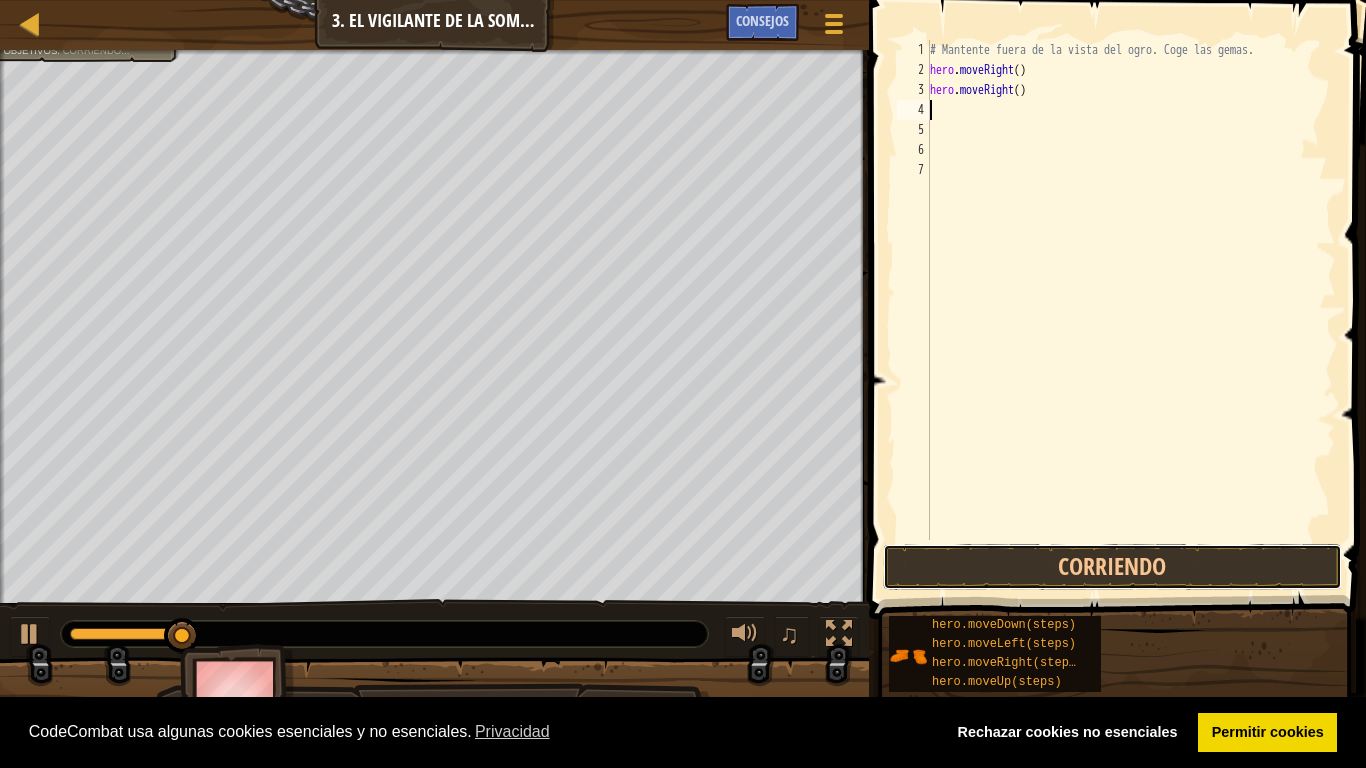 click on "Corriendo" at bounding box center (1112, 567) 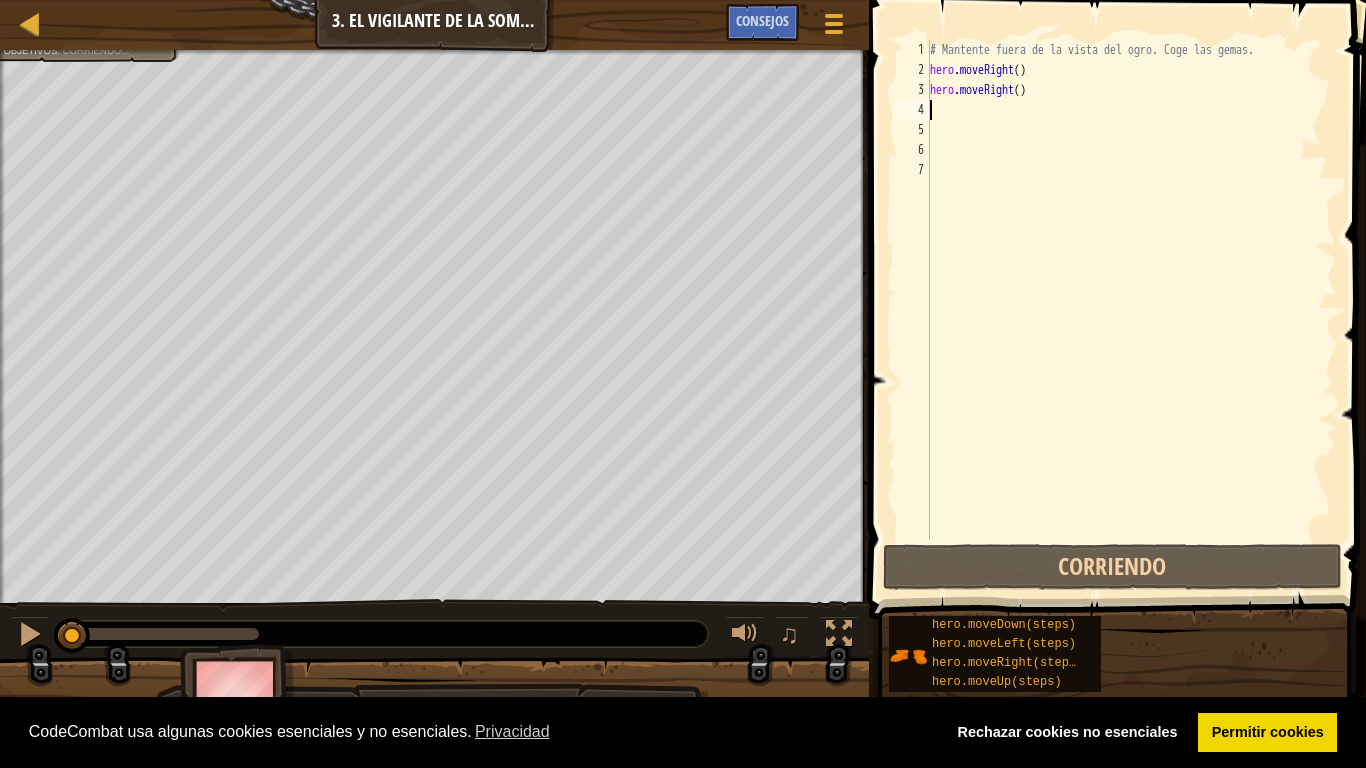 click on "# Mantente fuera de la vista del ogro. Coge las gemas. hero . moveRight ( ) hero . moveRight ( )" at bounding box center (1131, 310) 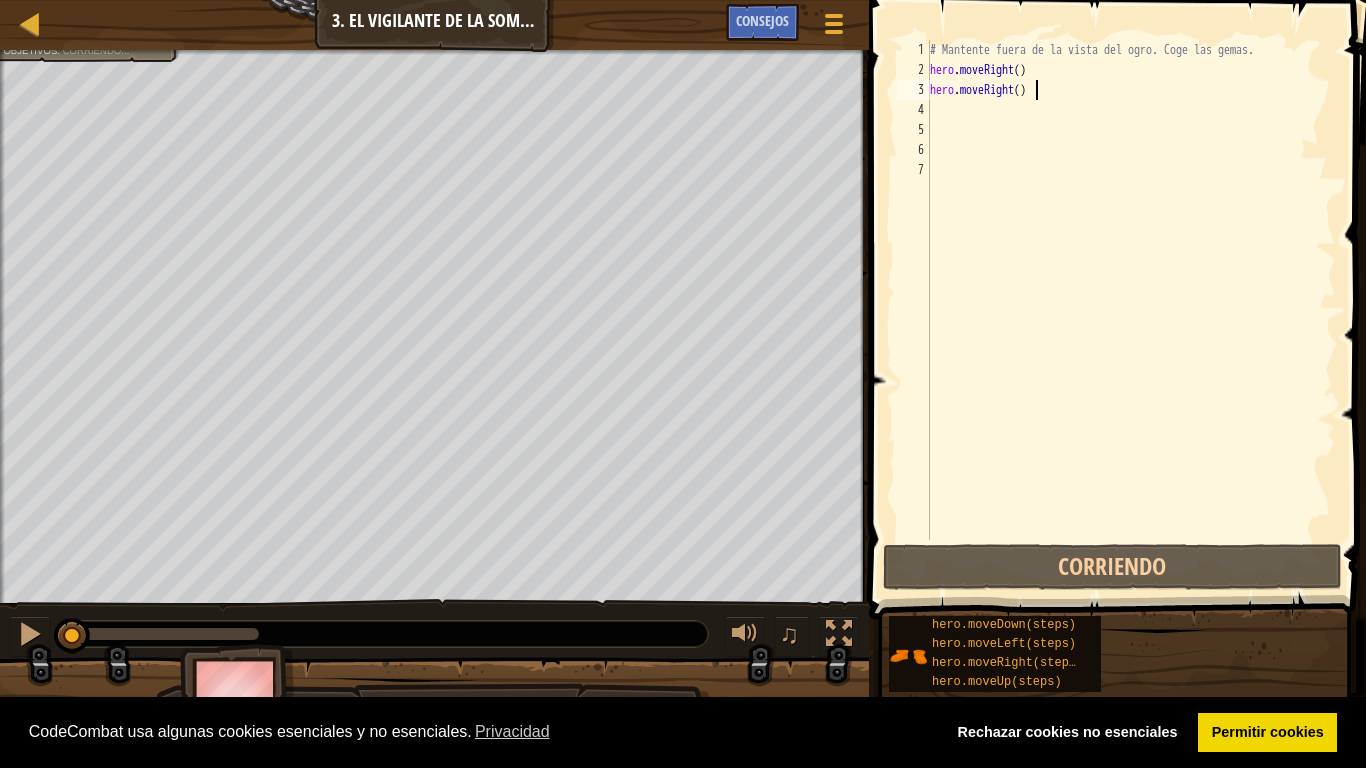 type on "hero.moveRight()" 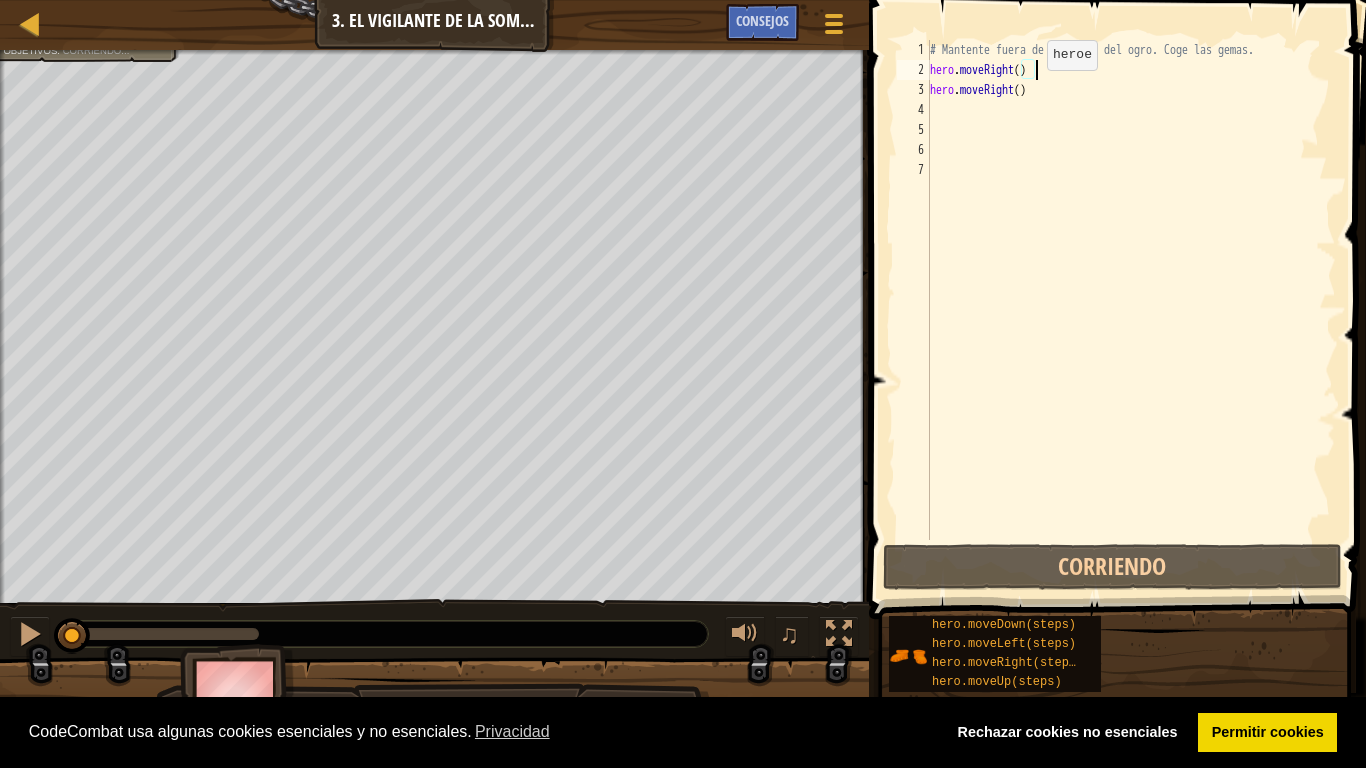 click on "# Mantente fuera de la vista del ogro. Coge las gemas. hero . moveRight ( ) hero . moveRight ( )" at bounding box center [1131, 310] 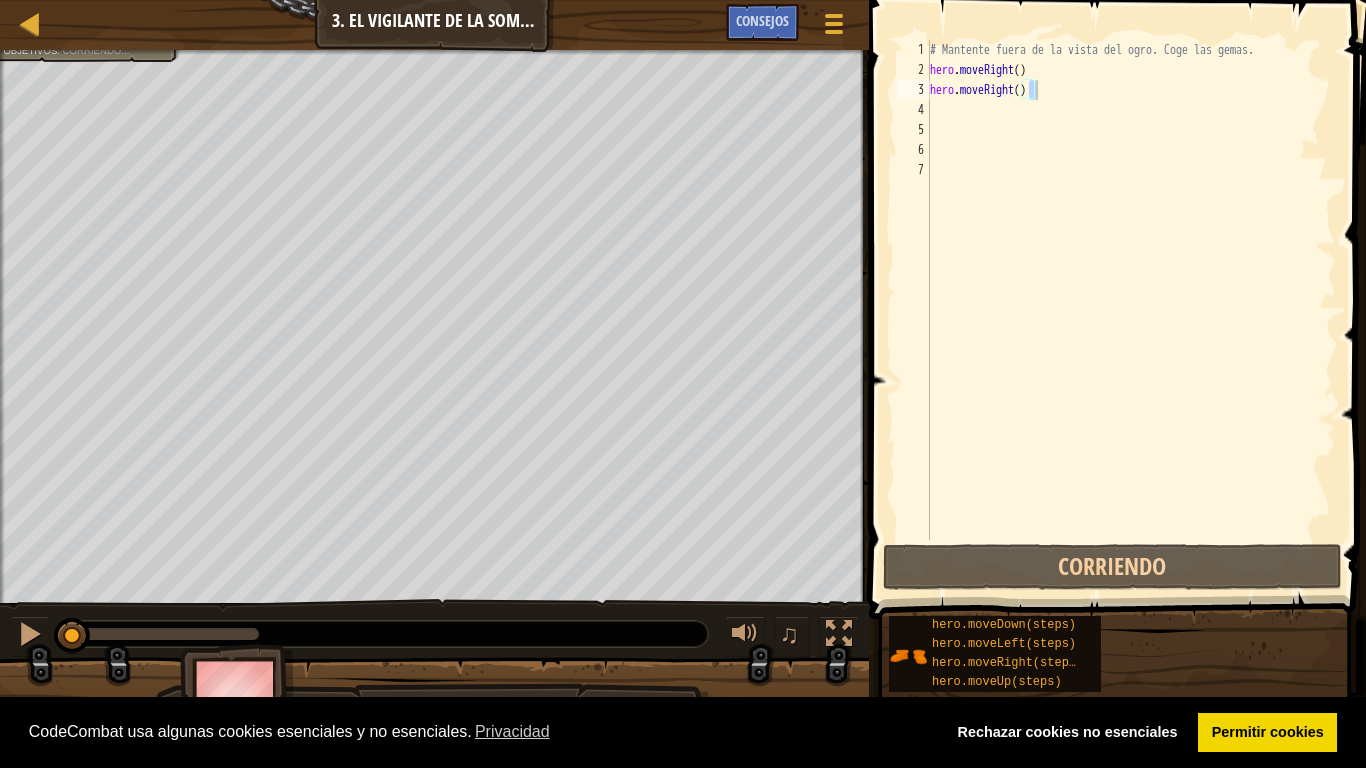 click on "# Mantente fuera de la vista del ogro. Coge las gemas. hero . moveRight ( ) hero . moveRight ( )" at bounding box center [1131, 290] 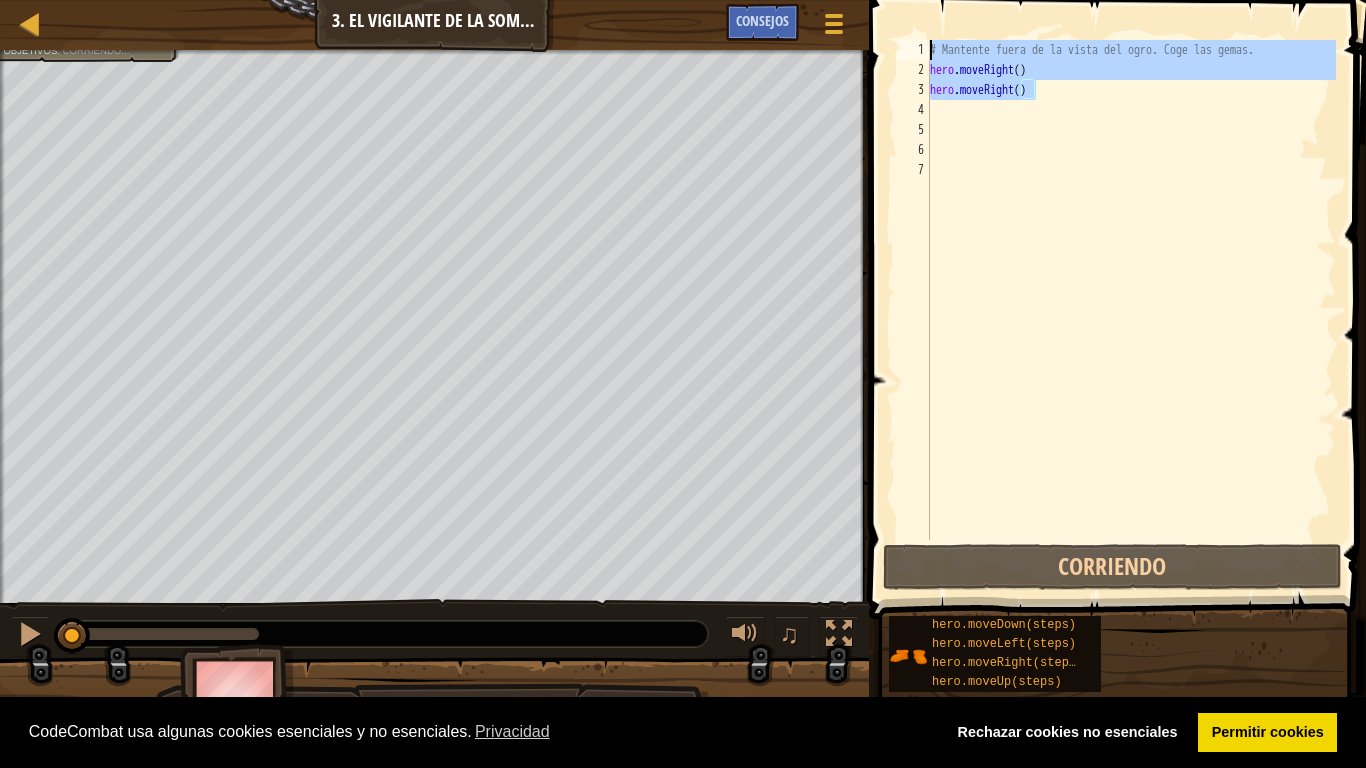 drag, startPoint x: 1033, startPoint y: 88, endPoint x: 924, endPoint y: 93, distance: 109.11462 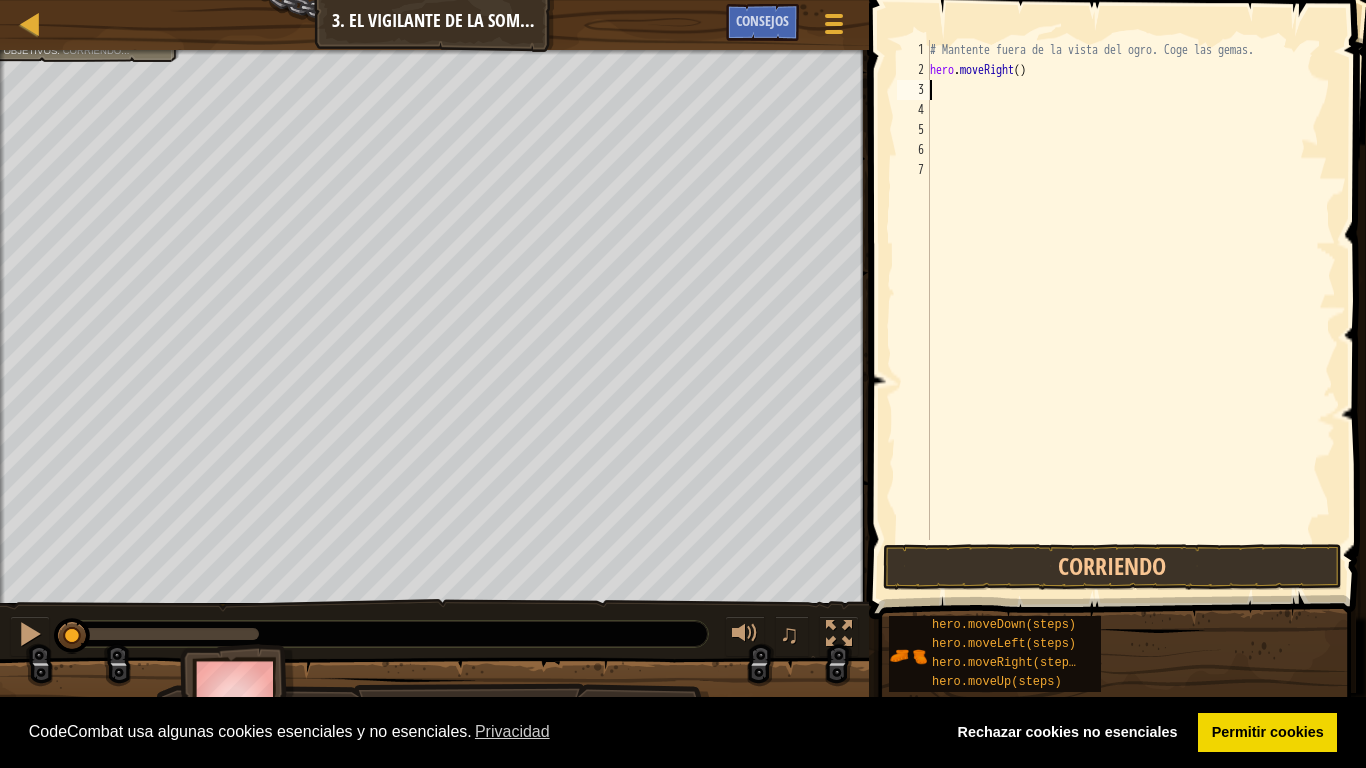 type on "hero.moveRight()" 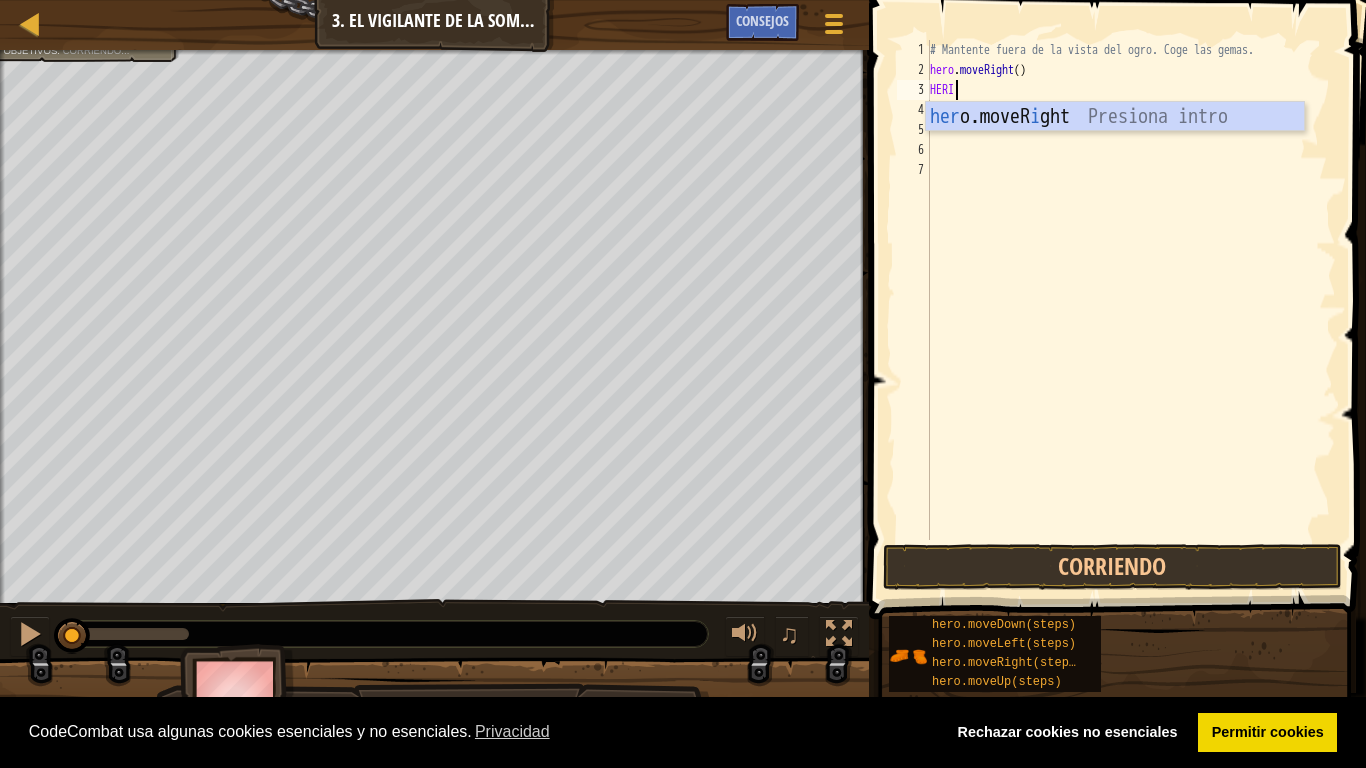 type on "HERO" 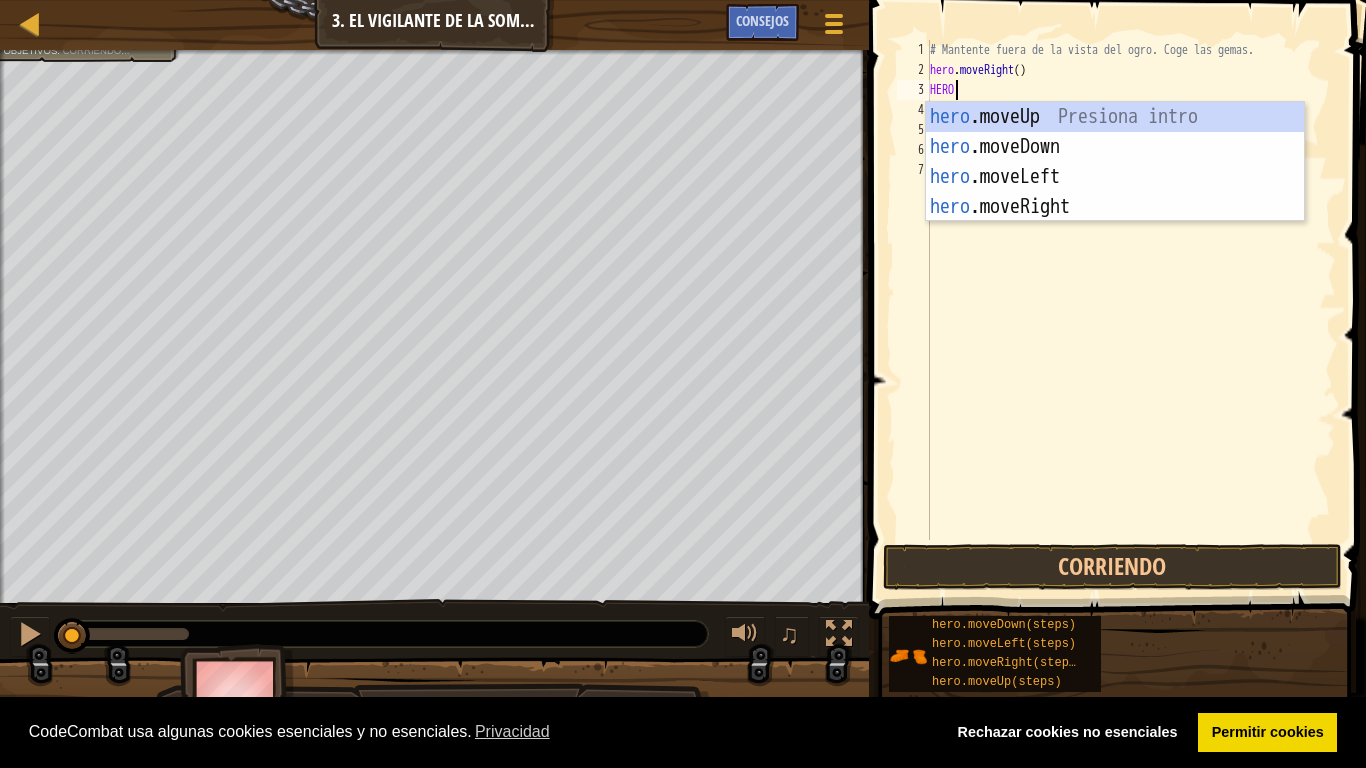 scroll, scrollTop: 9, scrollLeft: 1, axis: both 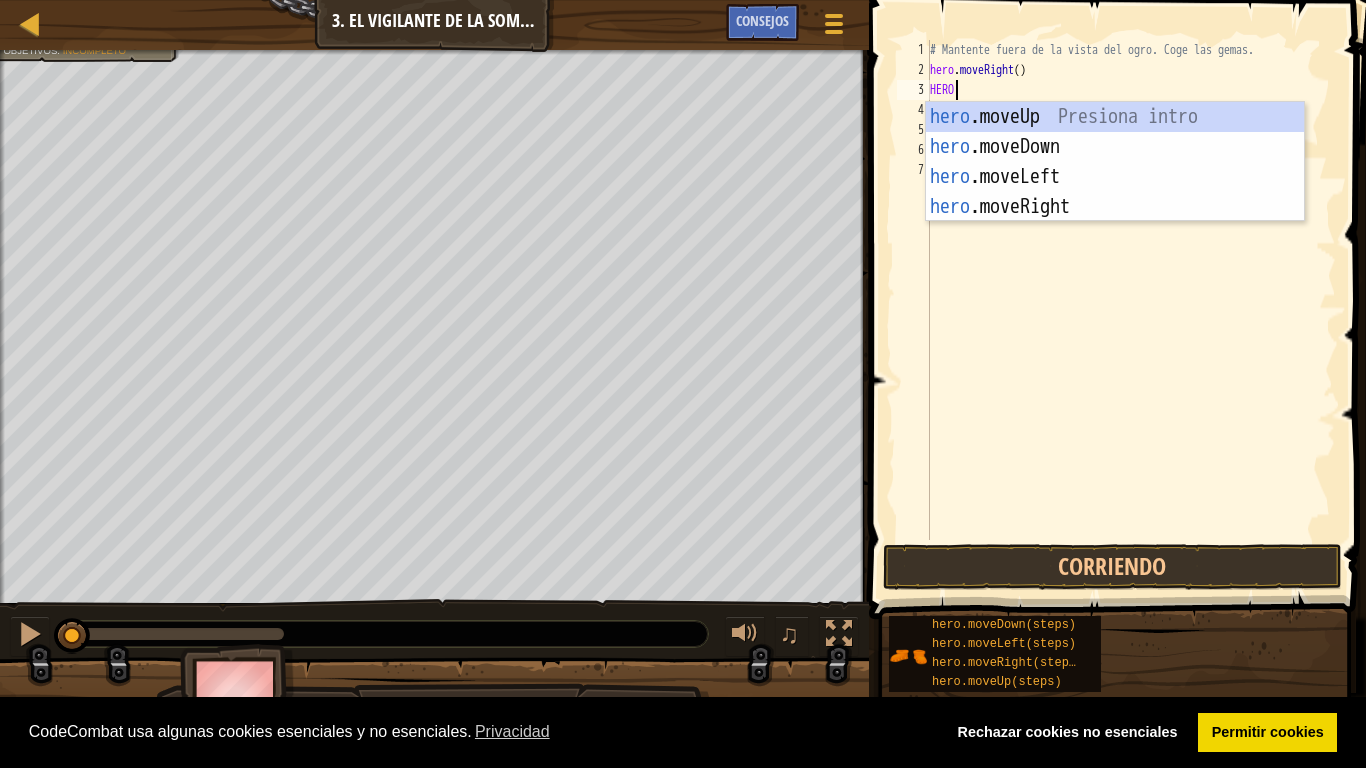 click on "hero .moveUp Presiona intro hero .moveDown Presiona intro hero .moveLeft Presiona intro hero .moveRight Presiona intro" at bounding box center [1115, 192] 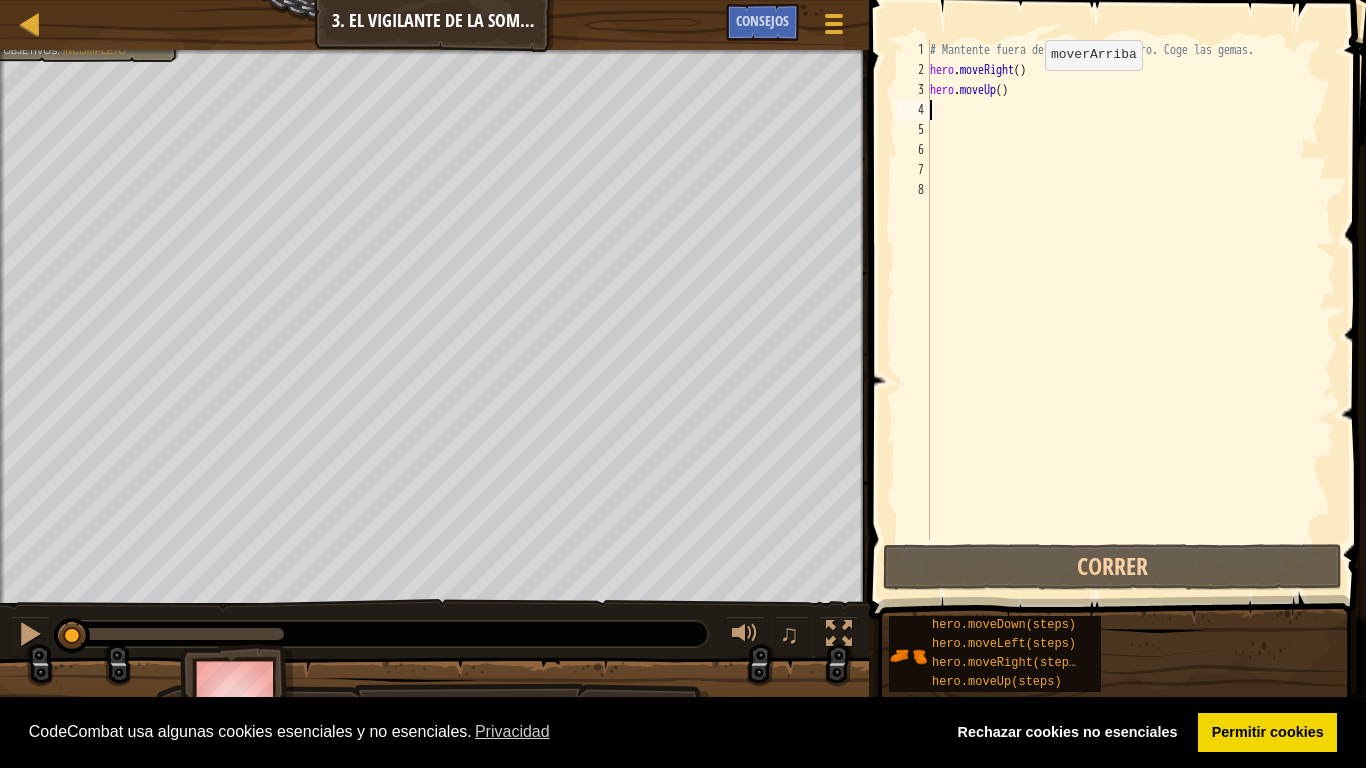 scroll, scrollTop: 9, scrollLeft: 0, axis: vertical 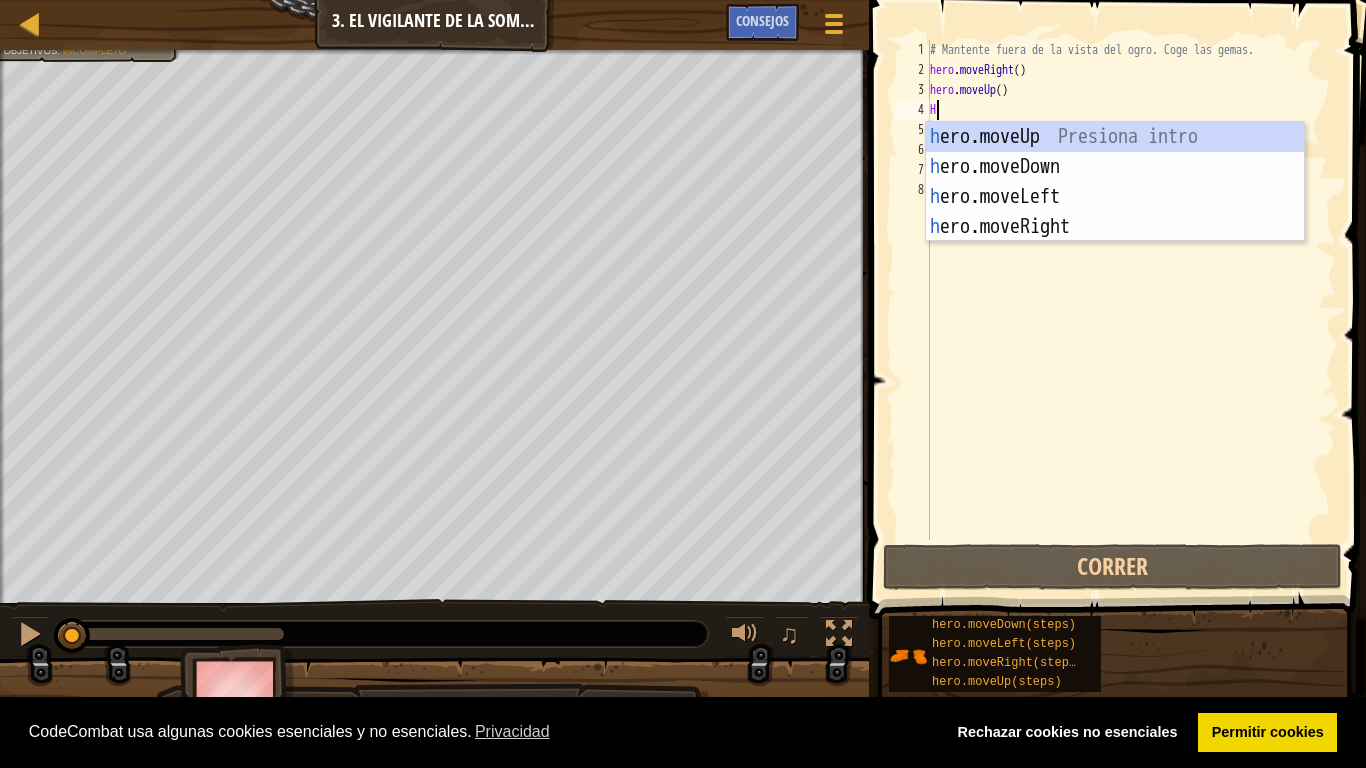 type on "HERO" 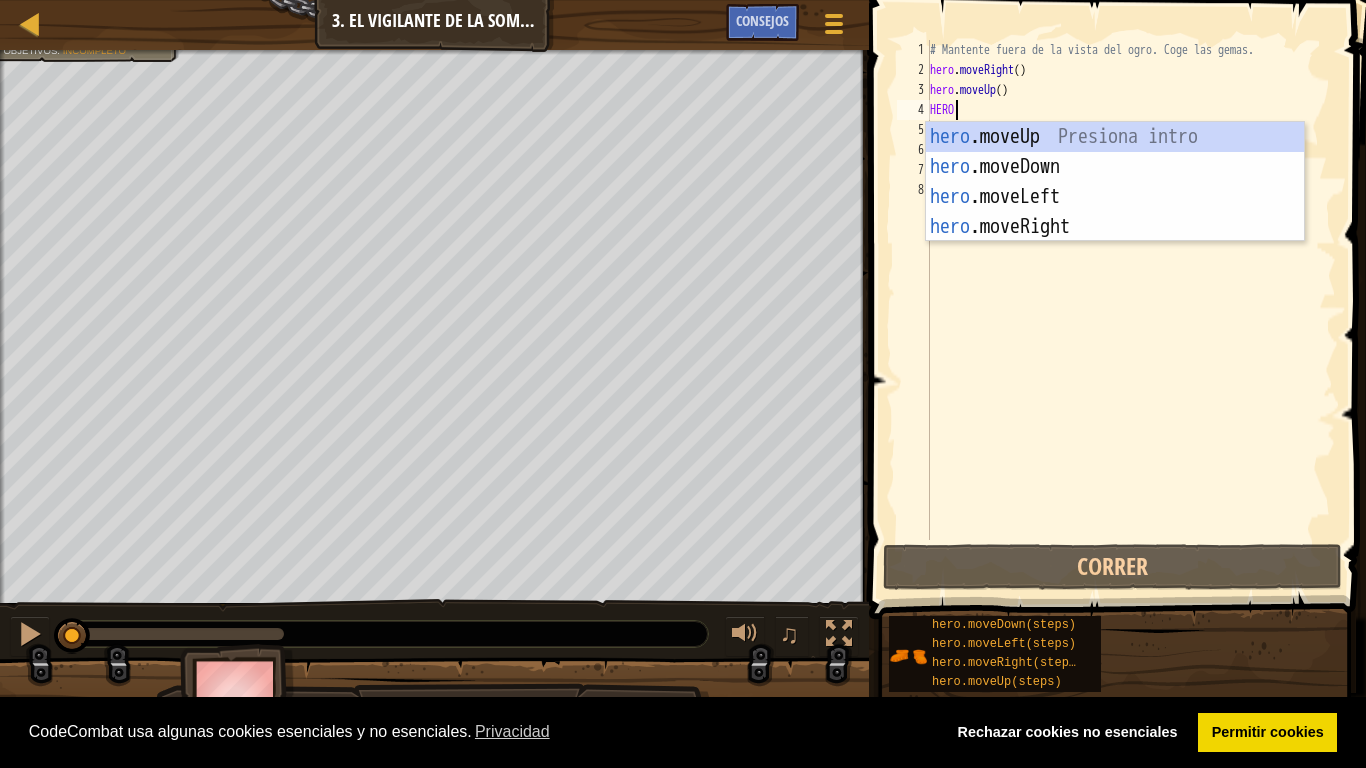 scroll, scrollTop: 9, scrollLeft: 1, axis: both 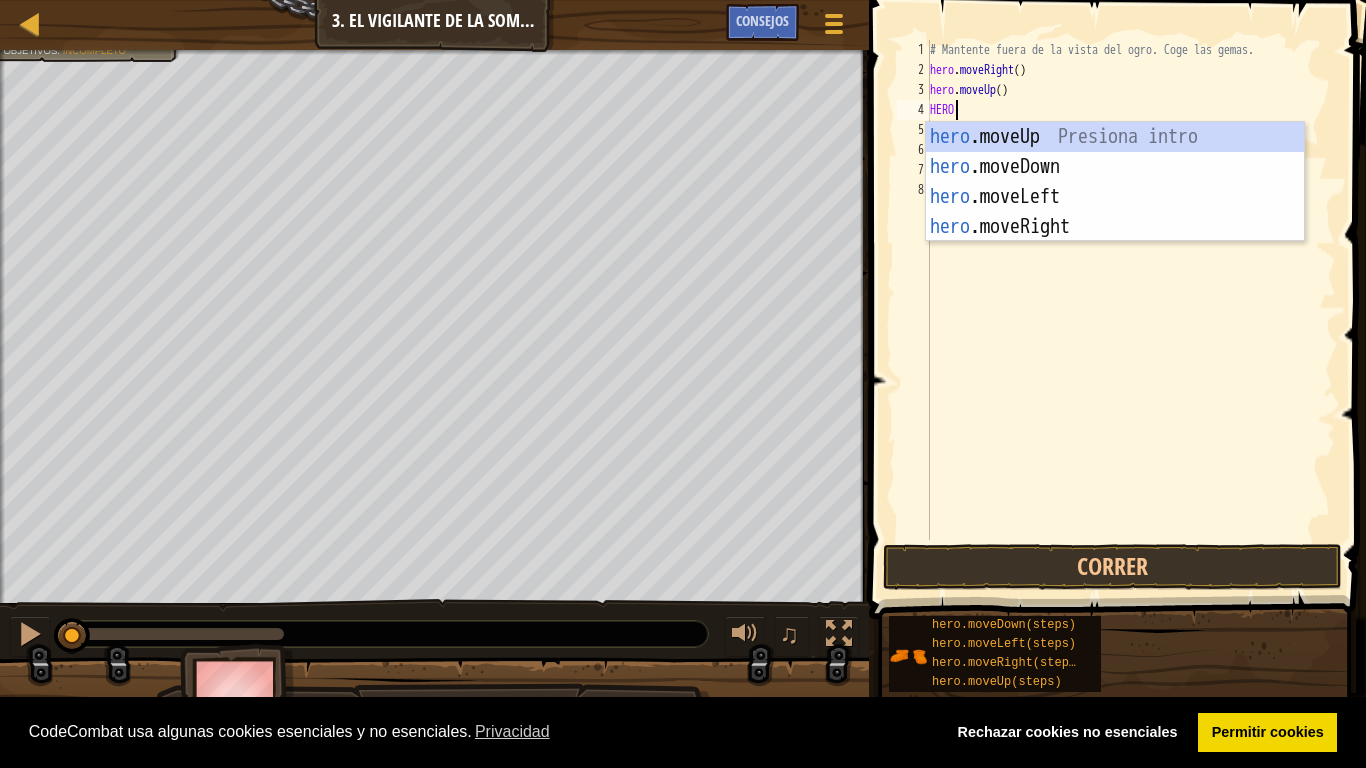 click on "hero .moveUp Presiona intro hero .moveDown Presiona intro hero .moveLeft Presiona intro hero .moveRight Presiona intro" at bounding box center (1115, 212) 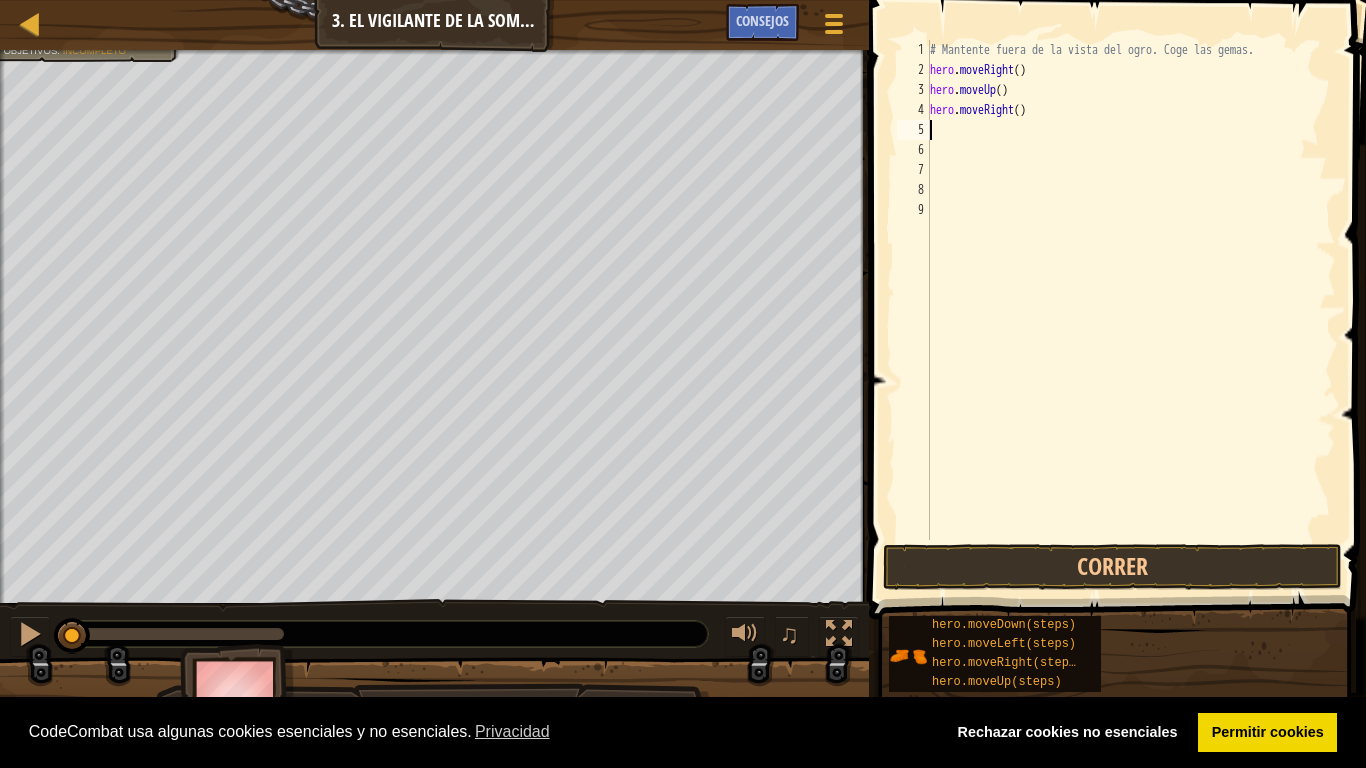 scroll, scrollTop: 9, scrollLeft: 0, axis: vertical 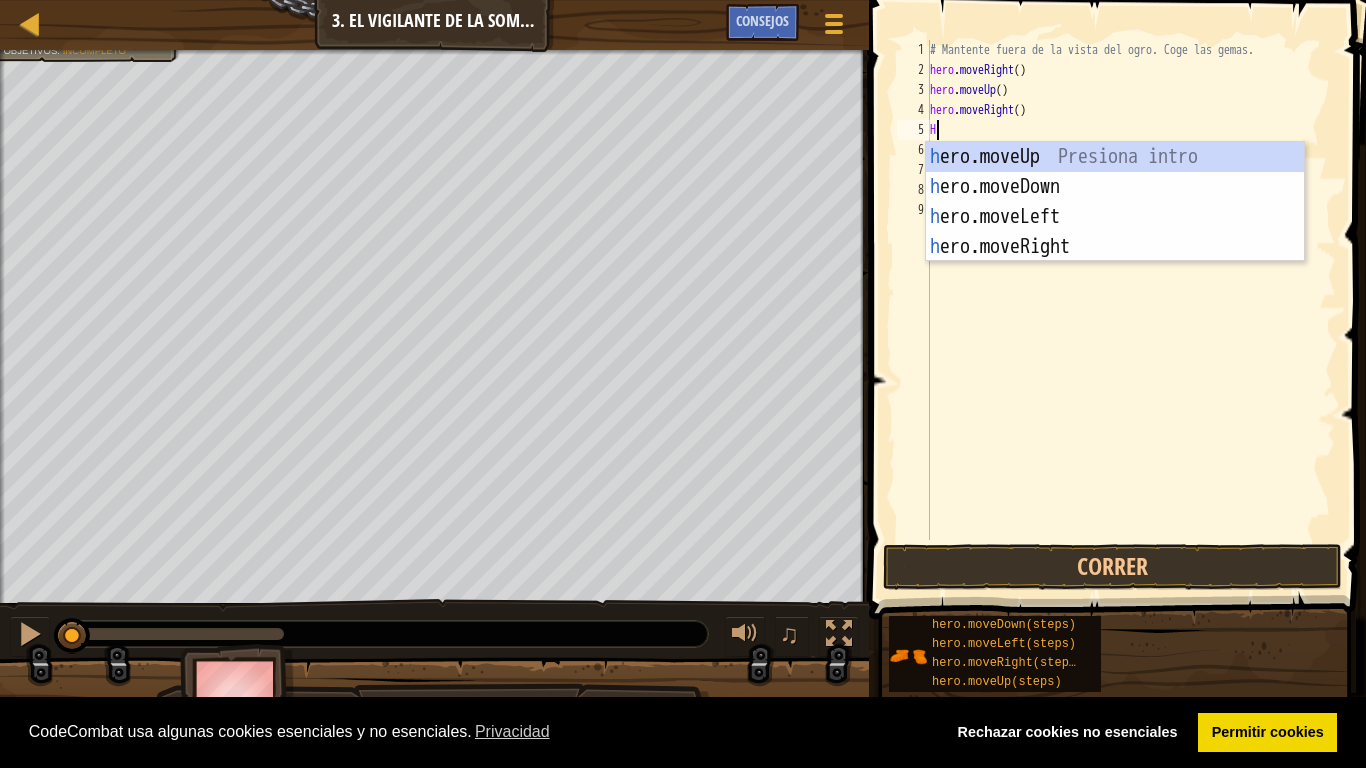type on "HER" 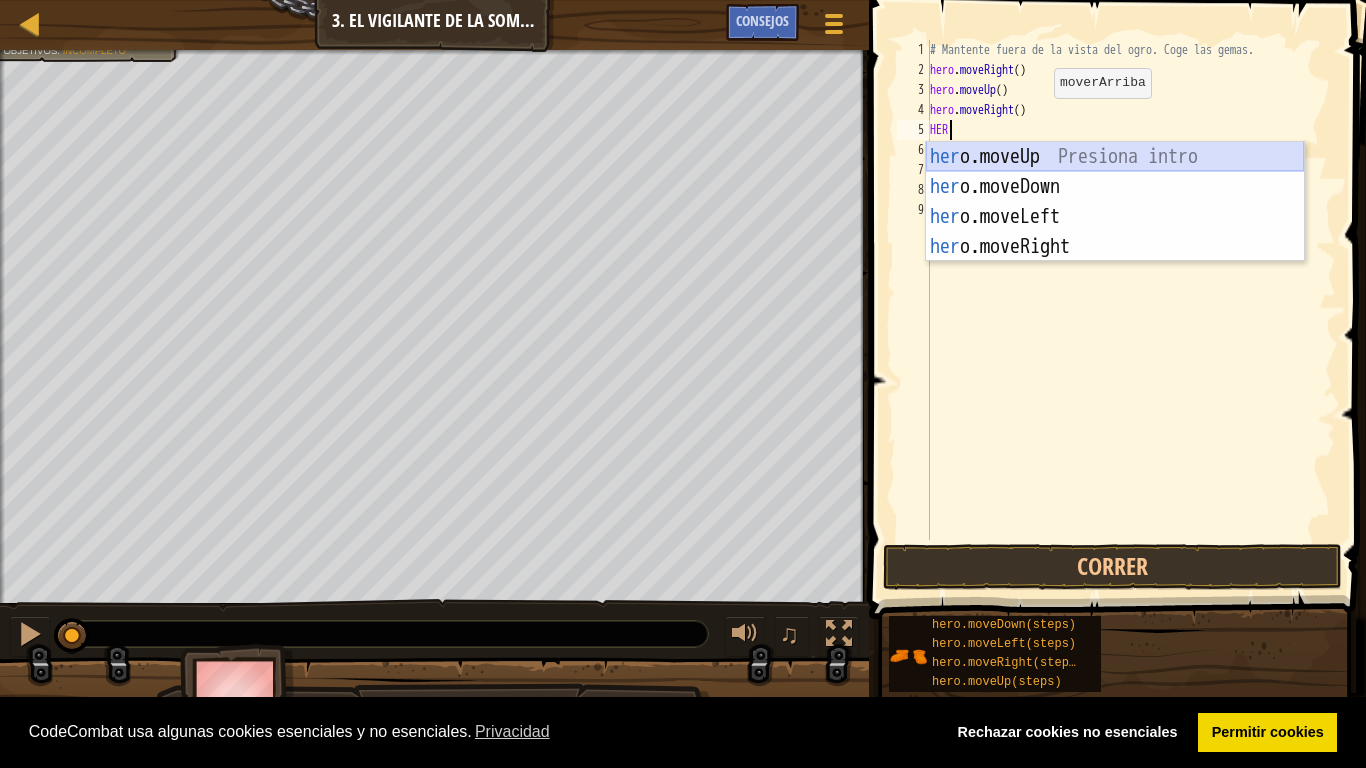 click on "her o.moveUp Presiona intro her o.moveDown Presiona intro her o.moveLeft Presiona intro her o.moveRight Presiona intro" at bounding box center [1115, 232] 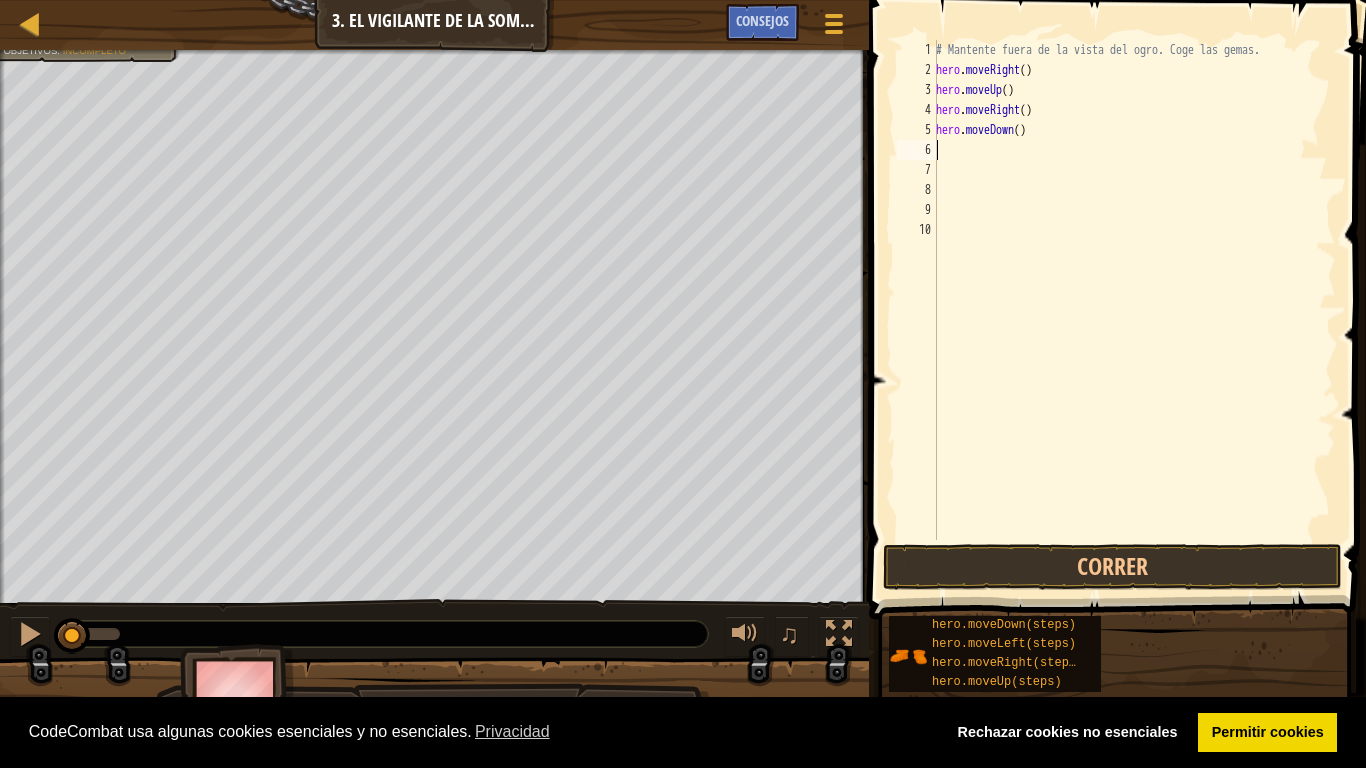 type on "HE" 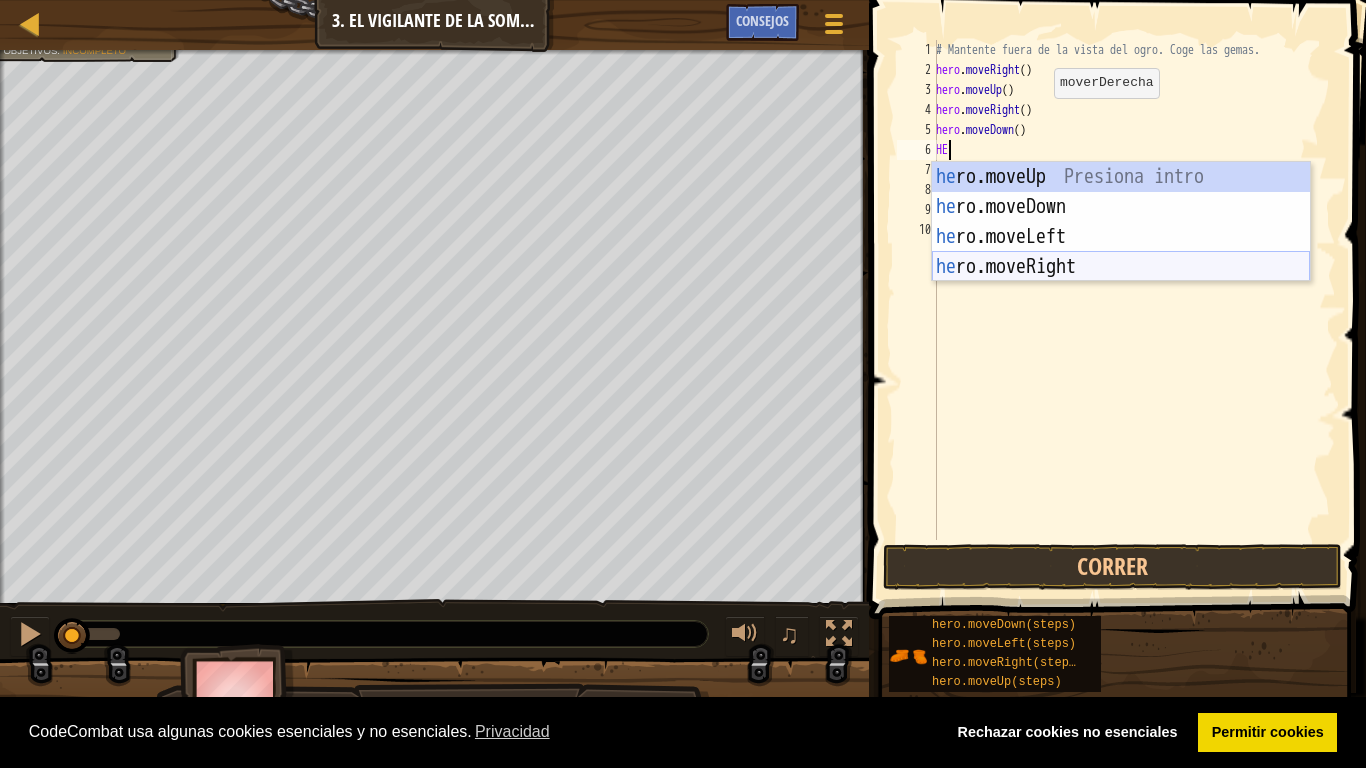 click on "he ro.moveUp Presiona intro he ro.moveDown Presiona intro he ro.moveLeft Presiona intro he ro.moveRight Presiona intro" at bounding box center [1121, 252] 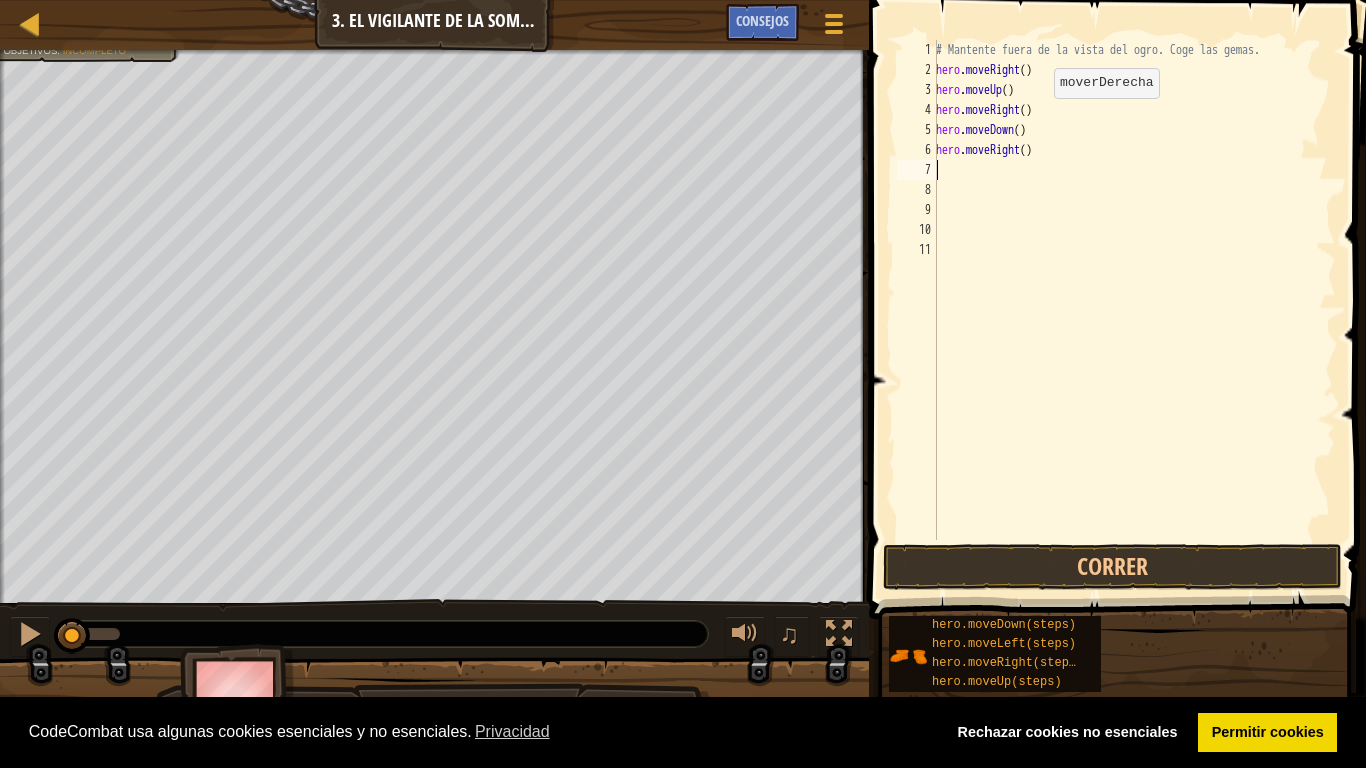 type 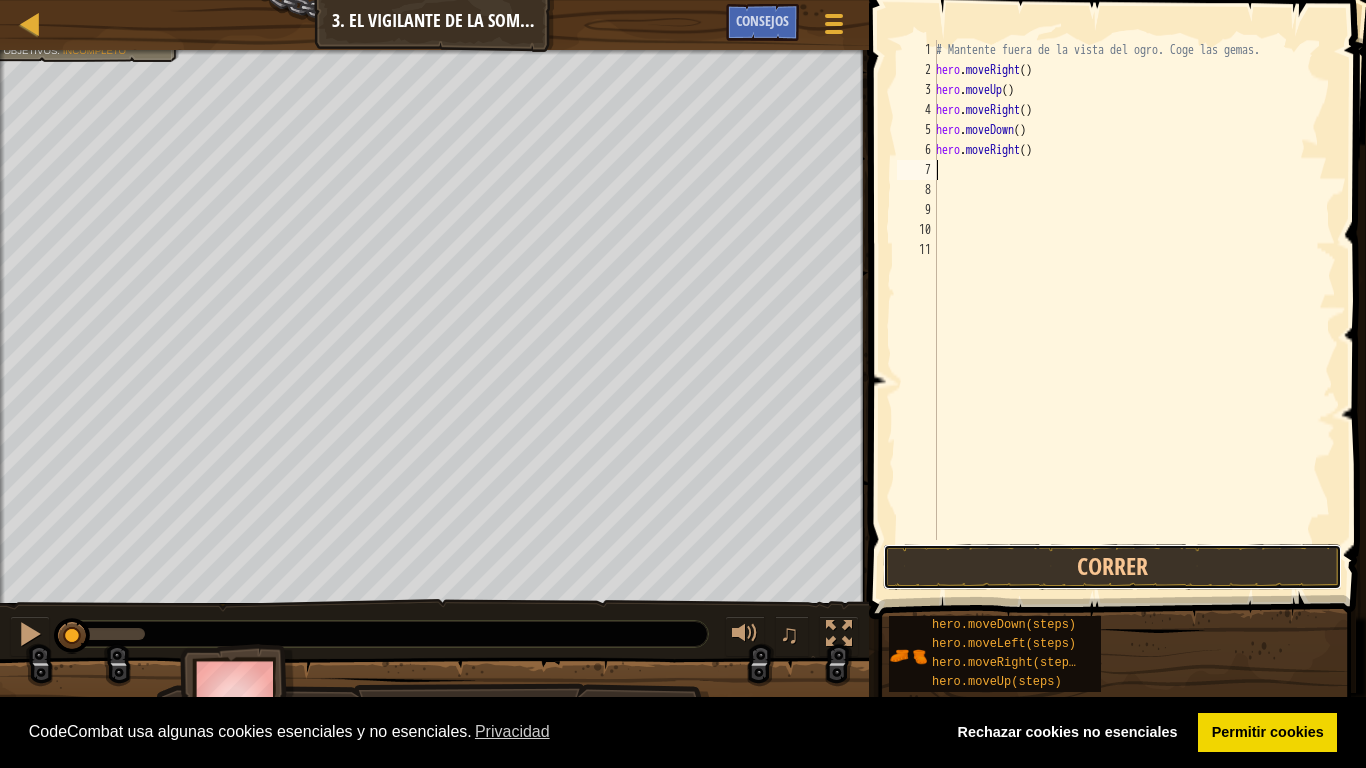 drag, startPoint x: 935, startPoint y: 567, endPoint x: 903, endPoint y: 437, distance: 133.88054 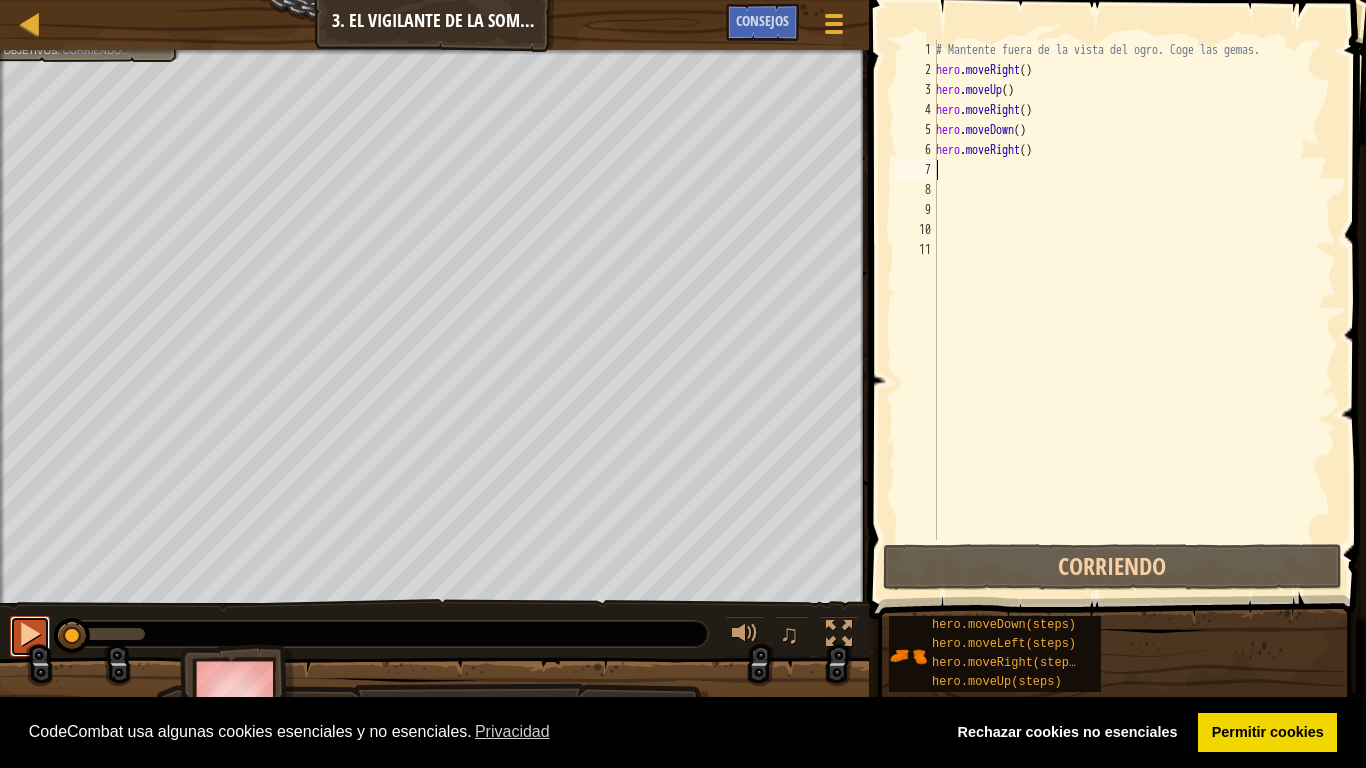 click at bounding box center (30, 634) 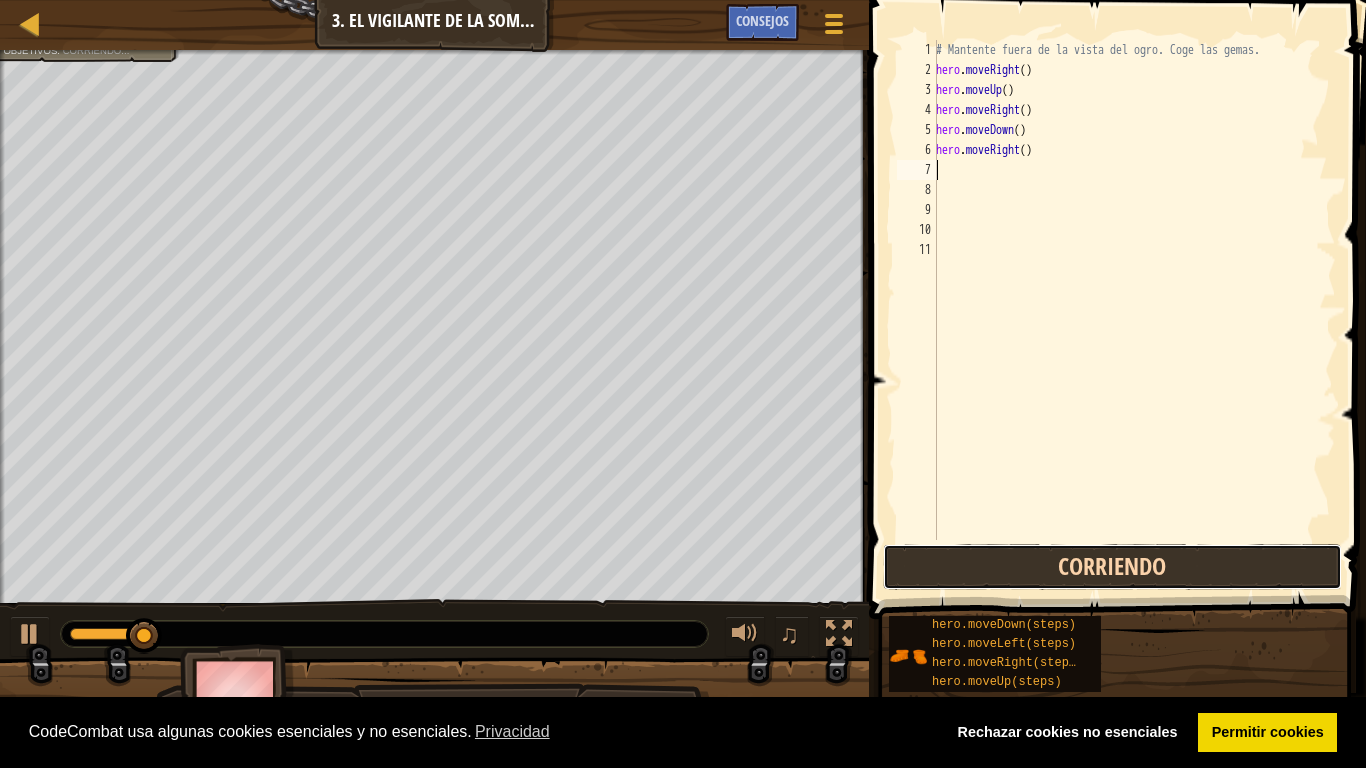 click on "Corriendo" at bounding box center [1112, 567] 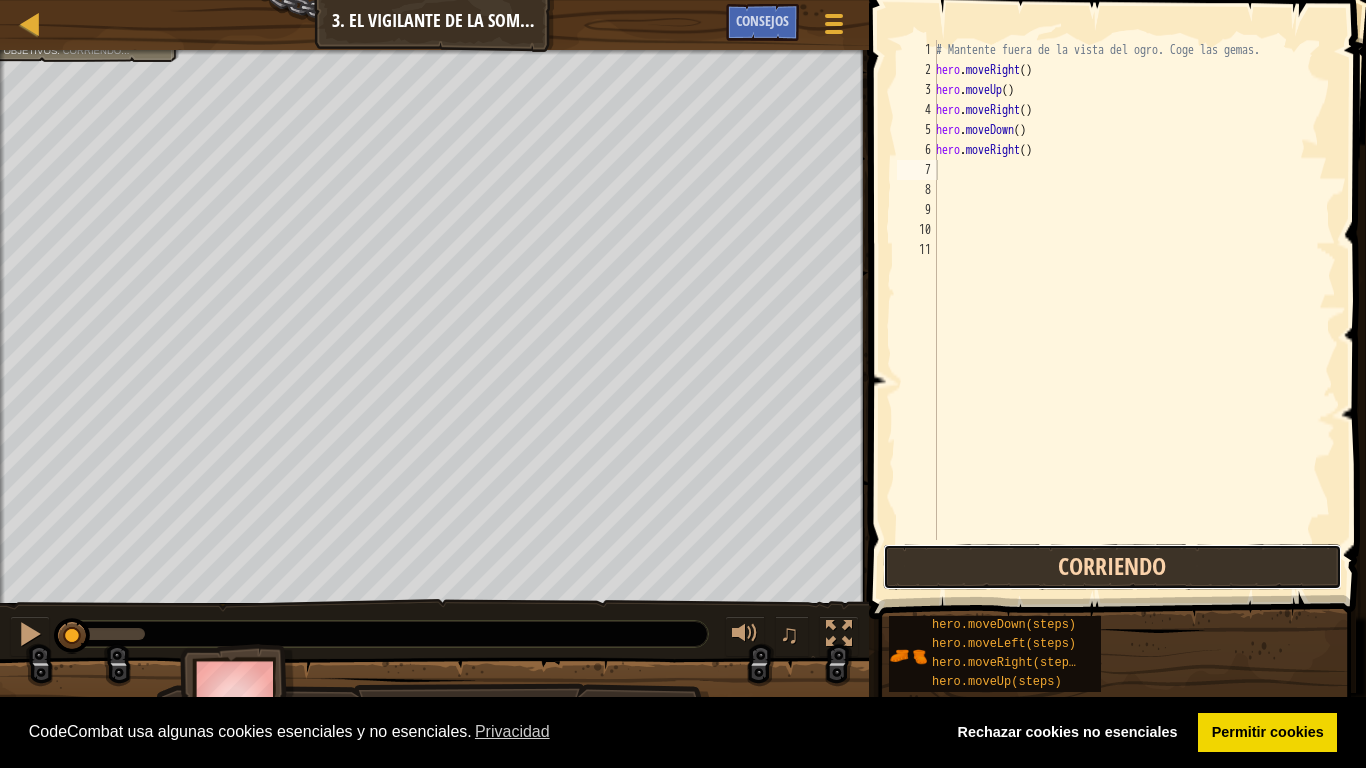 click on "Corriendo" at bounding box center (1112, 567) 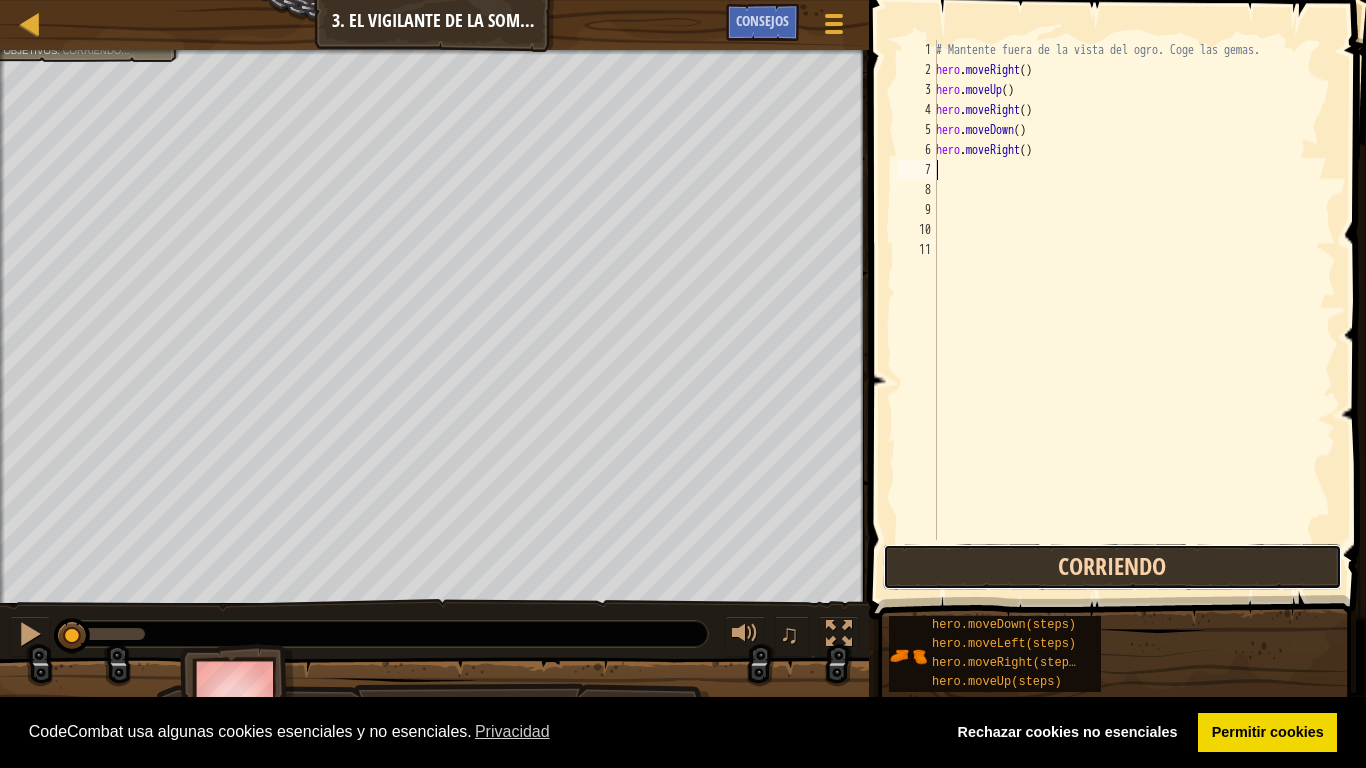 click on "Corriendo" at bounding box center [1112, 567] 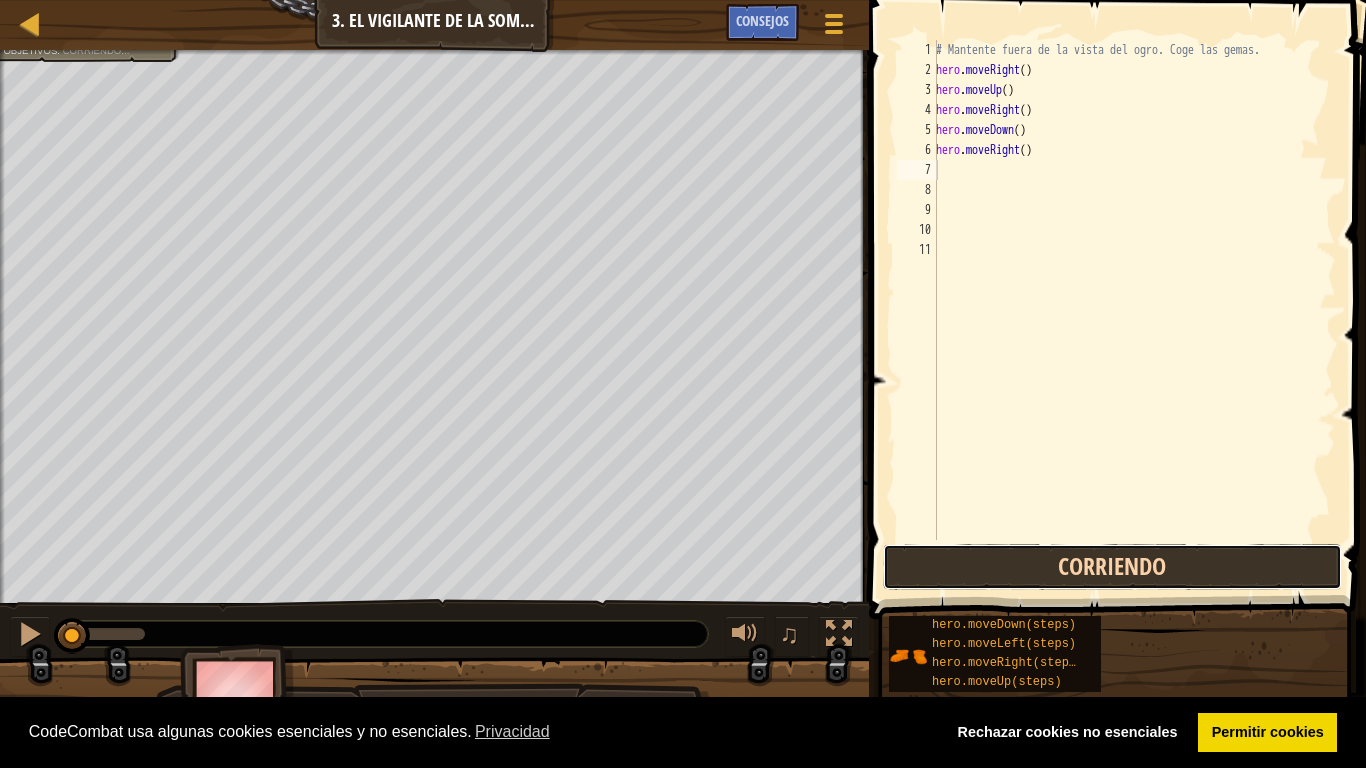 click on "Corriendo" at bounding box center [1112, 567] 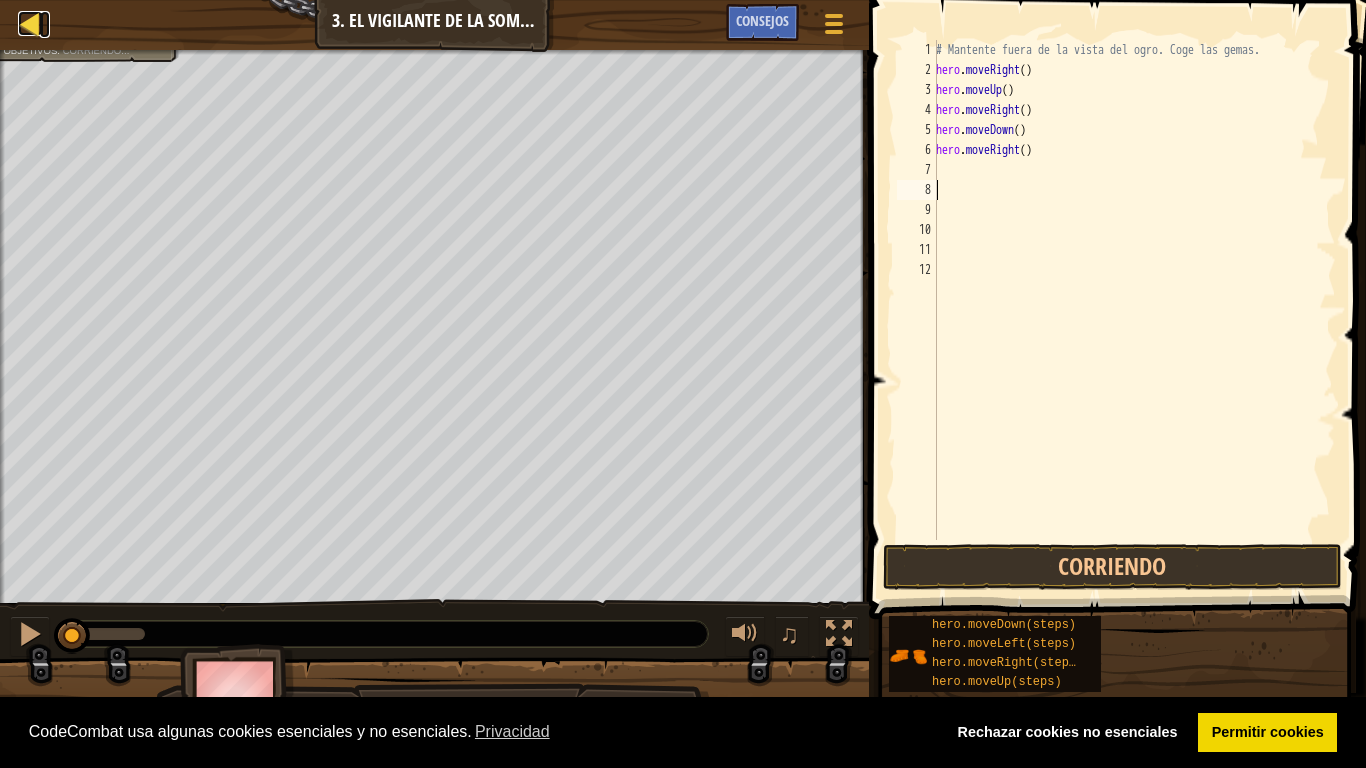 click at bounding box center [30, 23] 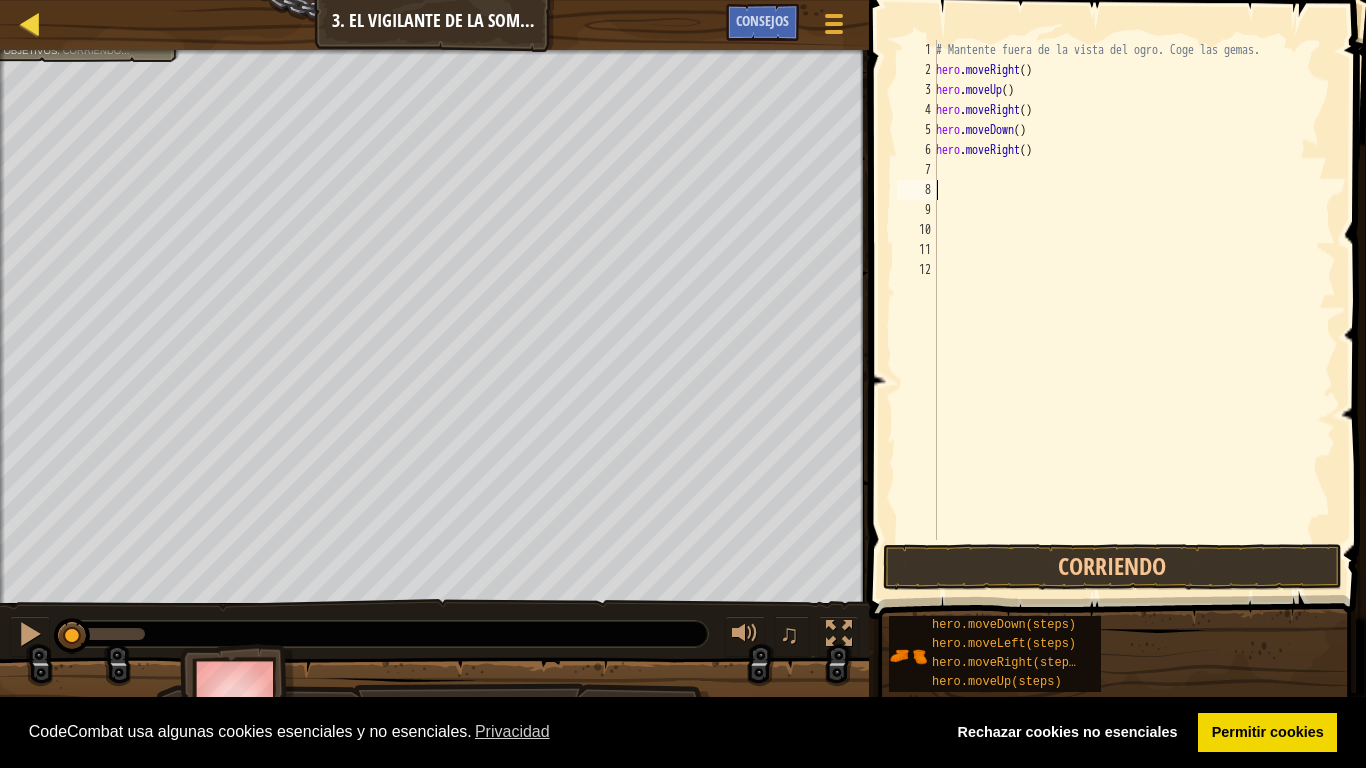 select on "es-ES" 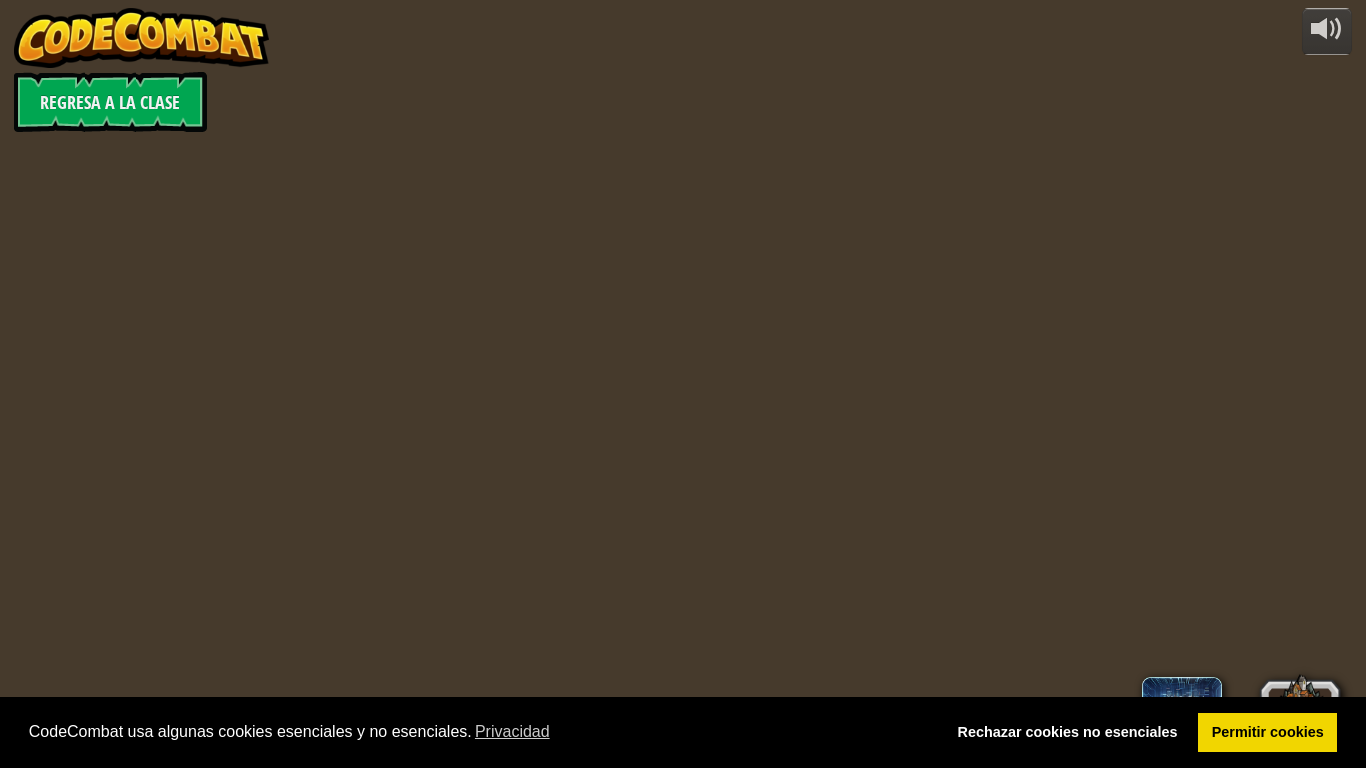 select on "es-ES" 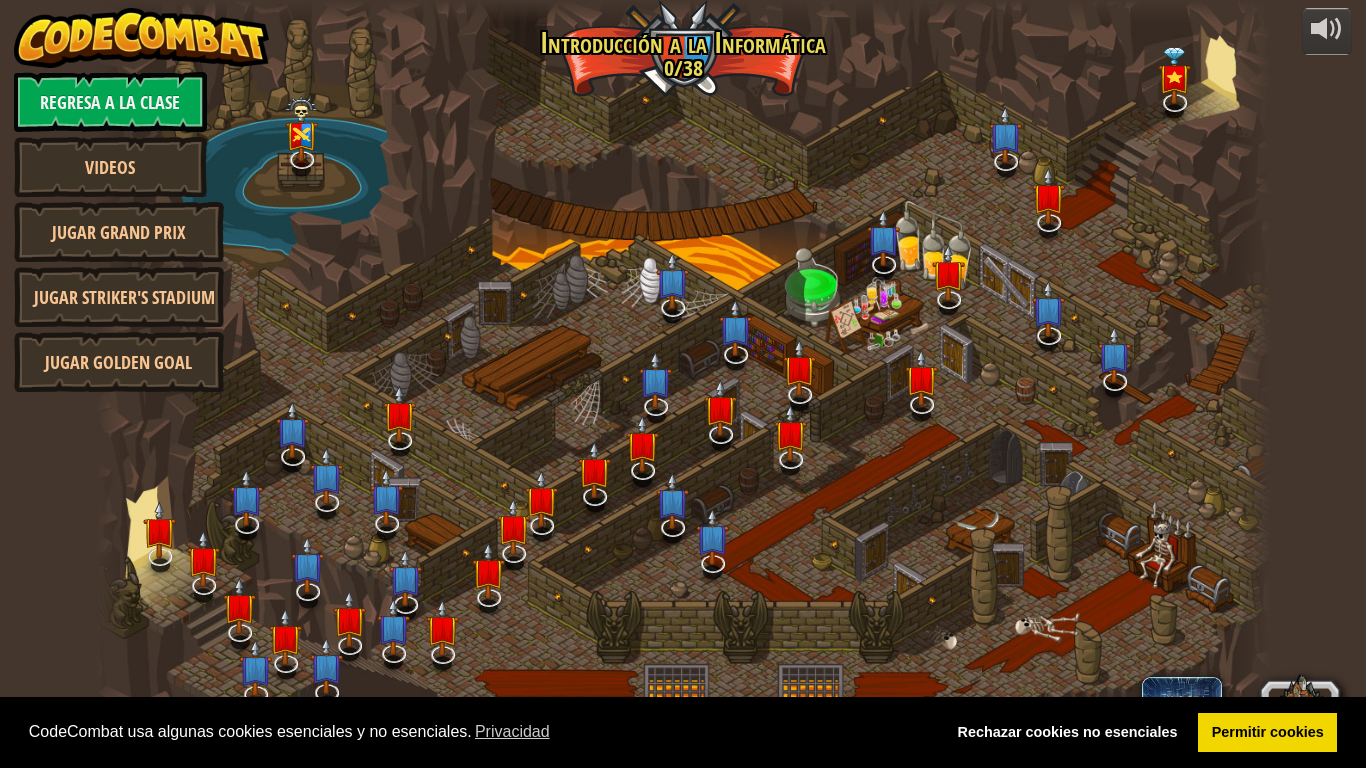 select on "es-ES" 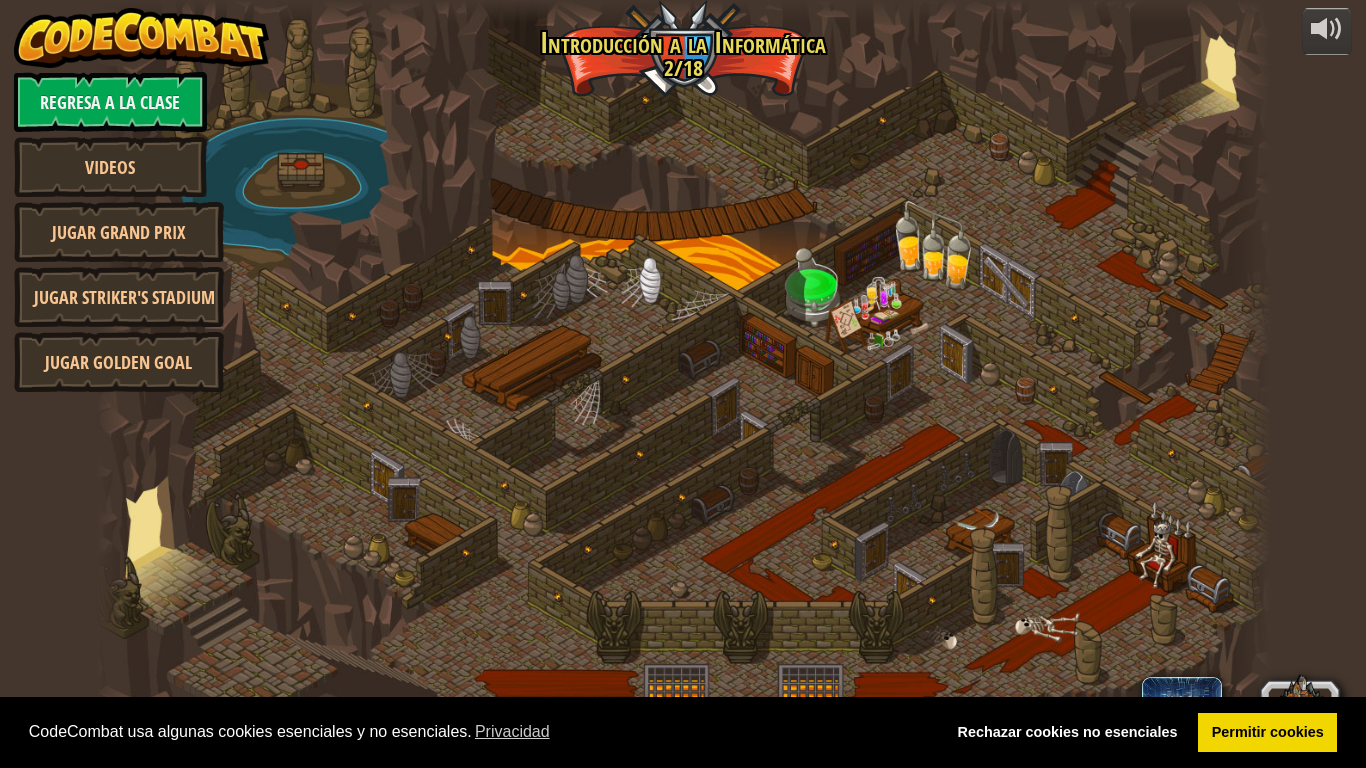select on "es-ES" 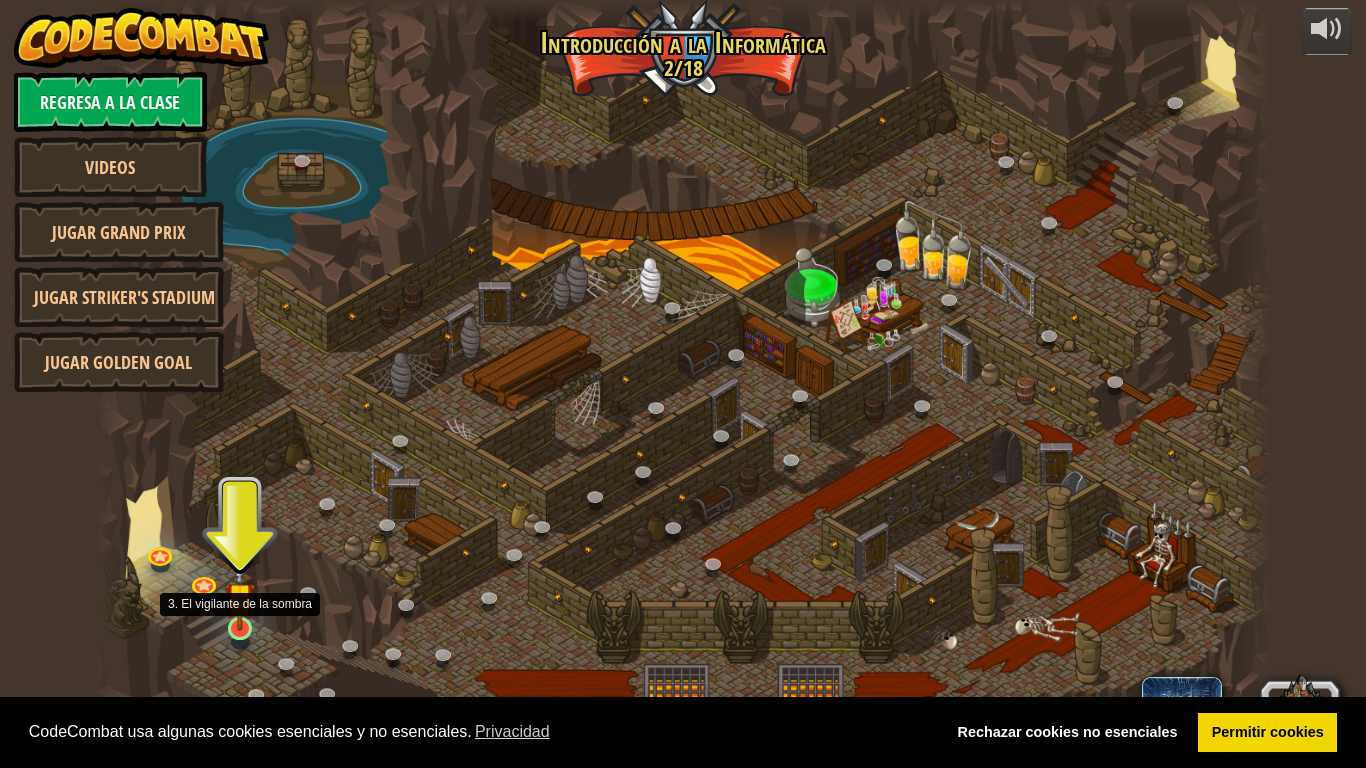 click at bounding box center (240, 597) 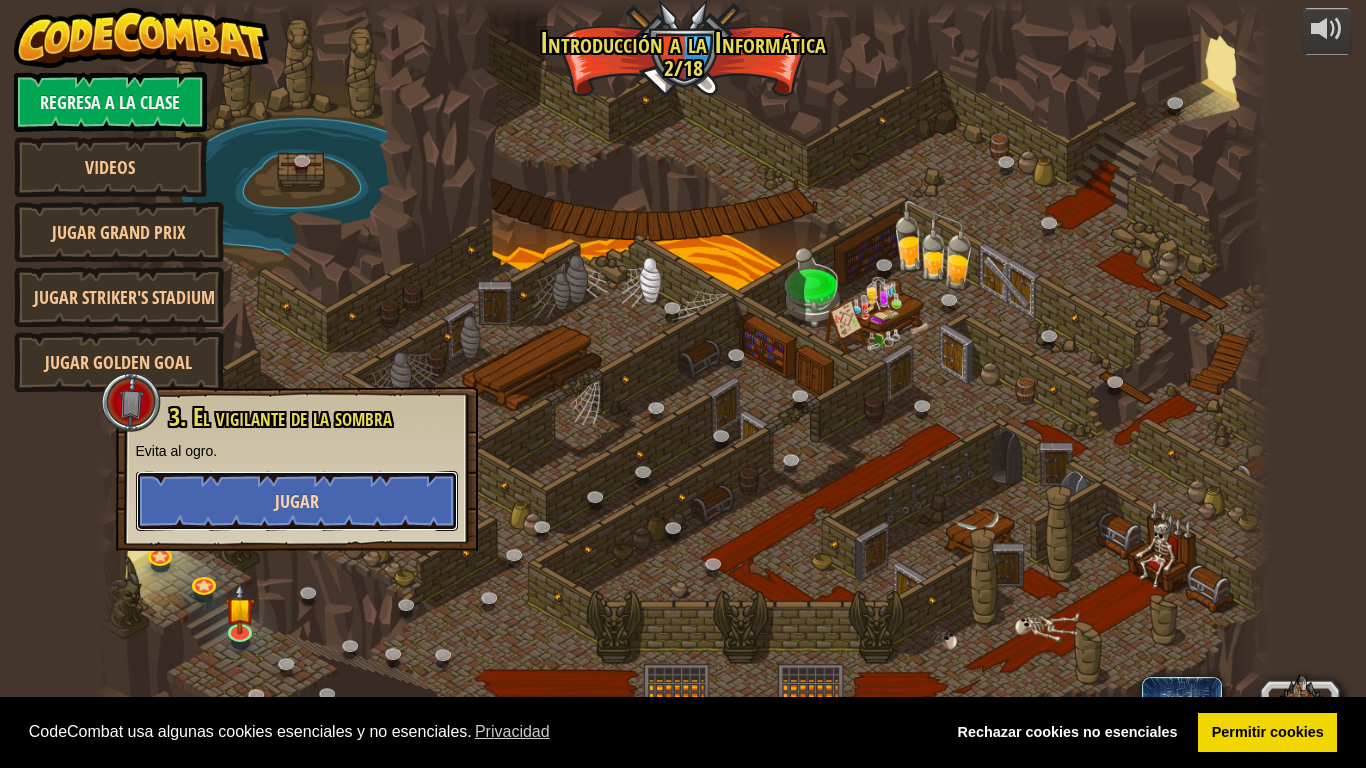 click on "Jugar" at bounding box center [297, 501] 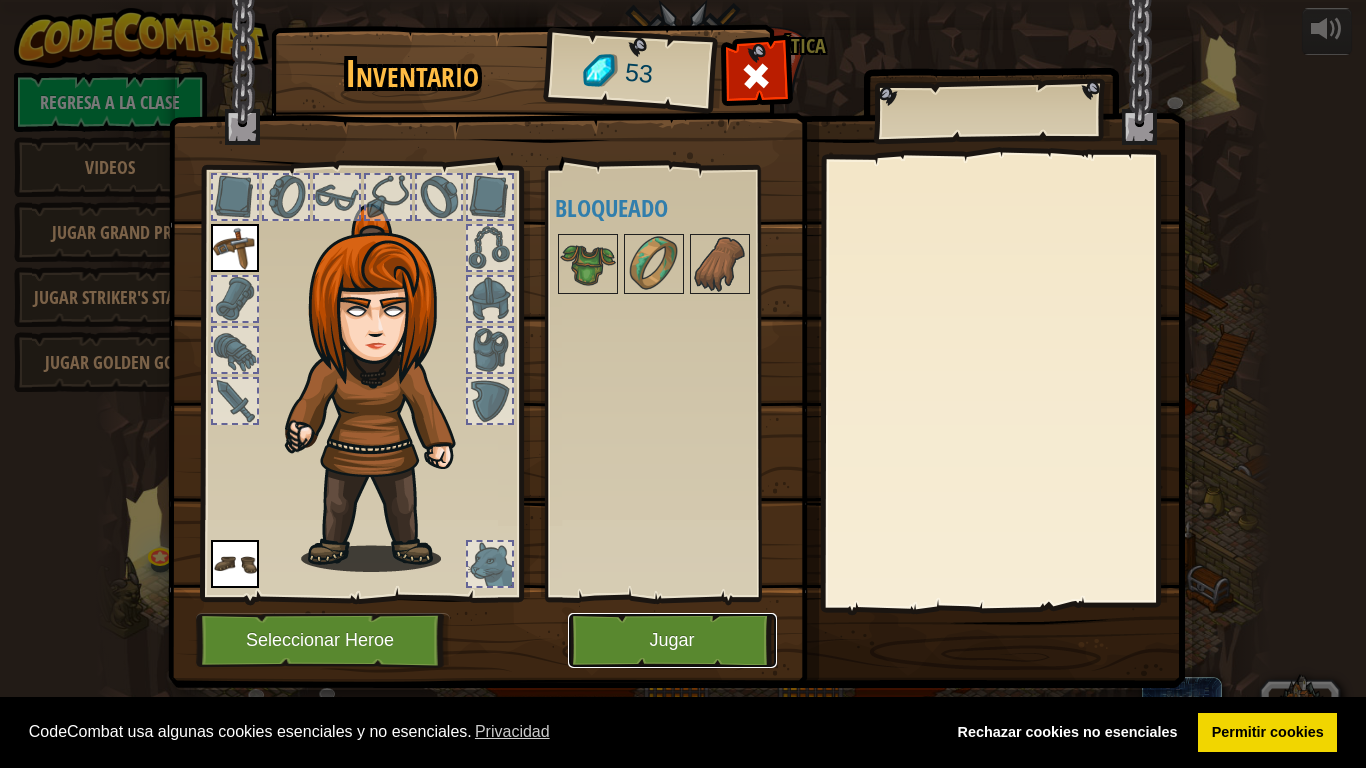 click on "Jugar" at bounding box center [672, 640] 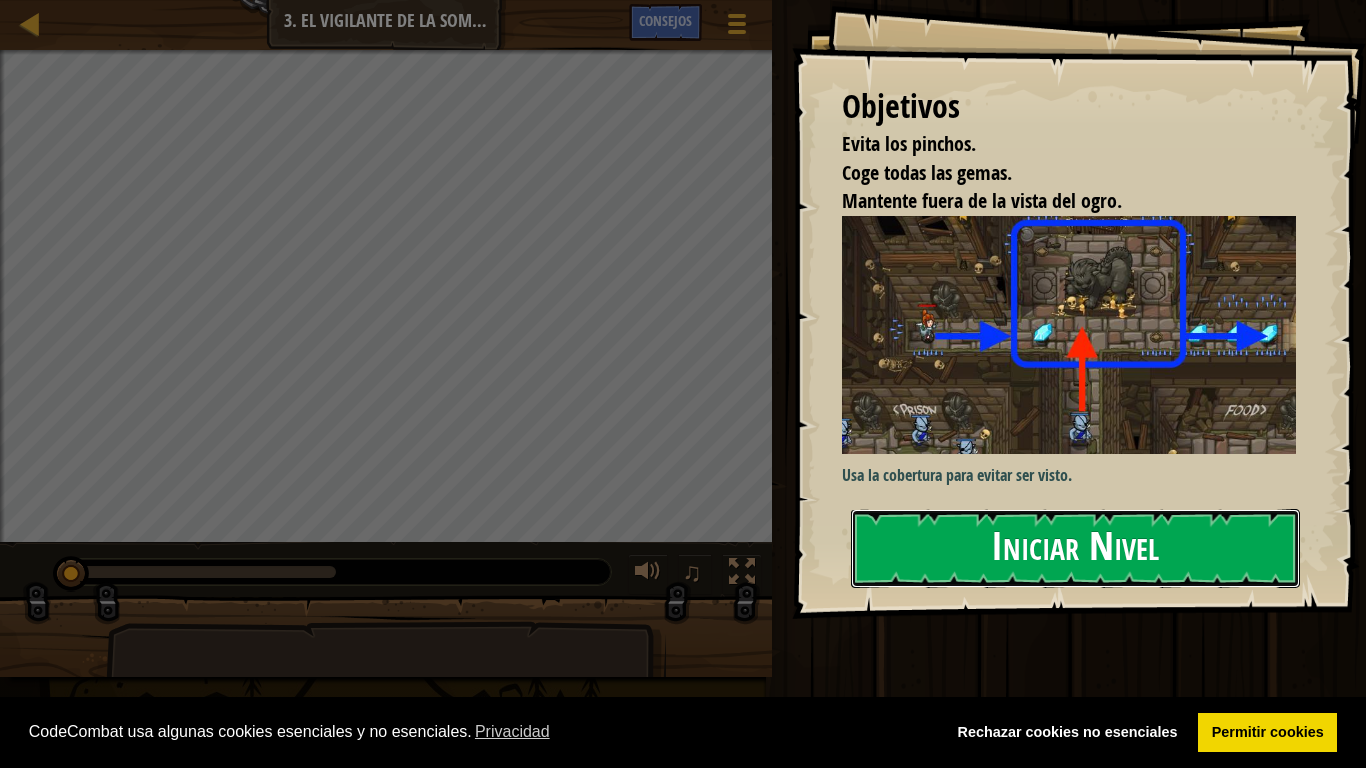click on "Iniciar Nivel" at bounding box center (1075, 548) 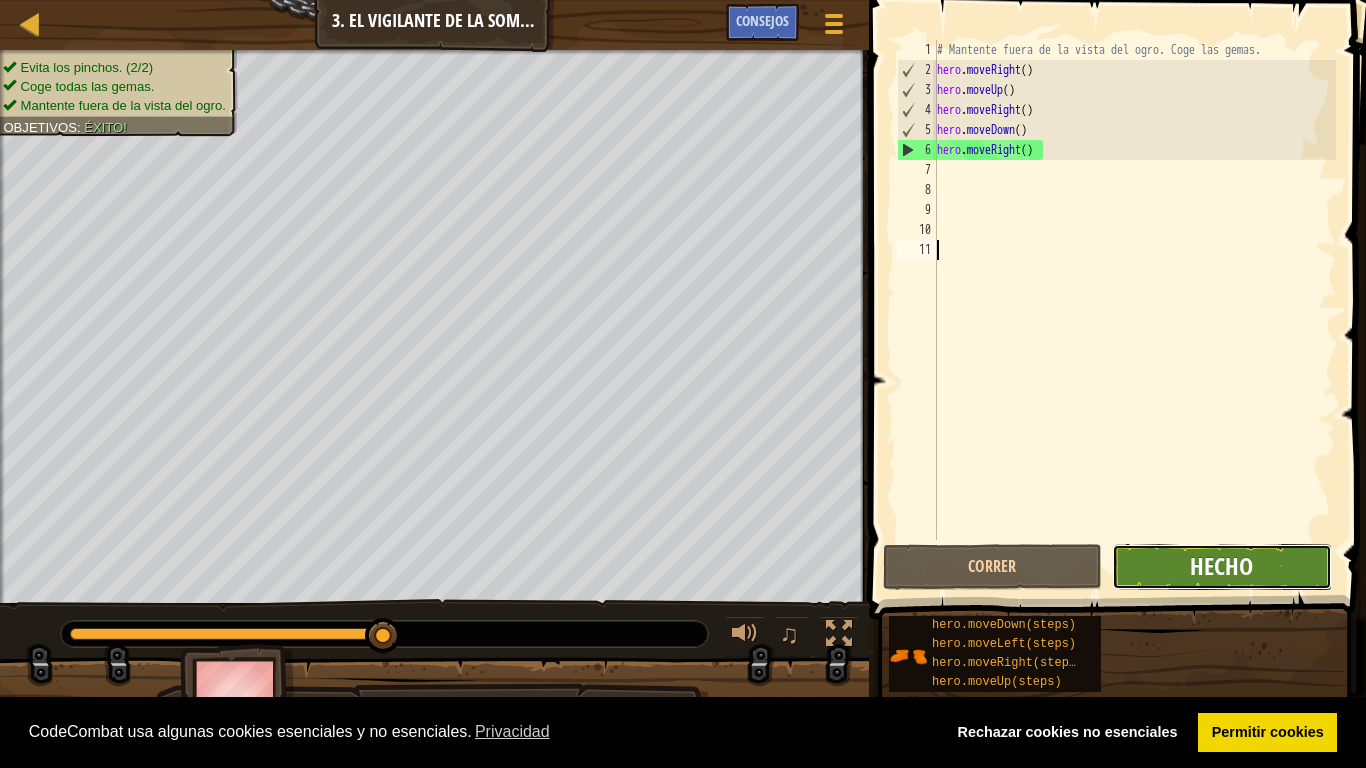 click on "Hecho" at bounding box center (1221, 566) 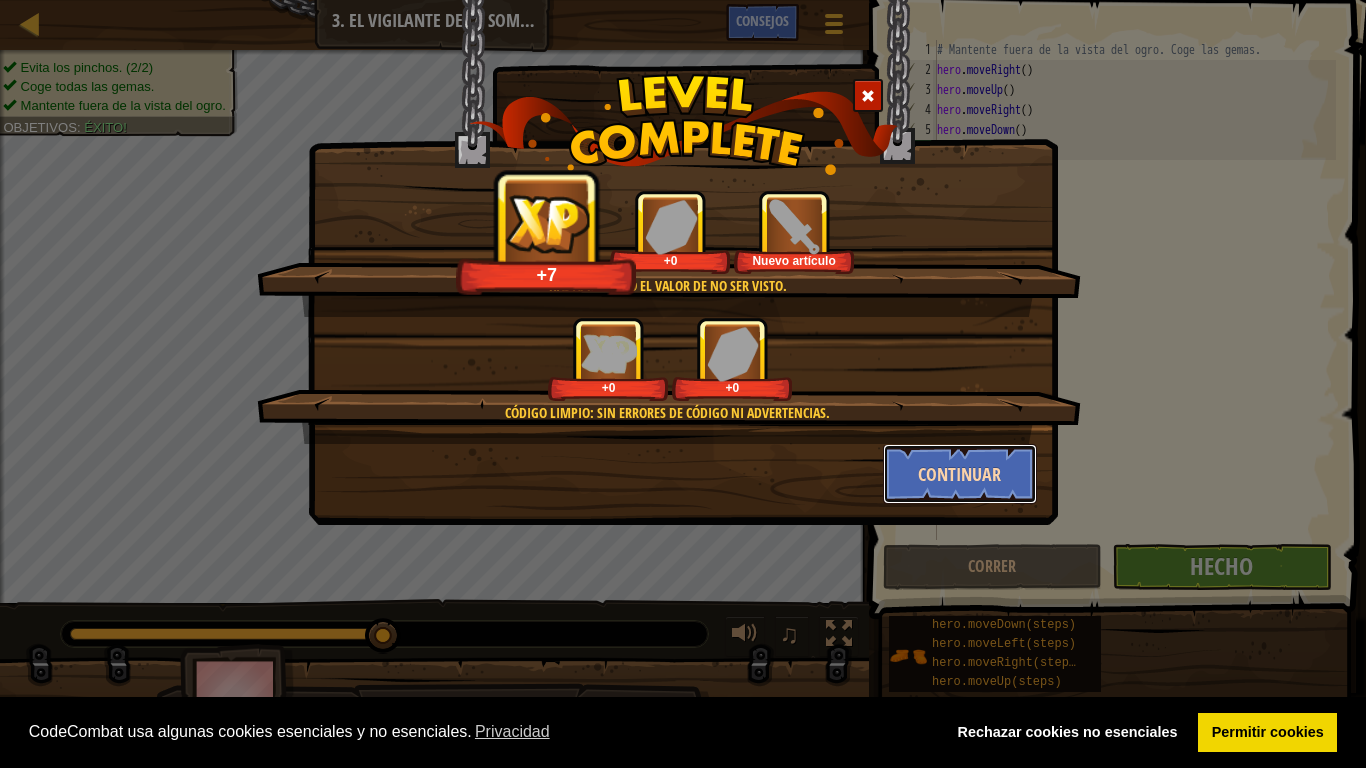 click on "Continuar" at bounding box center (960, 474) 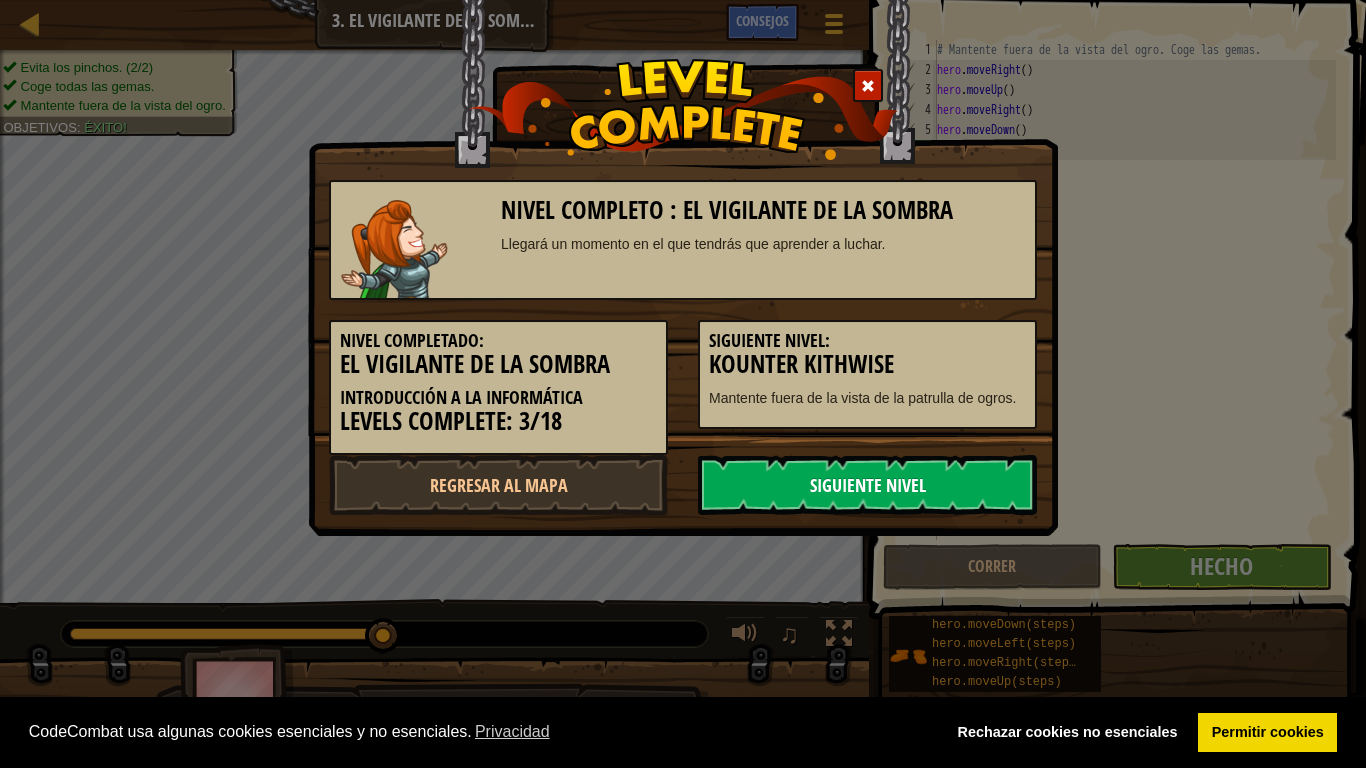 click on "Siguiente nivel" at bounding box center (867, 485) 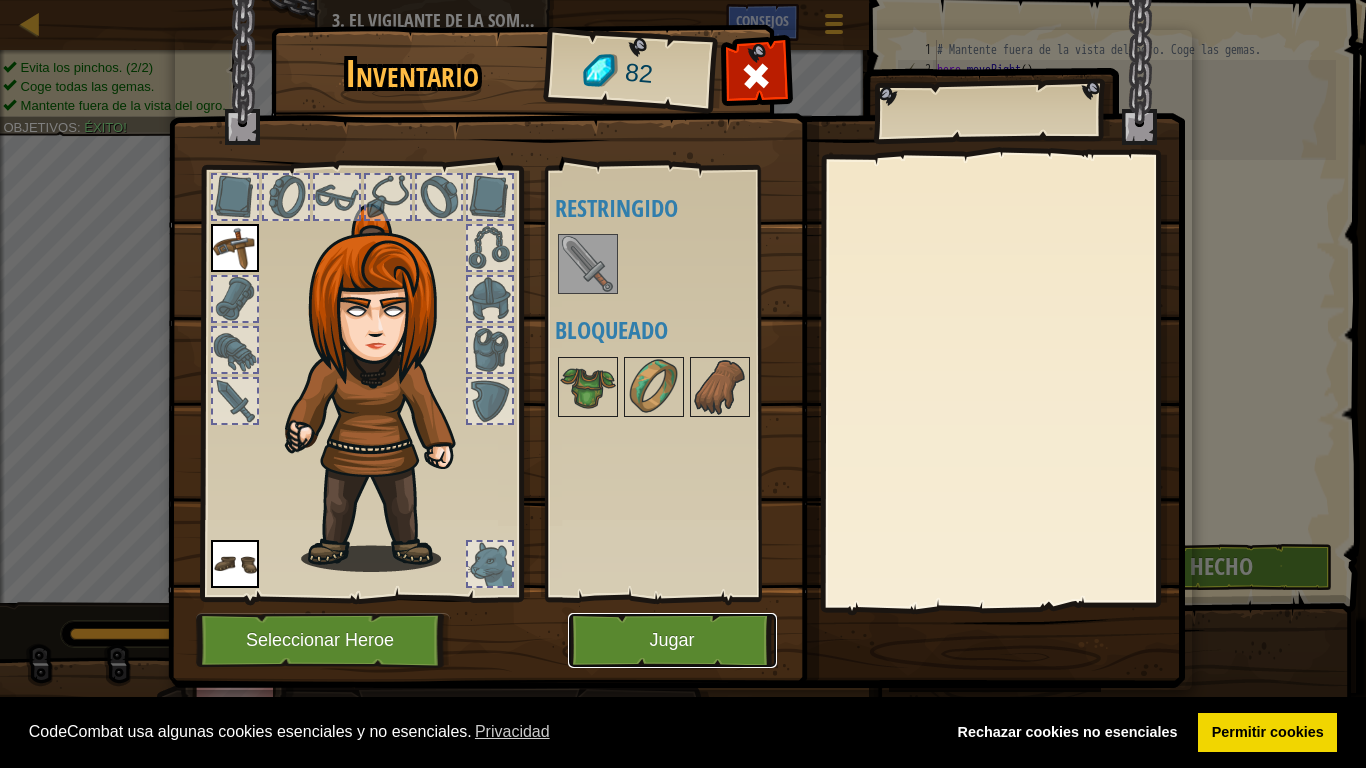 click on "Jugar" at bounding box center (672, 640) 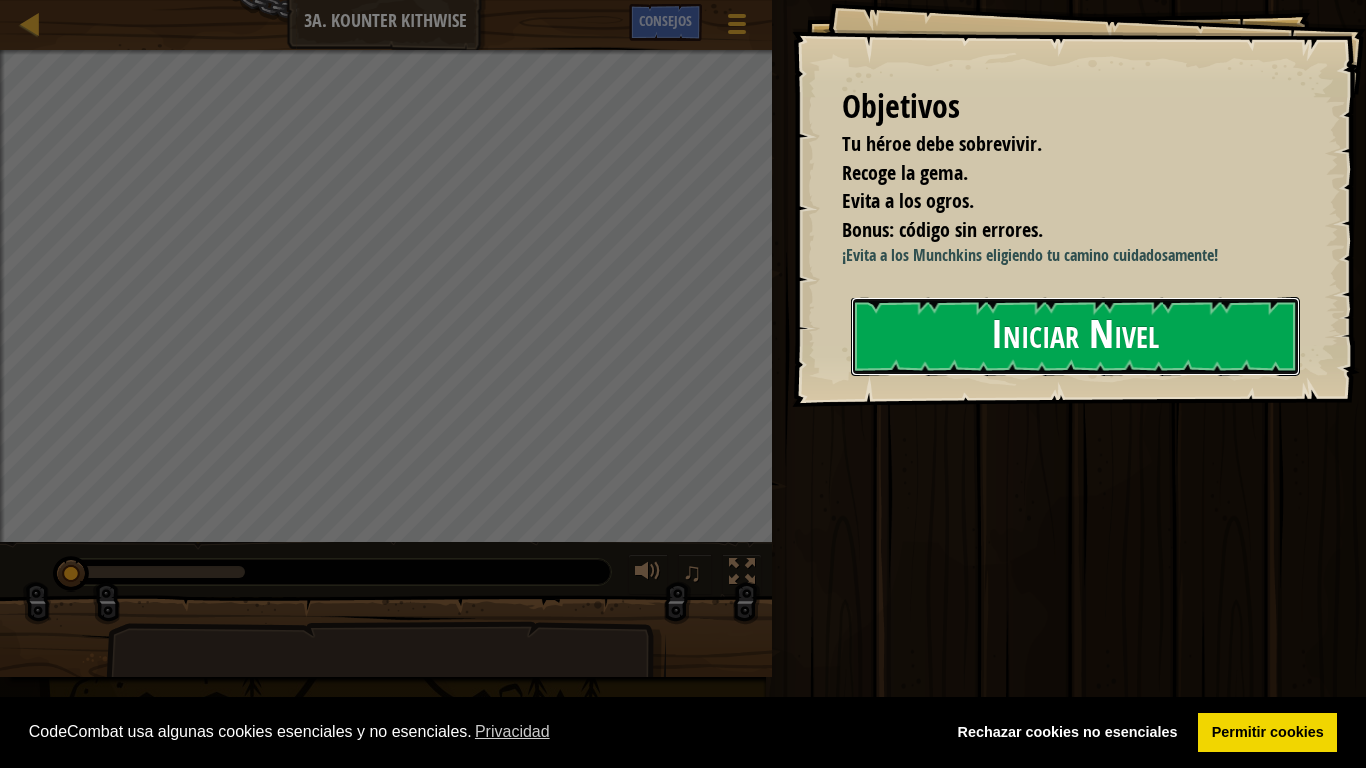 click on "Iniciar Nivel" at bounding box center [1075, 336] 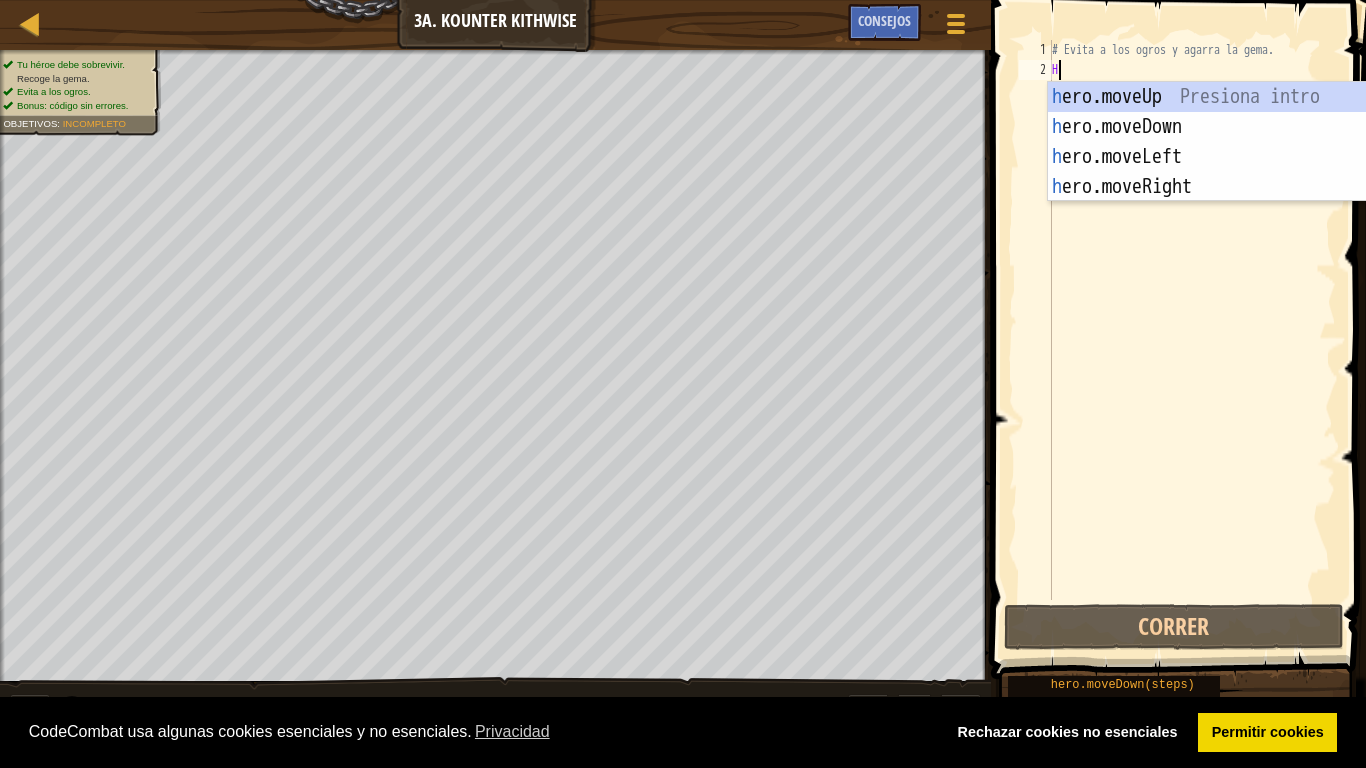 type on "HER" 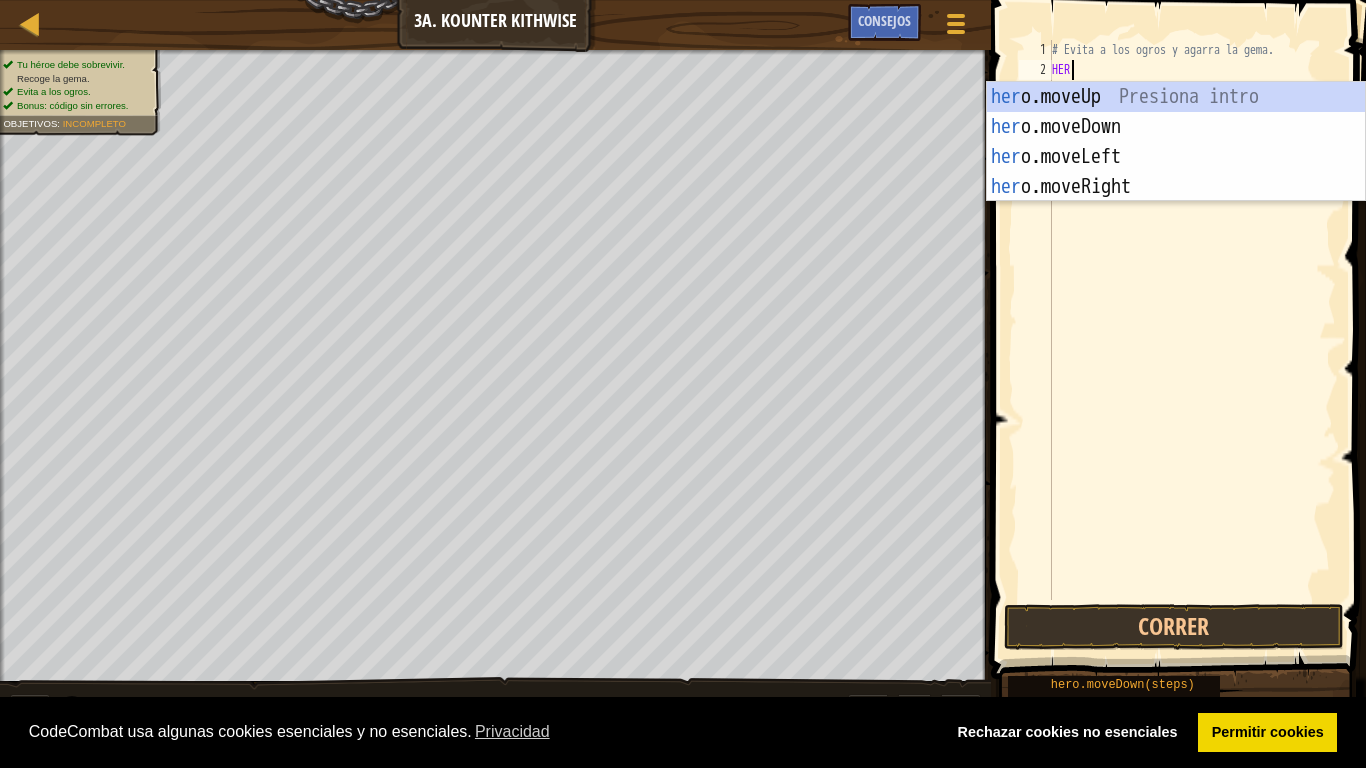 scroll, scrollTop: 9, scrollLeft: 1, axis: both 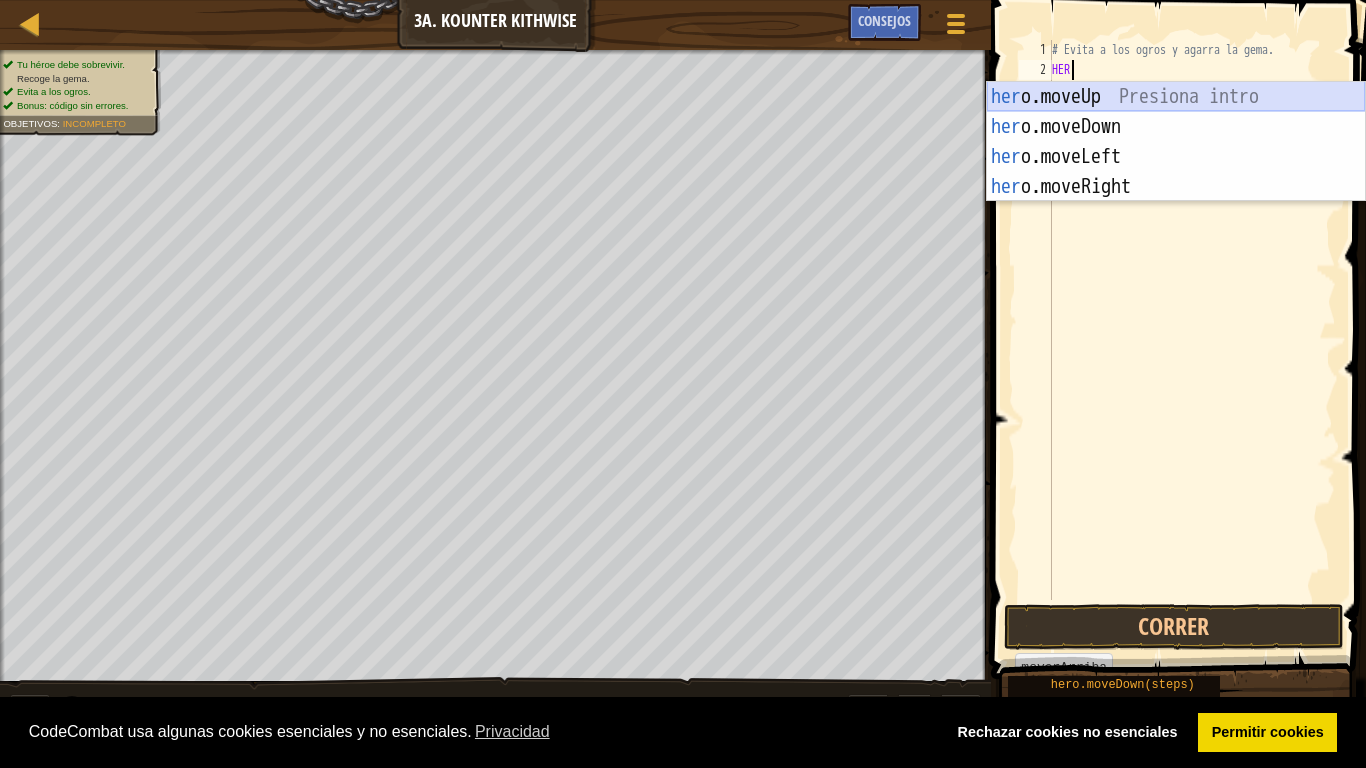 click on "her o.moveUp Presiona intro her o.moveDown Presiona intro her o.moveLeft Presiona intro her o.moveRight Presiona intro" at bounding box center [1176, 172] 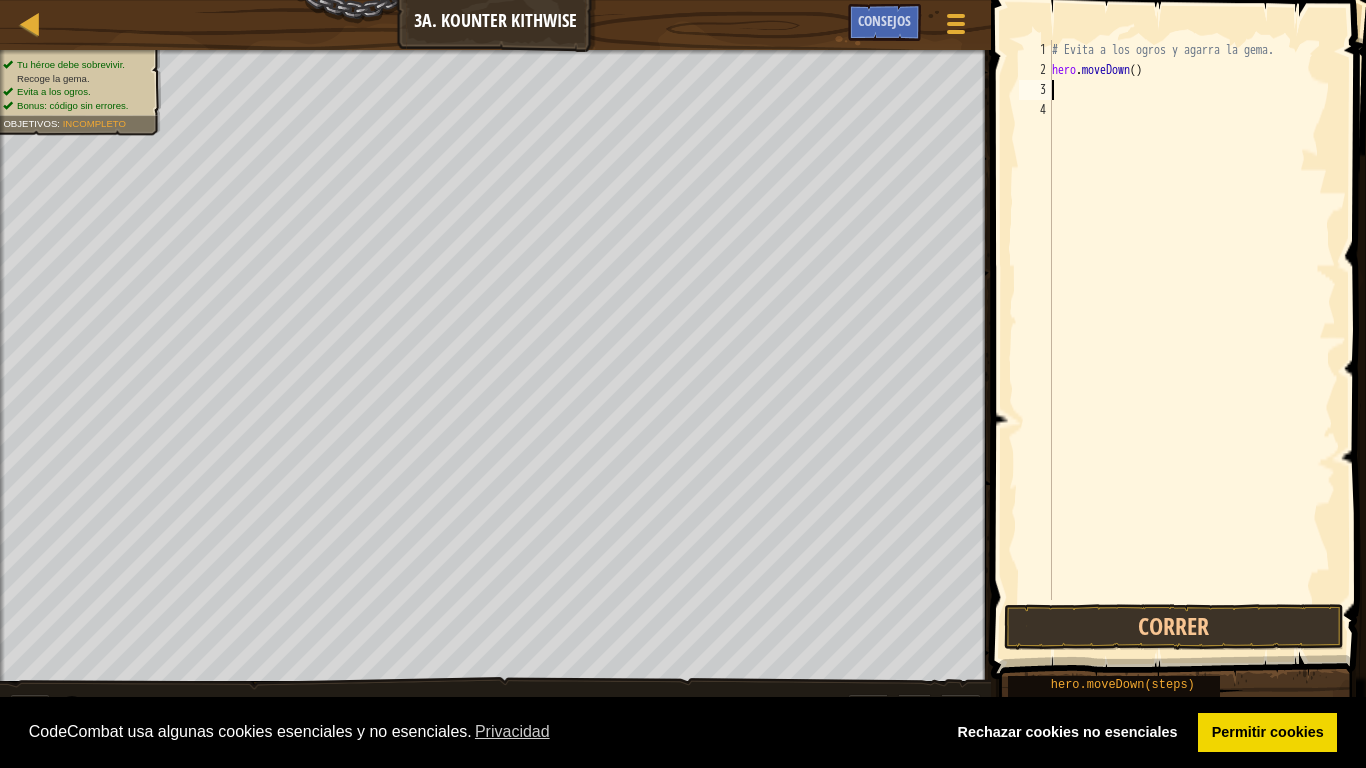 scroll, scrollTop: 9, scrollLeft: 0, axis: vertical 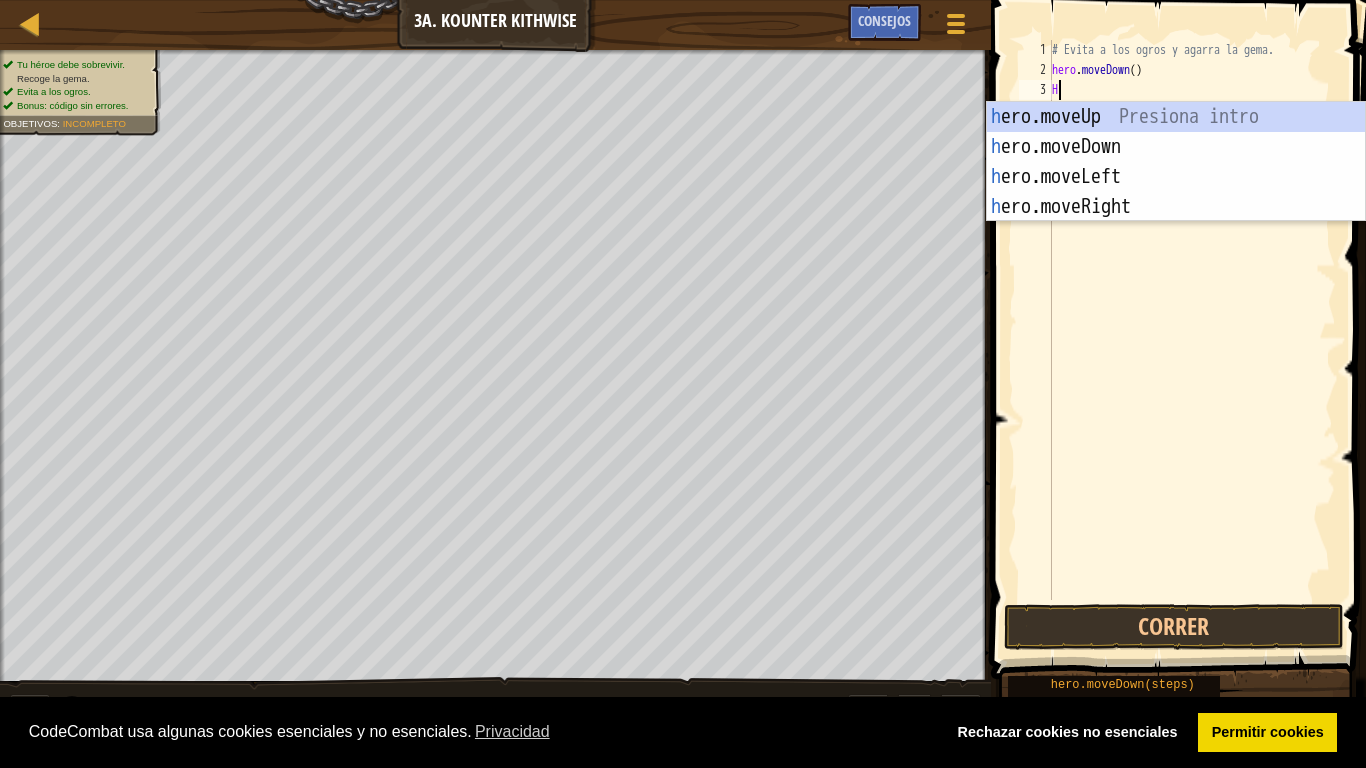 type on "HER" 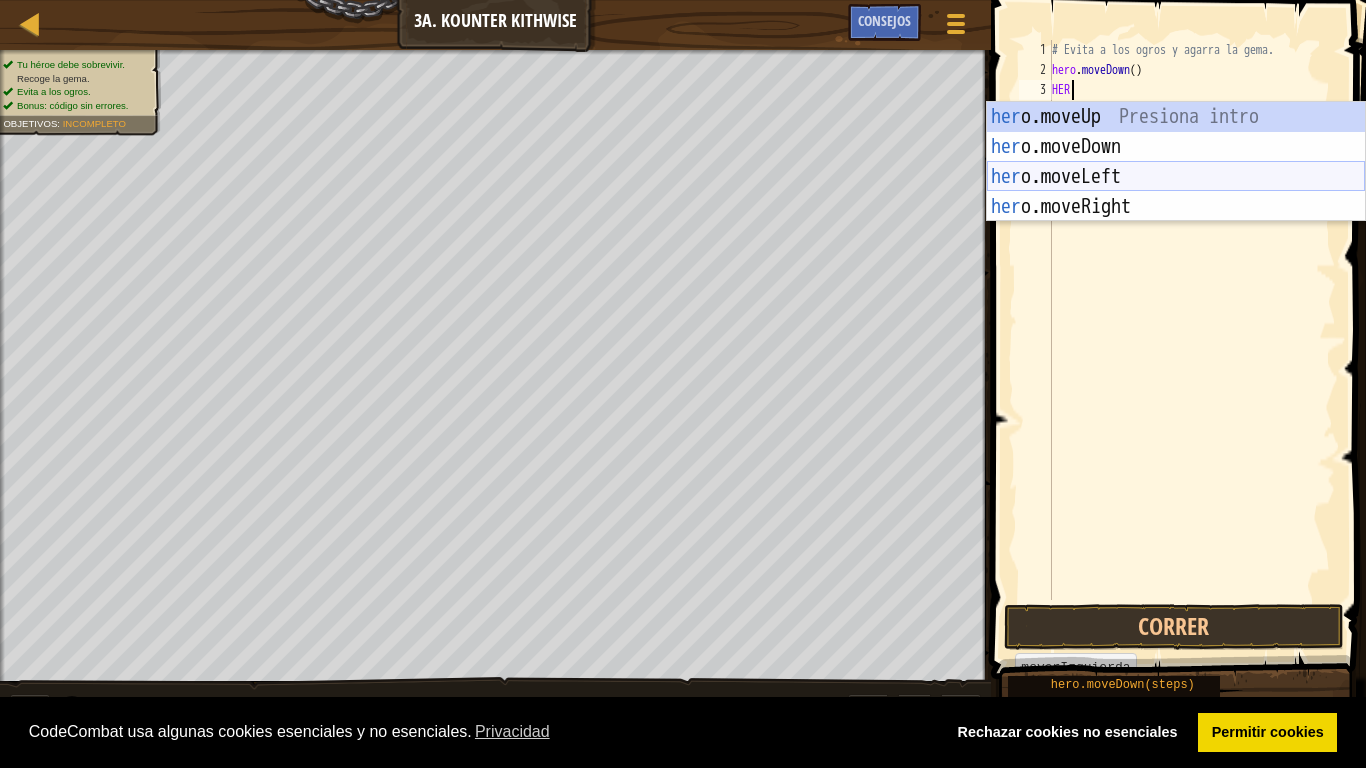 click on "her o.moveUp Presiona intro her o.moveDown Presiona intro her o.moveLeft Presiona intro her o.moveRight Presiona intro" at bounding box center (1176, 192) 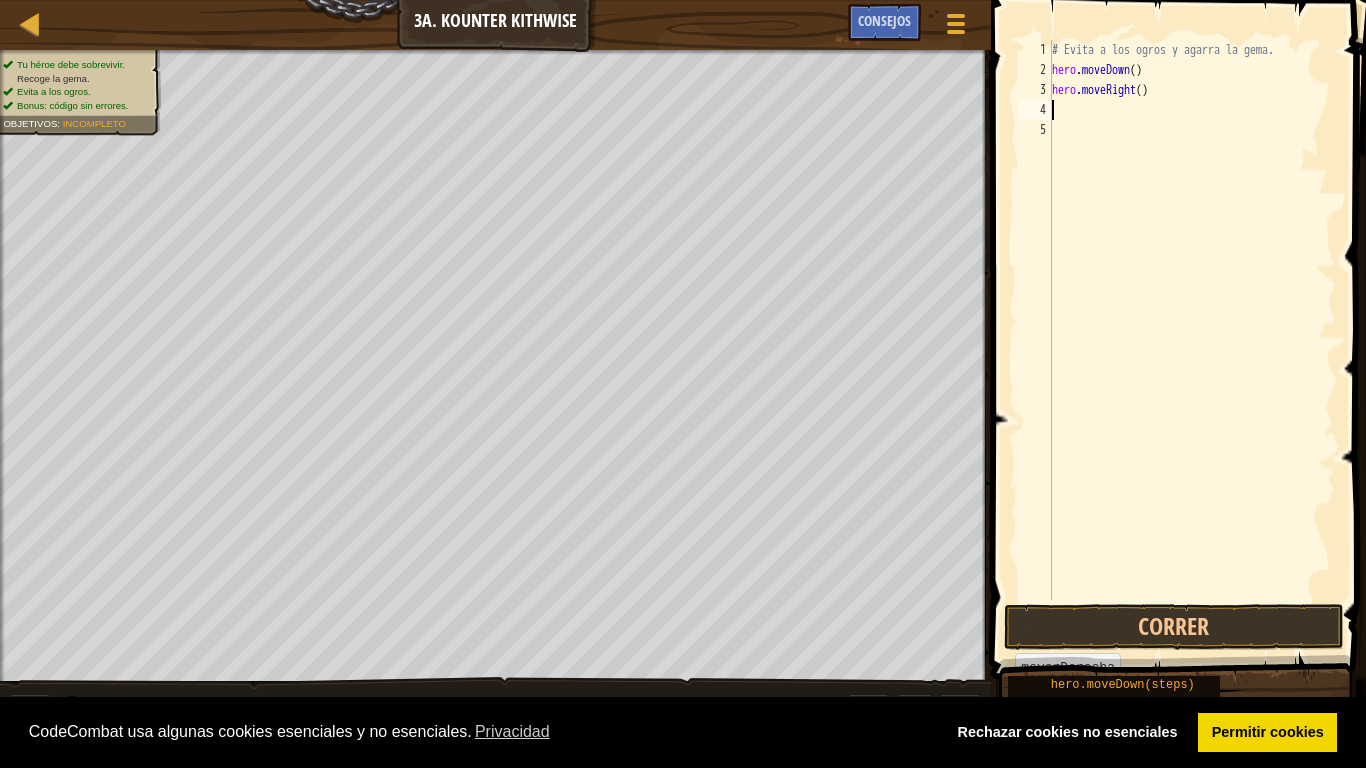 scroll, scrollTop: 9, scrollLeft: 0, axis: vertical 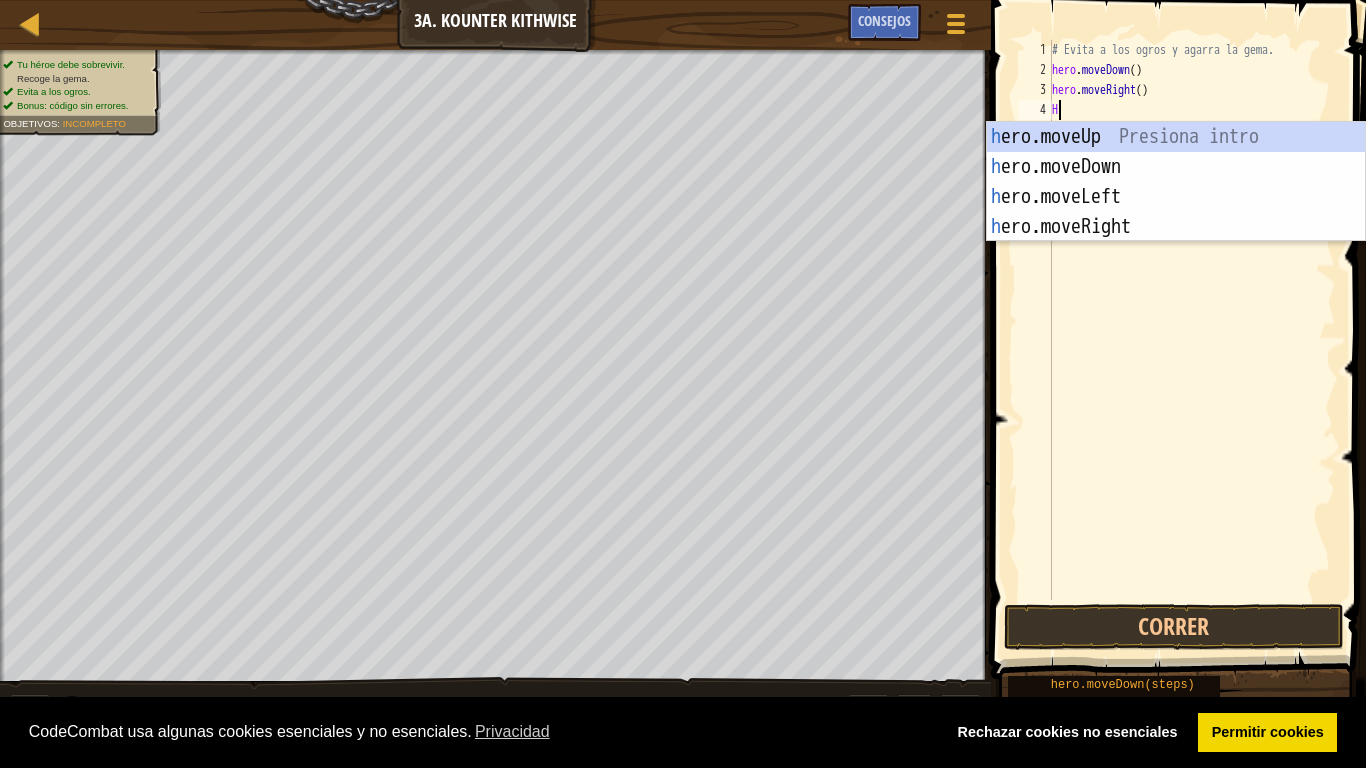 type on "HER" 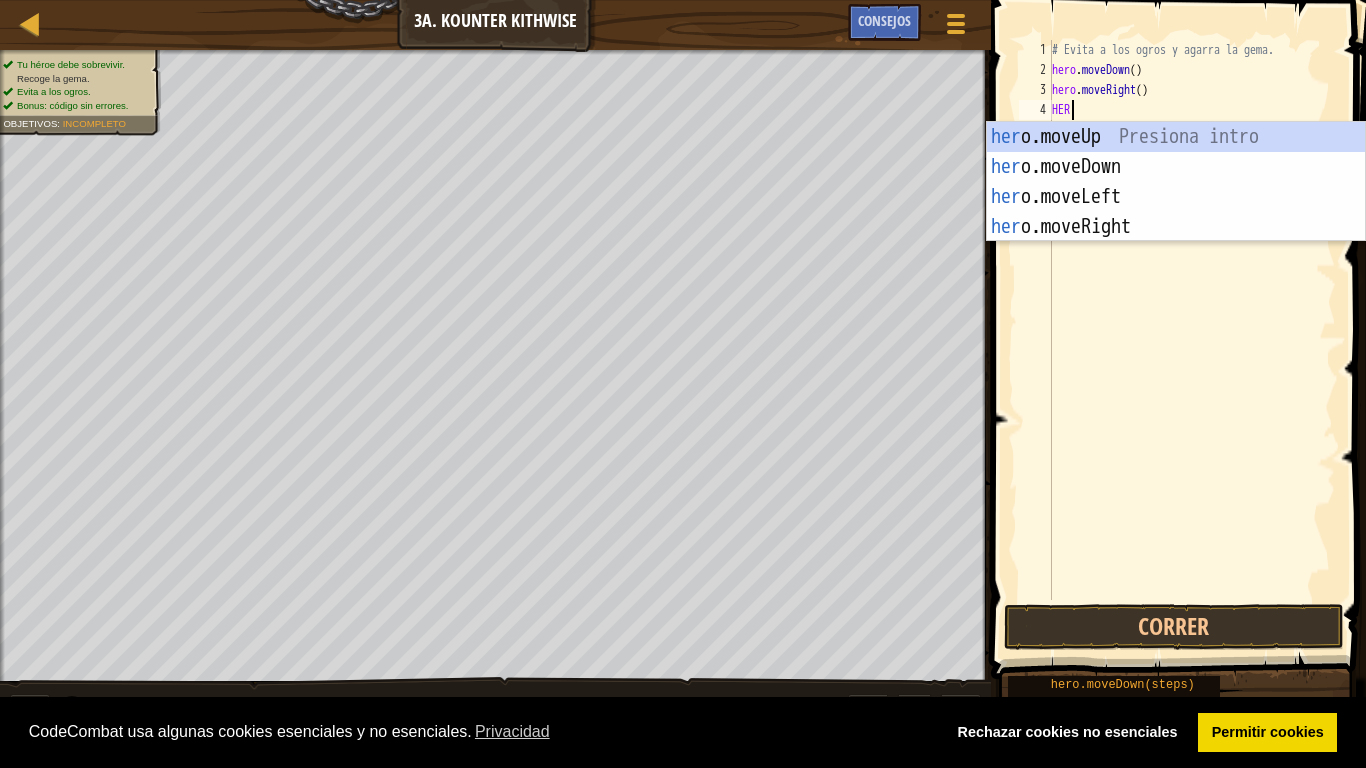scroll, scrollTop: 9, scrollLeft: 1, axis: both 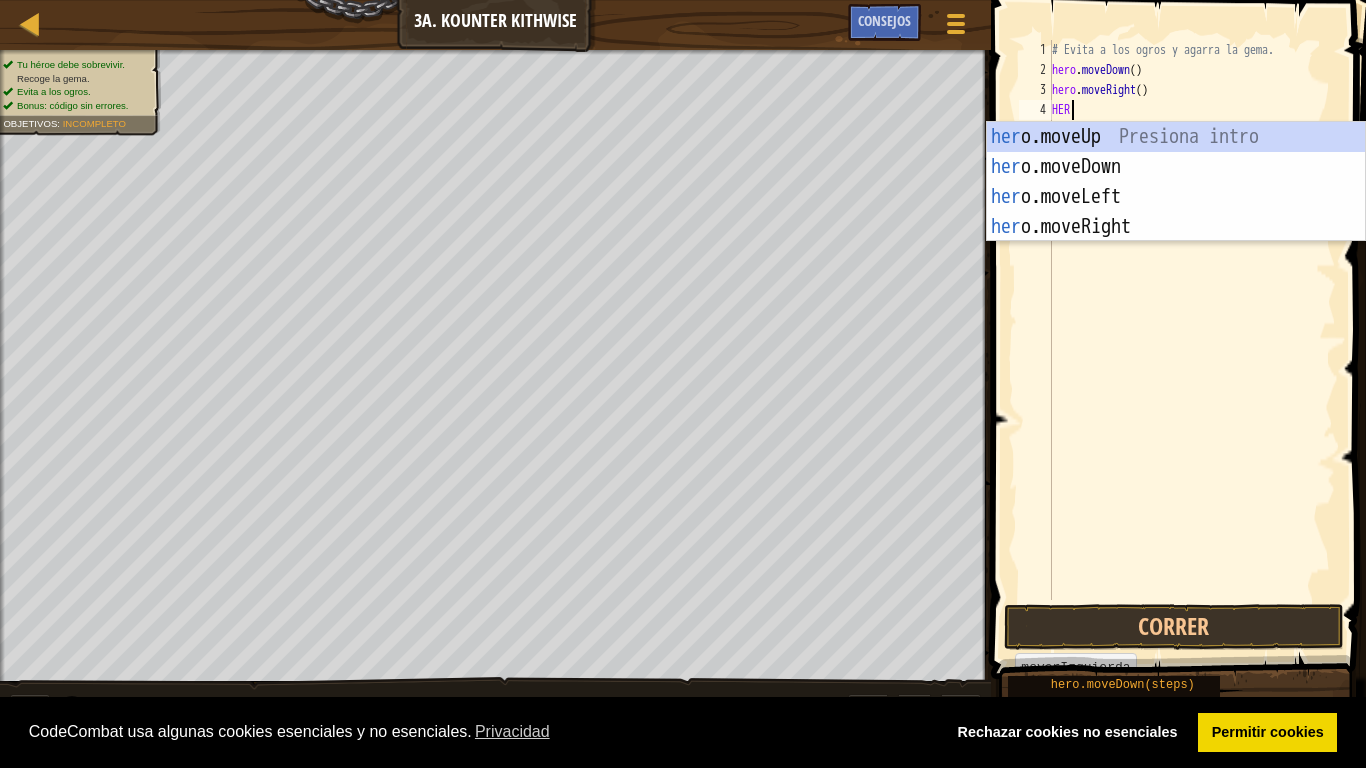 click on "her o.moveUp Presiona intro her o.moveDown Presiona intro her o.moveLeft Presiona intro her o.moveRight Presiona intro" at bounding box center [1176, 212] 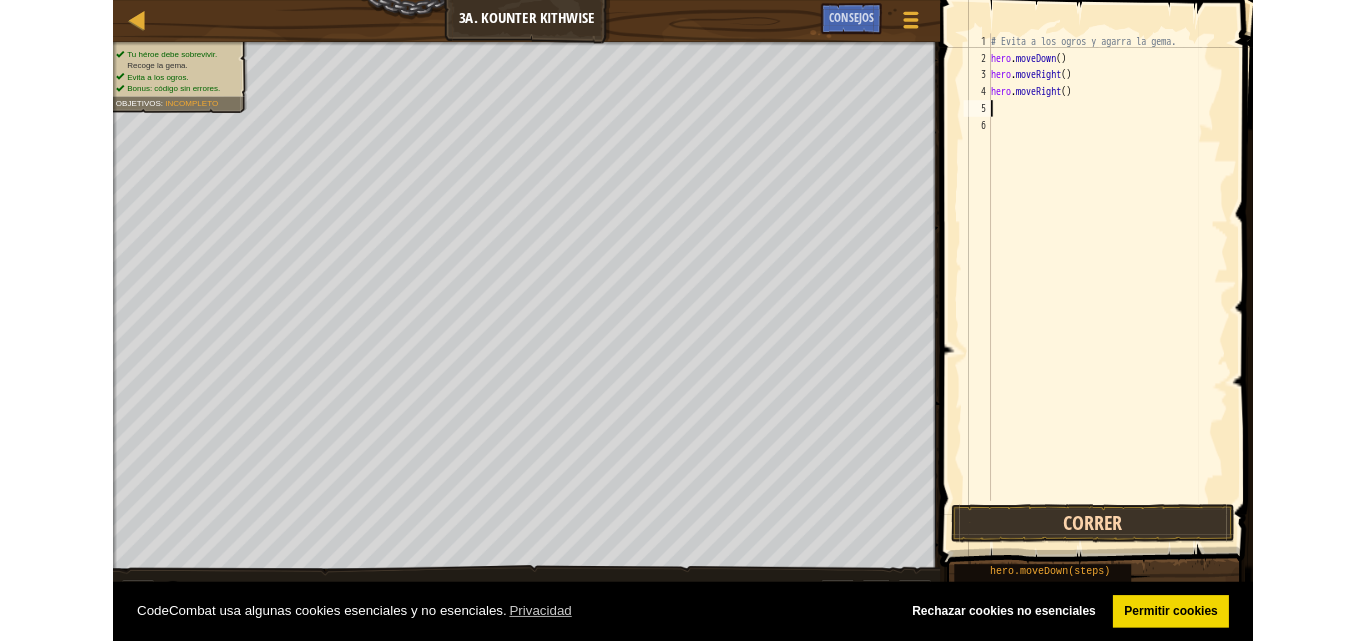 scroll, scrollTop: 9, scrollLeft: 0, axis: vertical 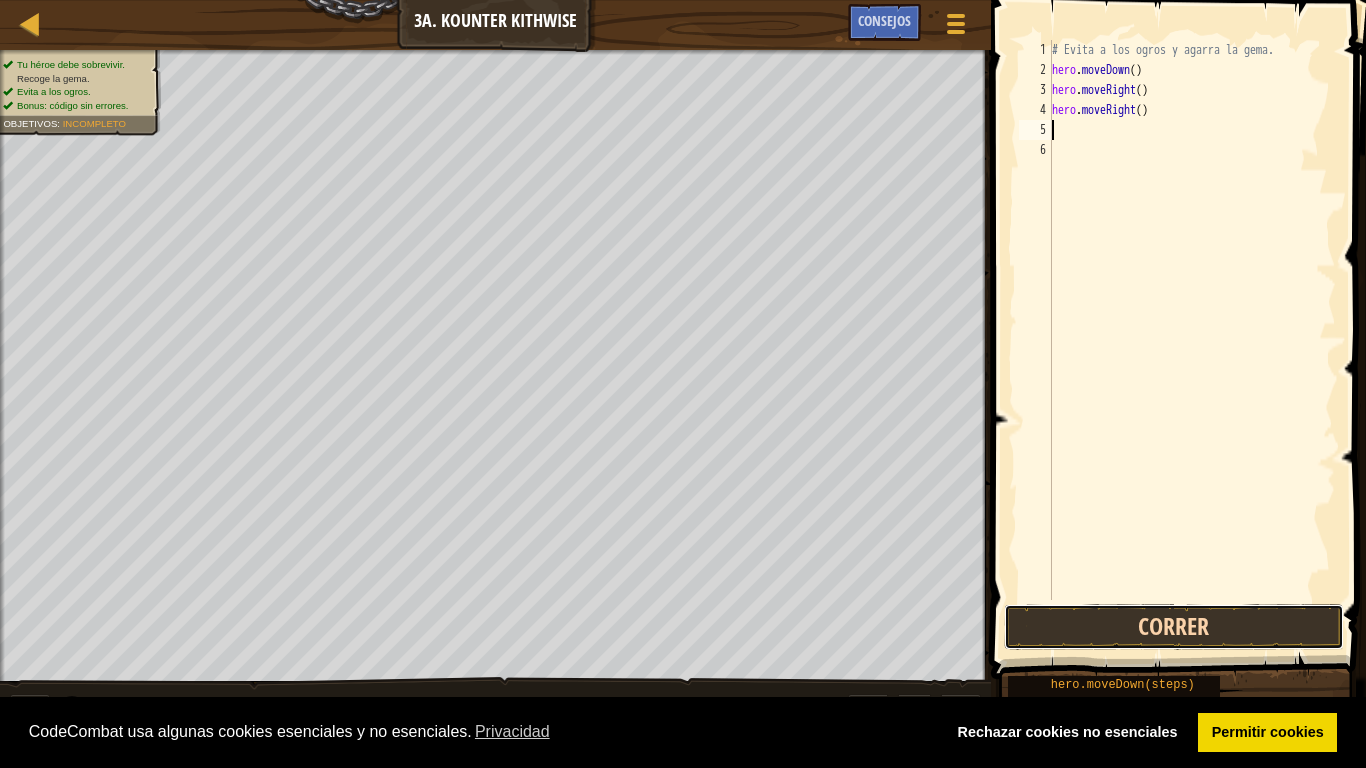 click on "Correr" at bounding box center (1174, 627) 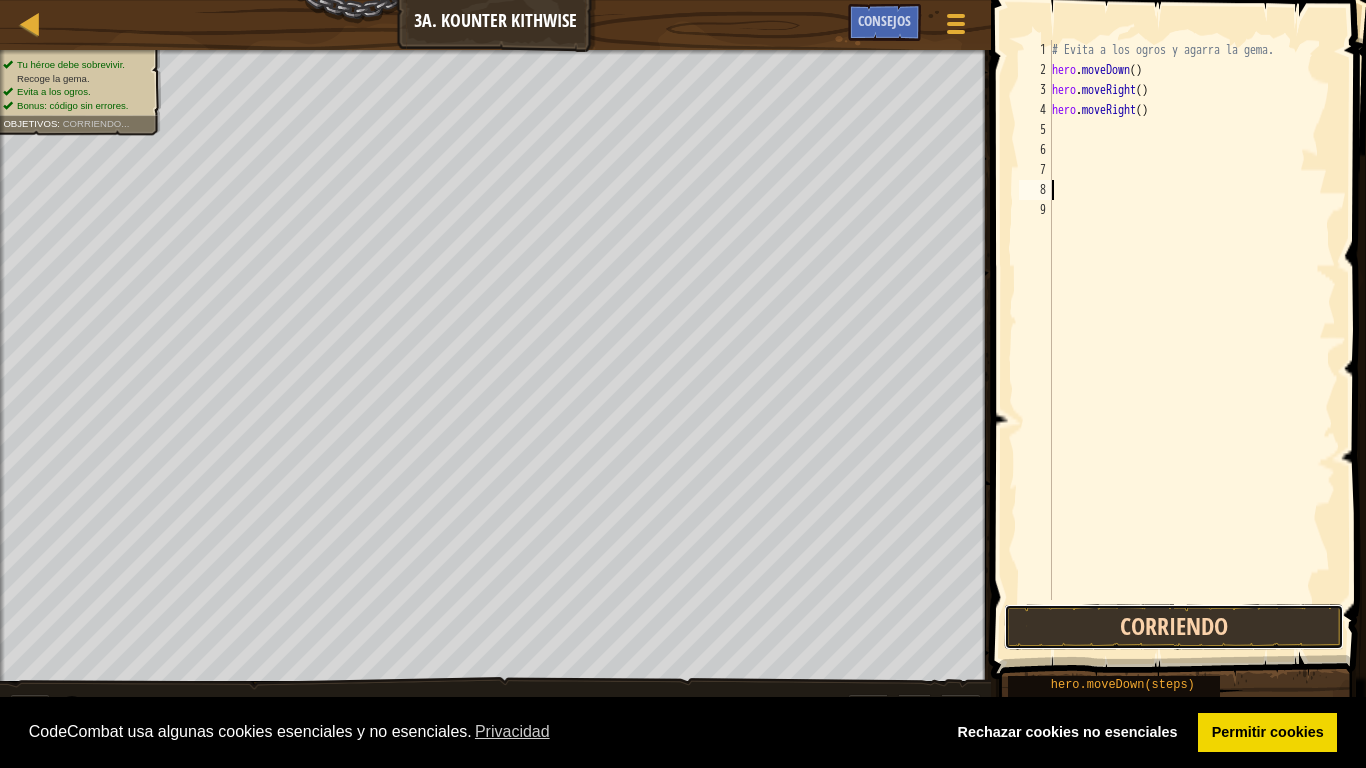 click on "Corriendo" at bounding box center [1174, 627] 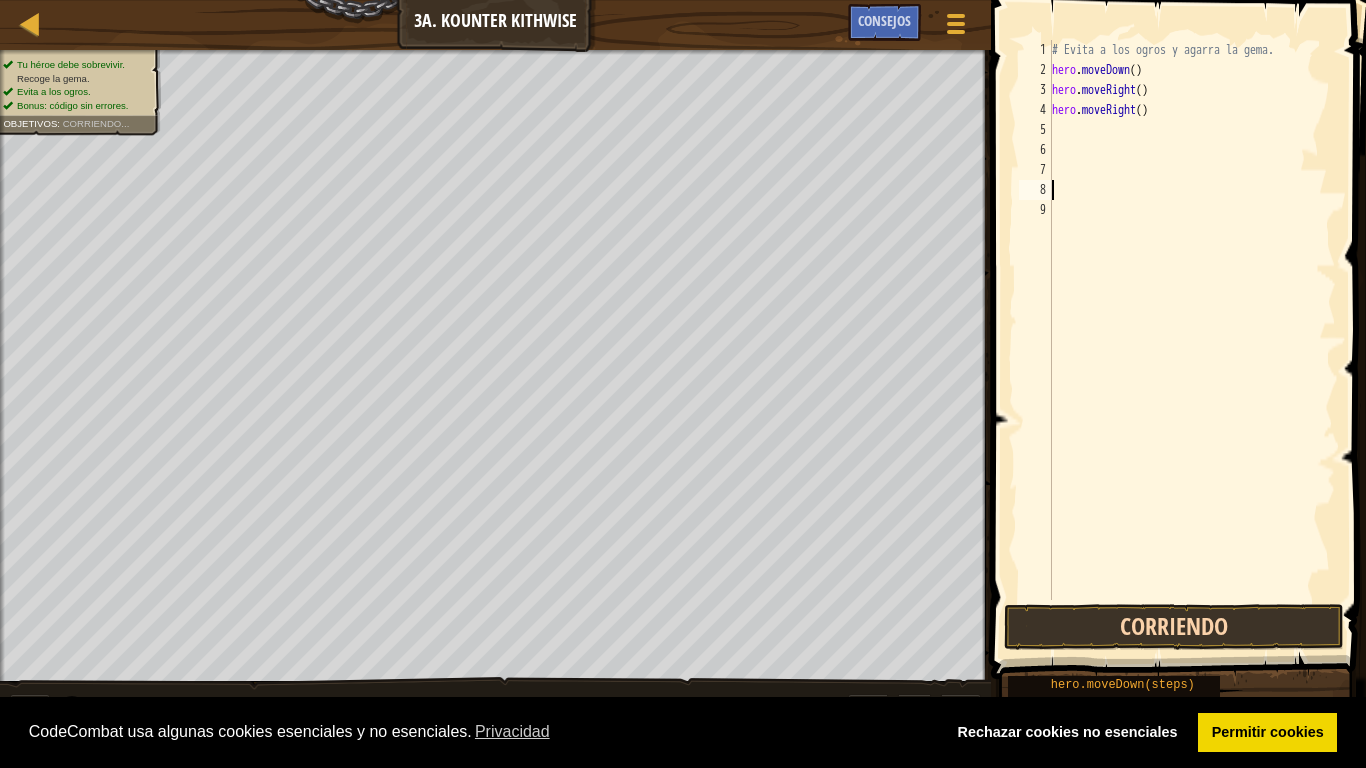 click on "1 2 3 4 5 6 7 8 9" at bounding box center (1035, 500040) 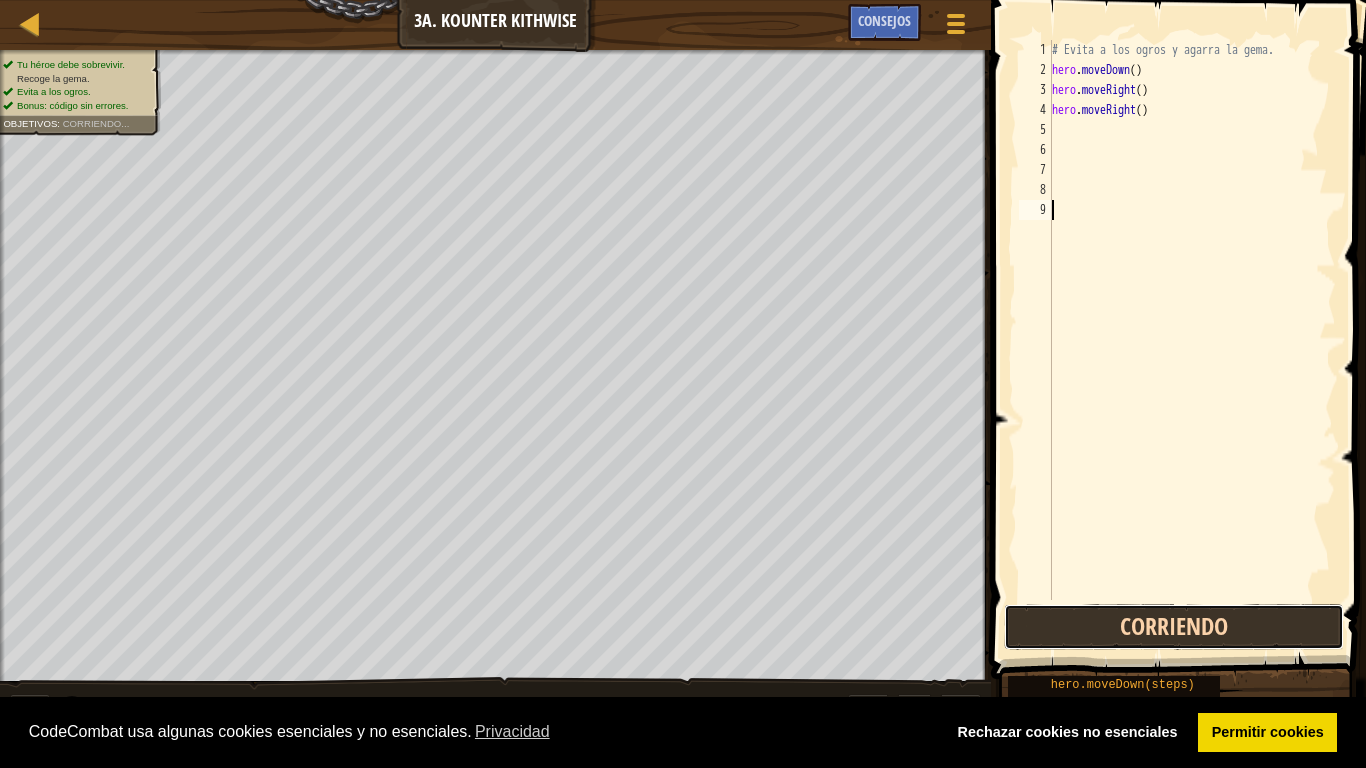 click on "Corriendo" at bounding box center [1174, 627] 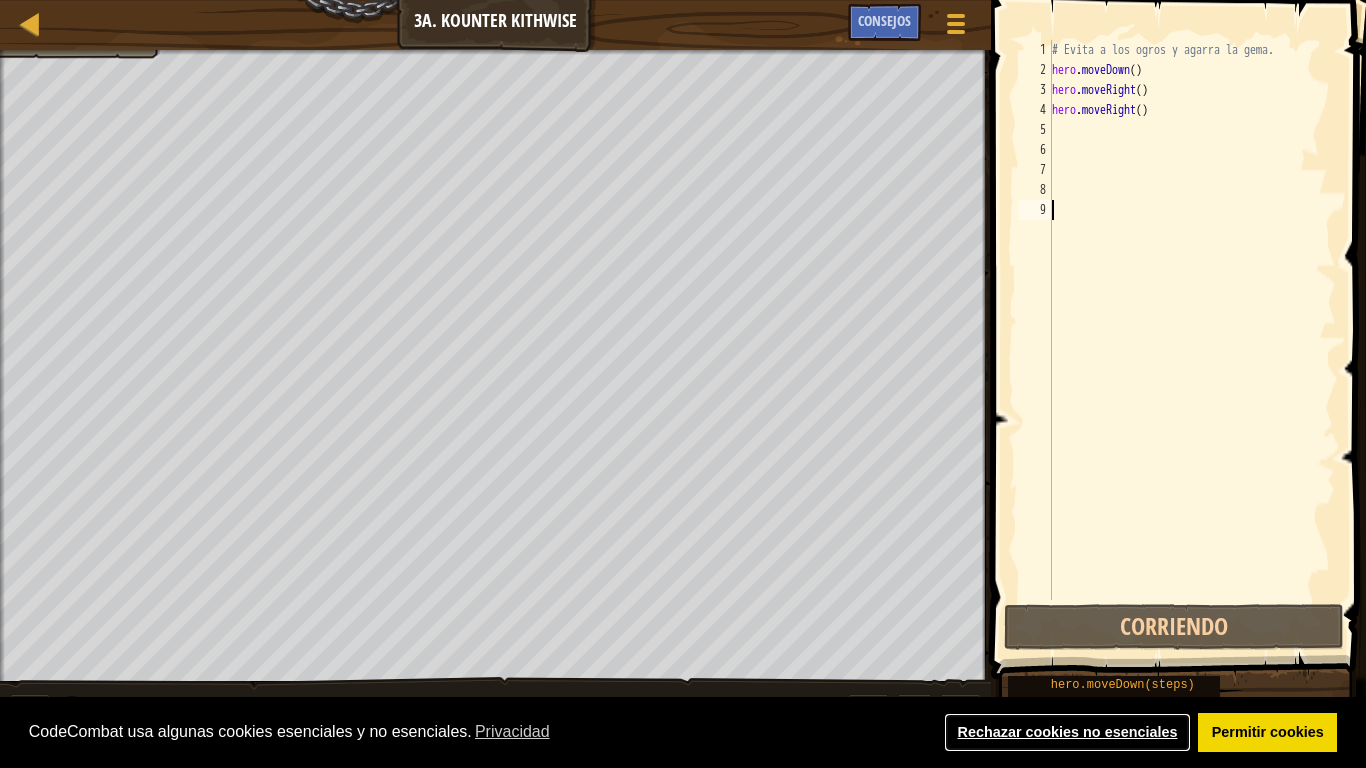 click on "Rechazar cookies no esenciales" at bounding box center (1067, 733) 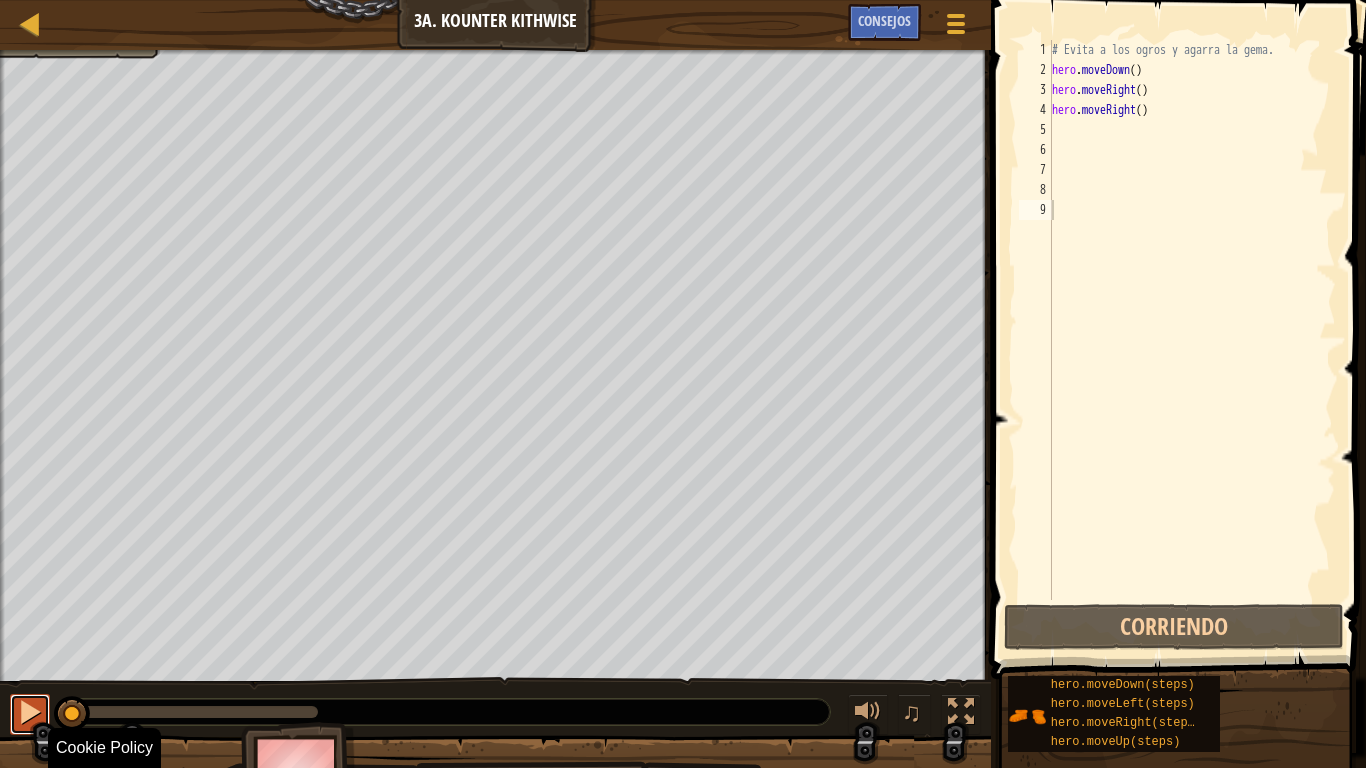 click at bounding box center (30, 712) 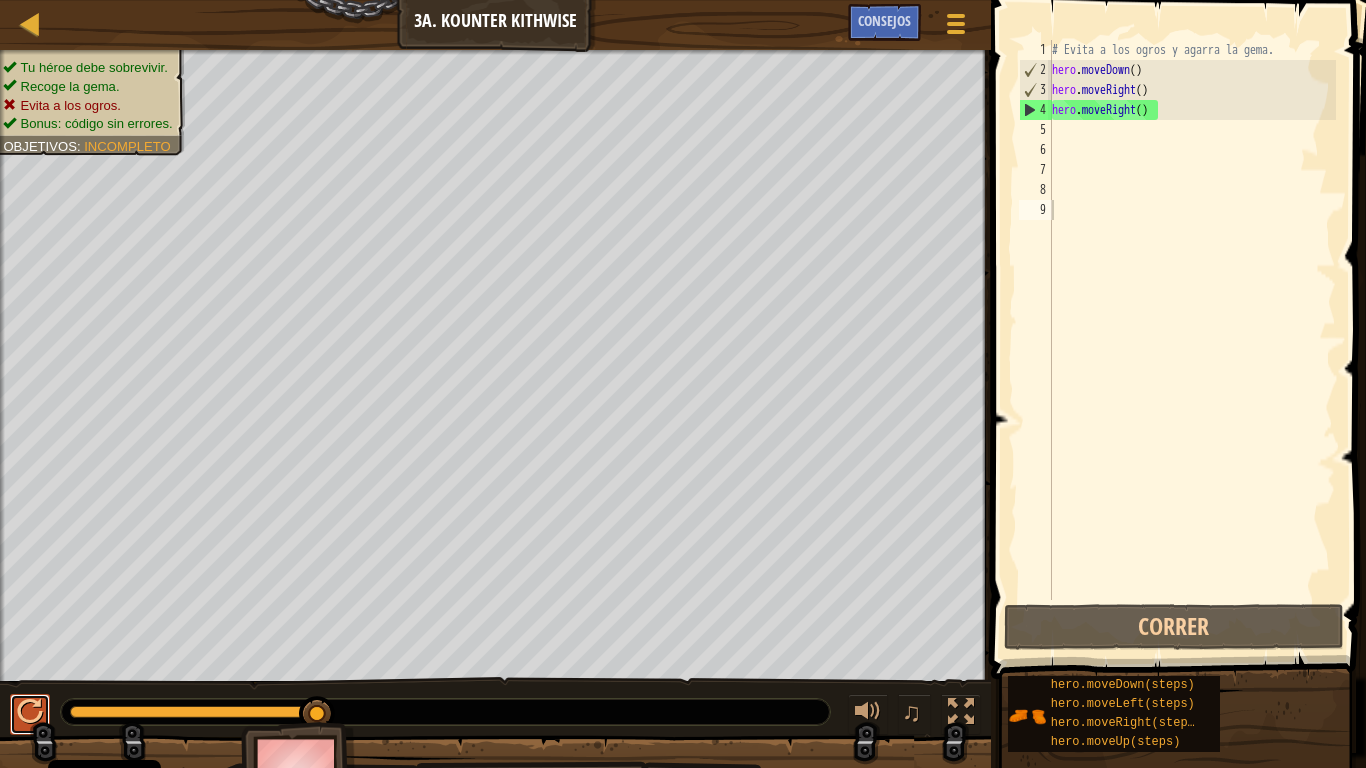 click at bounding box center (30, 712) 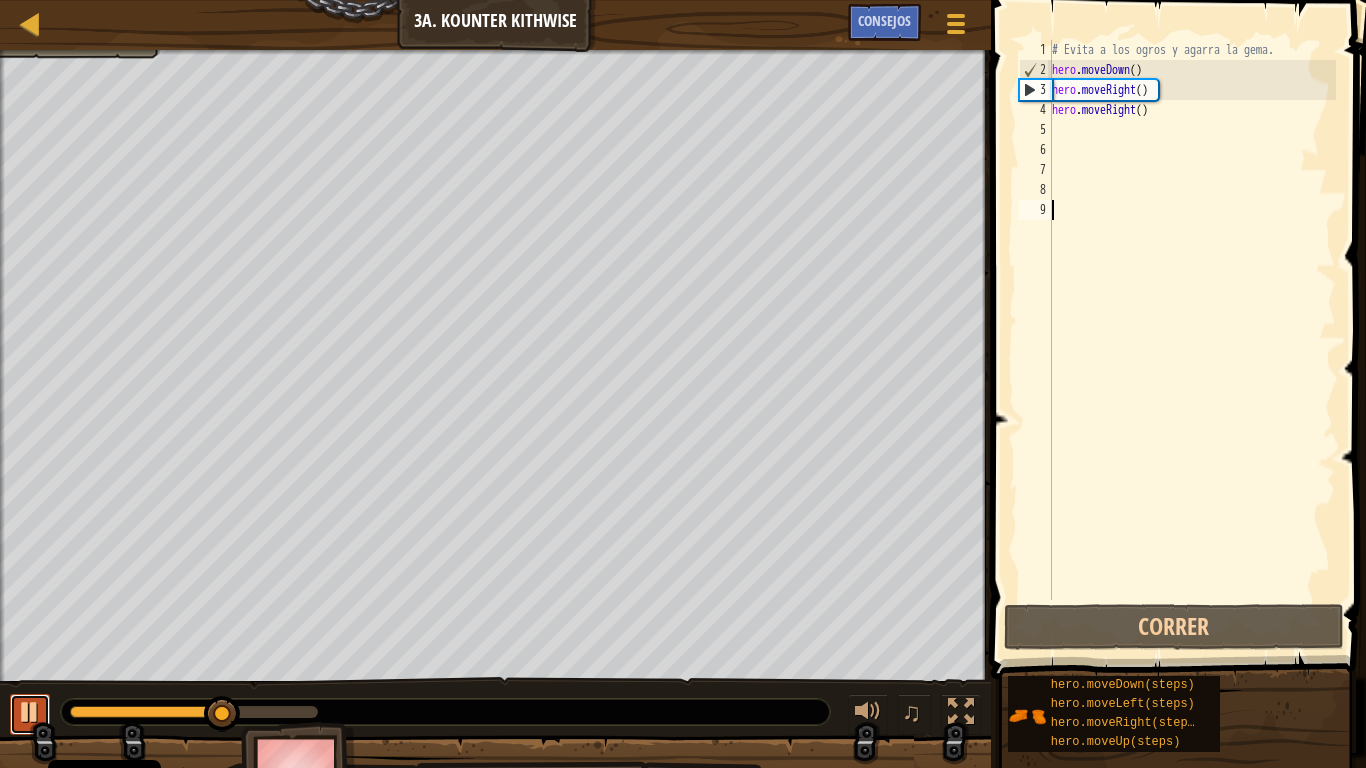 click at bounding box center (30, 712) 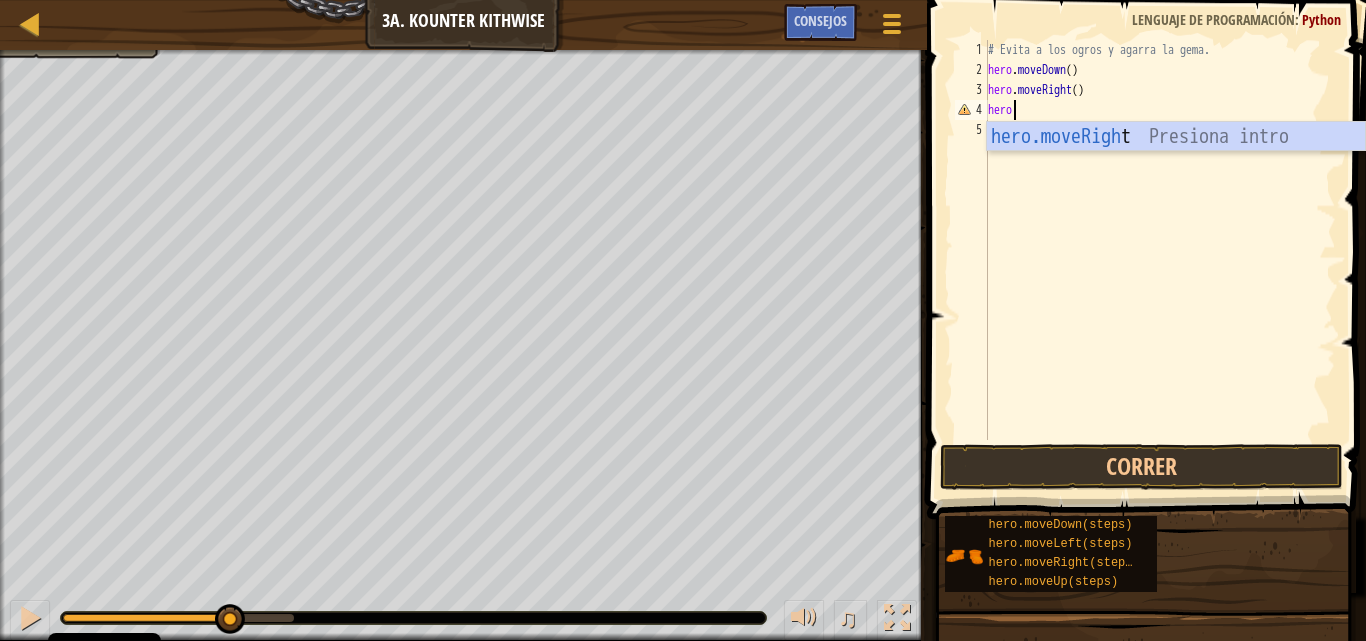 type on "h" 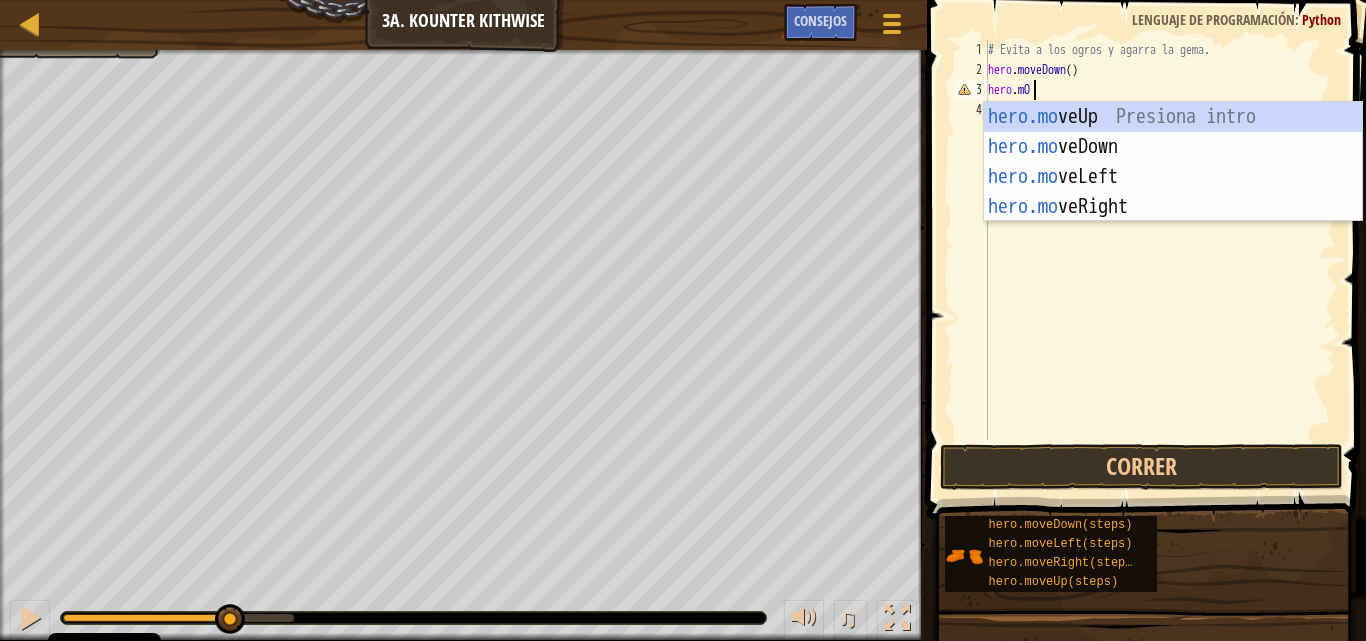 scroll, scrollTop: 9, scrollLeft: 3, axis: both 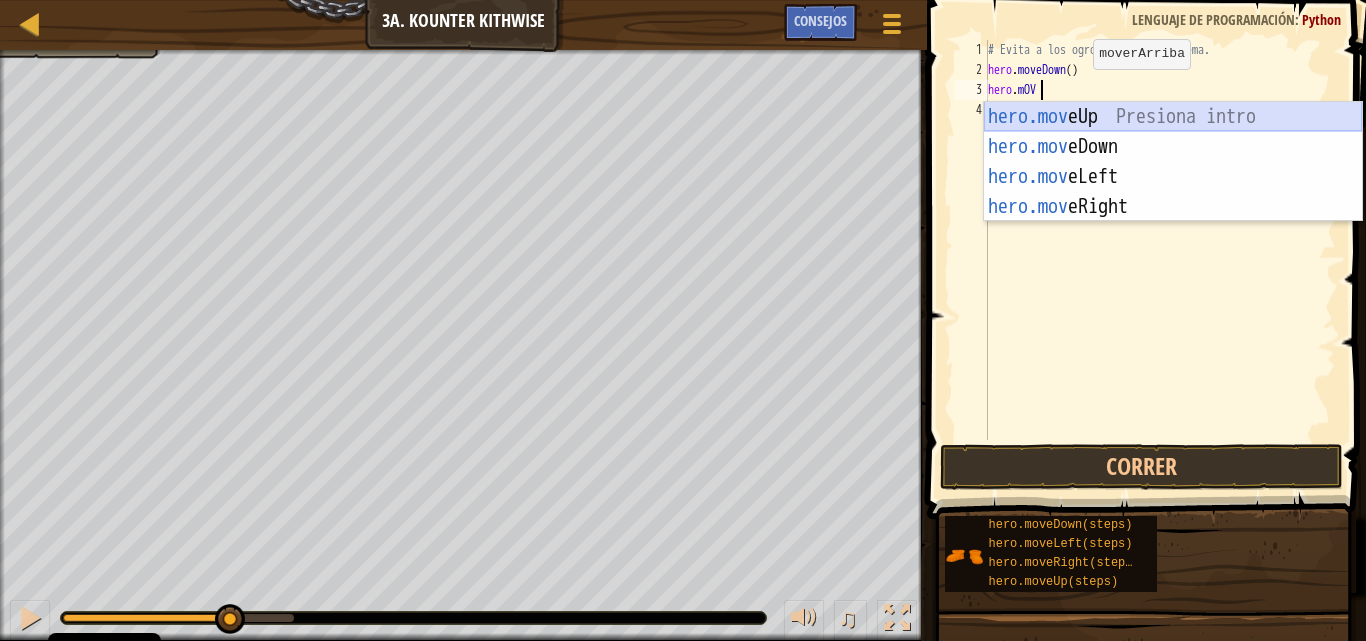 click on "hero.mov eUp Presiona intro hero.mov eDown Presiona intro hero.mov eLeft Presiona intro hero.mov eRight Presiona intro" at bounding box center (1173, 192) 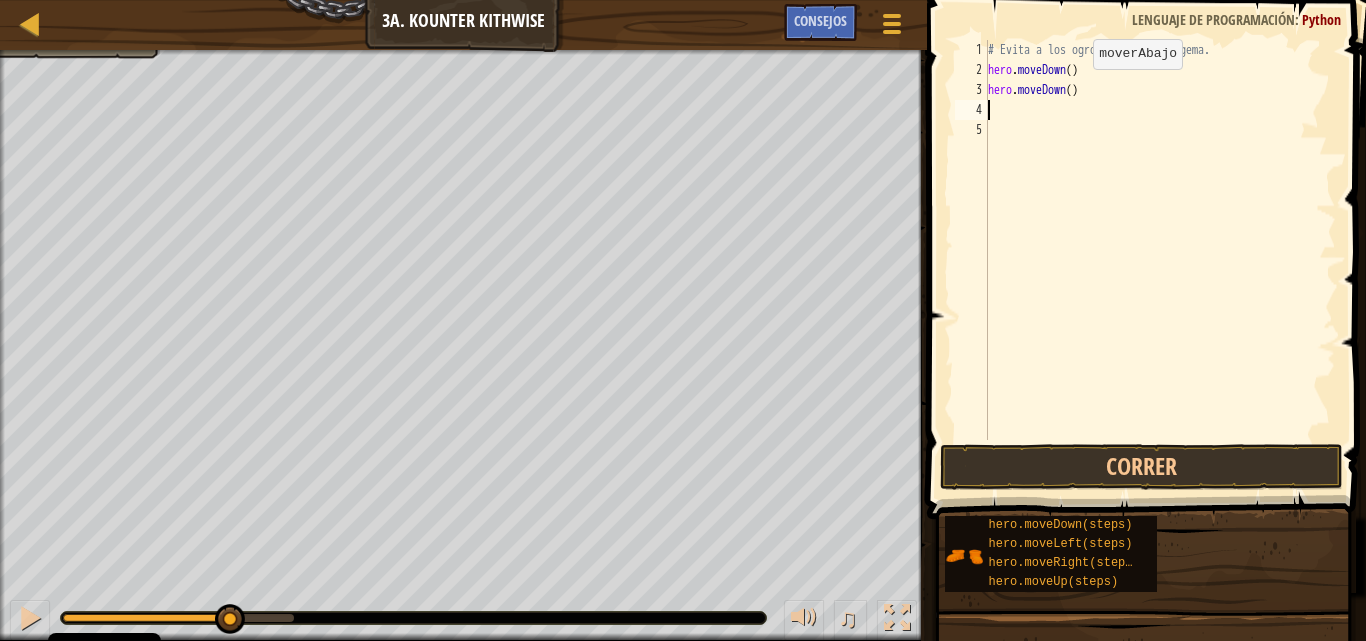 scroll, scrollTop: 9, scrollLeft: 0, axis: vertical 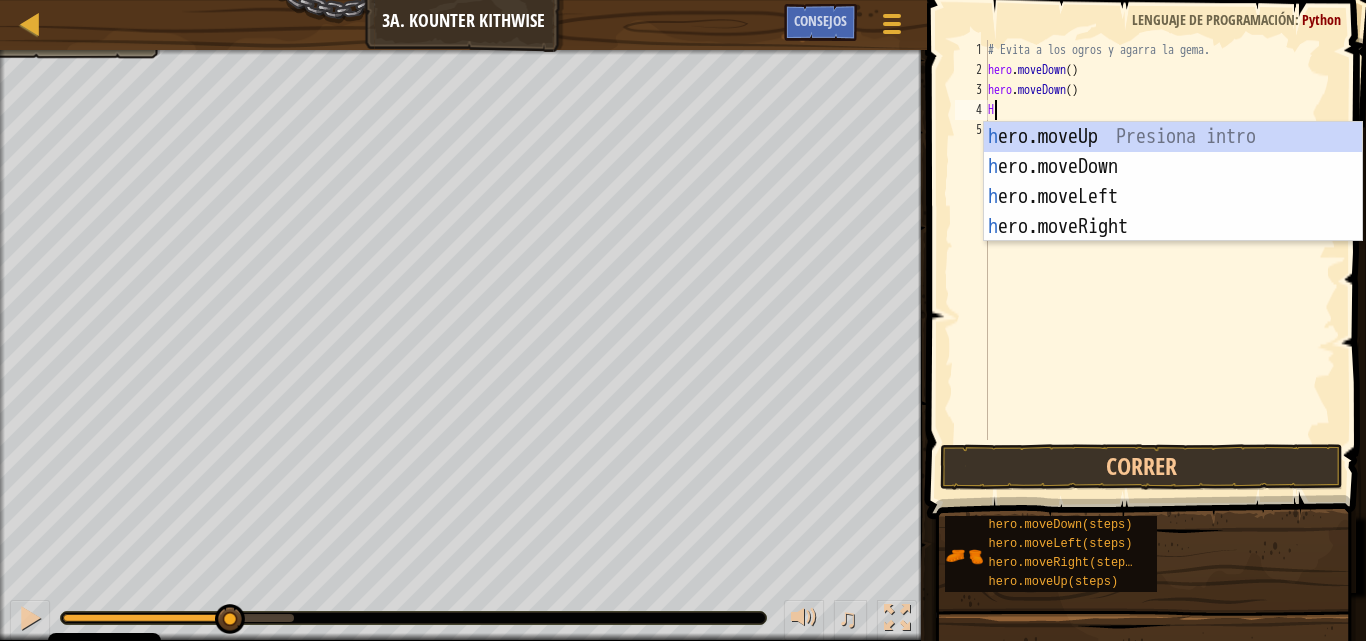type on "HER" 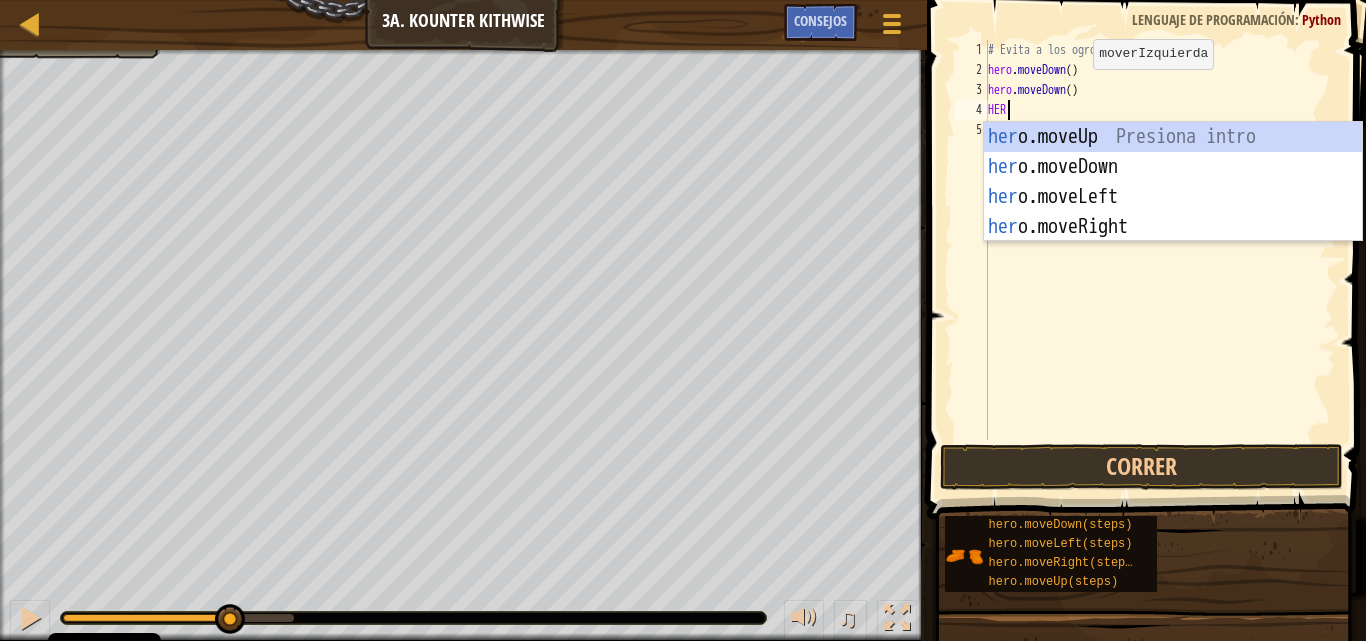 scroll, scrollTop: 9, scrollLeft: 1, axis: both 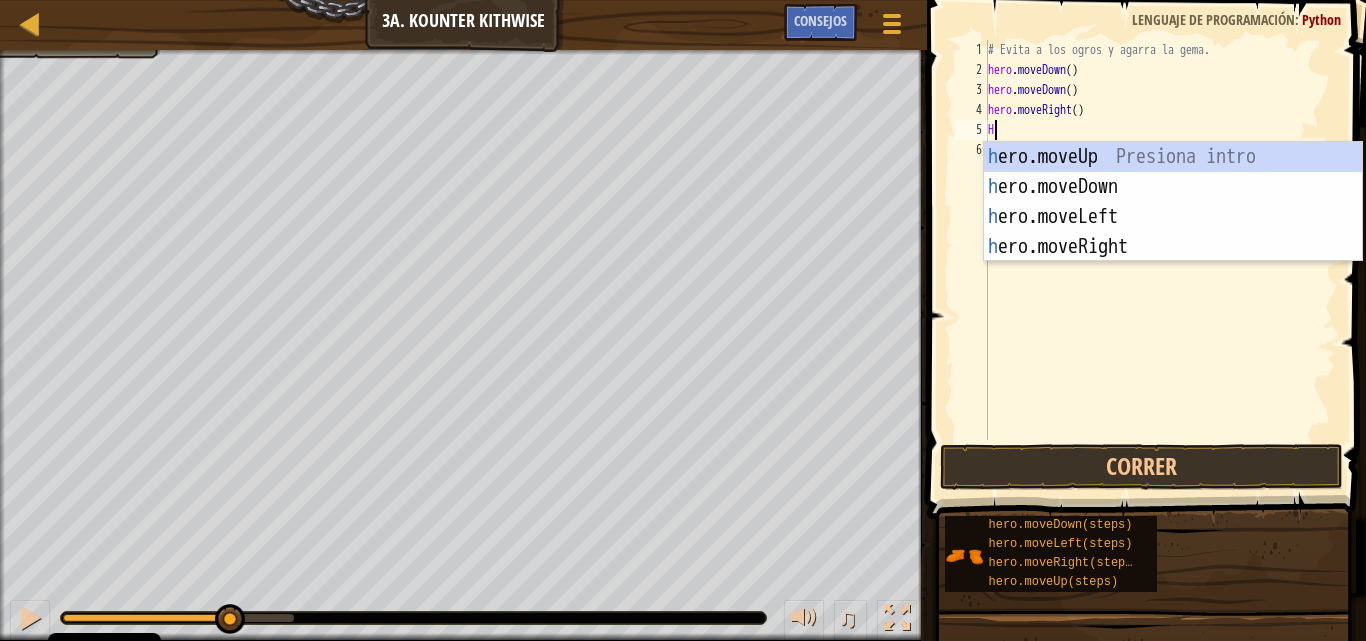 type on "HER" 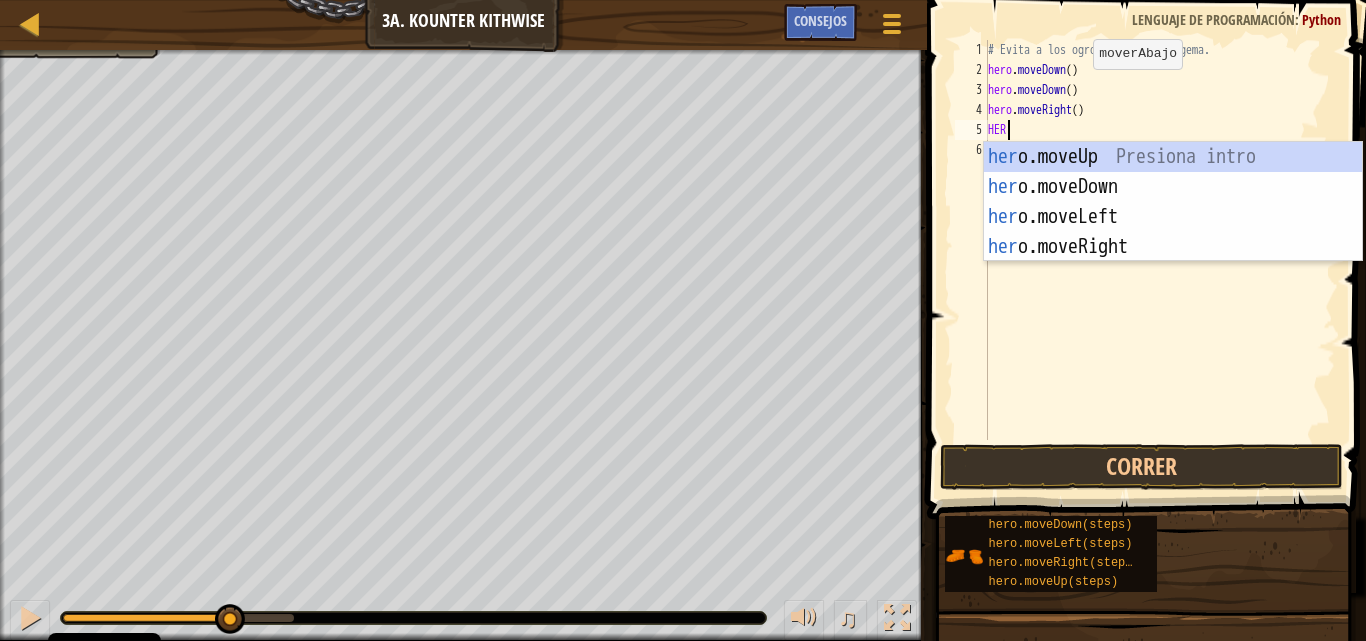 scroll, scrollTop: 9, scrollLeft: 1, axis: both 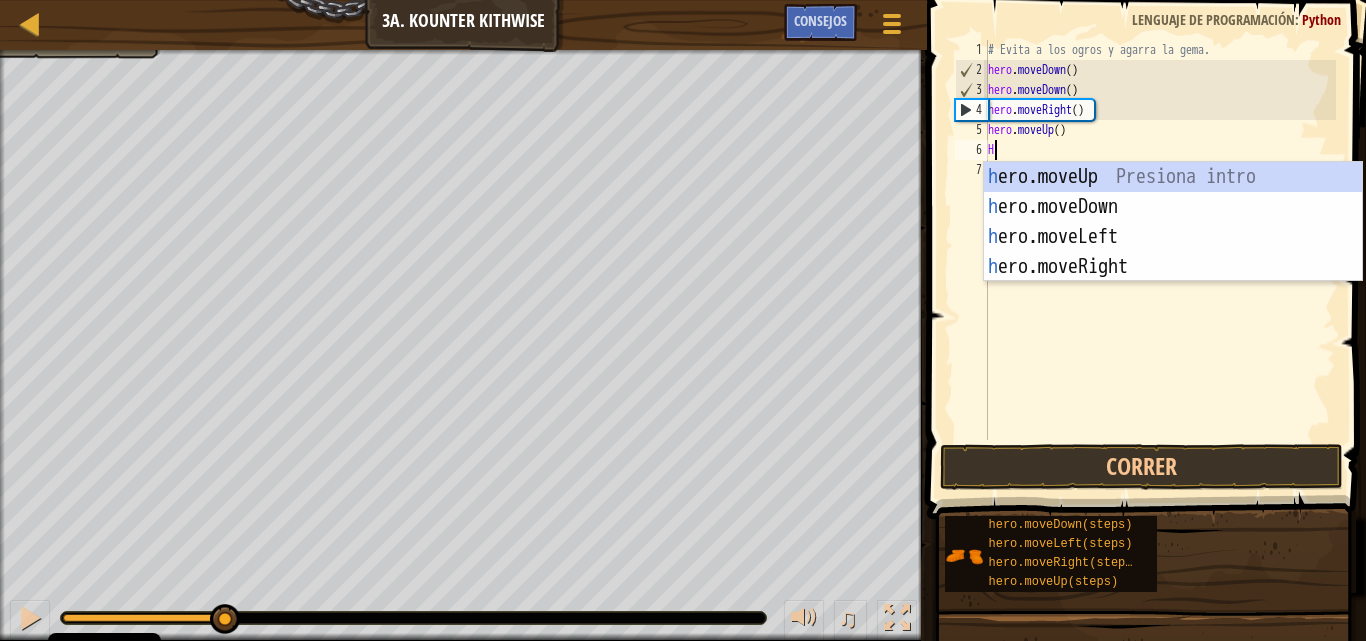 type on "HER" 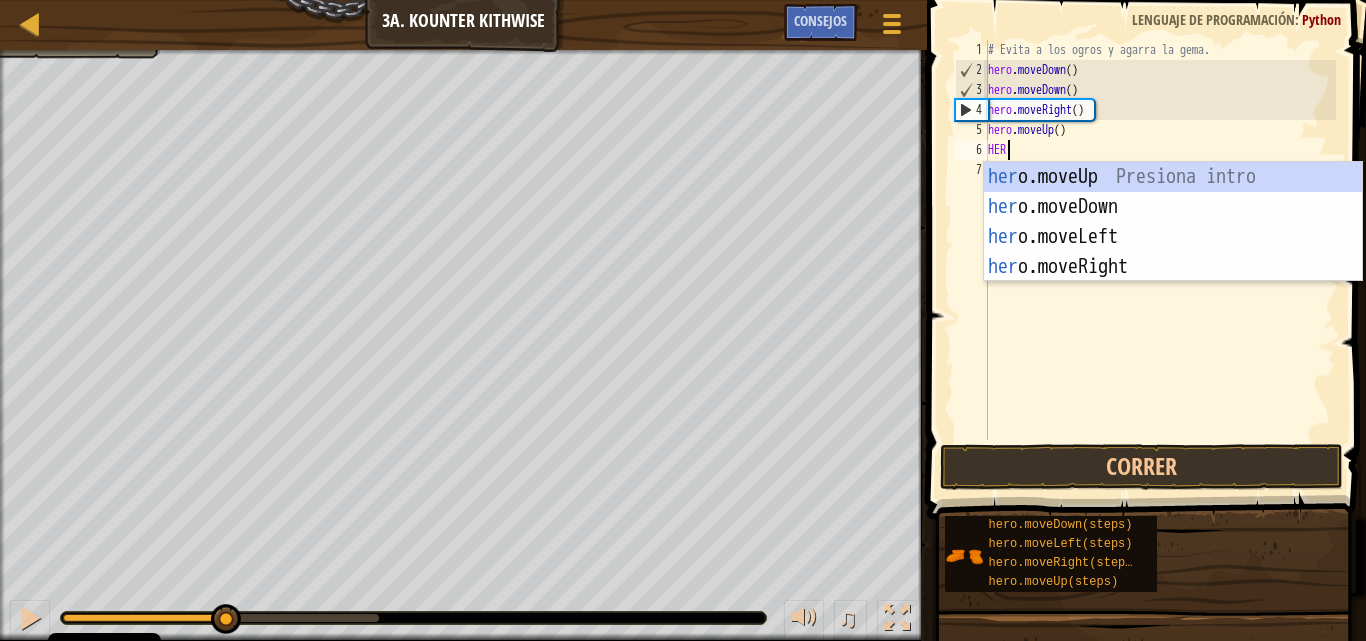 scroll, scrollTop: 9, scrollLeft: 1, axis: both 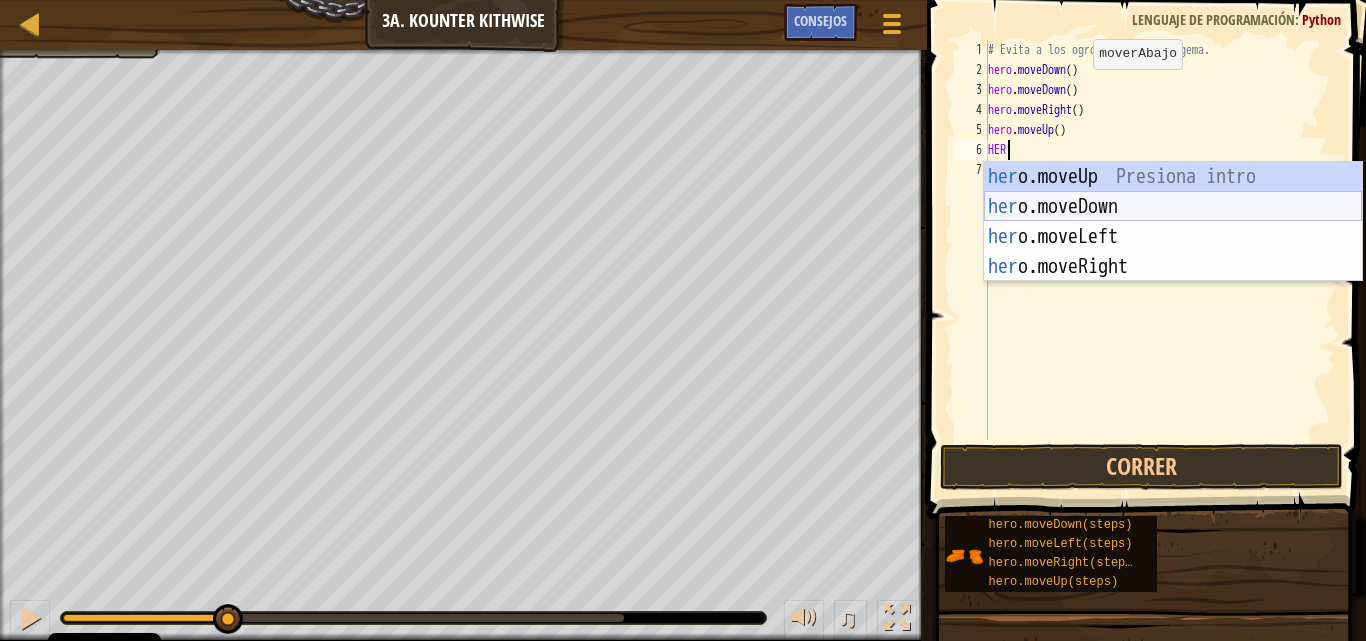 click on "her o.moveUp Presiona intro her o.moveDown Presiona intro her o.moveLeft Presiona intro her o.moveRight Presiona intro" at bounding box center [1173, 252] 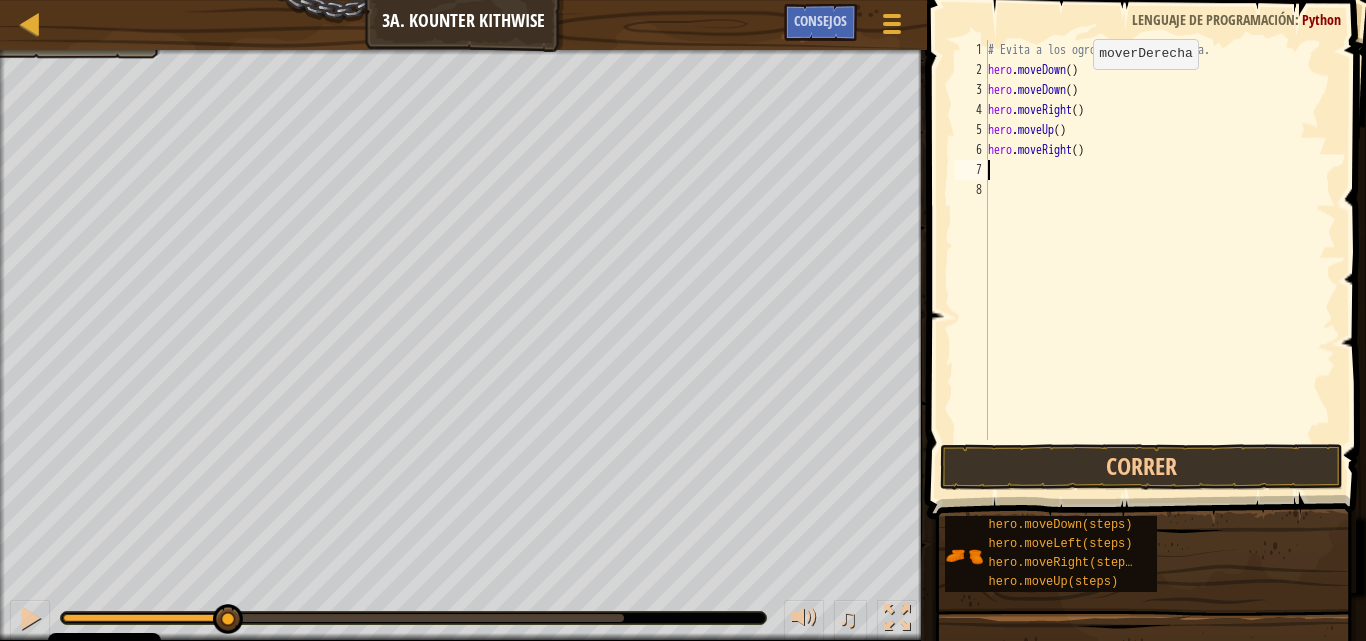 scroll, scrollTop: 9, scrollLeft: 0, axis: vertical 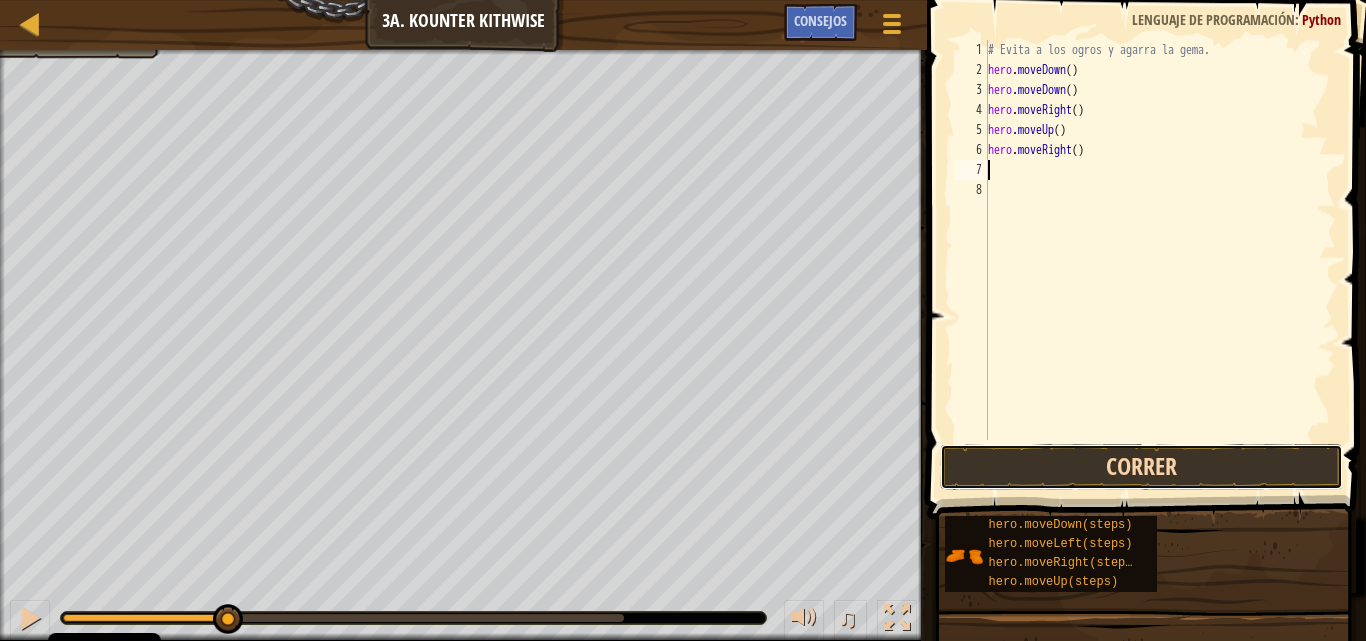 click on "Correr" at bounding box center (1141, 467) 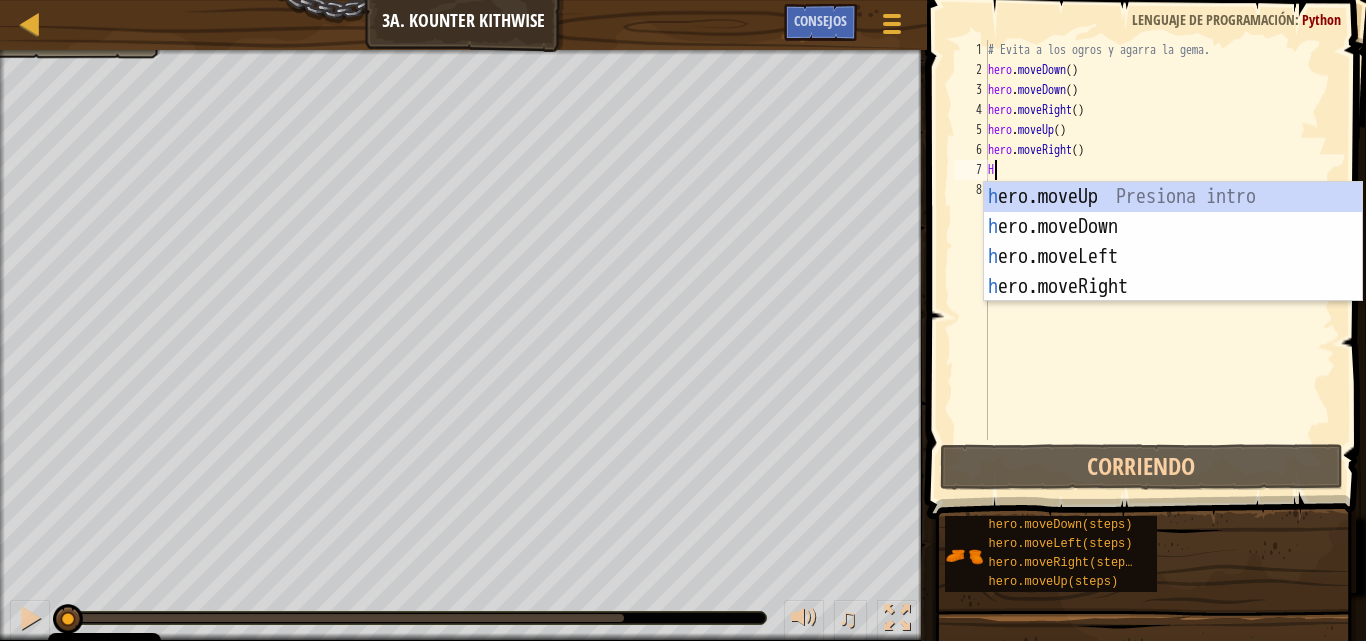 type on "HER" 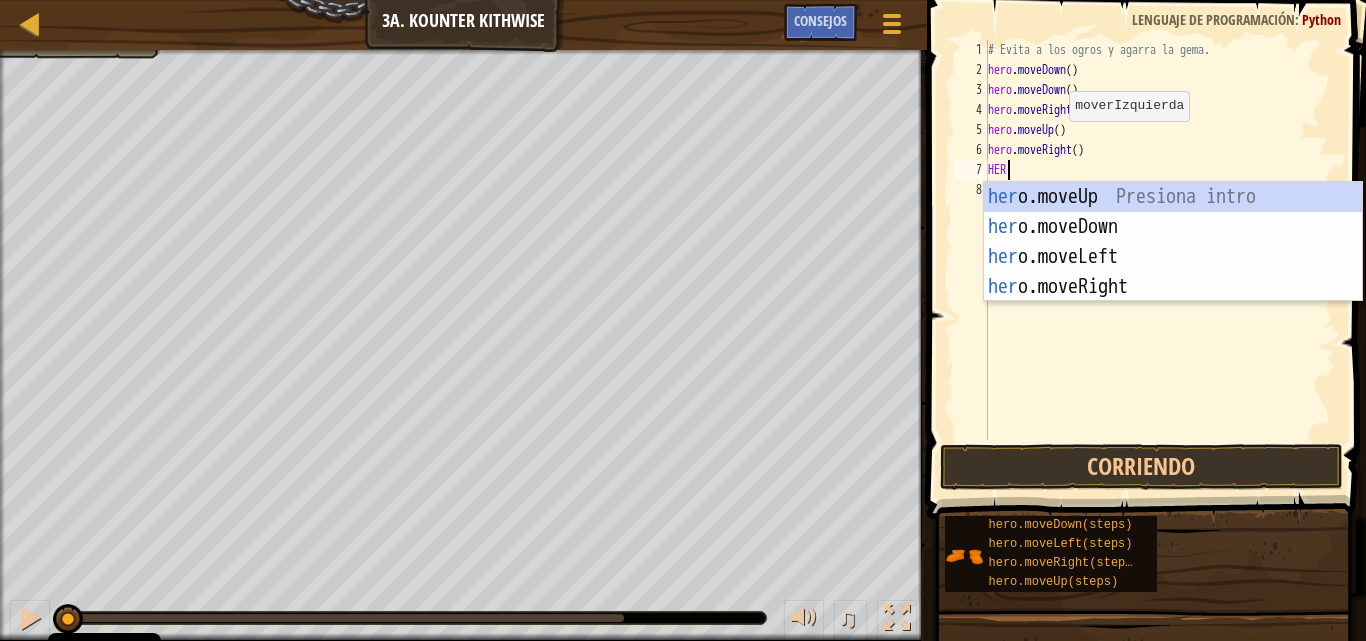 scroll, scrollTop: 9, scrollLeft: 1, axis: both 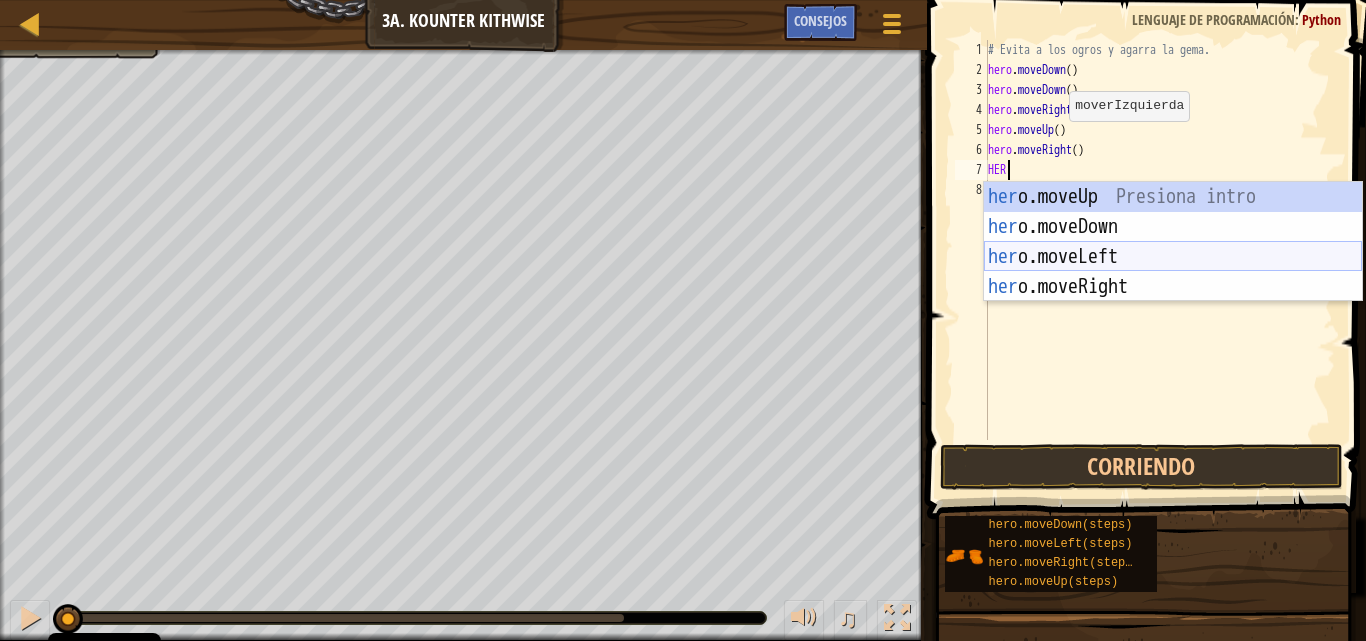 click on "her o.moveUp Presiona intro her o.moveDown Presiona intro her o.moveLeft Presiona intro her o.moveRight Presiona intro" at bounding box center (1173, 272) 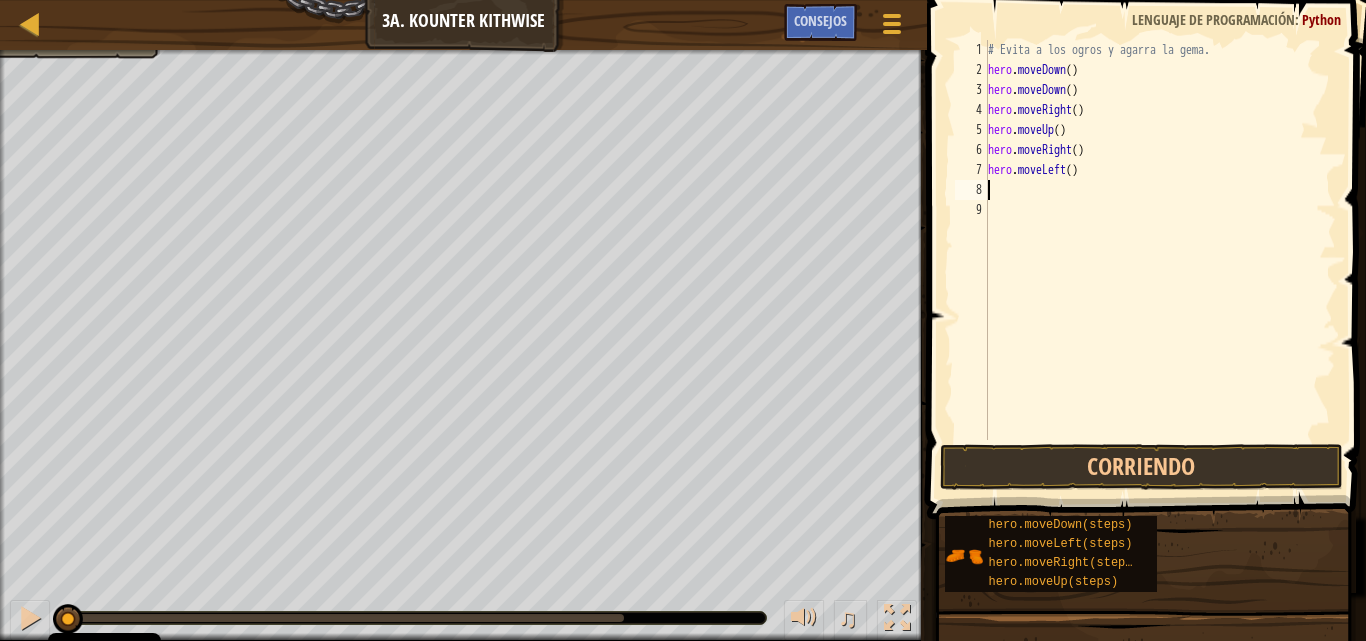 scroll, scrollTop: 9, scrollLeft: 0, axis: vertical 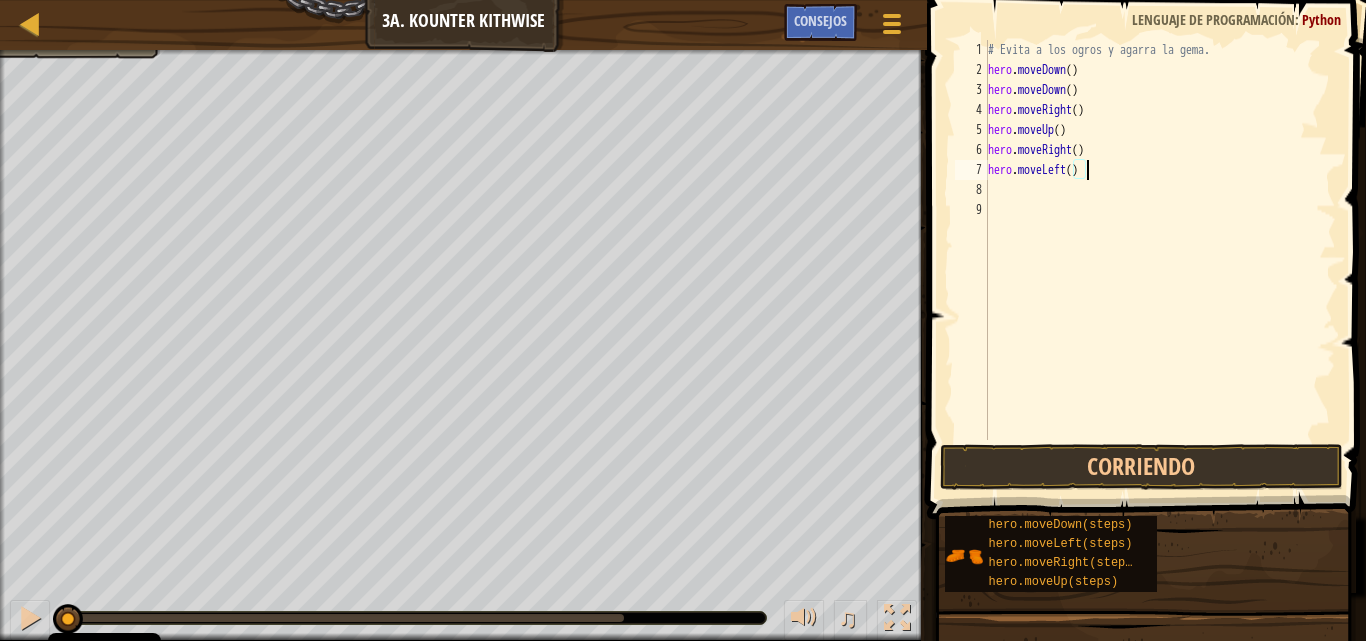 drag, startPoint x: 1132, startPoint y: 176, endPoint x: 976, endPoint y: 170, distance: 156.11534 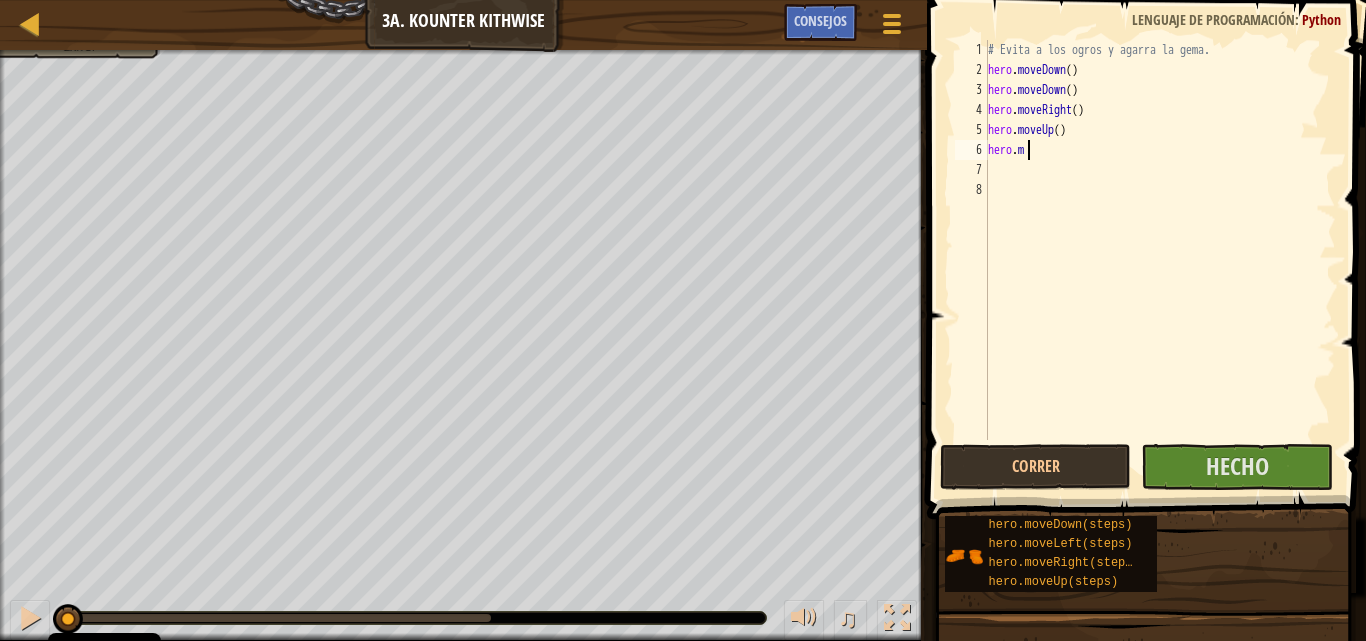 type on "hero.mO" 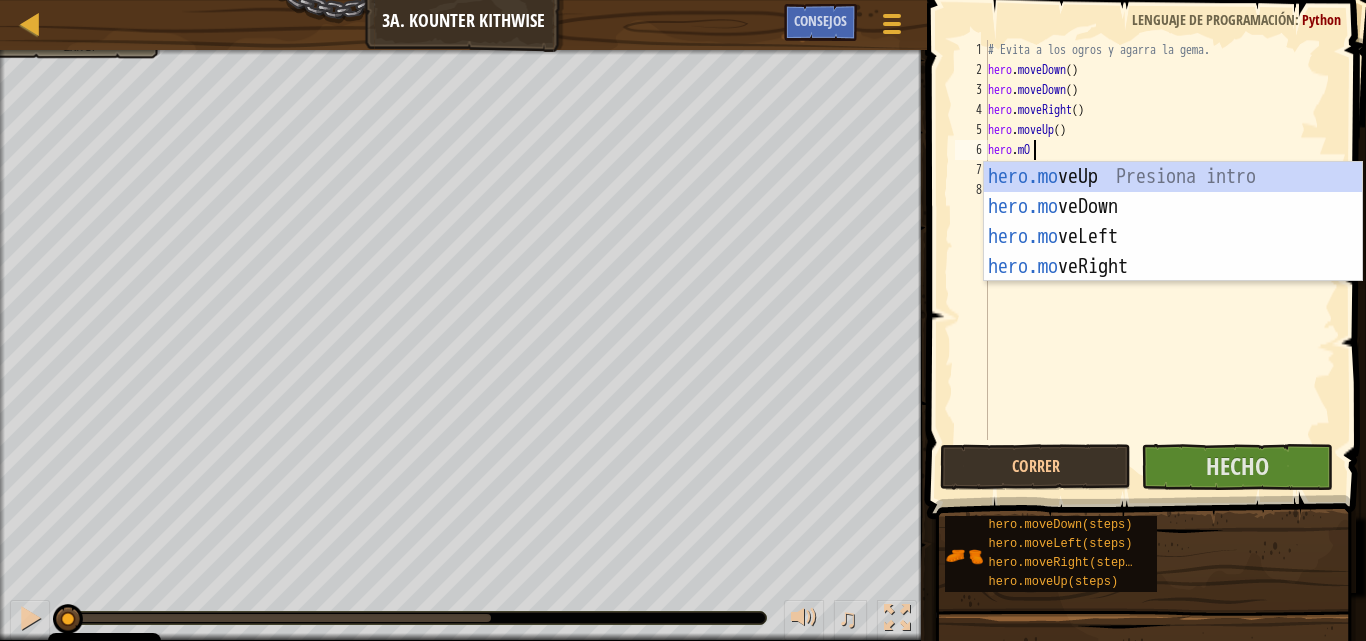 scroll, scrollTop: 9, scrollLeft: 3, axis: both 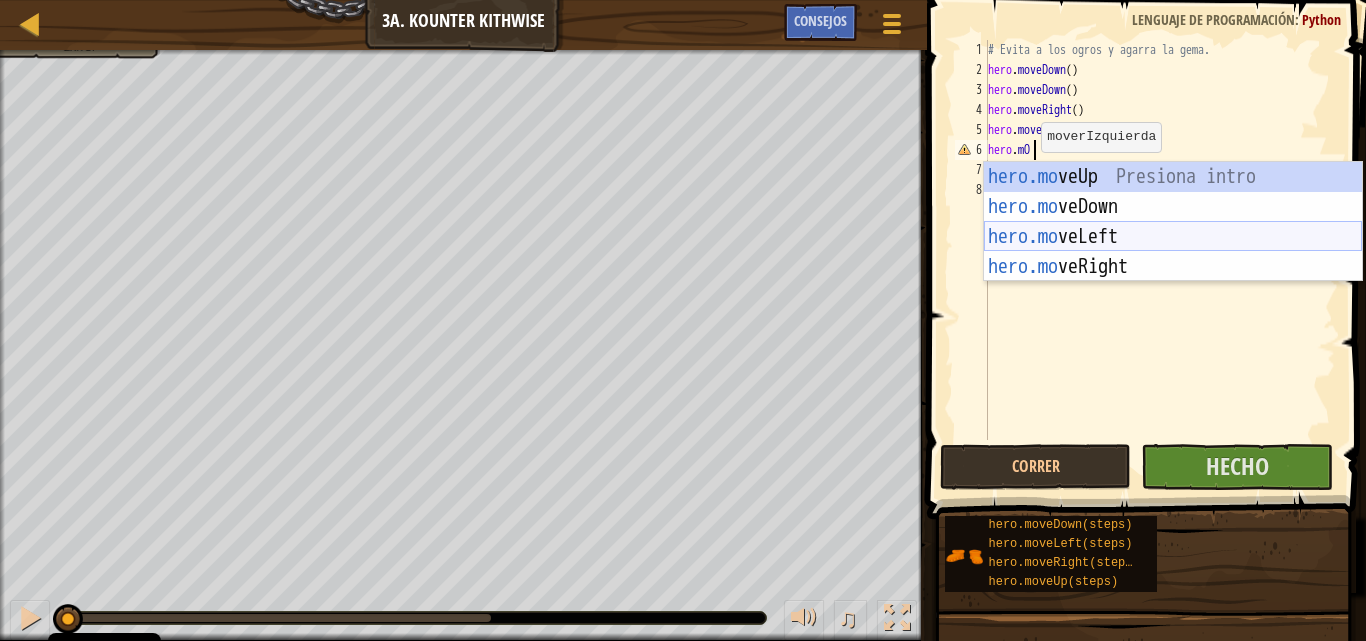 click on "hero.mo()hero.mo veUp Presiona intro hero.mo veDown Presiona intro hero.mo veLeft Presiona intro hero.mo veRight Presiona intro" at bounding box center (1173, 252) 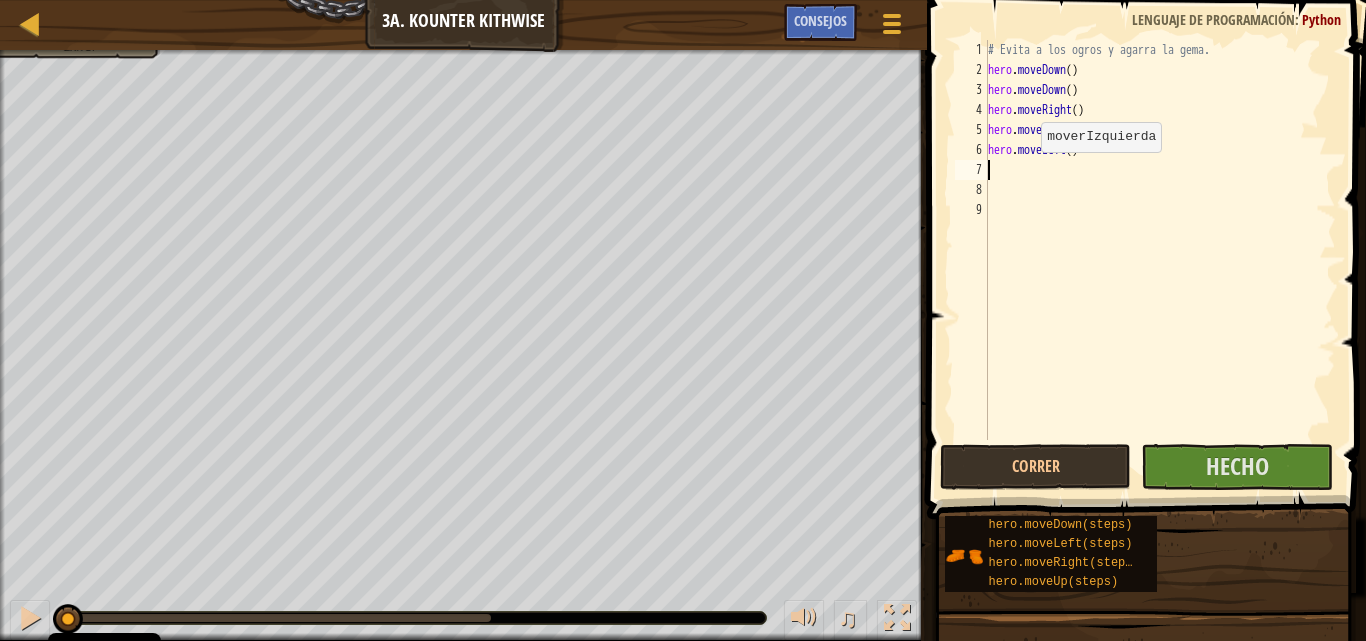 type 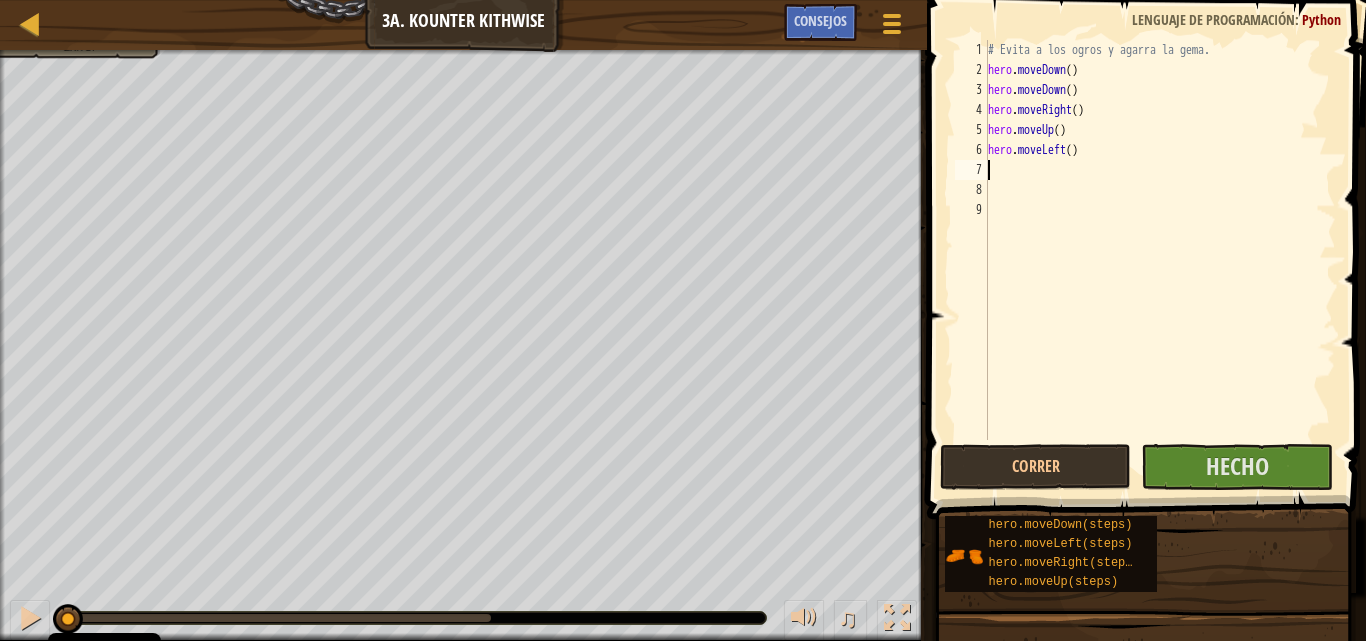 scroll, scrollTop: 9, scrollLeft: 0, axis: vertical 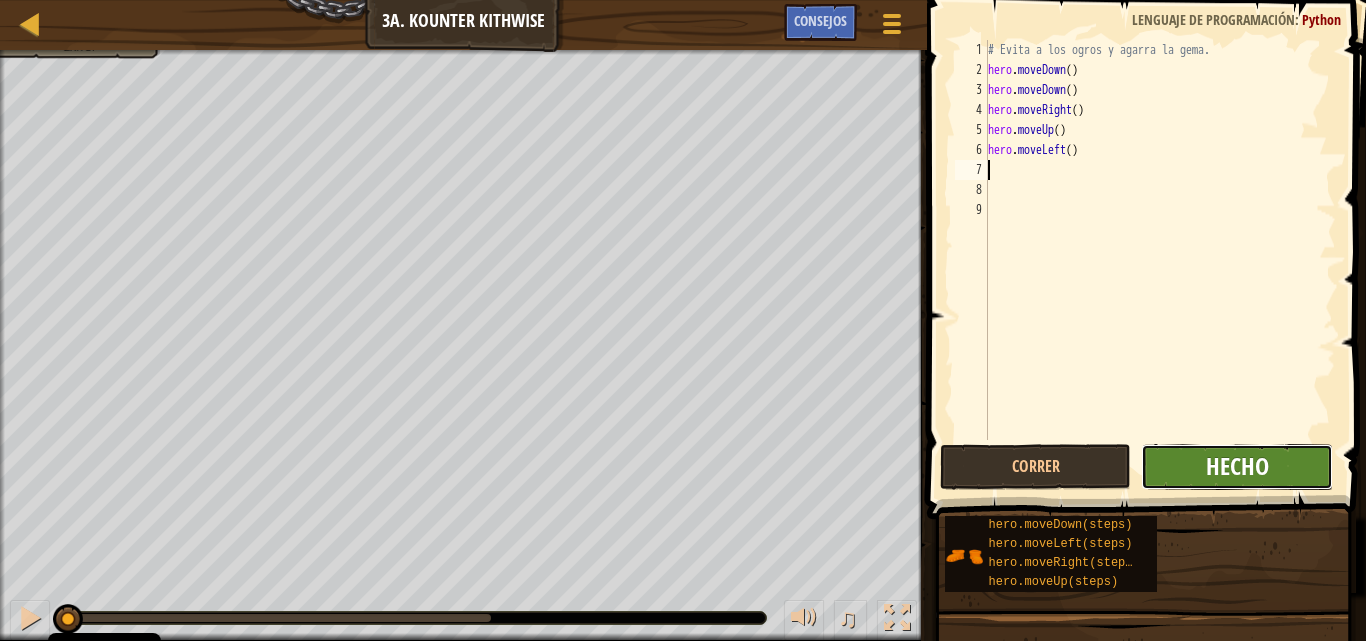 click on "Hecho" at bounding box center [1237, 466] 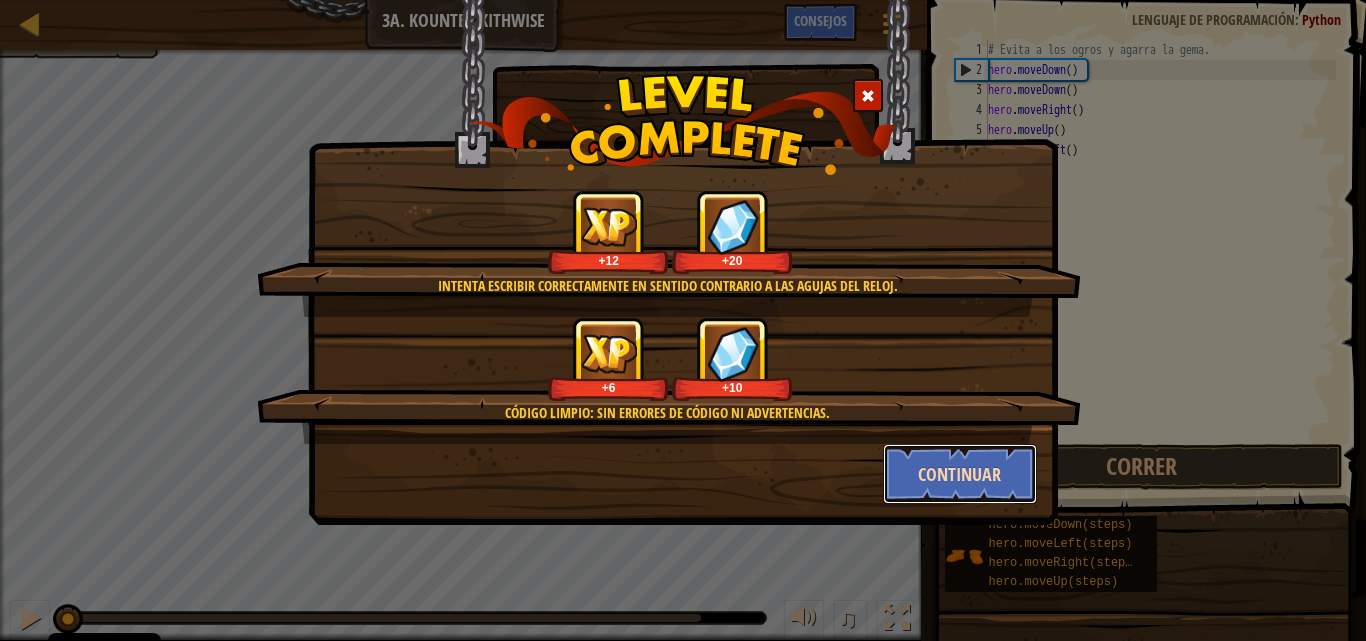 click on "Continuar" at bounding box center [960, 474] 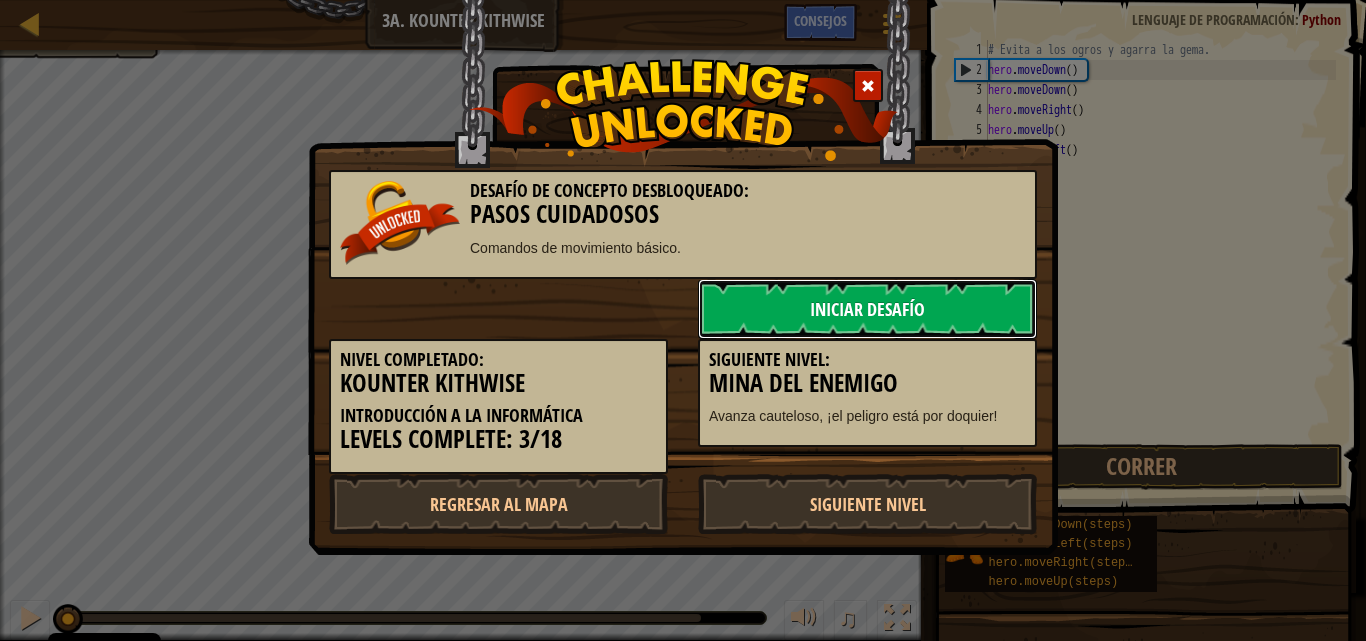 click on "Iniciar Desafío" at bounding box center [867, 309] 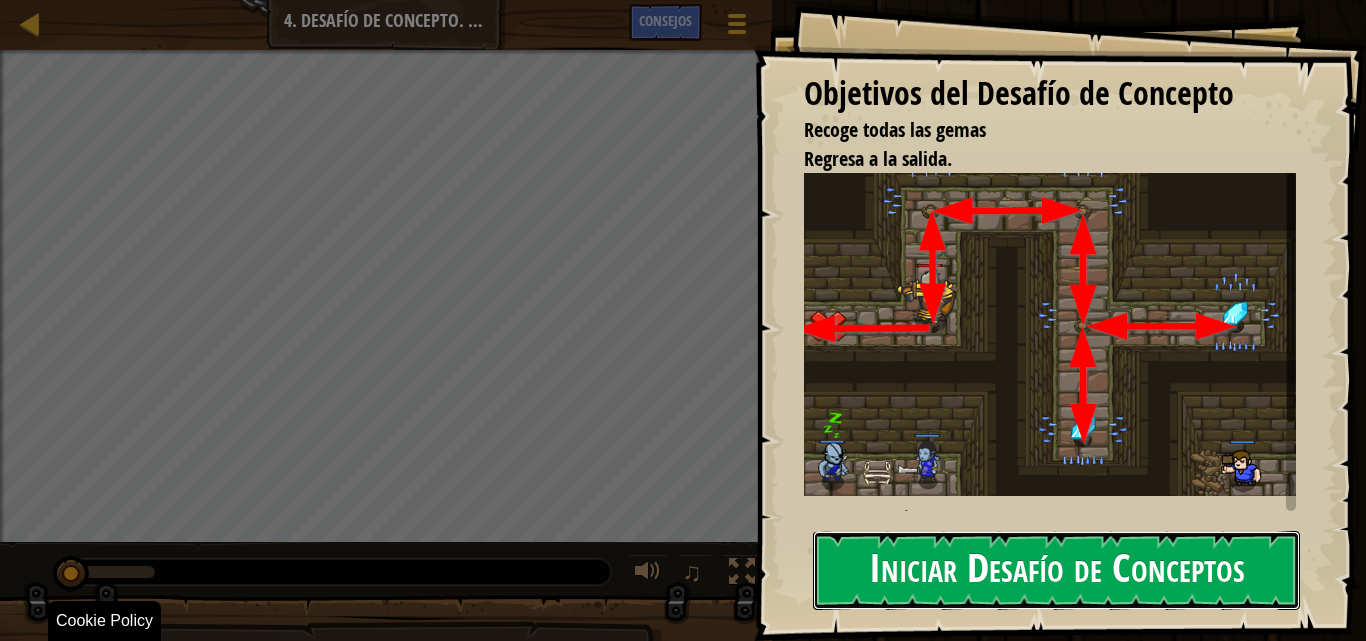click on "Iniciar Desafío de Conceptos" at bounding box center (1056, 570) 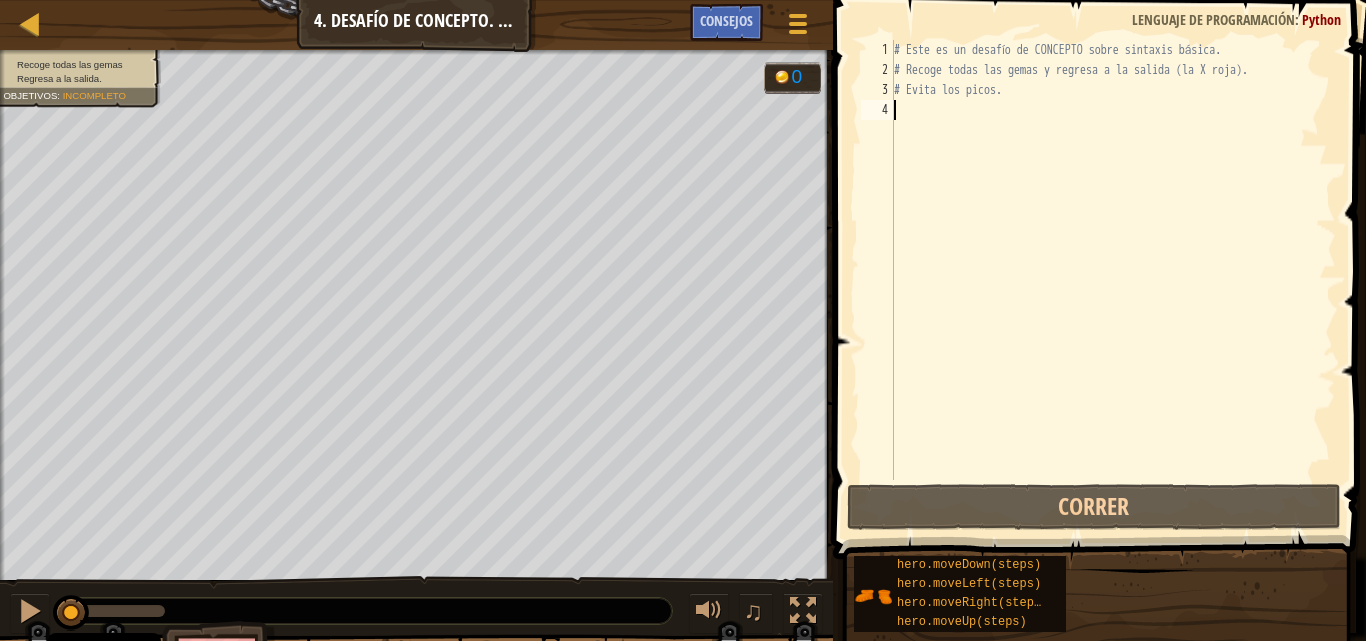 type on "HE" 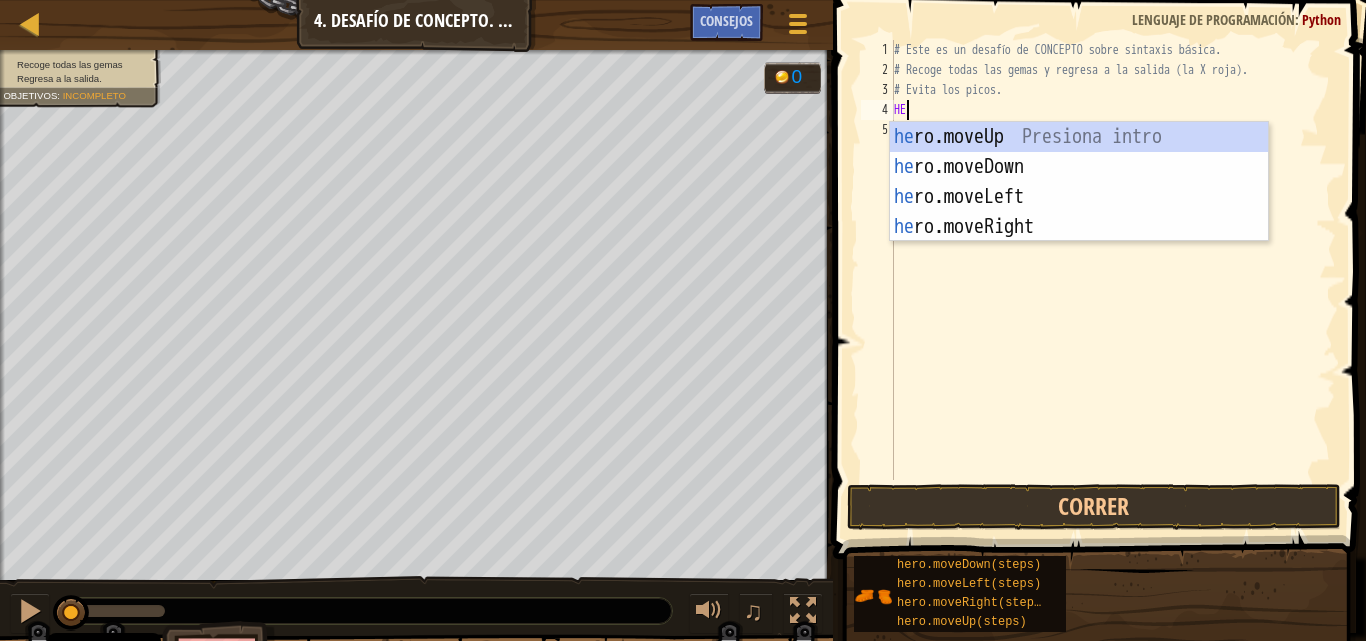 scroll, scrollTop: 9, scrollLeft: 0, axis: vertical 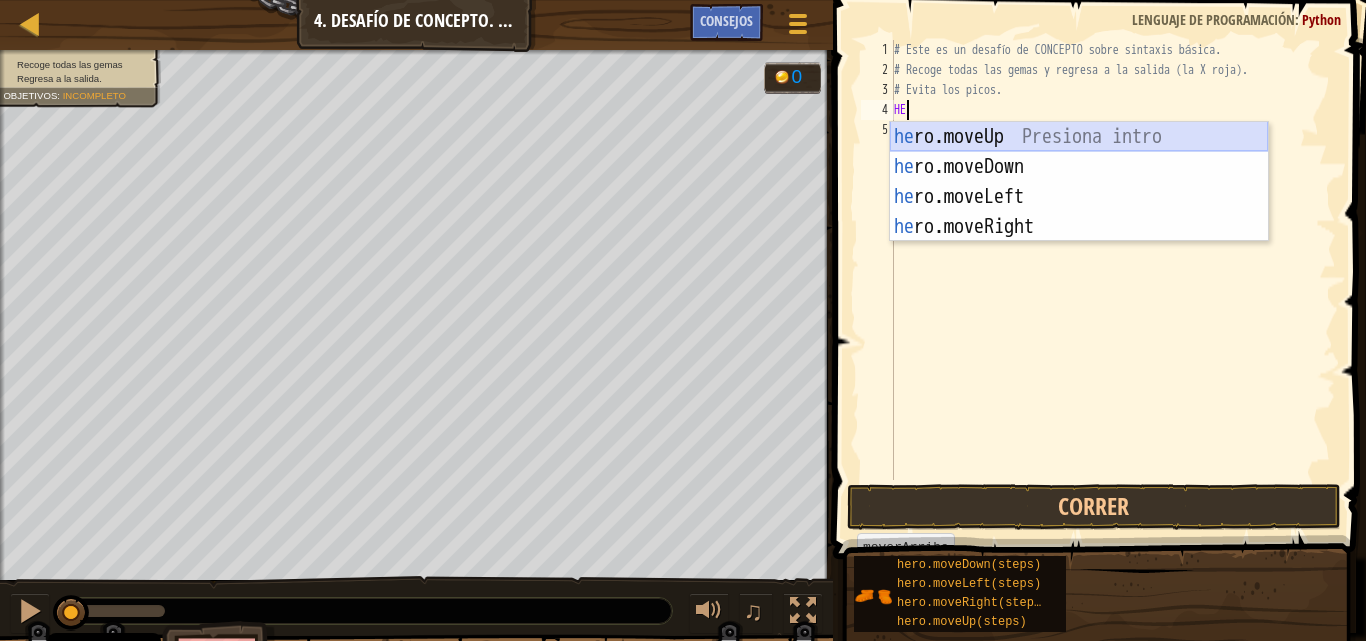 click on "he ro.moveUp Presiona intro he ro.moveDown Presiona intro he ro.moveLeft Presiona intro he ro.moveRight Presiona intro" at bounding box center [1079, 212] 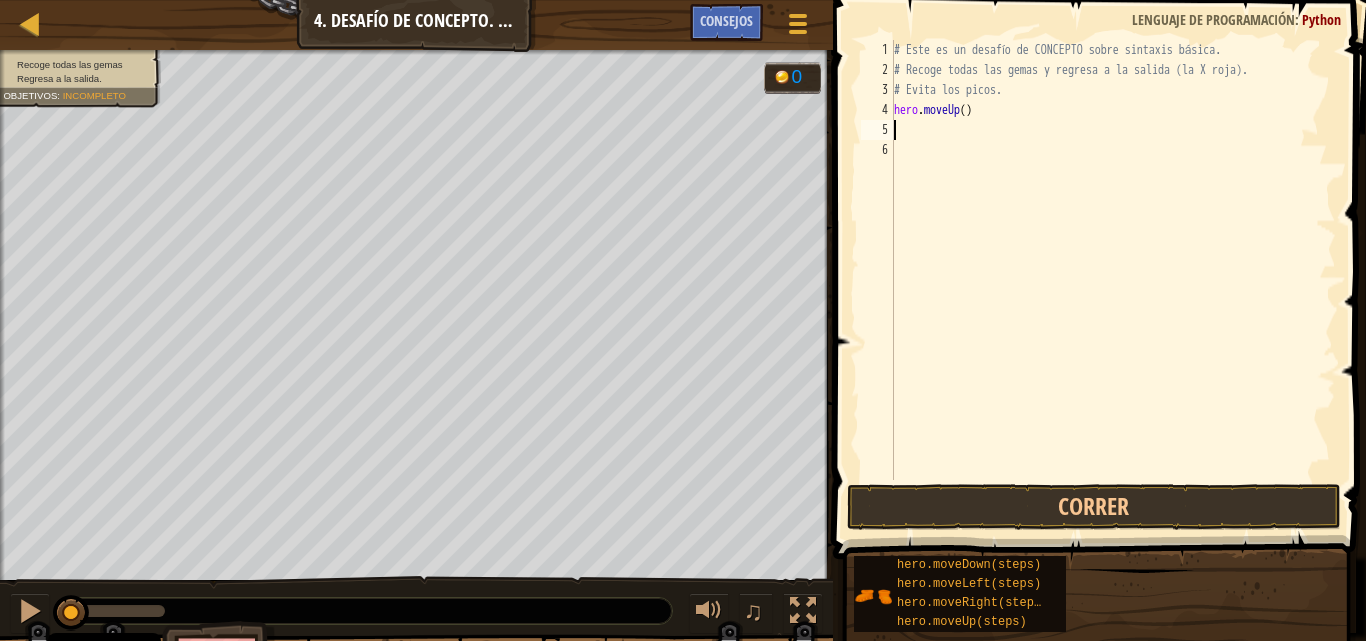 type on "H" 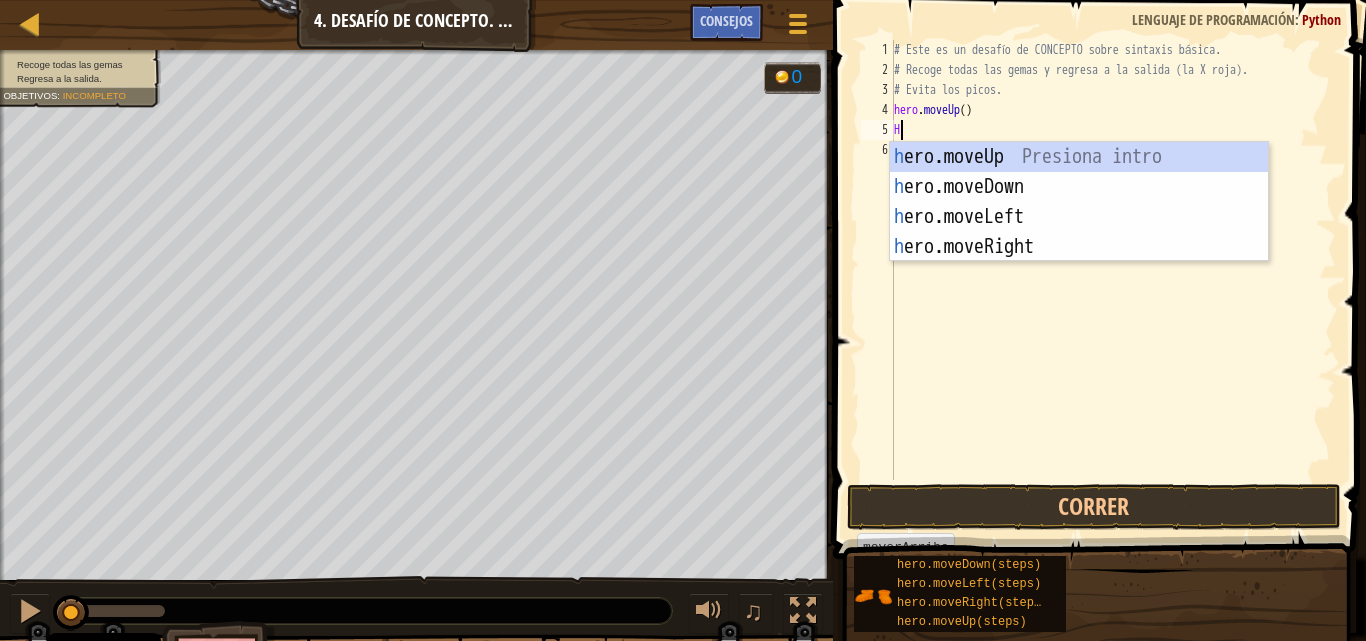click on "h ero.moveUp Presiona intro h ero.moveDown Presiona intro h ero.moveLeft Presiona intro h ero.moveRight Presiona intro" at bounding box center [1079, 232] 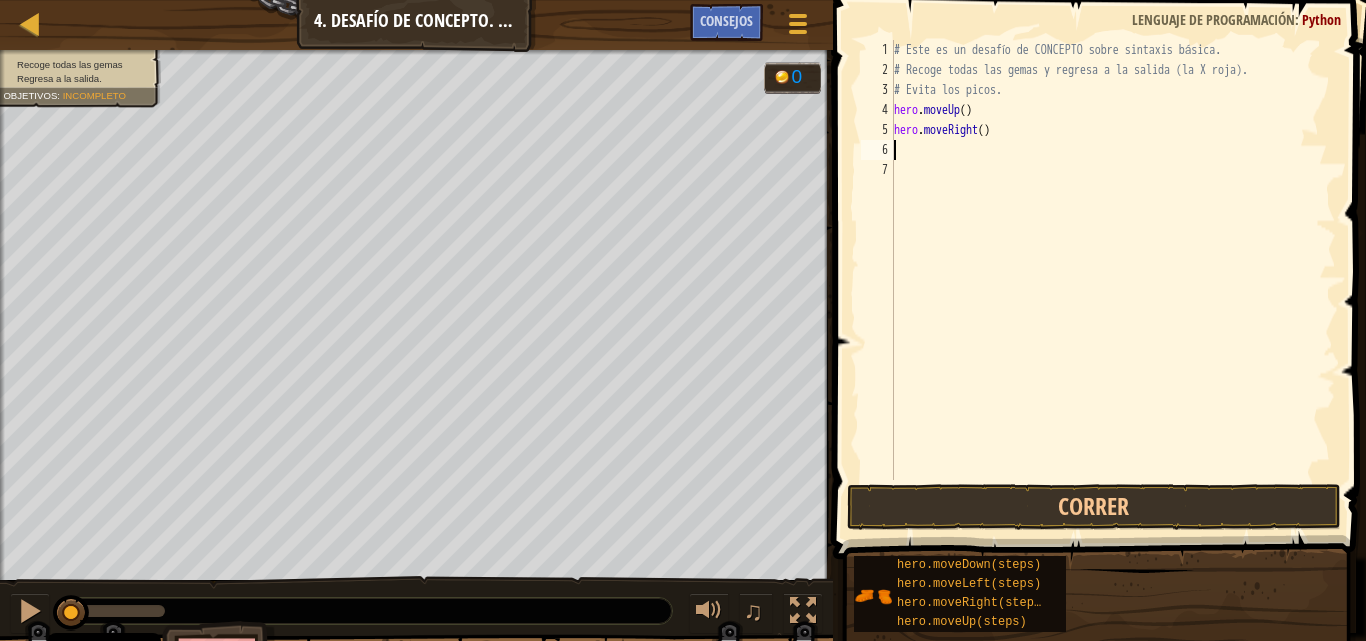 type on "H" 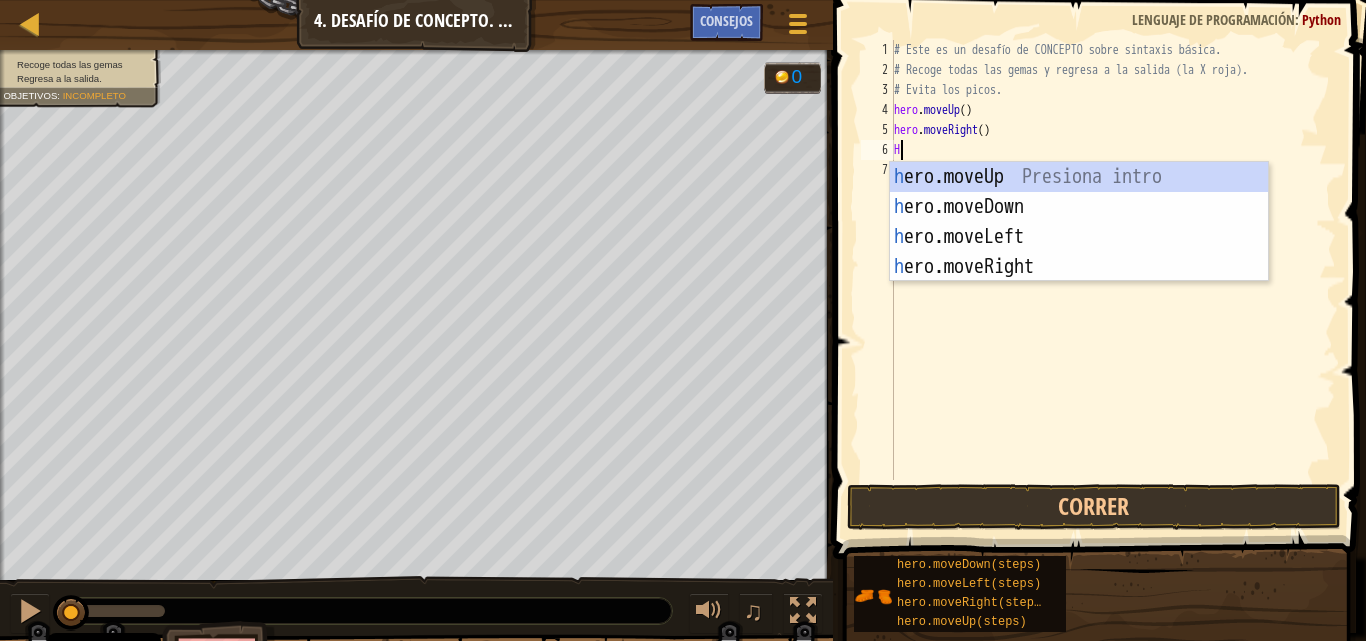 click on "h ero.moveUp Presiona intro h ero.moveDown Presiona intro h ero.moveLeft Presiona intro h ero.moveRight Presiona intro" at bounding box center [1079, 252] 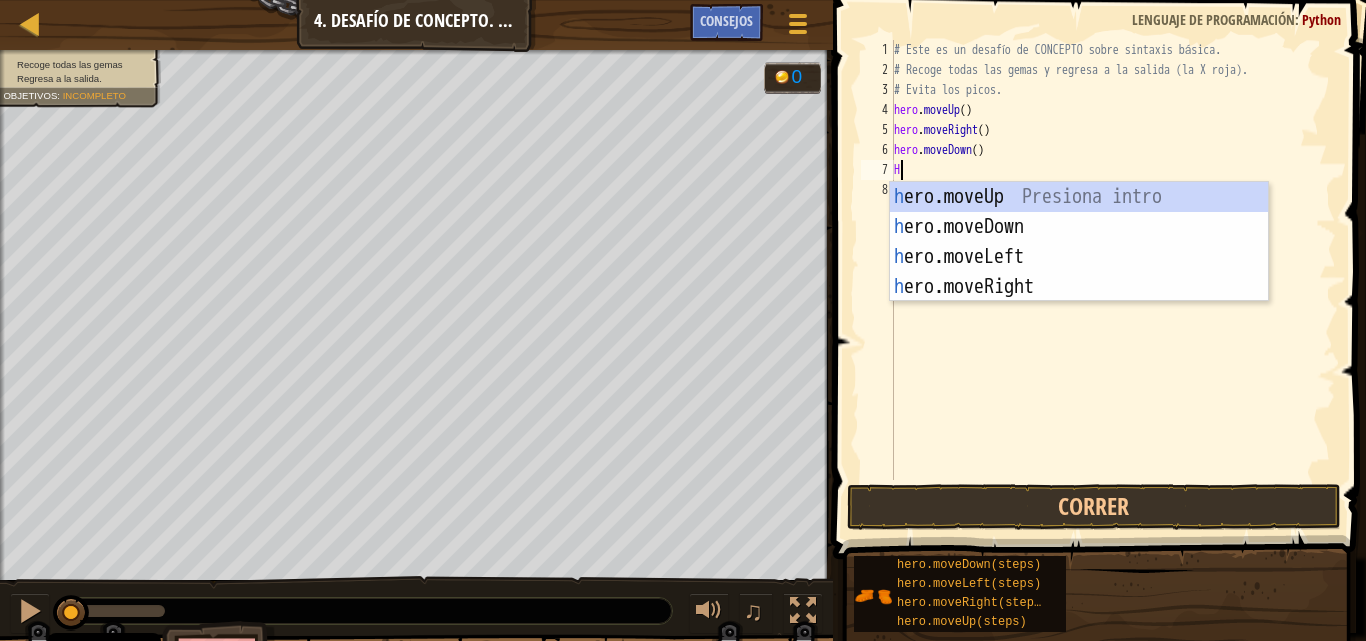 type on "HER" 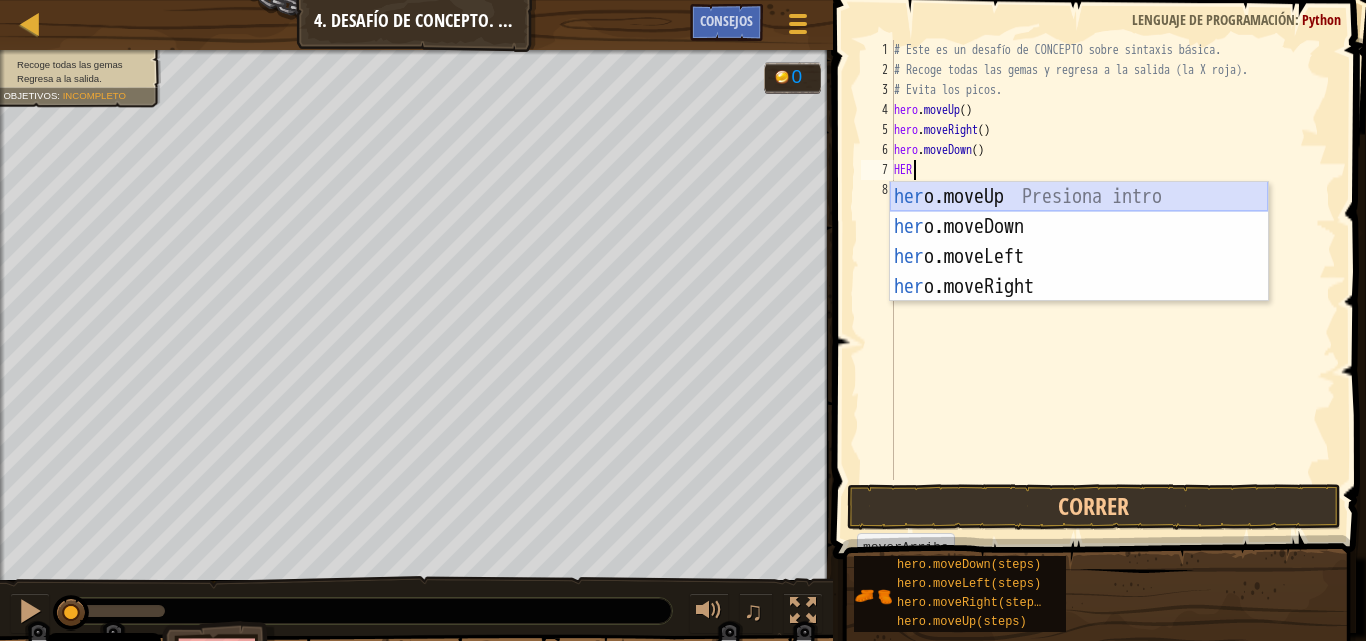 click on "her o.moveUp Presiona intro her o.moveDown Presiona intro her o.moveLeft Presiona intro her o.moveRight Presiona intro" at bounding box center (1079, 272) 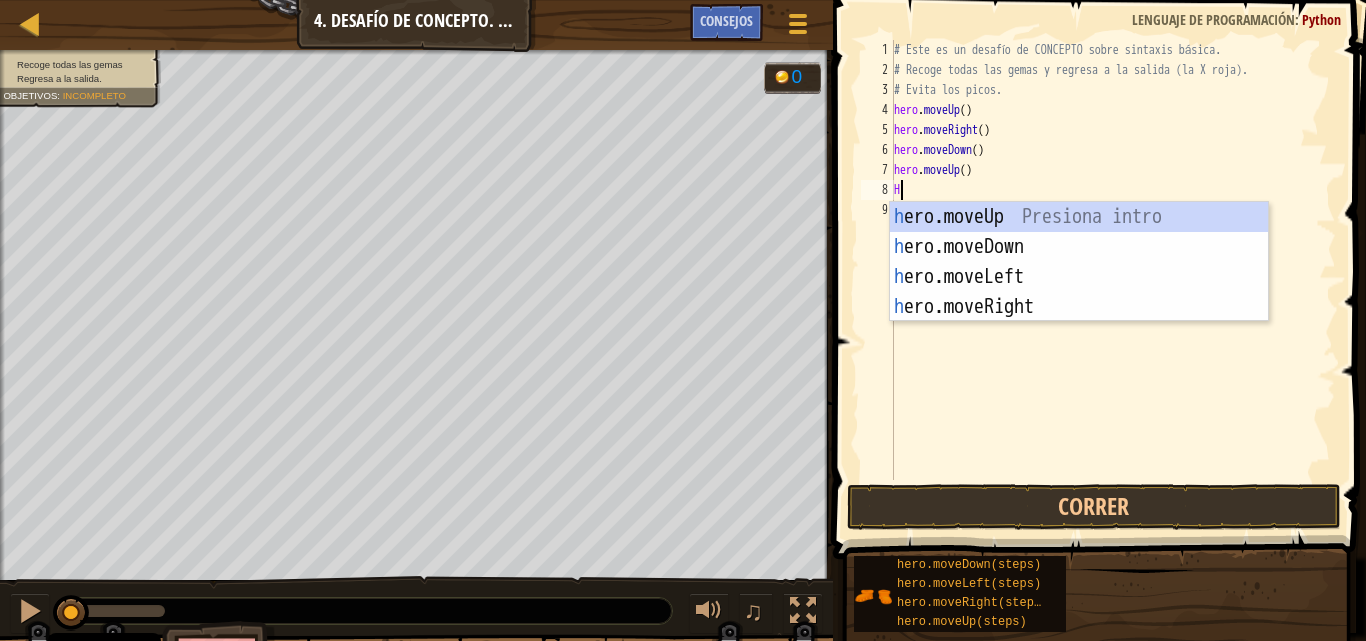 type on "HER" 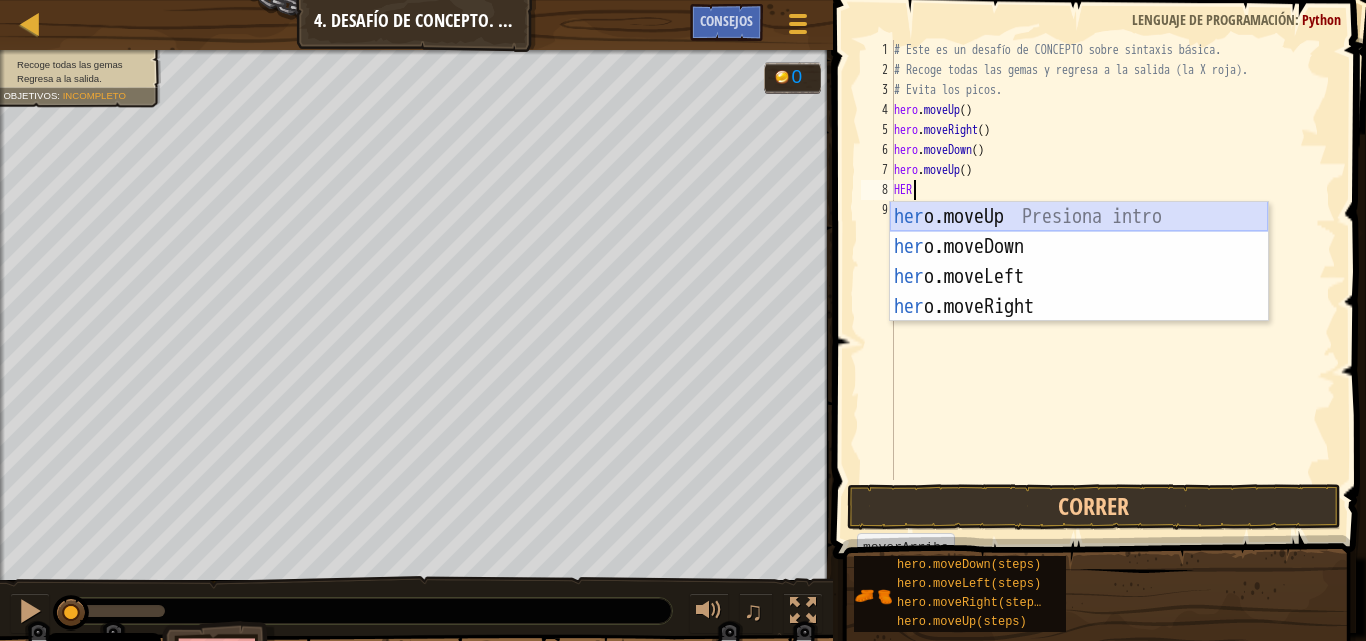 click on "her o.moveUp Presiona intro her o.moveDown Presiona intro her o.moveLeft Presiona intro her o.moveRight Presiona intro" at bounding box center [1079, 292] 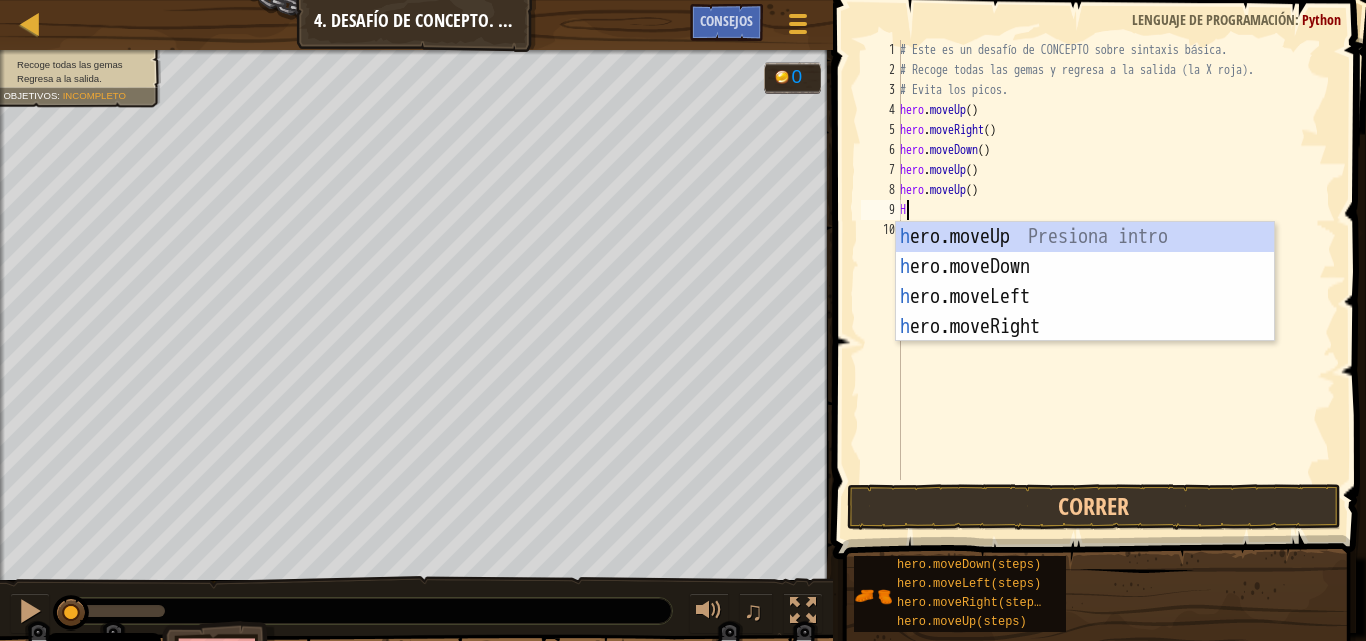 type on "HER" 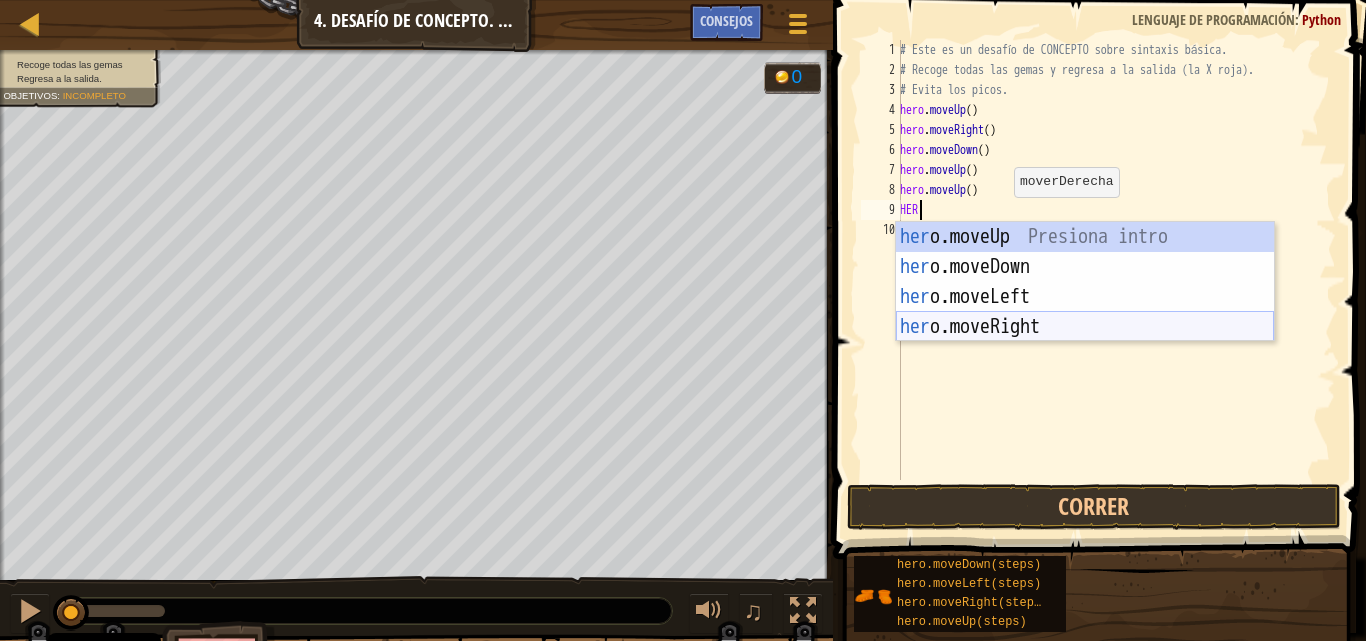 click on "her o.moveUp Presiona intro her o.moveDown Presiona intro her o.moveLeft Presiona intro her o.moveRight Presiona intro" at bounding box center [1085, 312] 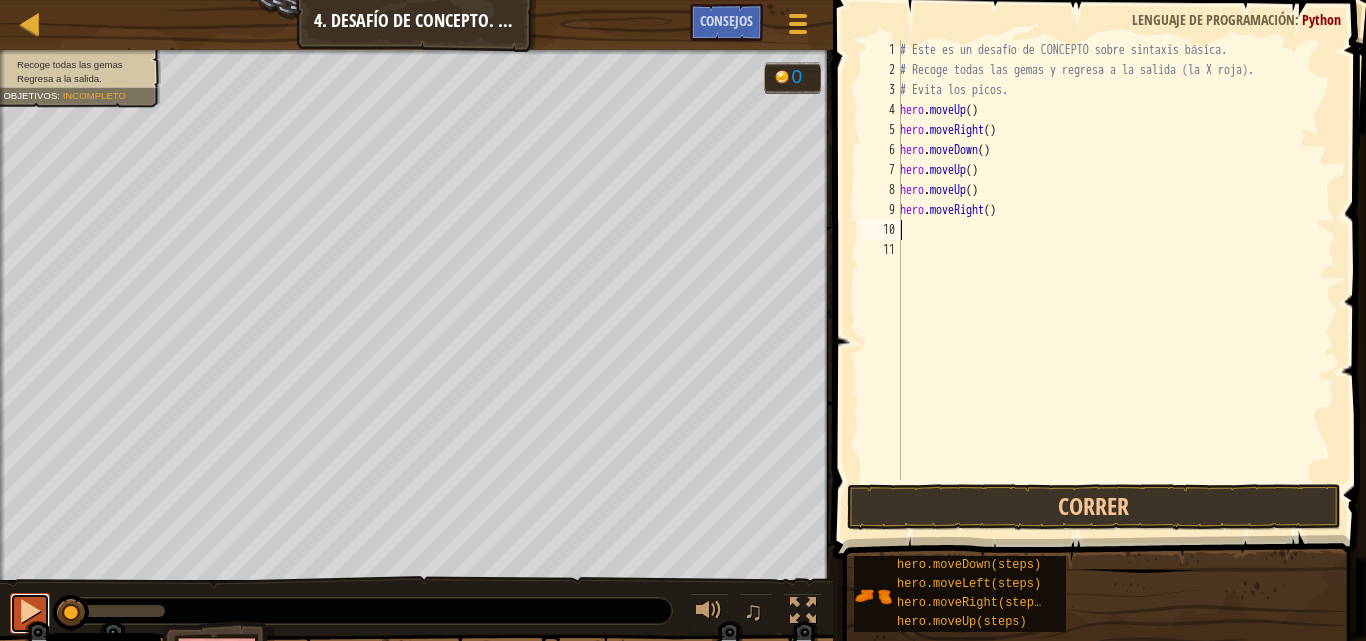 click at bounding box center [30, 611] 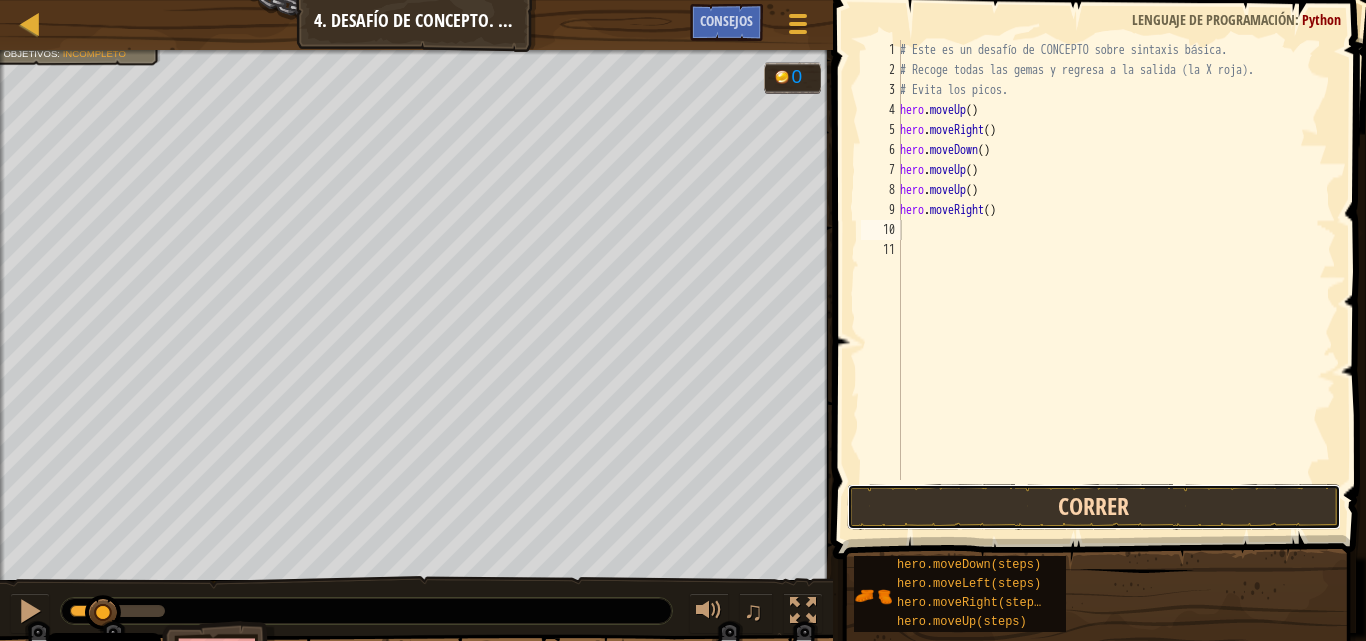 click on "Correr" at bounding box center [1094, 507] 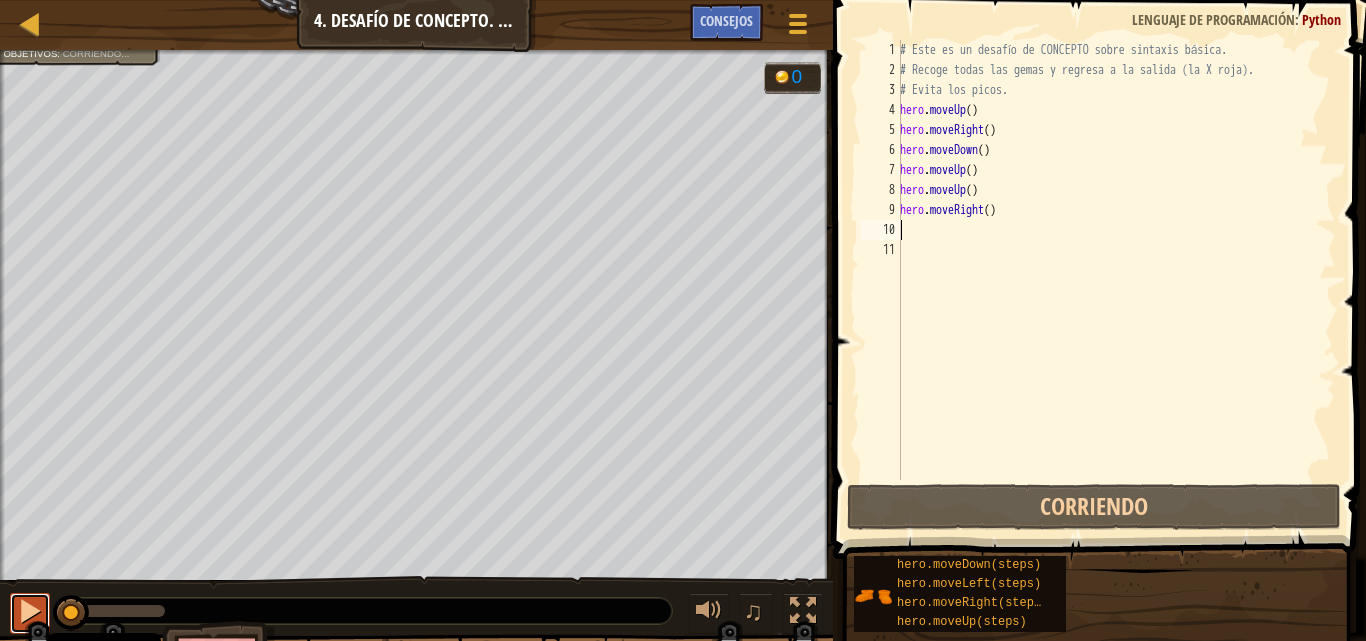 click at bounding box center (30, 611) 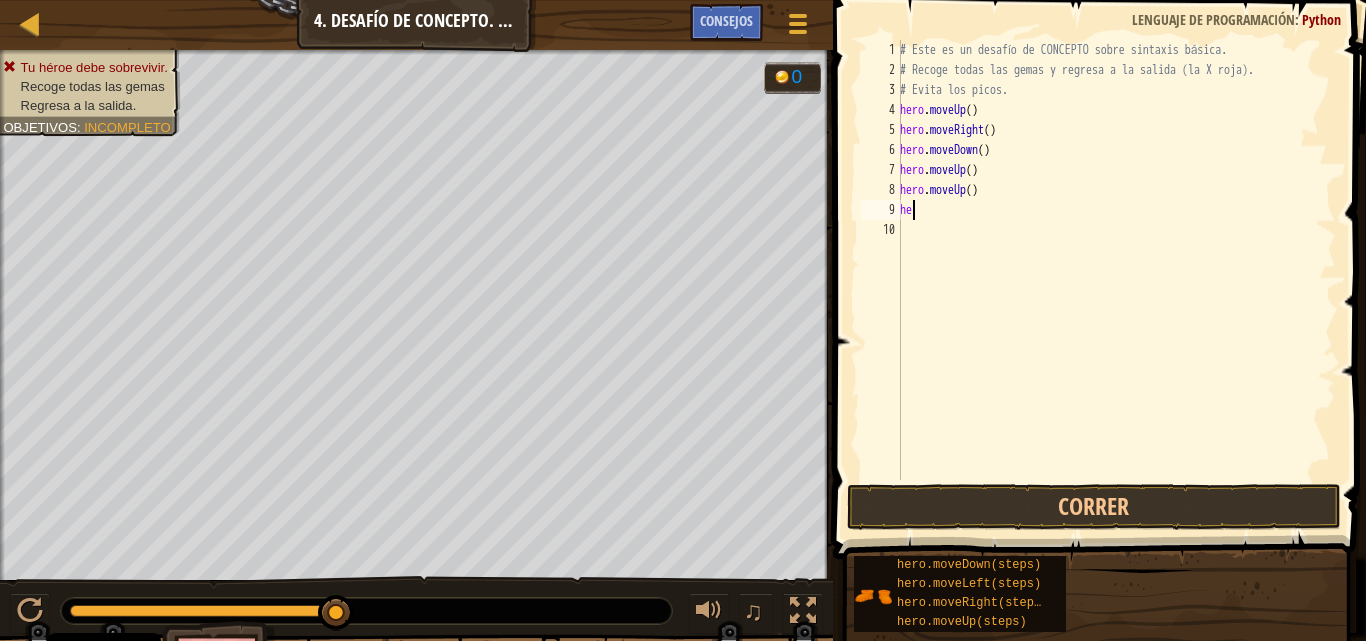 type on "h" 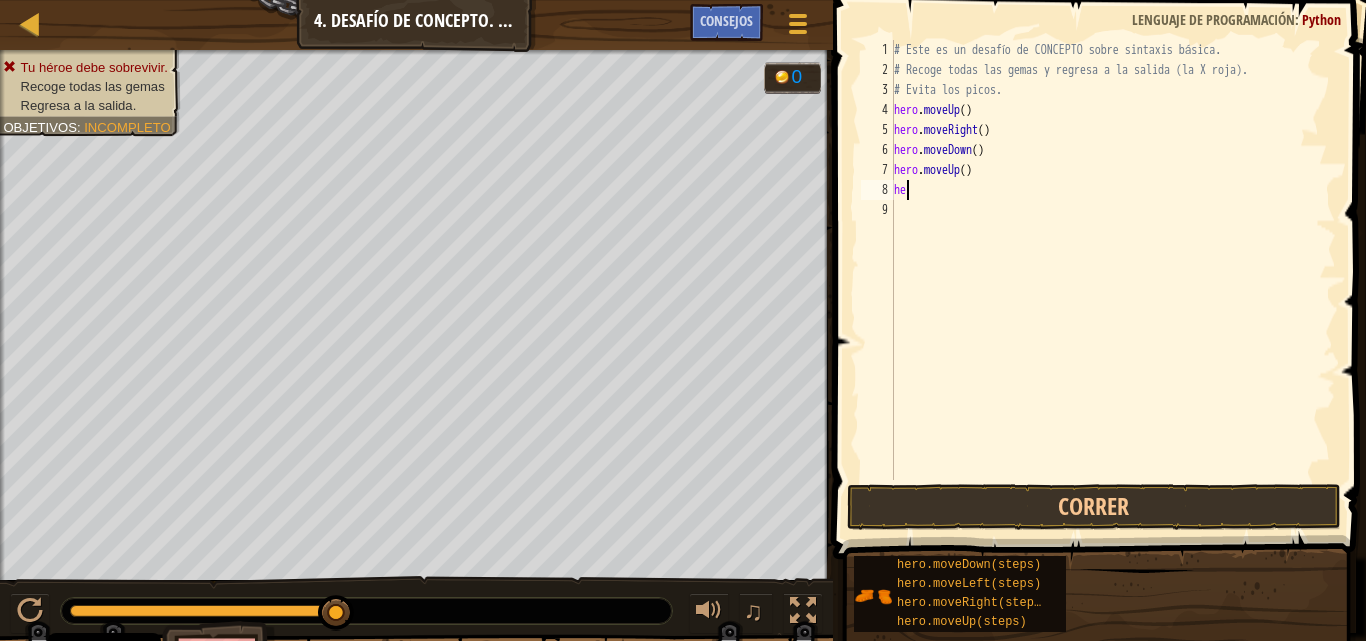 type on "h" 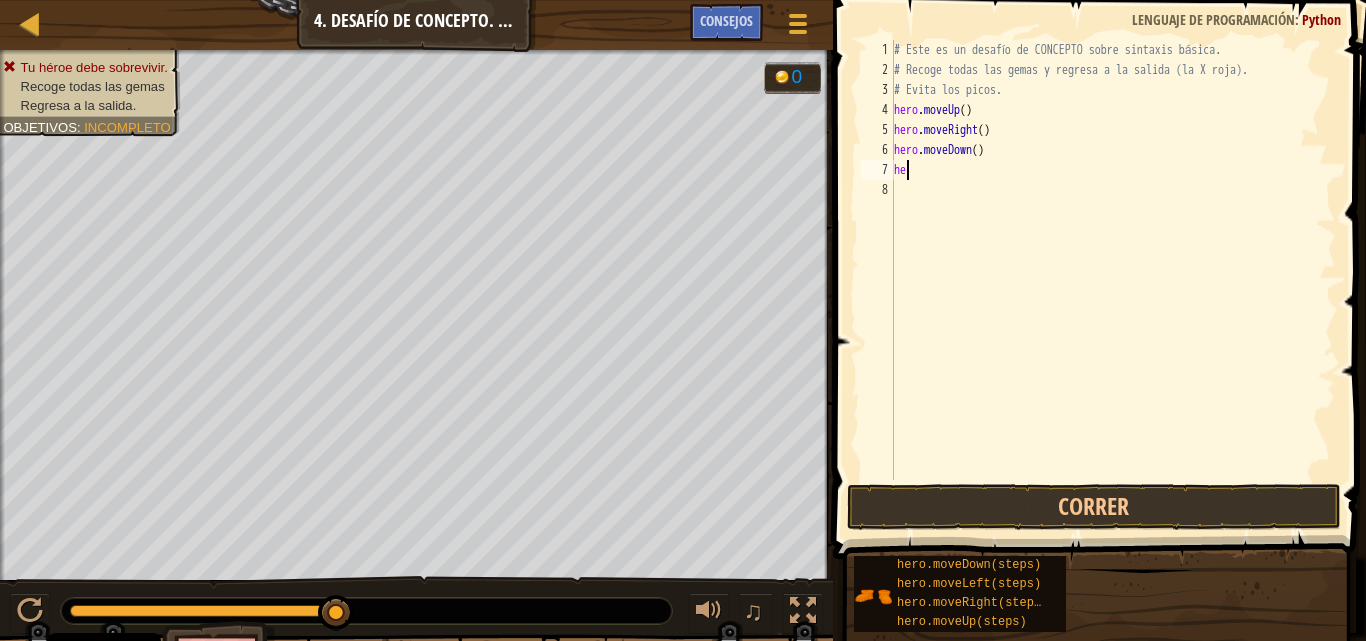 type on "h" 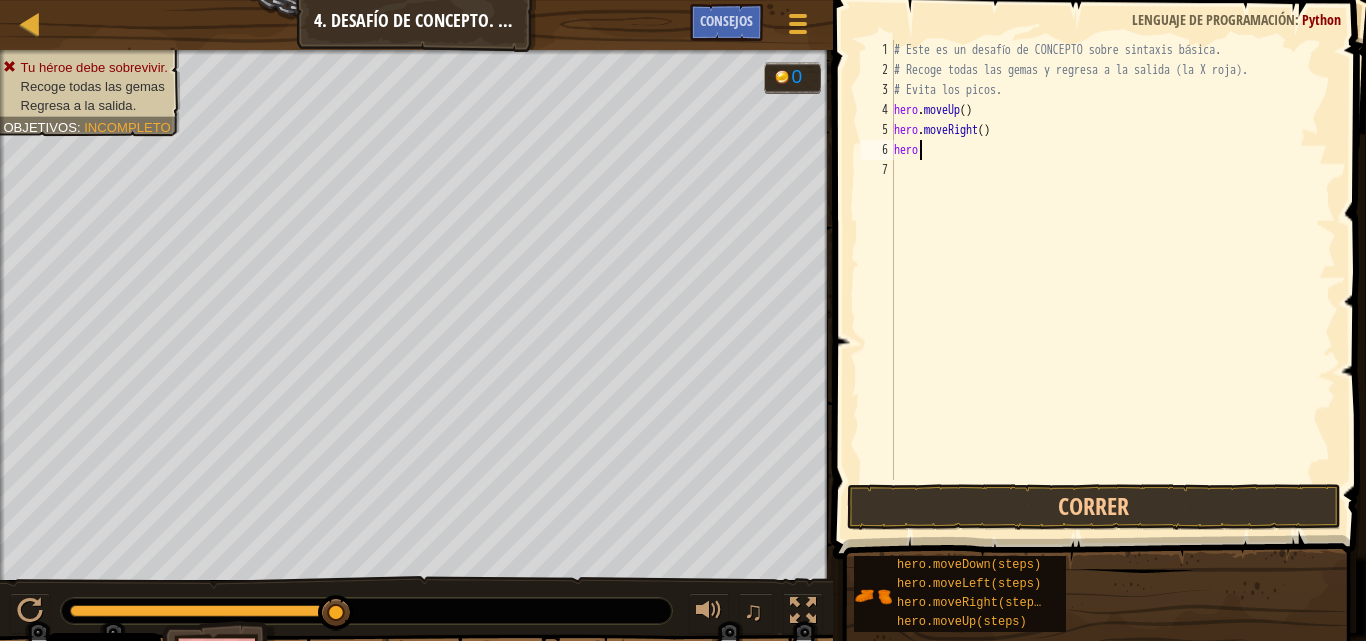 type on "h" 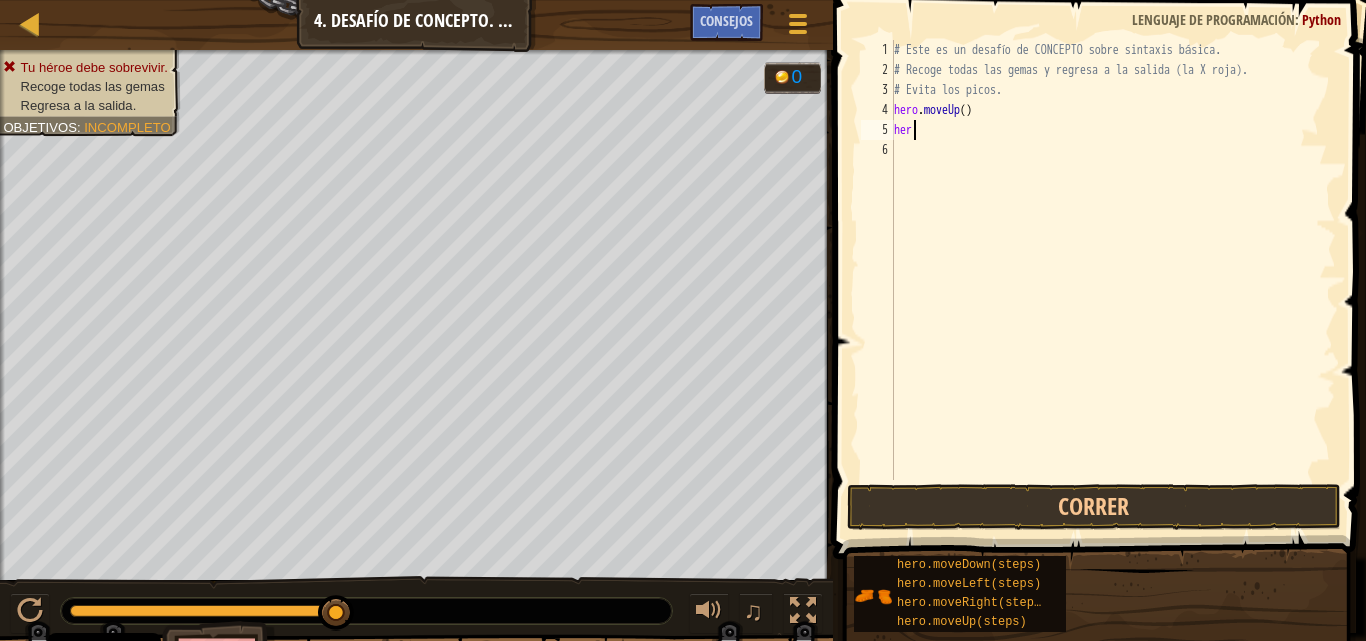 type on "h" 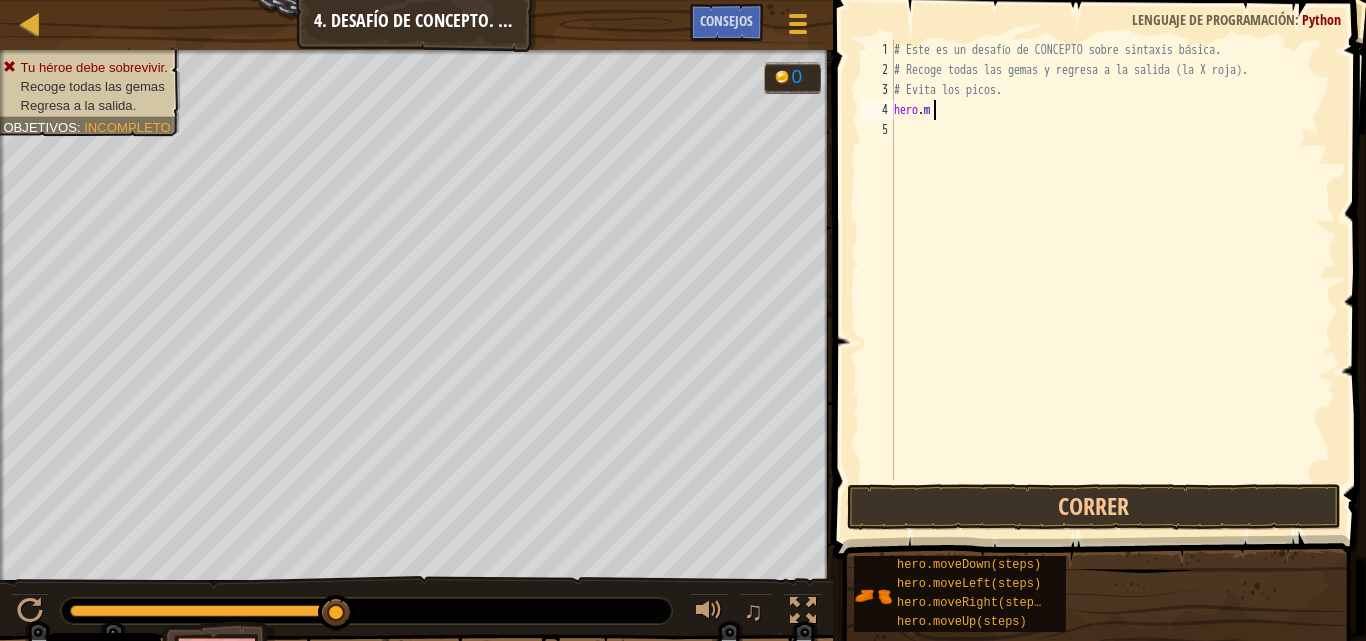 type on "h" 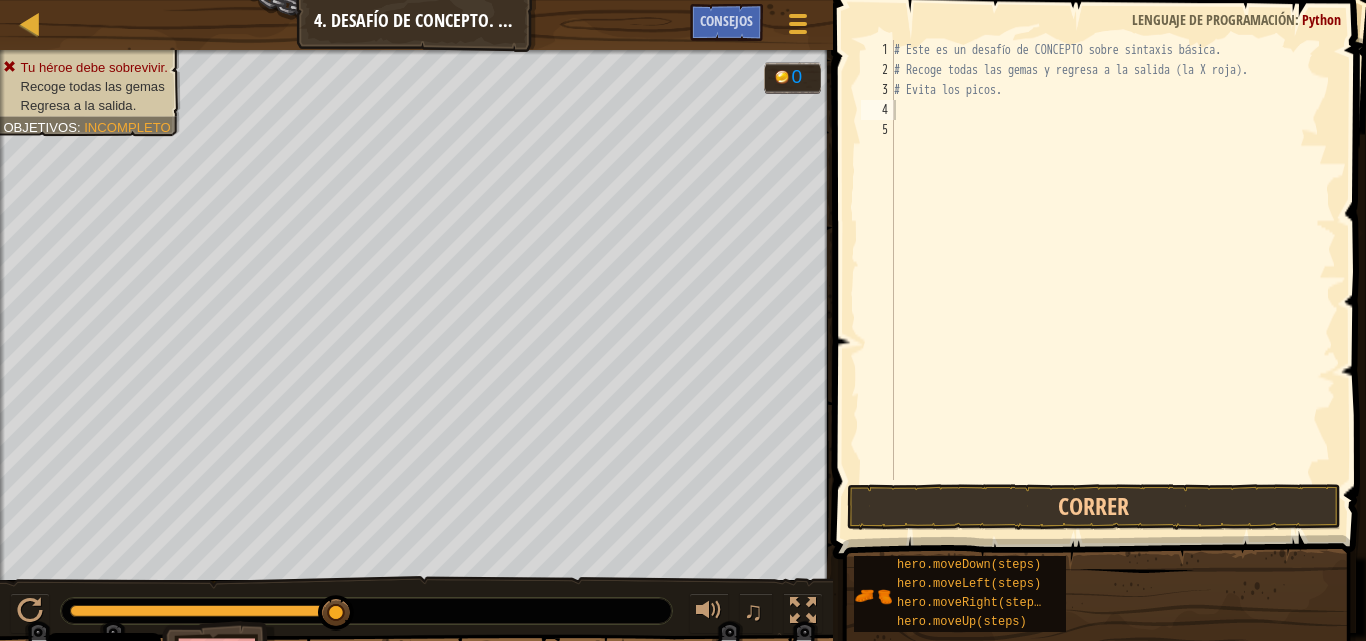 click on "Cookie Policy CodeCombat usa algunas cookies esenciales y no esenciales.  Privacidad Rechazar cookies no esenciales Permitir cookies Mapa Introducción a la Informática 4. Desafío de Concepto. Pasos Cuidadosos Menú del Juego Hecho Consejos 1     הההההההההההההההההההההההההההההההההההההההההההההההההההההההההההההההההההההההההההההההההההההההההההההההההההההההההההההההההההההההההההההההההההההההההההההההההההההההההההההההההההההההההההההההההההההההההההההההההההההההההההההההההההההההההההההההההההההההההההההההההההההההההההההההה XXXXXXXXXXXXXXXXXXXXXXXXXXXXXXXXXXXXXXXXXXXXXXXXXXXXXXXXXXXXXXXXXXXXXXXXXXXXXXXXXXXXXXXXXXXXXXXXXXXXXXXXXXXXXXXXXXXXXXXXXXXXXXXXXXXXXXXXXXXXXXXXXXXXXXXXXXXXXXXXXXXXXXXXXXXXXXXXXXXXXXXXXXXXXXXXXXXXXXXXXXXXXXXXXXXXXXXXXXXXXXXXXXXXXXXXXXXXXXXXXXXXXXXXXXXXXXXX ×" at bounding box center (683, 0) 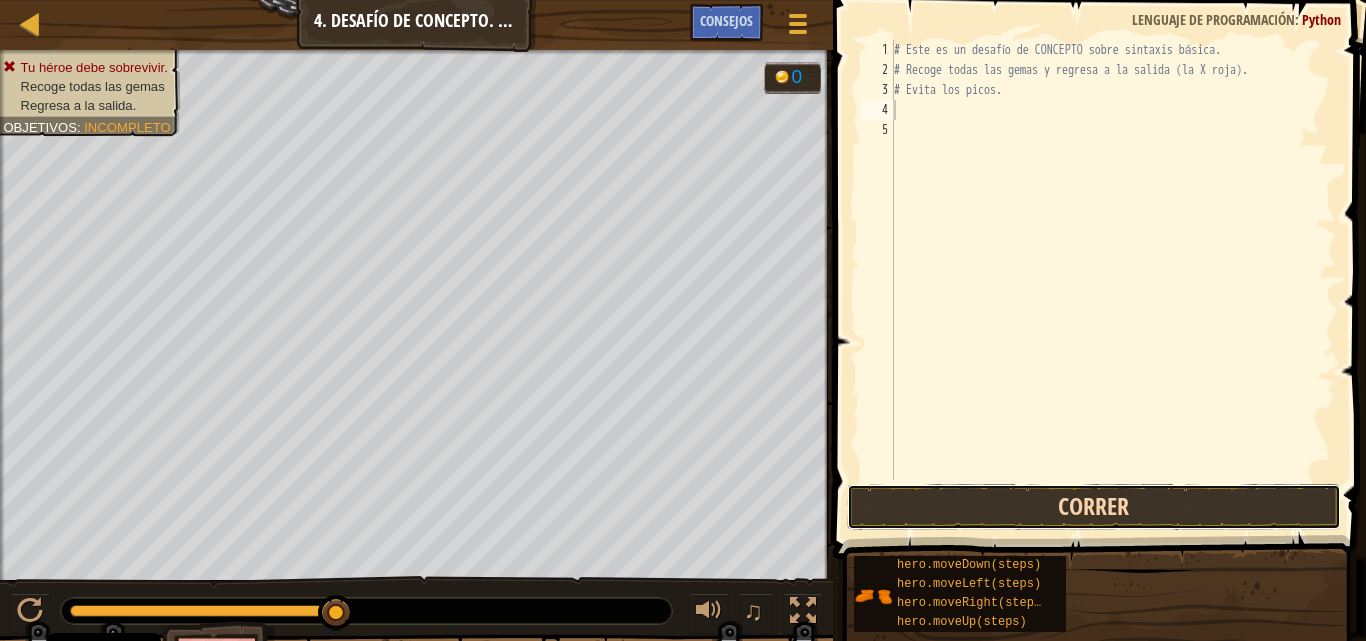 click on "Correr" at bounding box center (1094, 507) 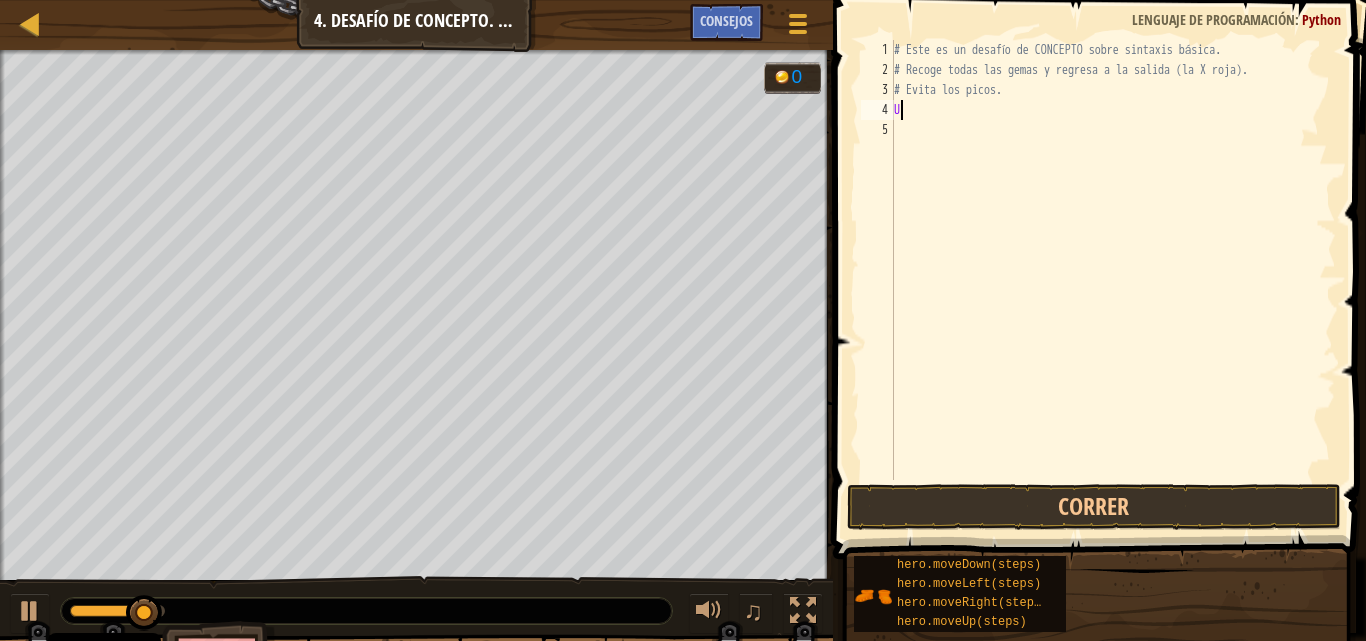 type on "UP" 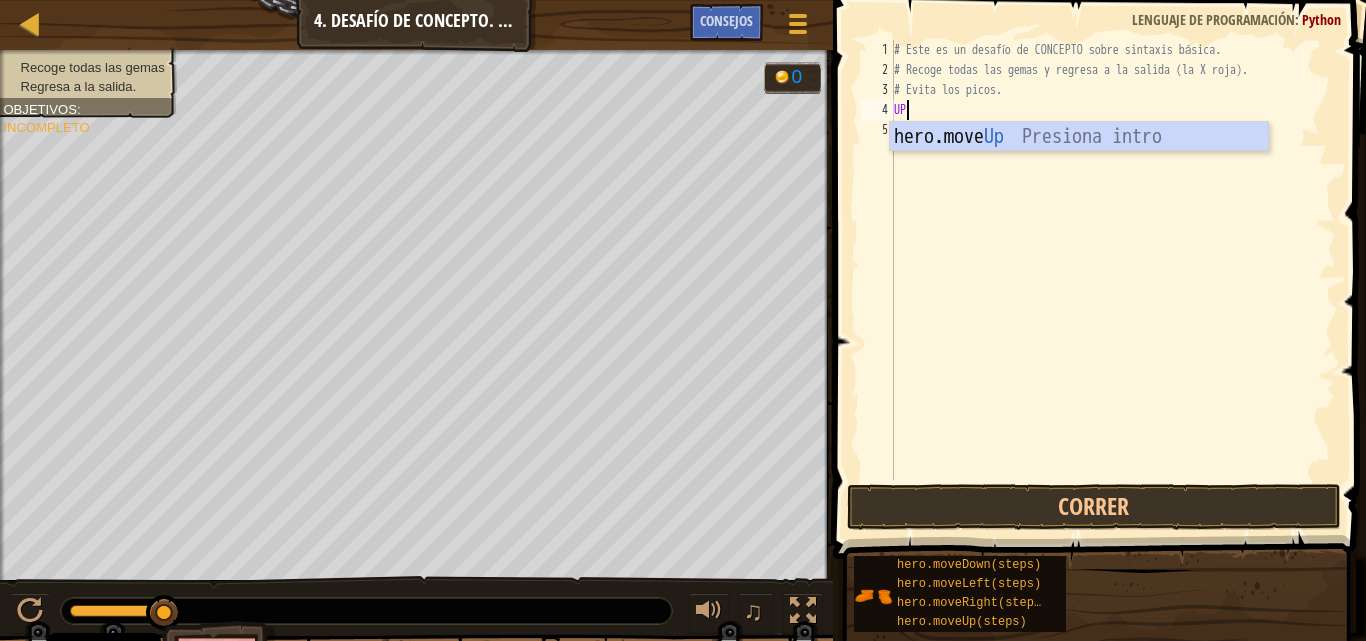 click on "hero.move Up Presiona intro" at bounding box center [1079, 167] 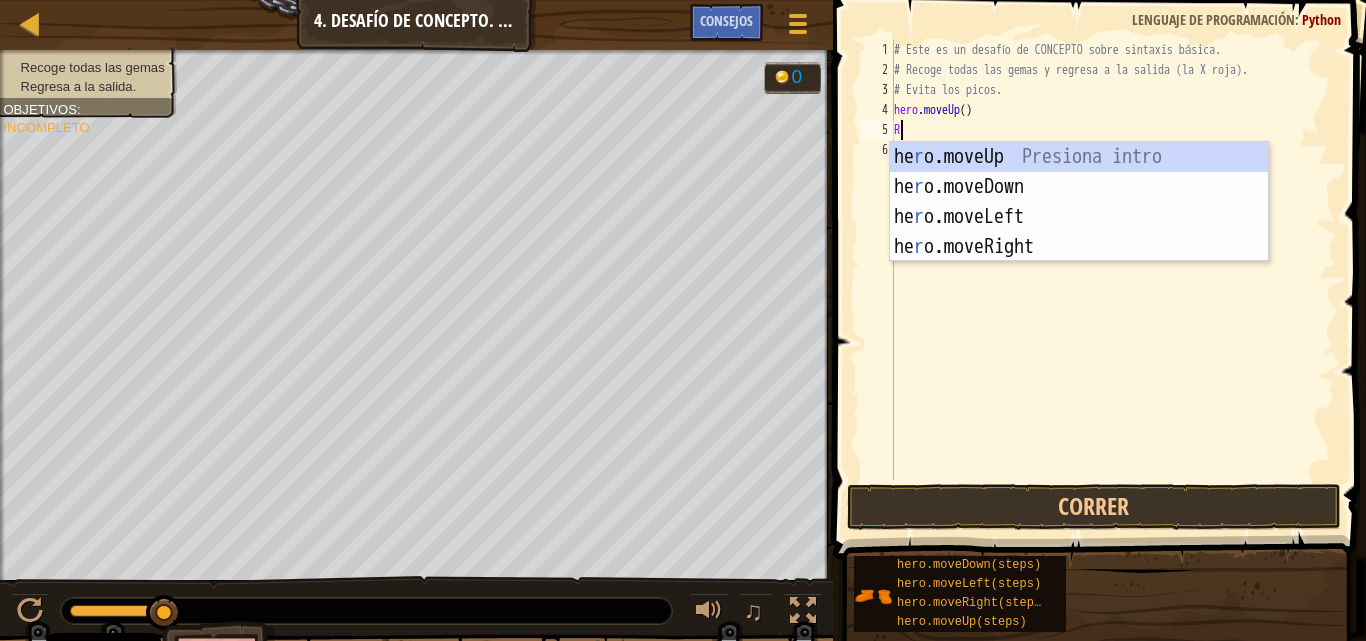 type on "RI" 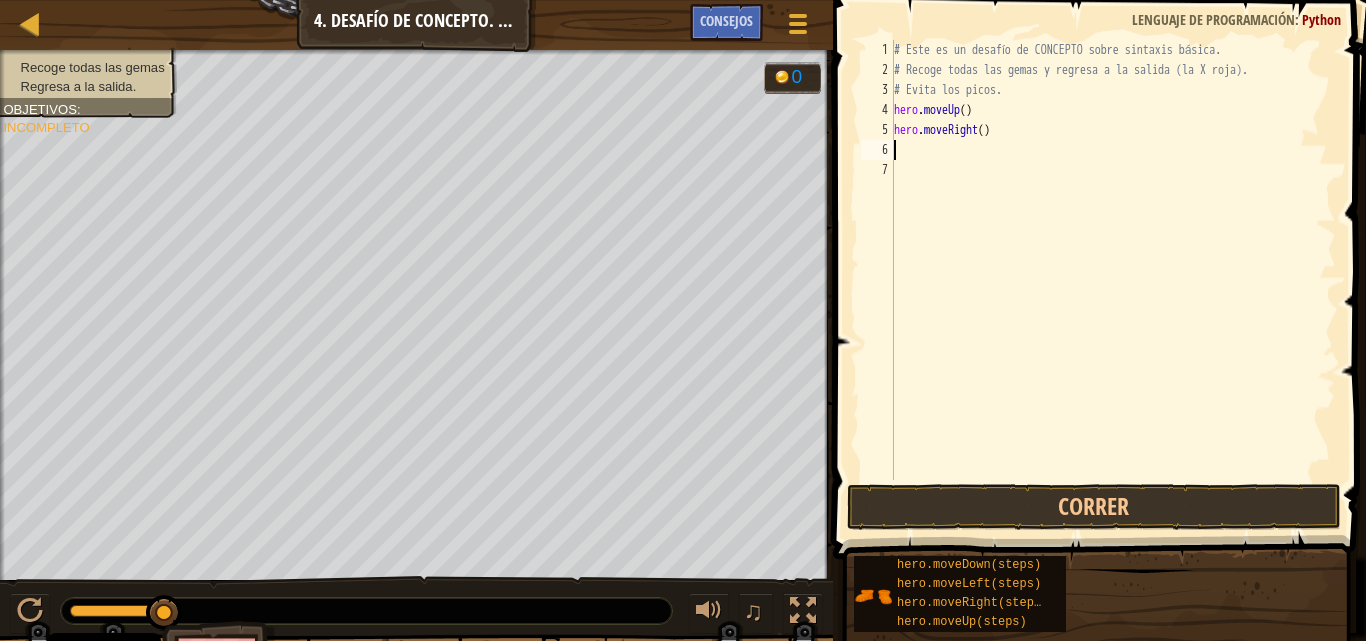 type on "D" 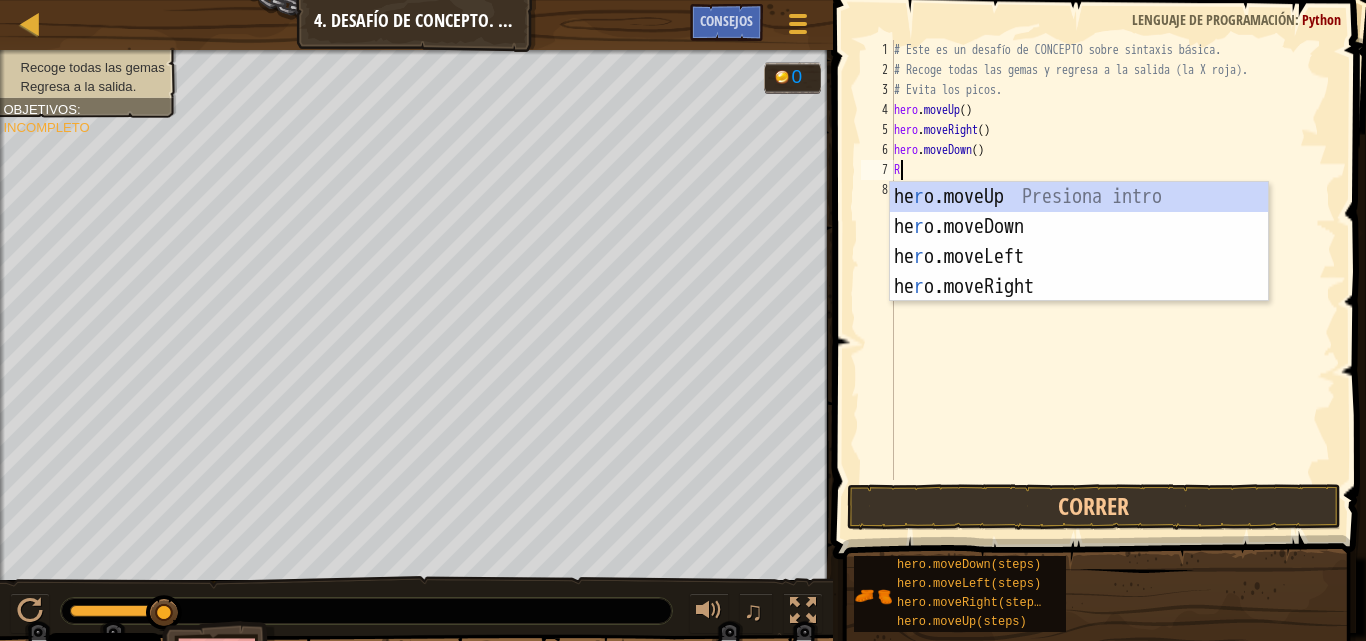 type on "RI" 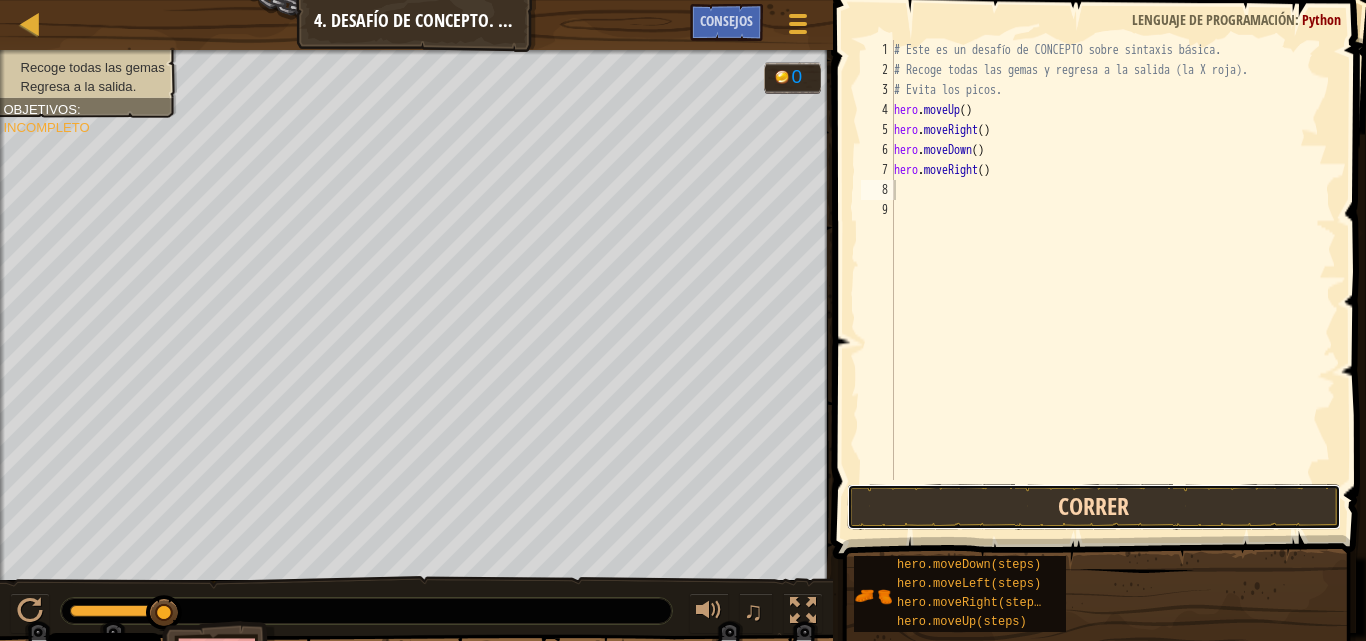 click on "Correr" at bounding box center (1094, 507) 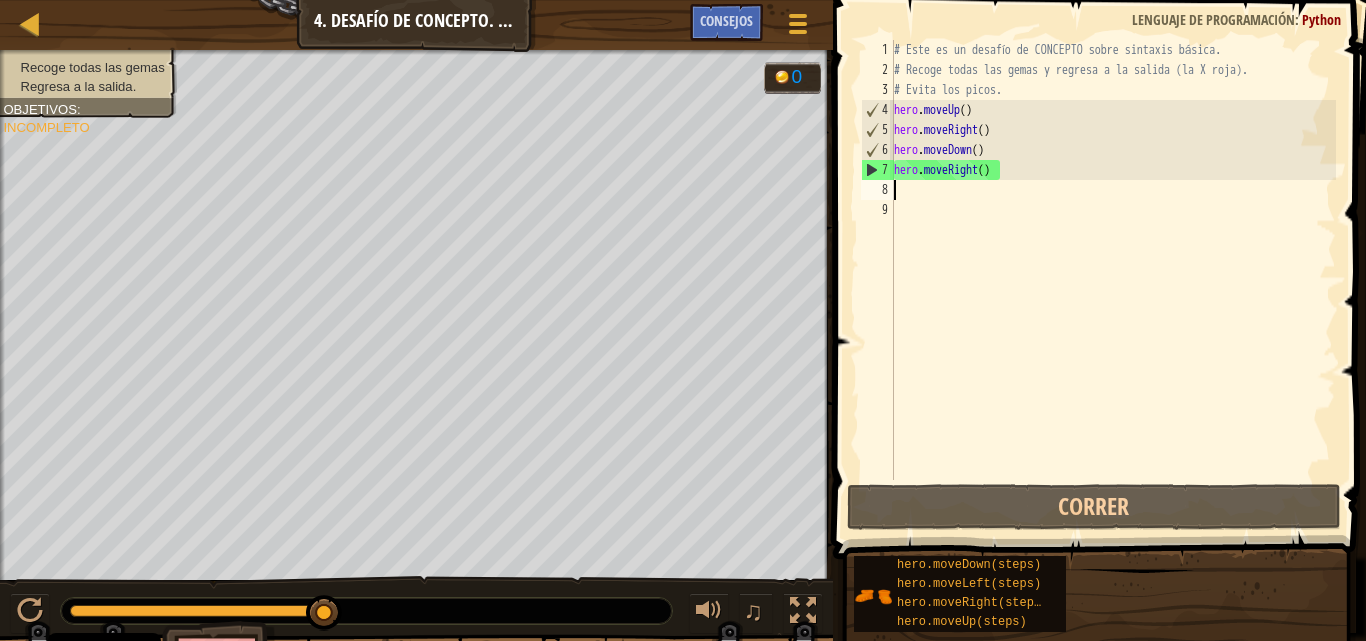 type on "RI" 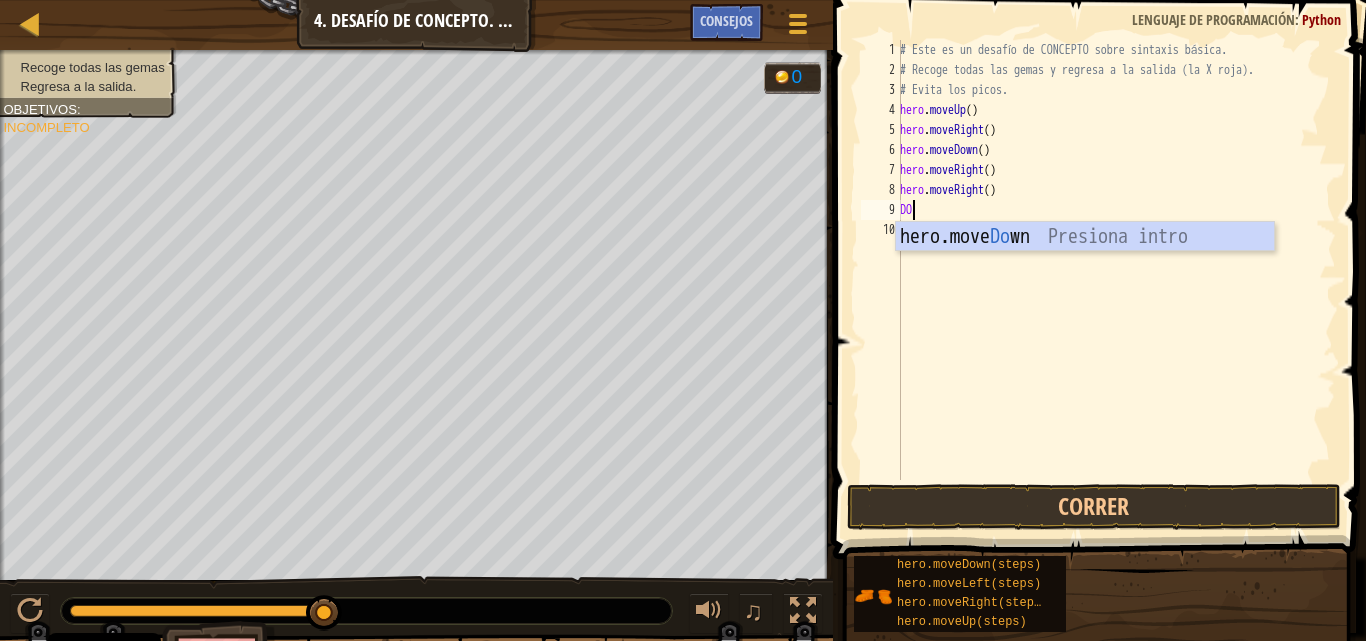 type on "DOW" 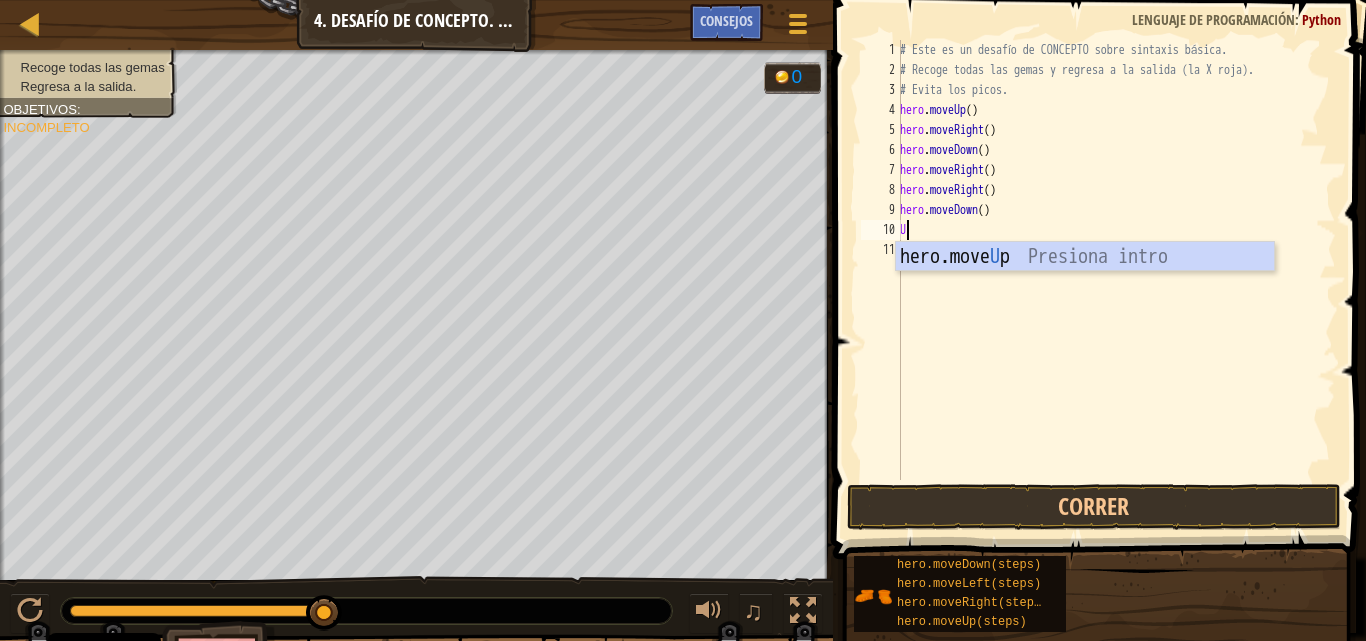 type on "UP" 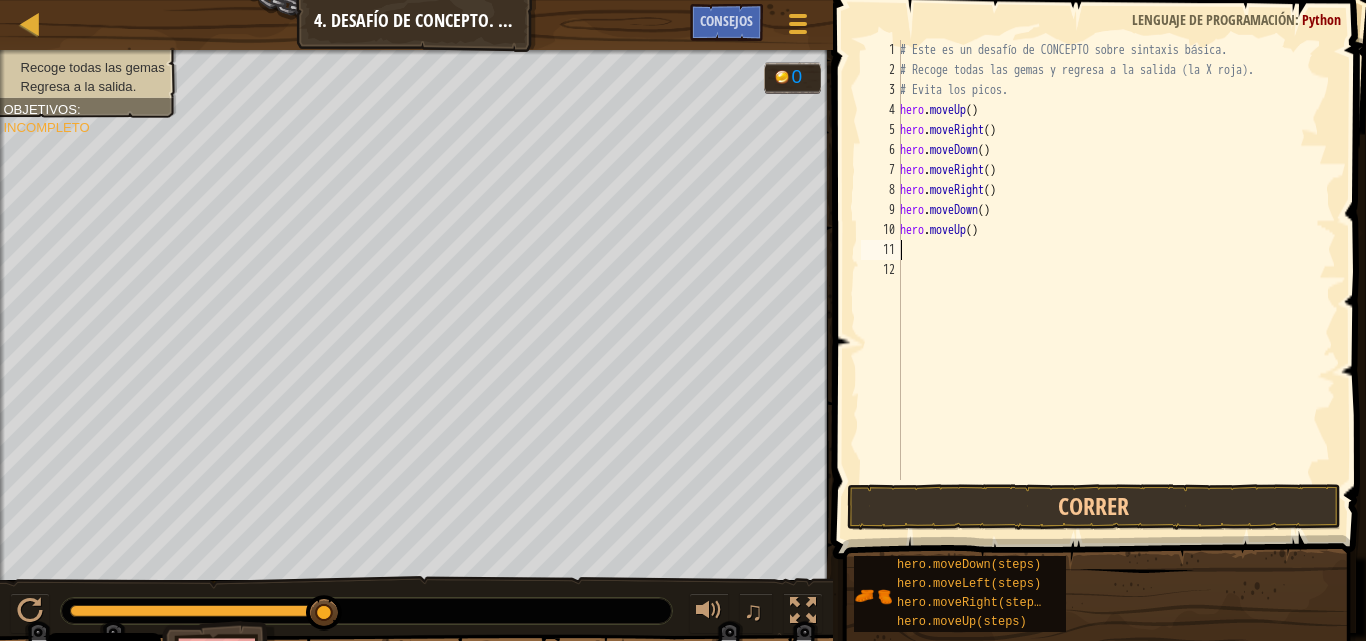 type on "UP" 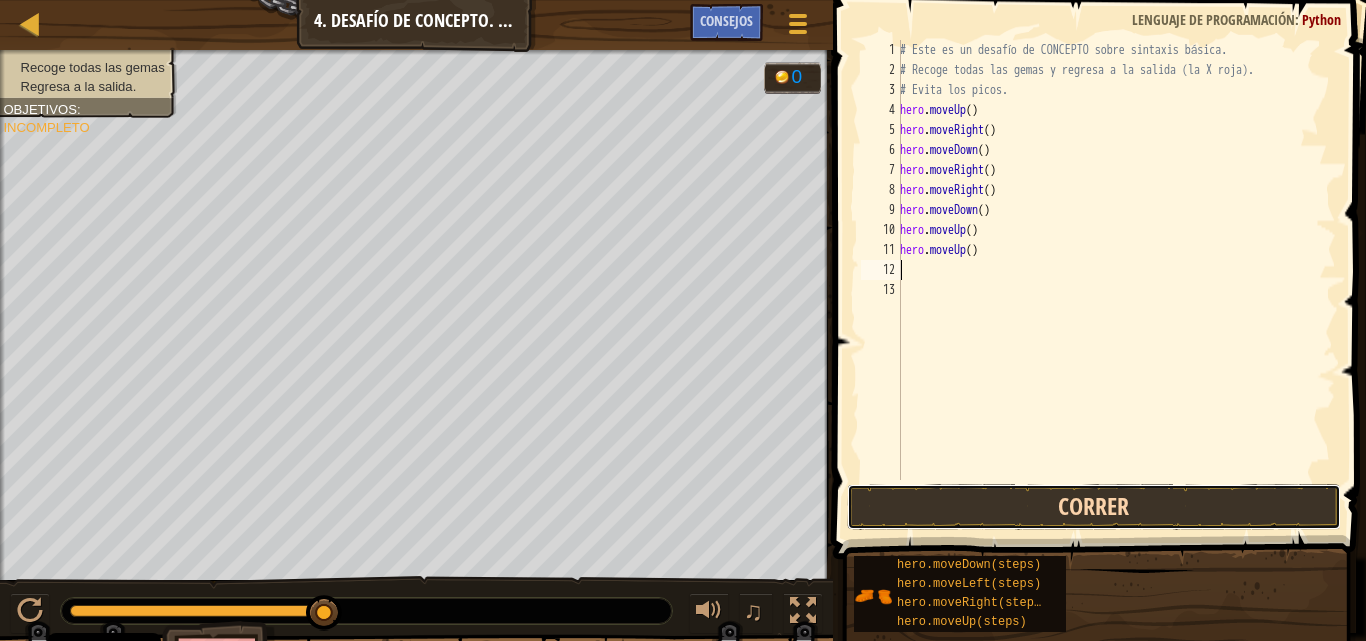 click on "Correr" at bounding box center (1094, 507) 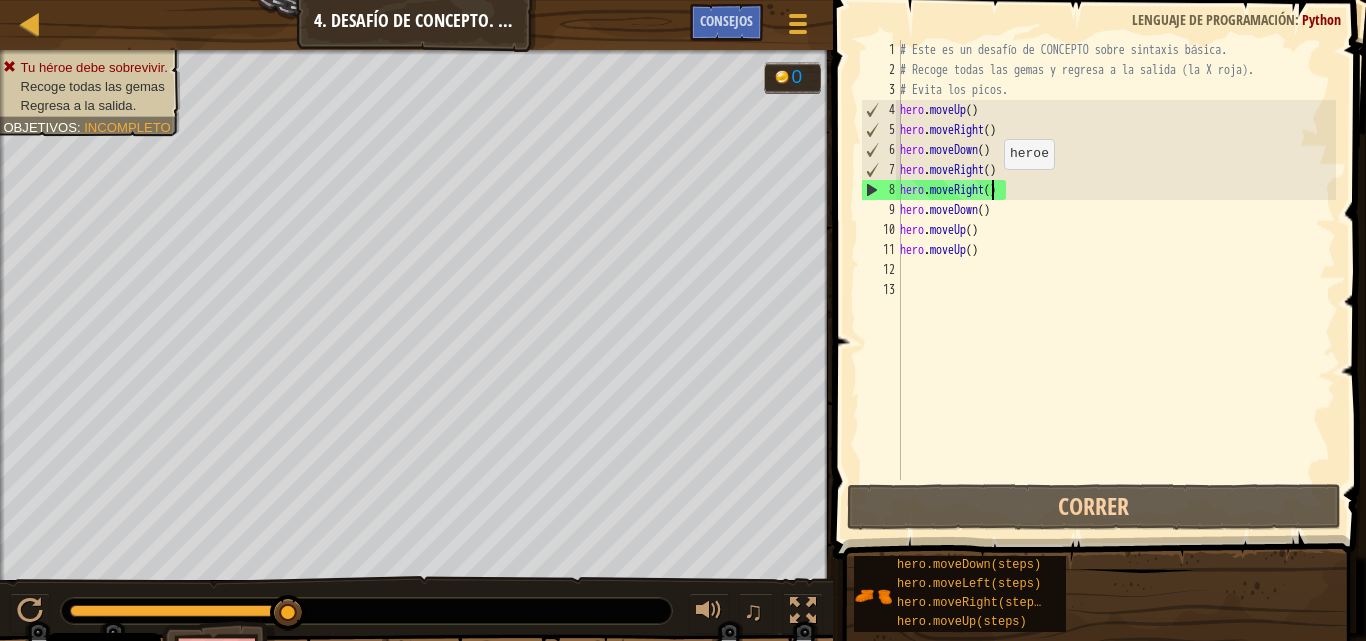 click on "# Este es un desafío de CONCEPTO sobre sintaxis básica. # Recoge todas las gemas y regresa a la salida (la X roja). # Evita los picos. hero . moveUp ( ) hero . moveRight ( ) hero . moveDown ( ) hero . moveRight ( ) hero . moveRight ( ) hero . moveDown ( ) hero . moveUp ( ) hero . moveUp ( )" at bounding box center [1116, 280] 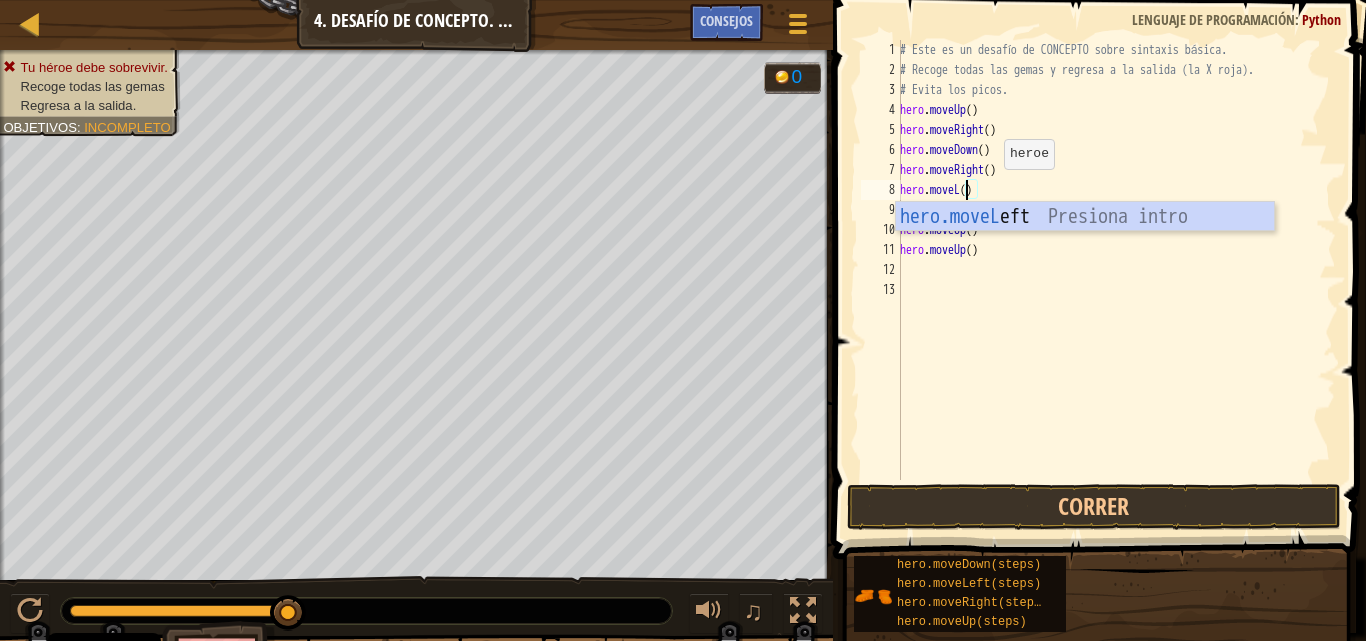 scroll, scrollTop: 9, scrollLeft: 6, axis: both 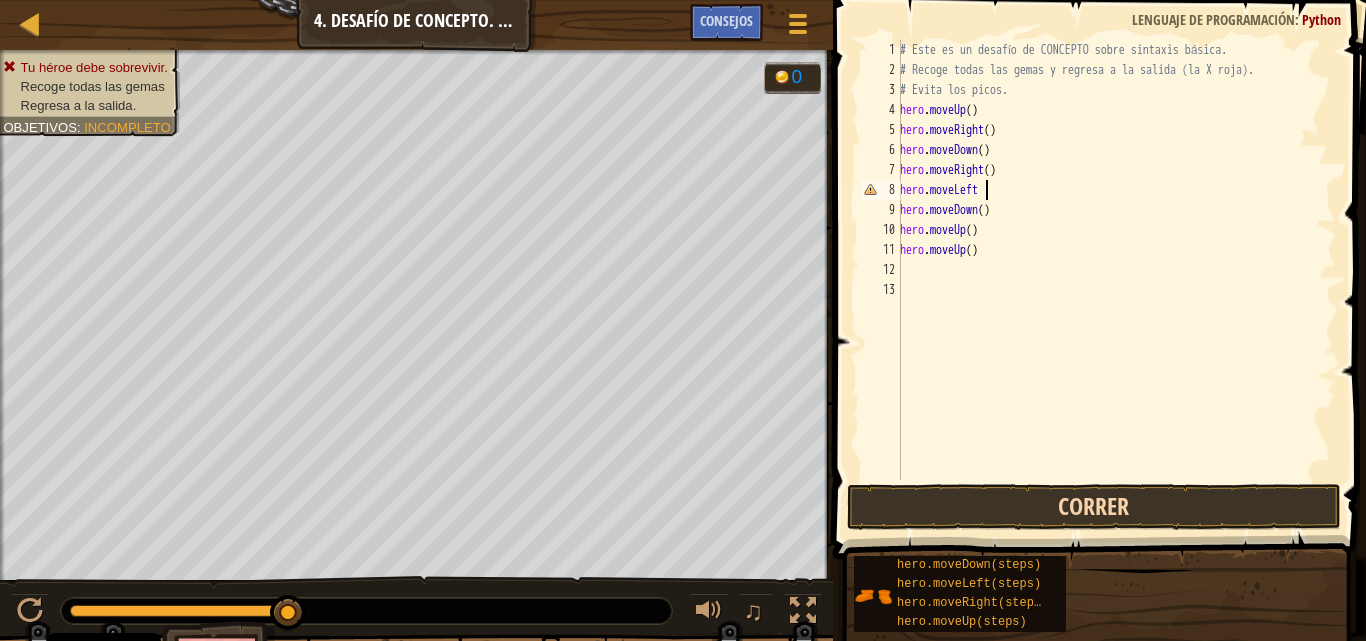 type on "hero.moveLeft" 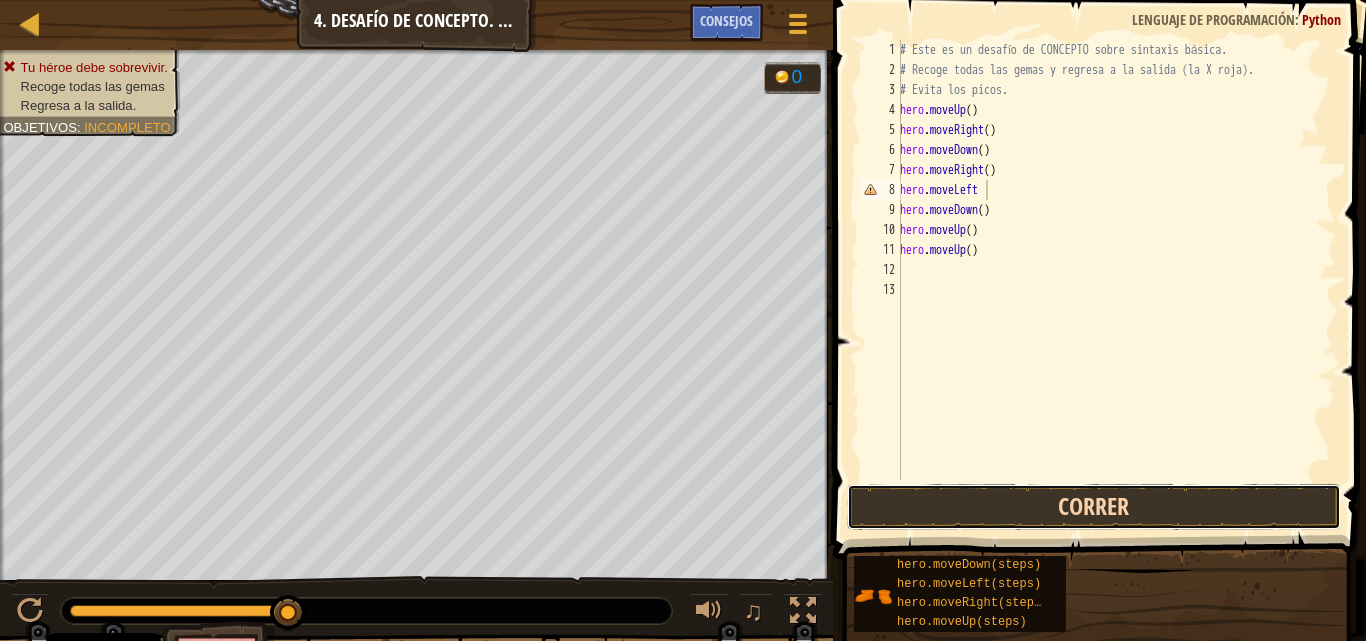 click on "Correr" at bounding box center (1094, 507) 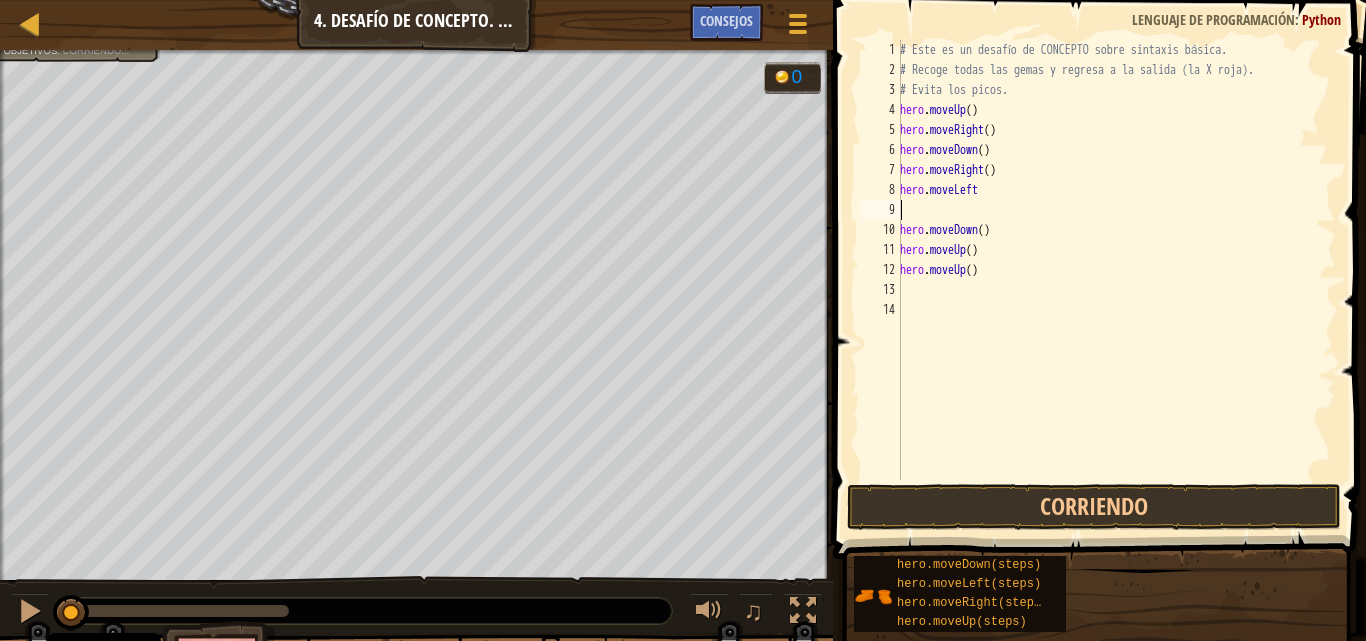 scroll, scrollTop: 9, scrollLeft: 0, axis: vertical 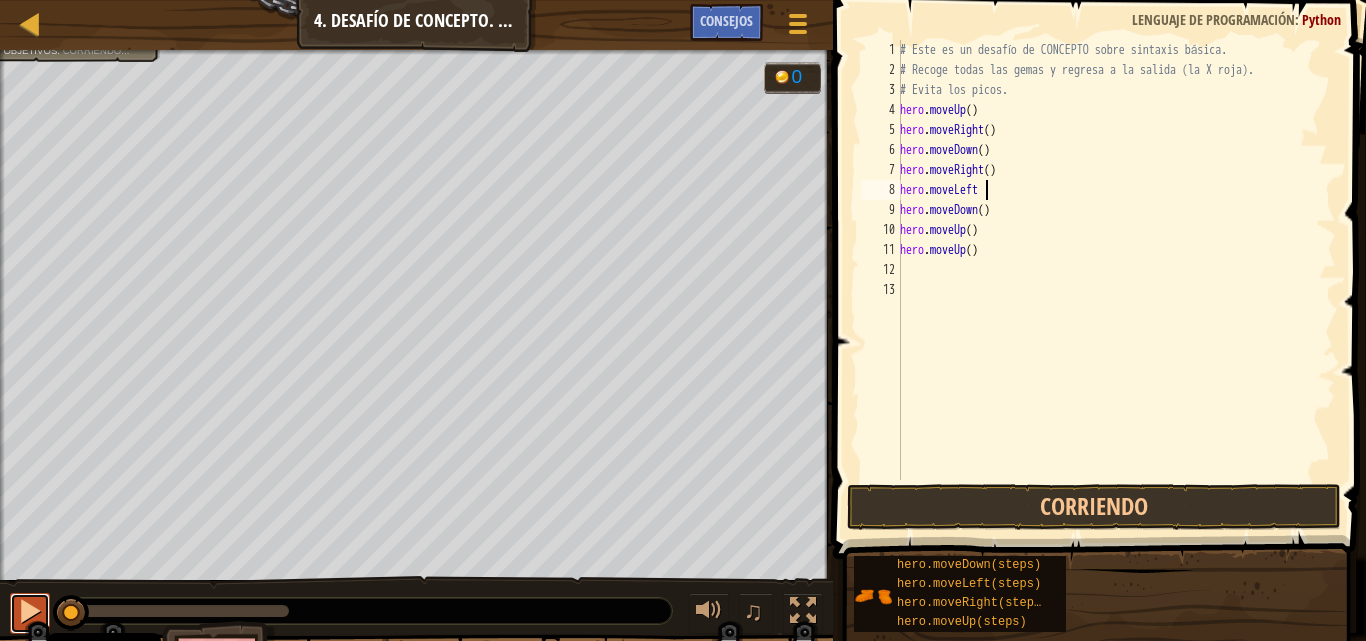 click at bounding box center (30, 611) 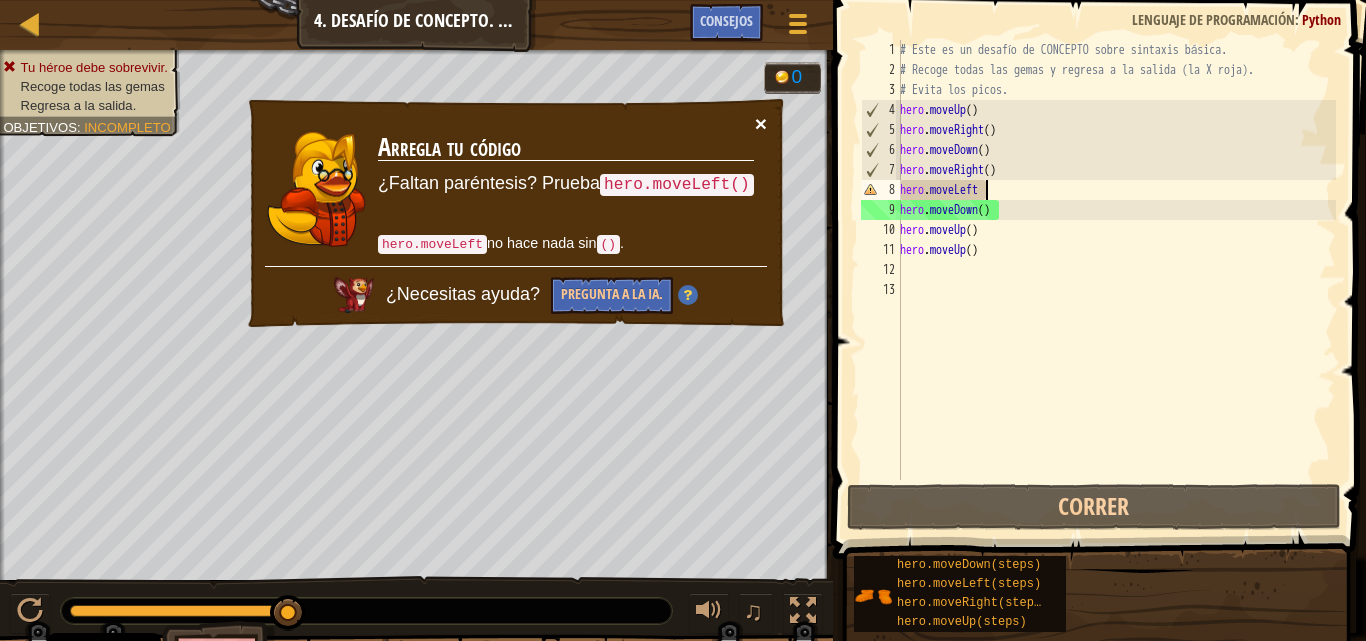 click on "×" at bounding box center [761, 123] 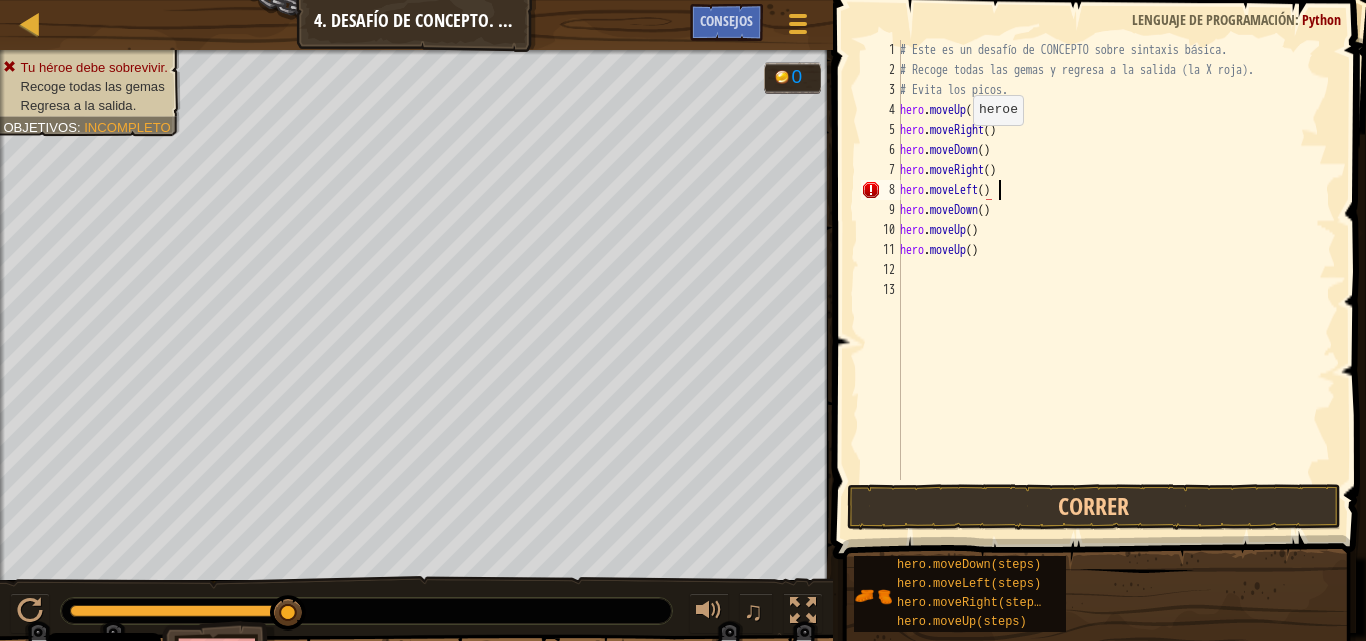 scroll, scrollTop: 9, scrollLeft: 7, axis: both 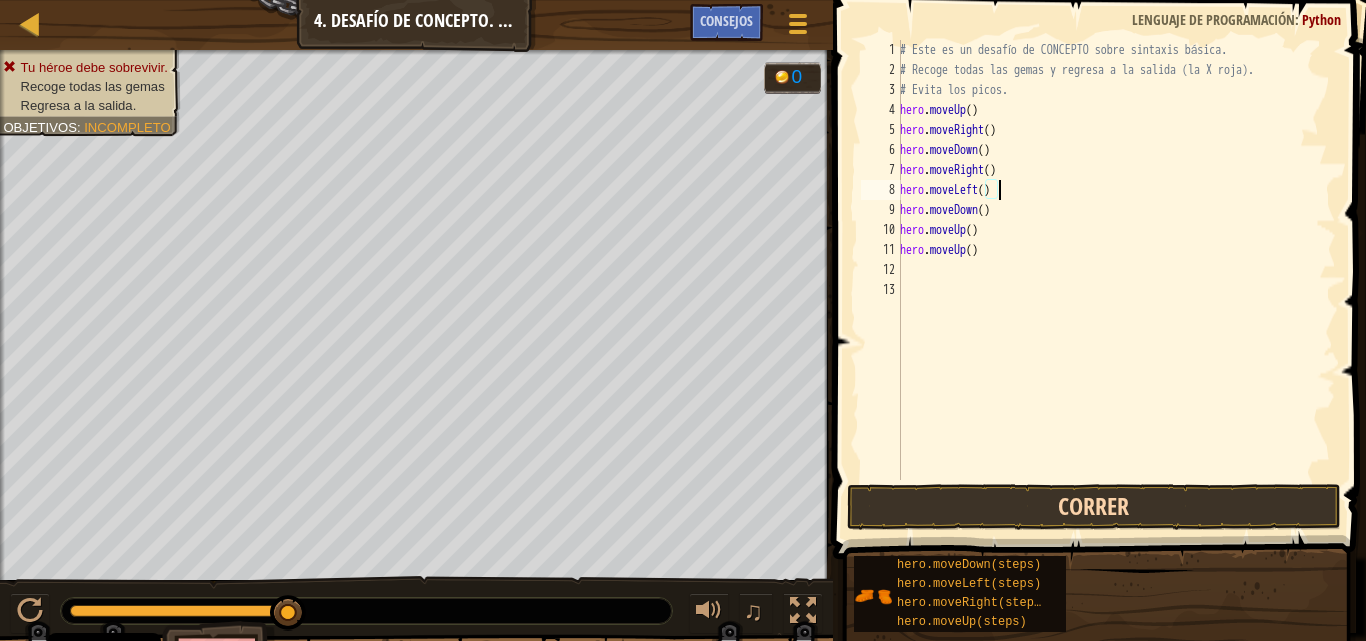type on "hero.moveLeft()" 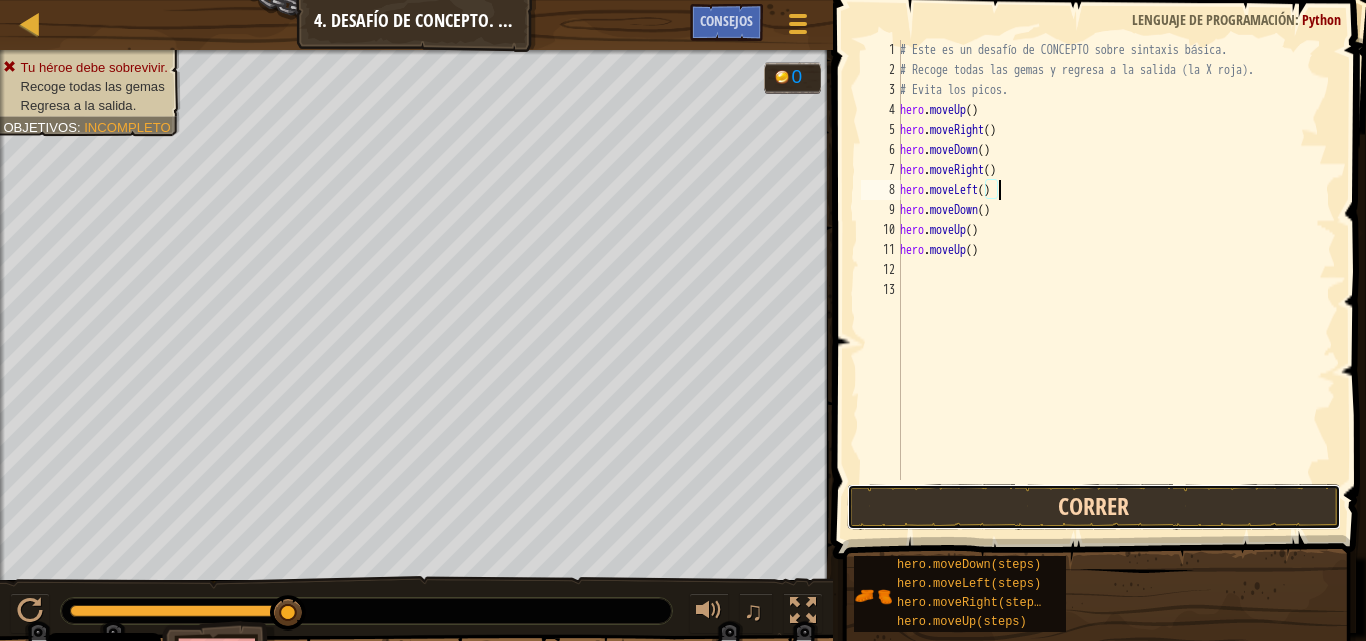 click on "Correr" at bounding box center [1094, 507] 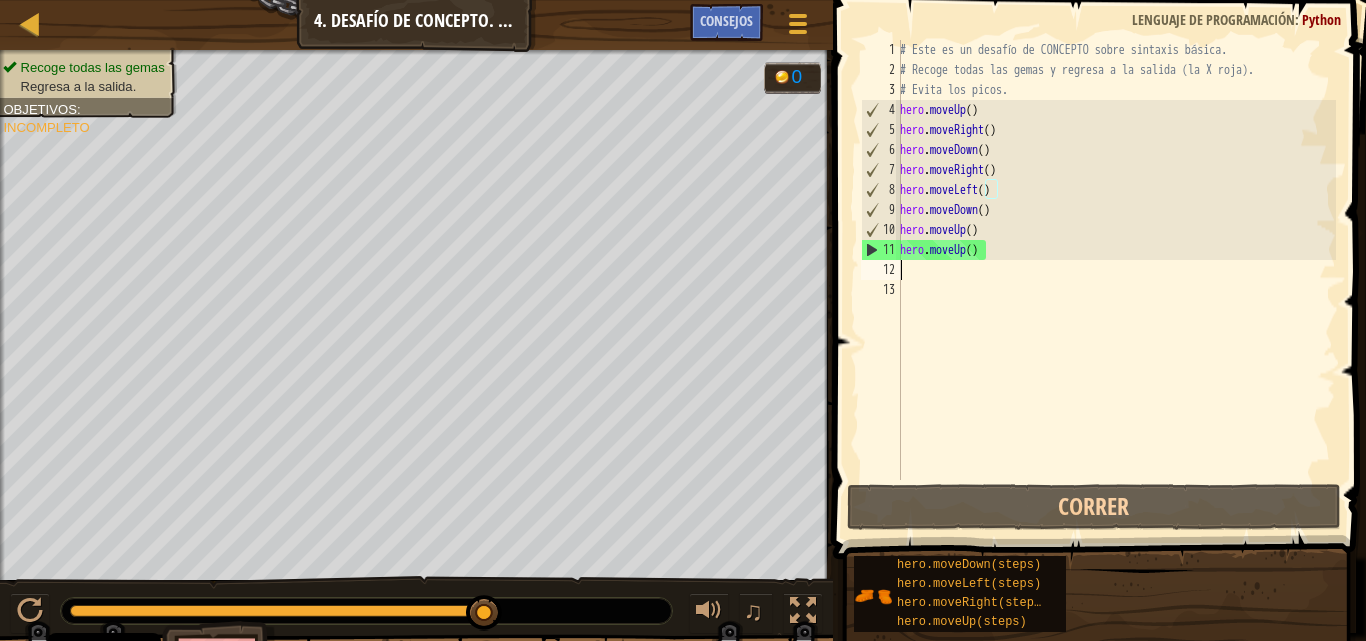 click on "# Este es un desafío de CONCEPTO sobre sintaxis básica. # Recoge todas las gemas y regresa a la salida (la X roja). # Evita los picos. hero . moveUp ( ) hero . moveRight ( ) hero . moveDown ( ) hero . moveRight ( ) hero . moveLeft ( ) hero . moveDown ( ) hero . moveUp ( ) hero . moveUp ( )" at bounding box center (1116, 280) 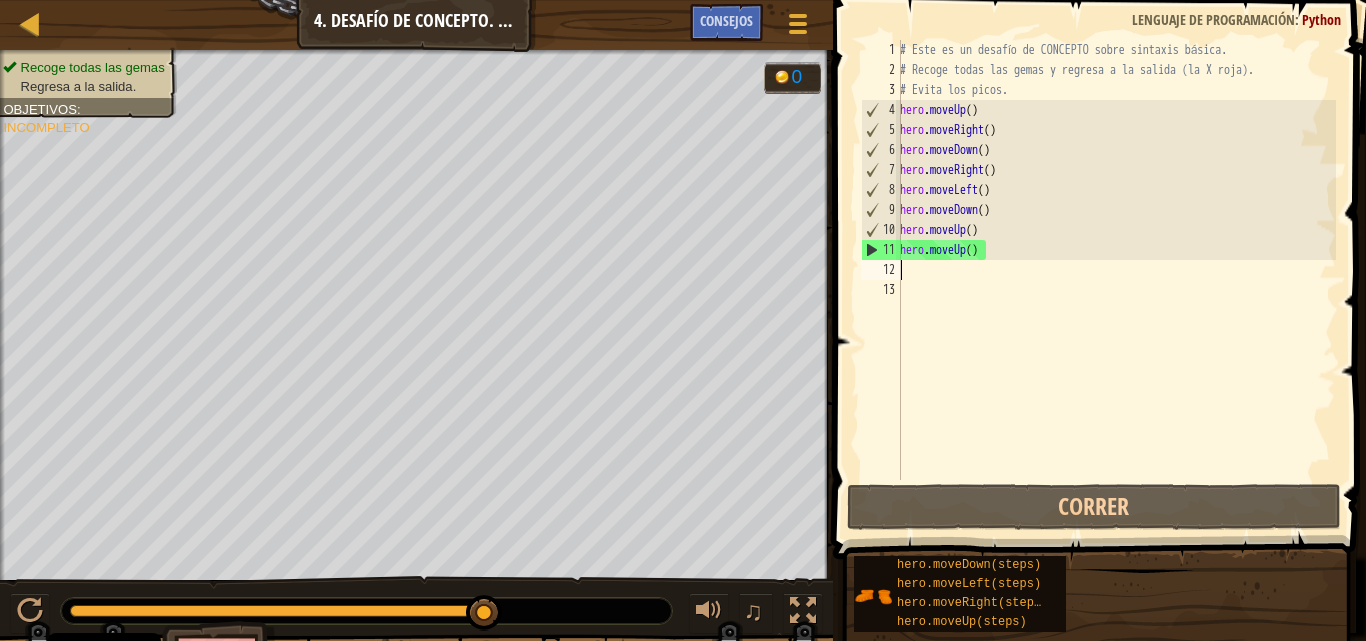 scroll, scrollTop: 9, scrollLeft: 0, axis: vertical 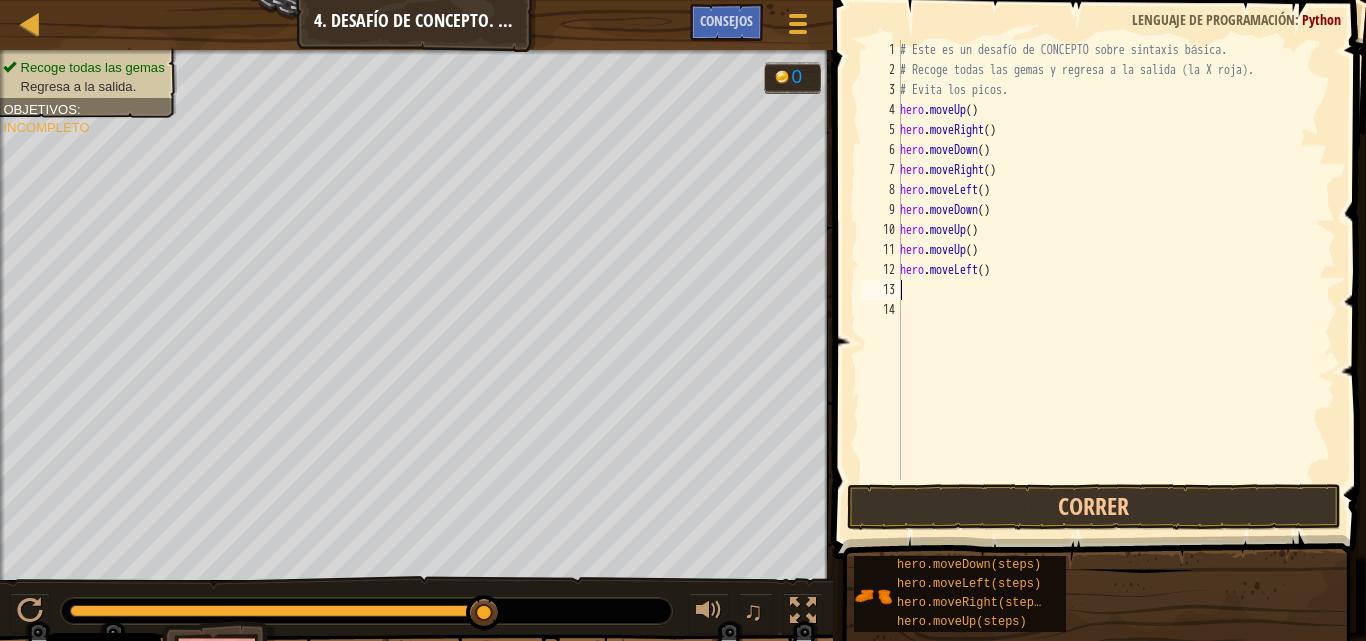 type on "D" 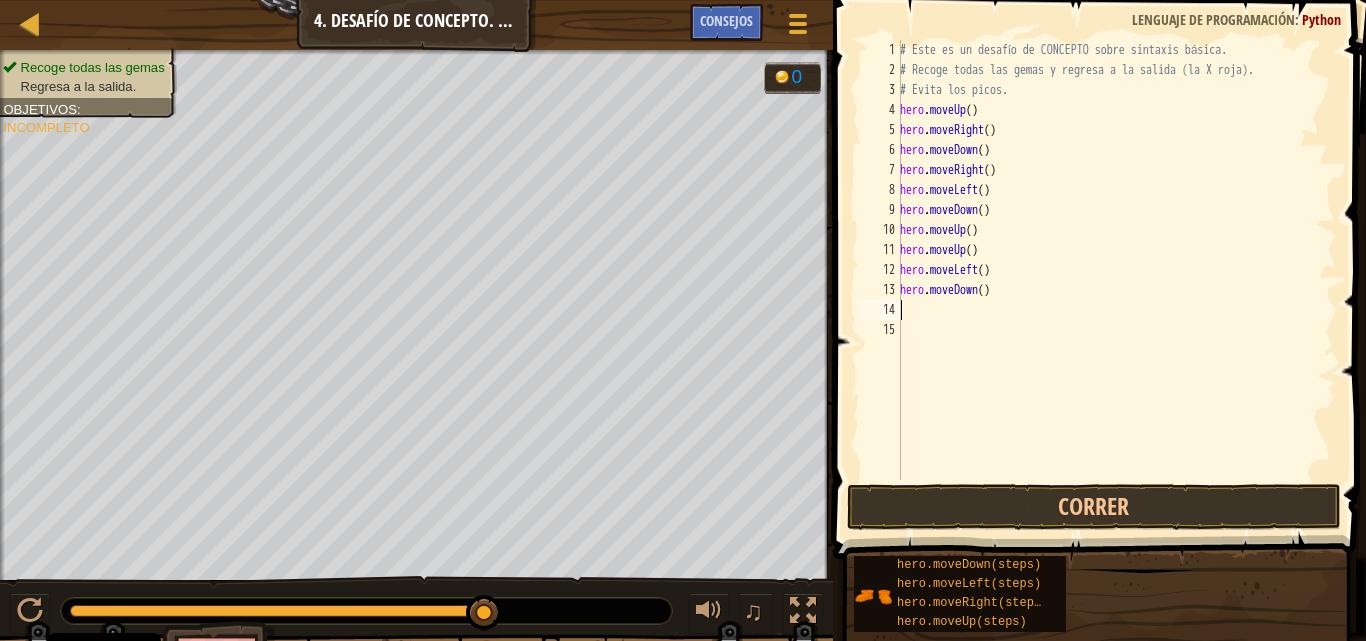 type on "L" 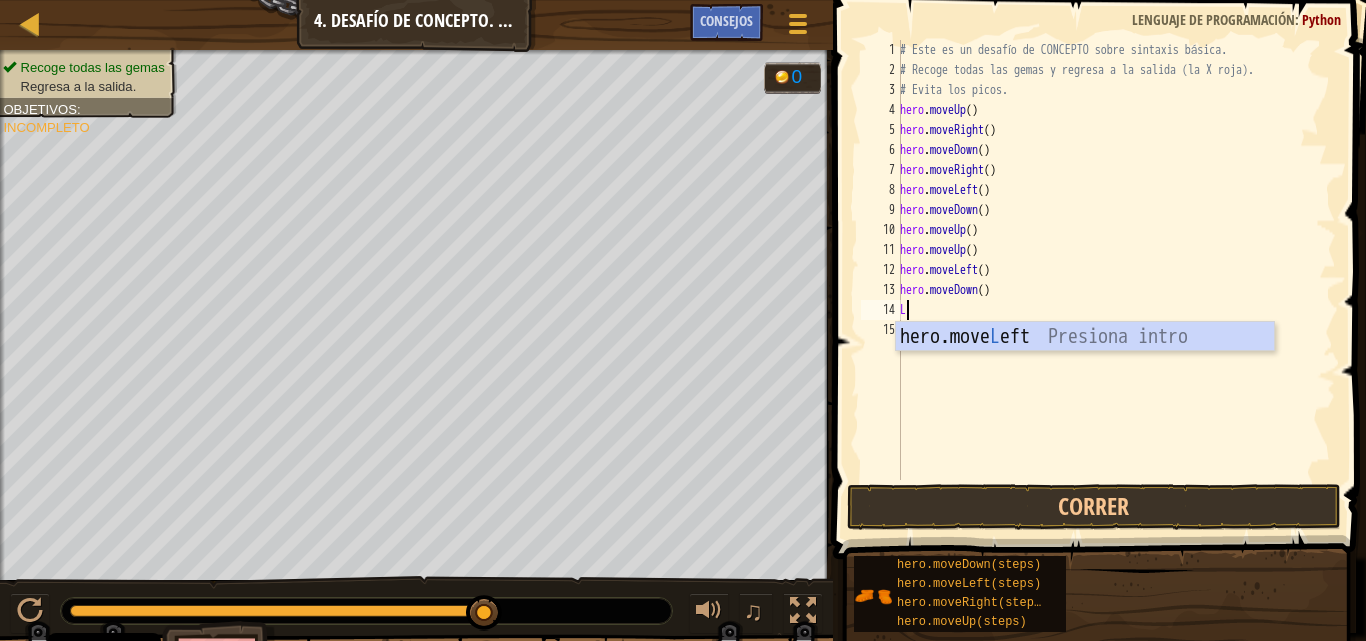 type 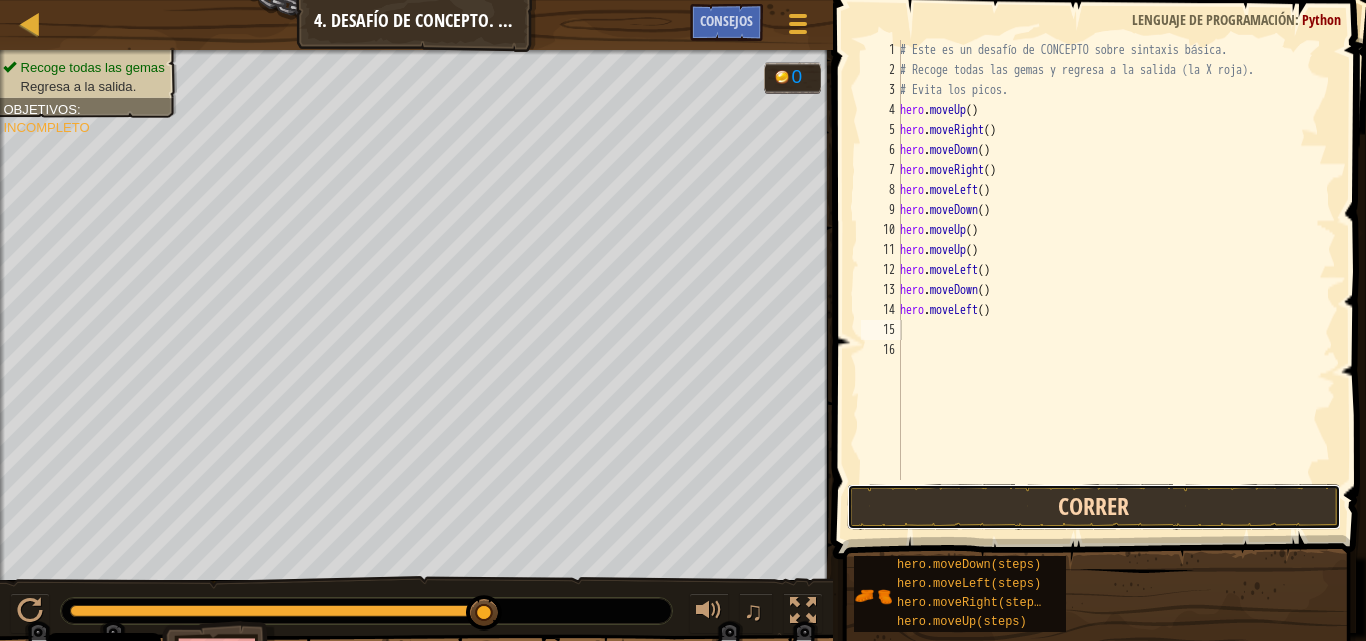 click on "Correr" at bounding box center [1094, 507] 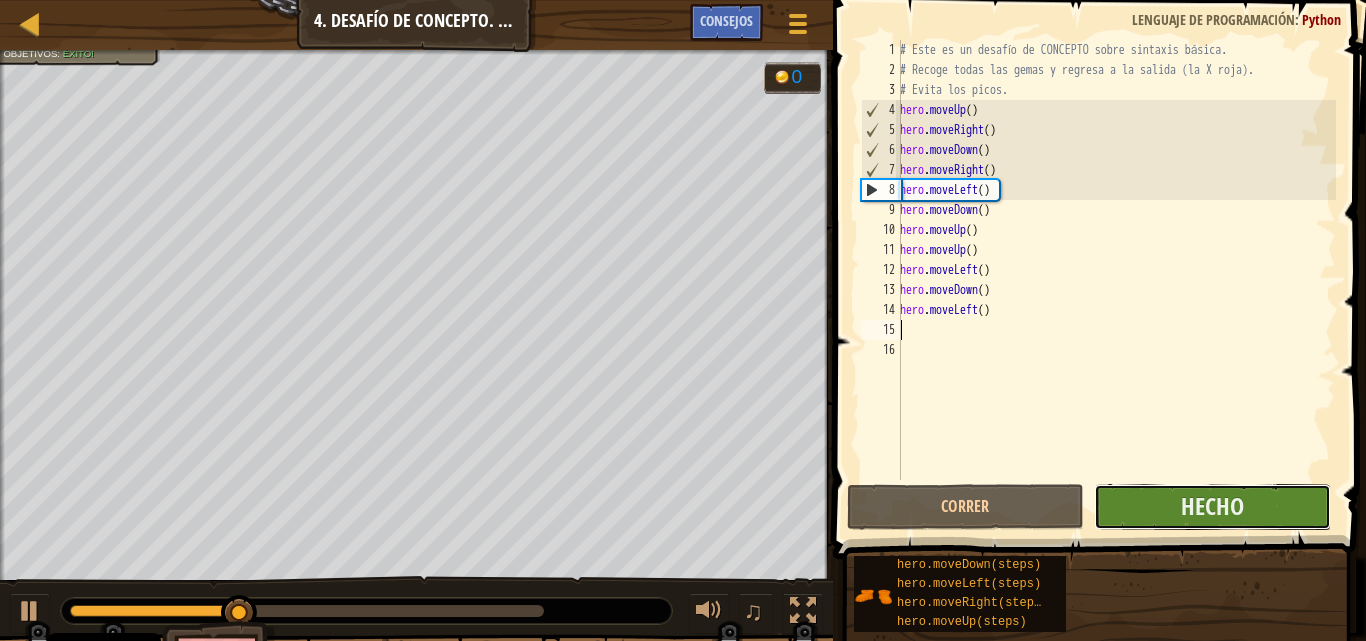 click on "Hecho" at bounding box center [1212, 507] 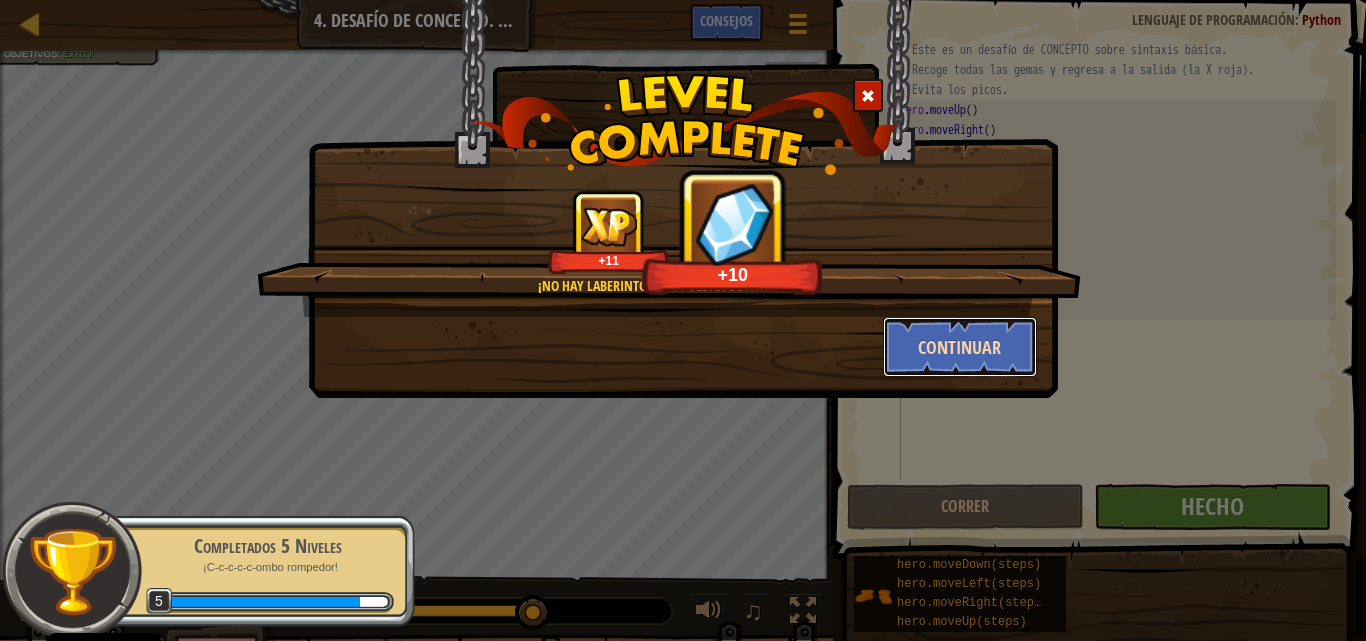 click on "Continuar" at bounding box center [960, 347] 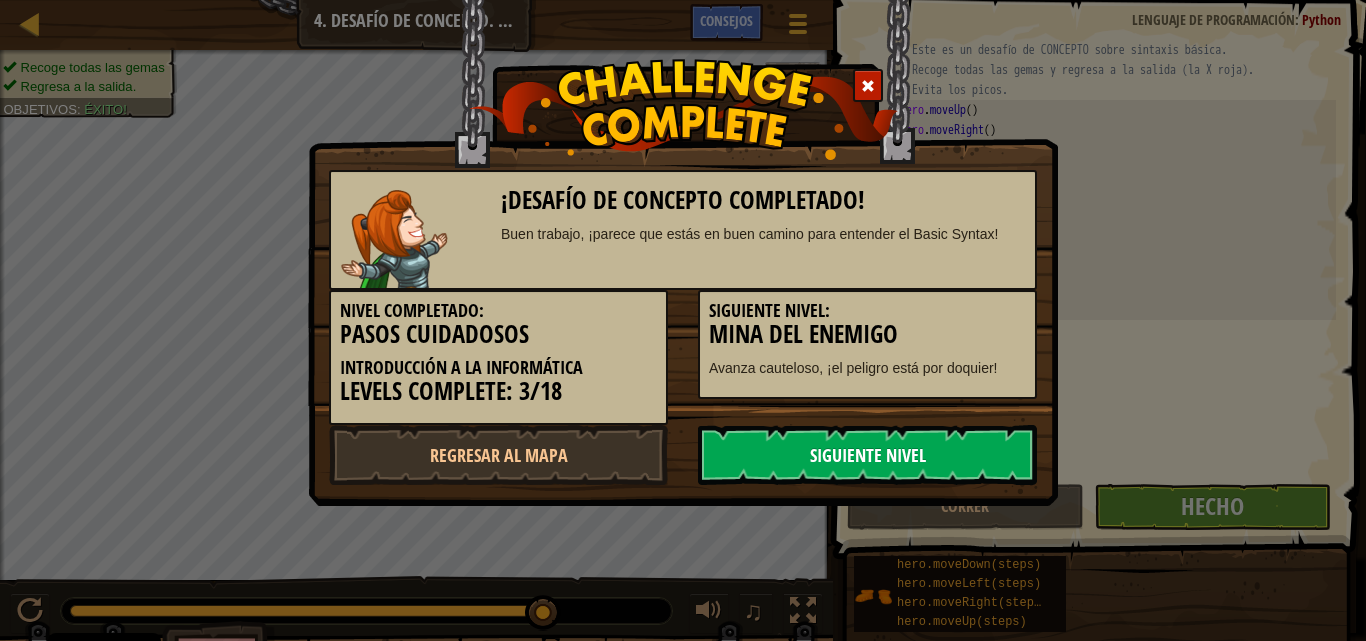 click on "Siguiente nivel" at bounding box center [867, 455] 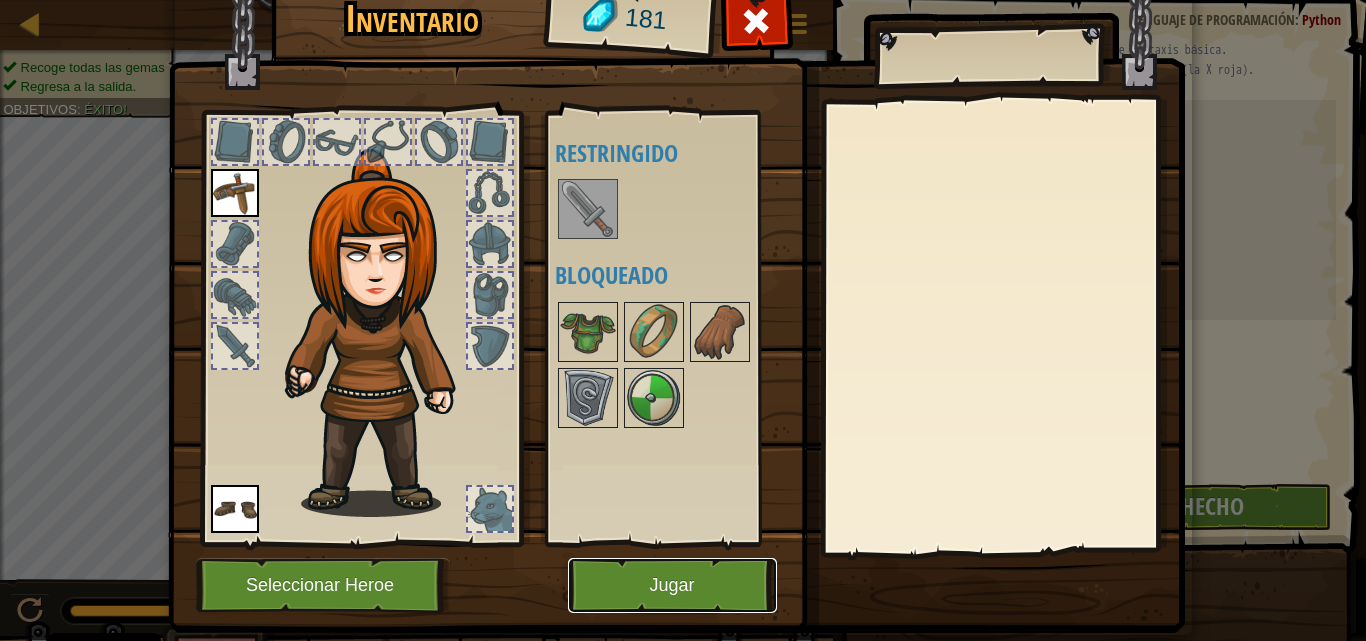 click on "Jugar" at bounding box center [672, 585] 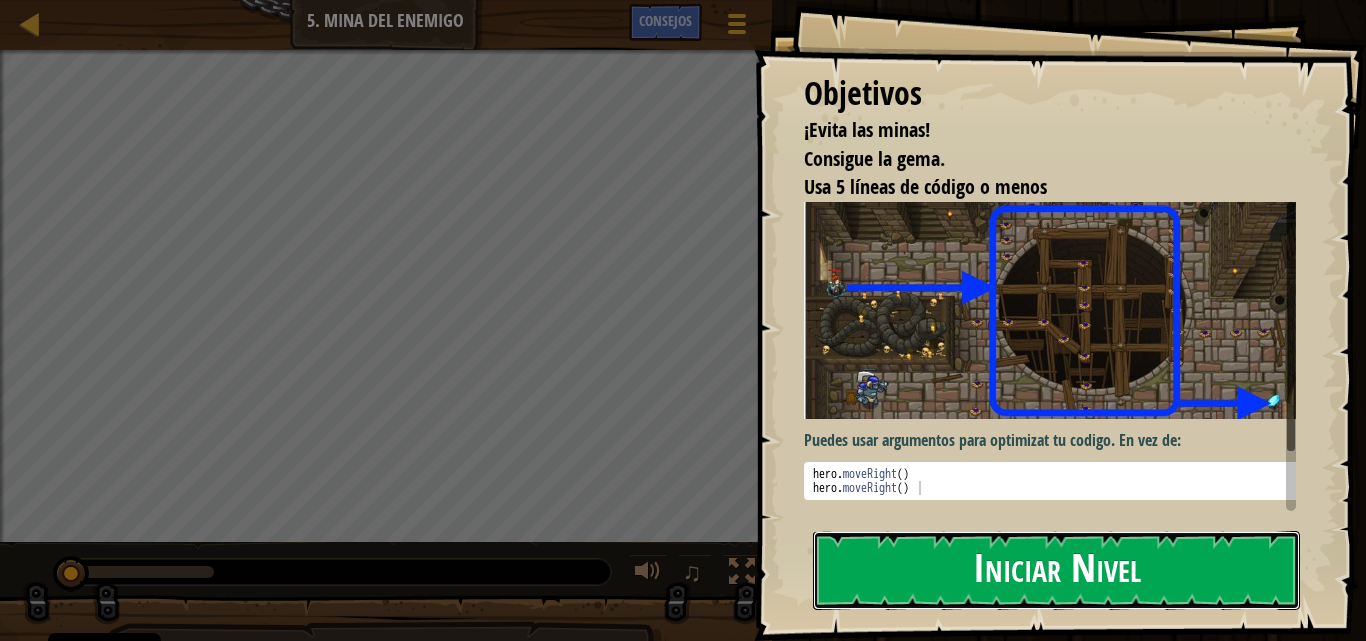 click on "Iniciar Nivel" at bounding box center (1056, 570) 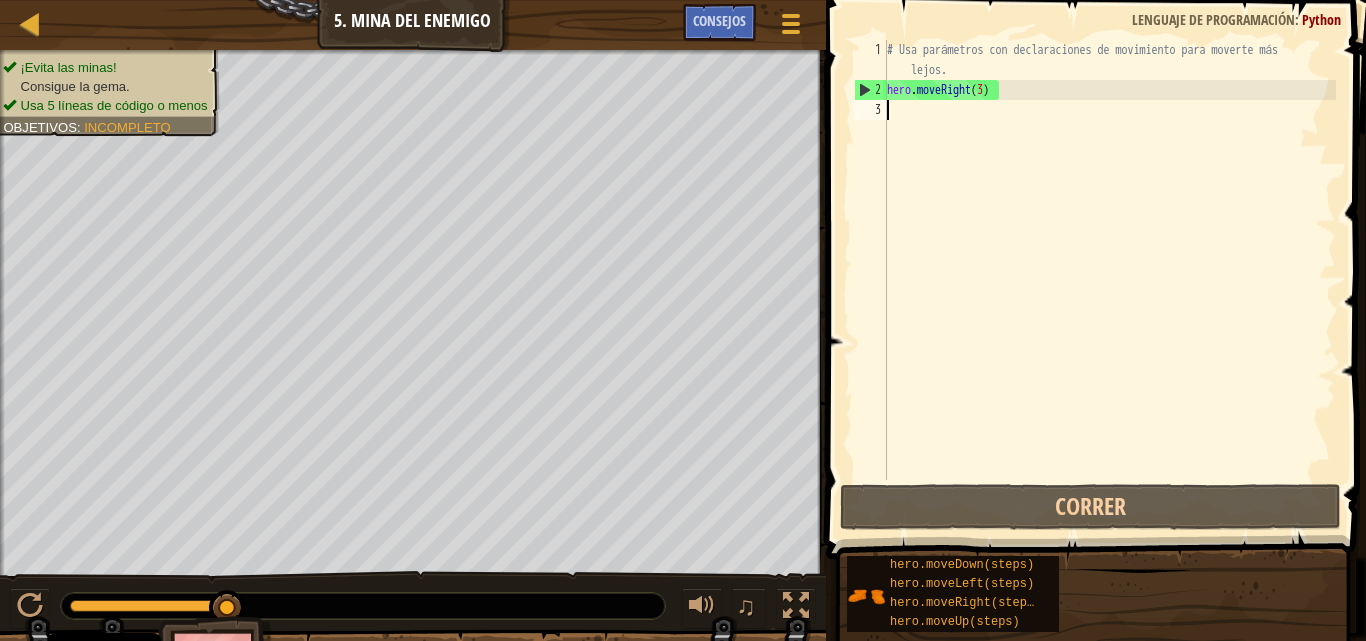 scroll, scrollTop: 9, scrollLeft: 0, axis: vertical 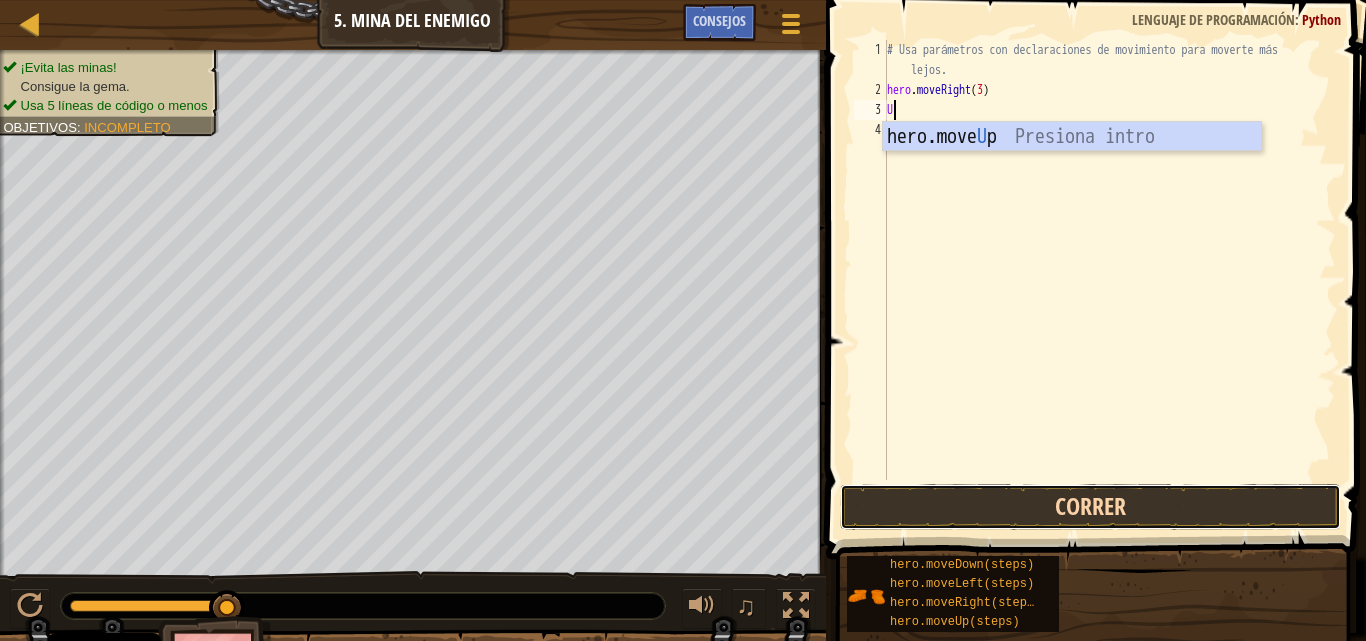 click on "Correr" at bounding box center [1090, 507] 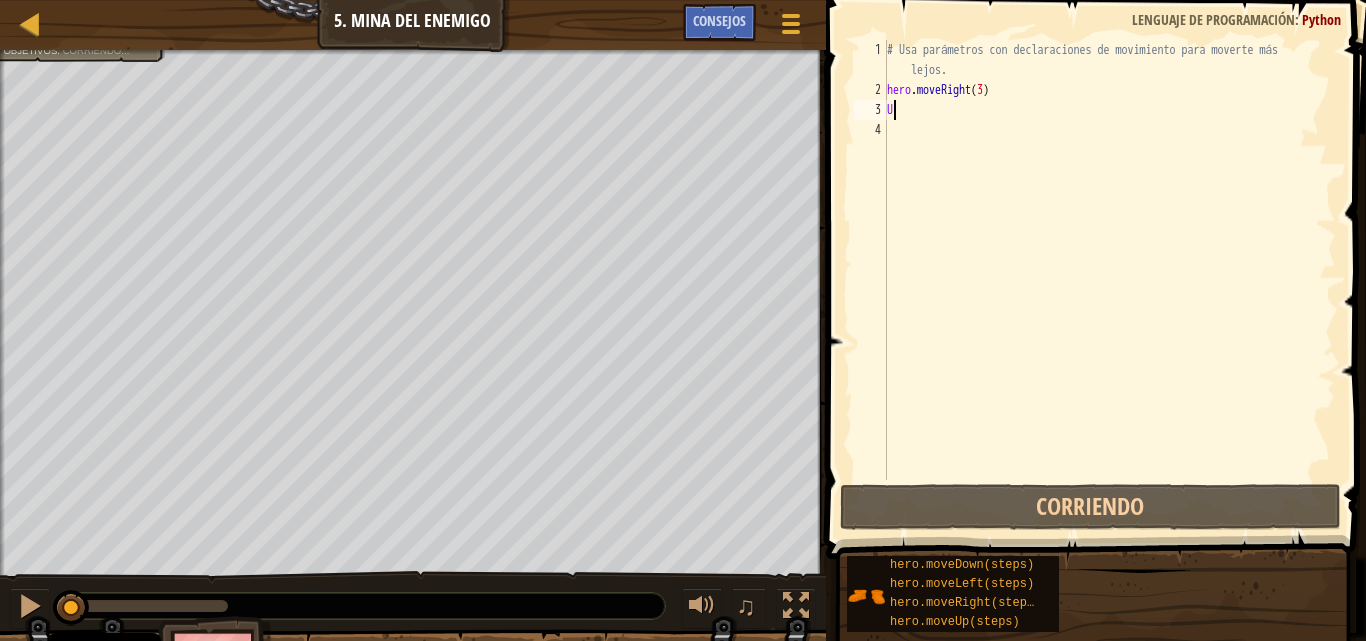 type on "UP" 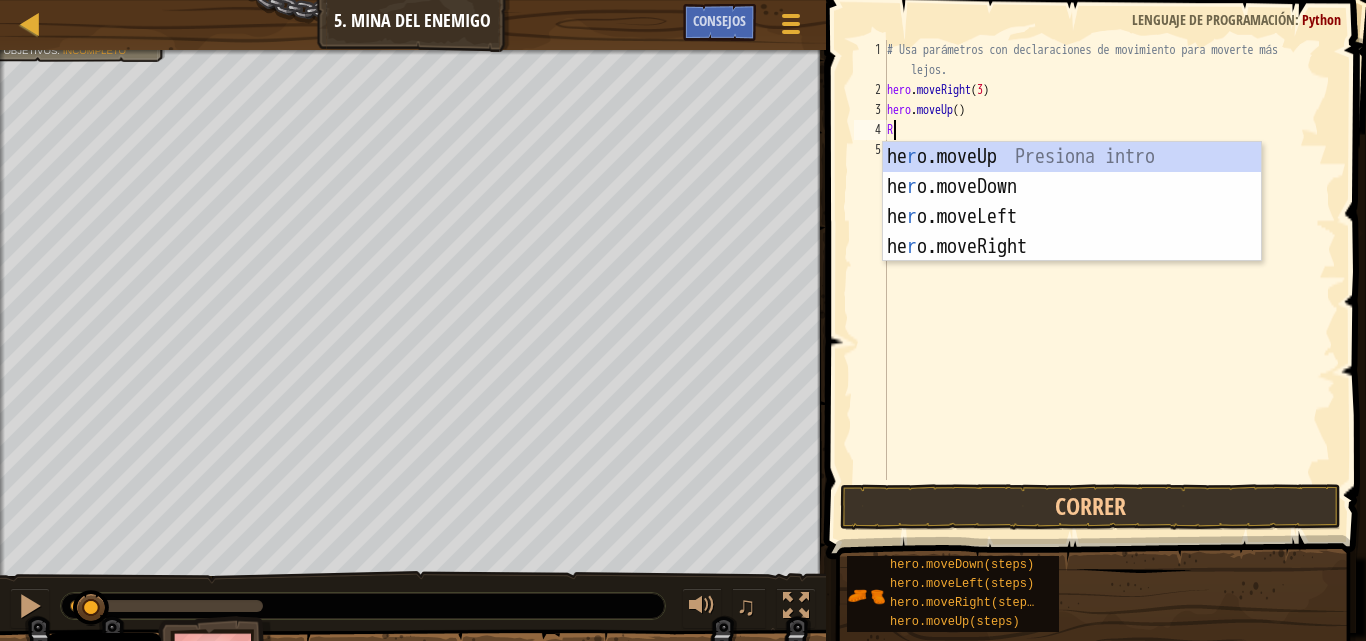 type on "RI" 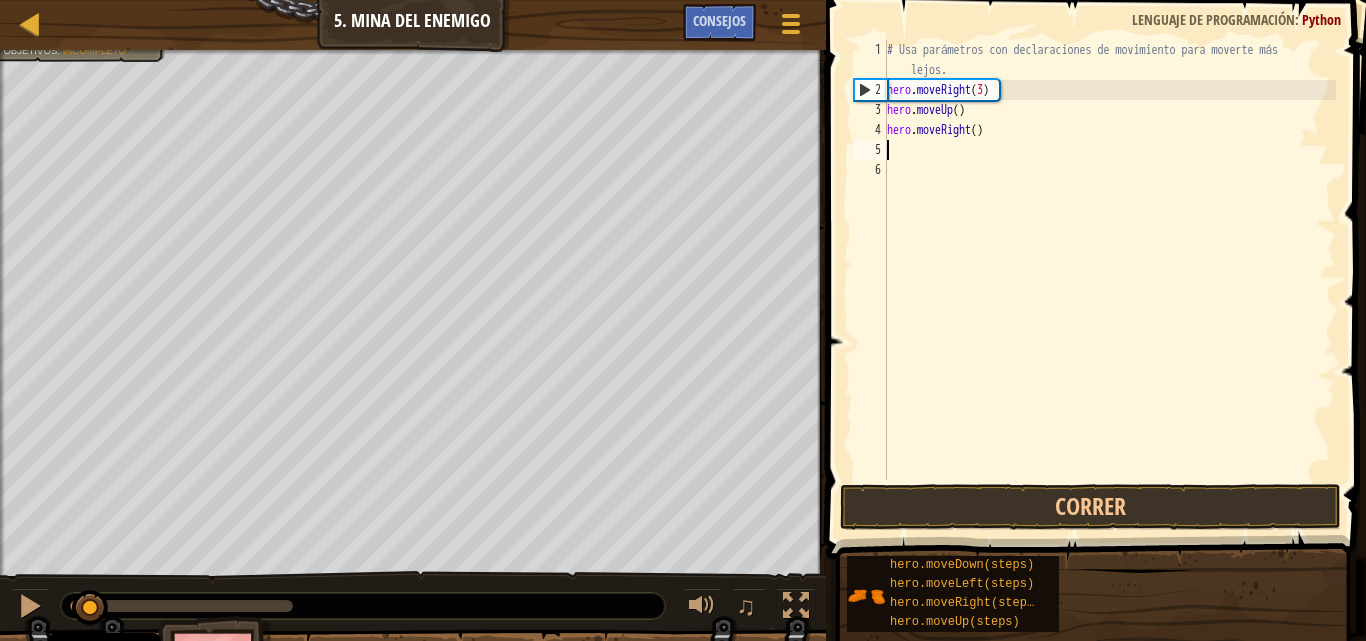 type on "DO" 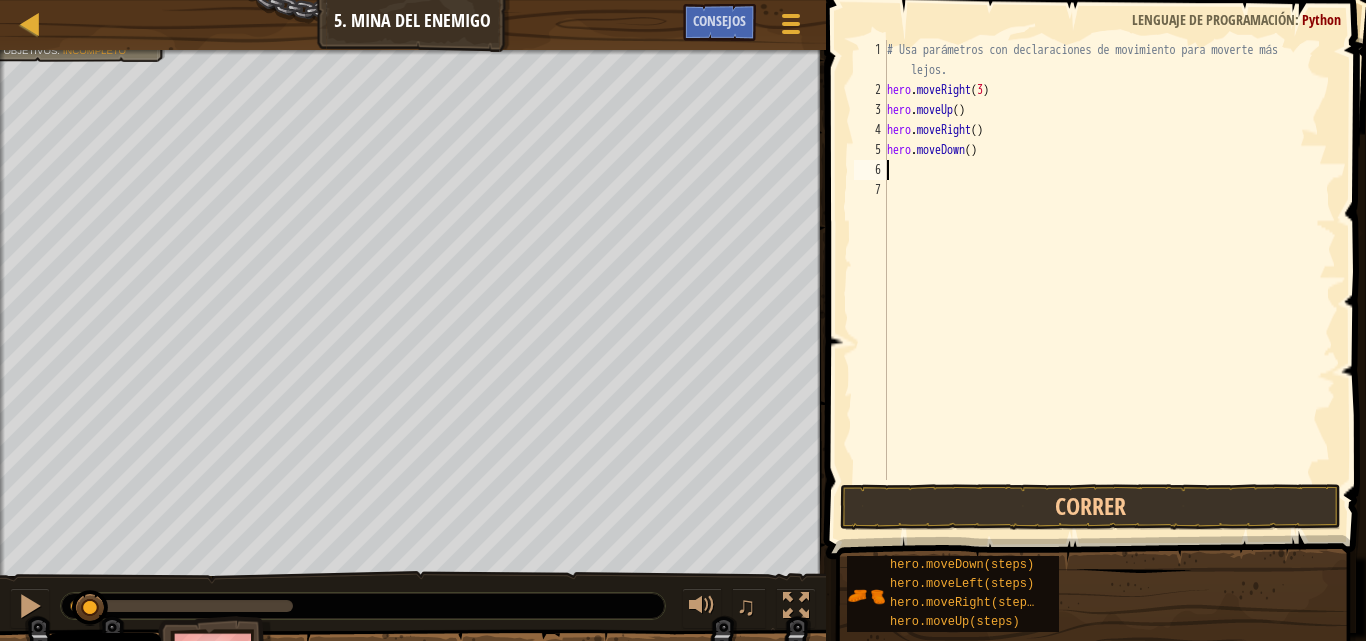 type on "DO" 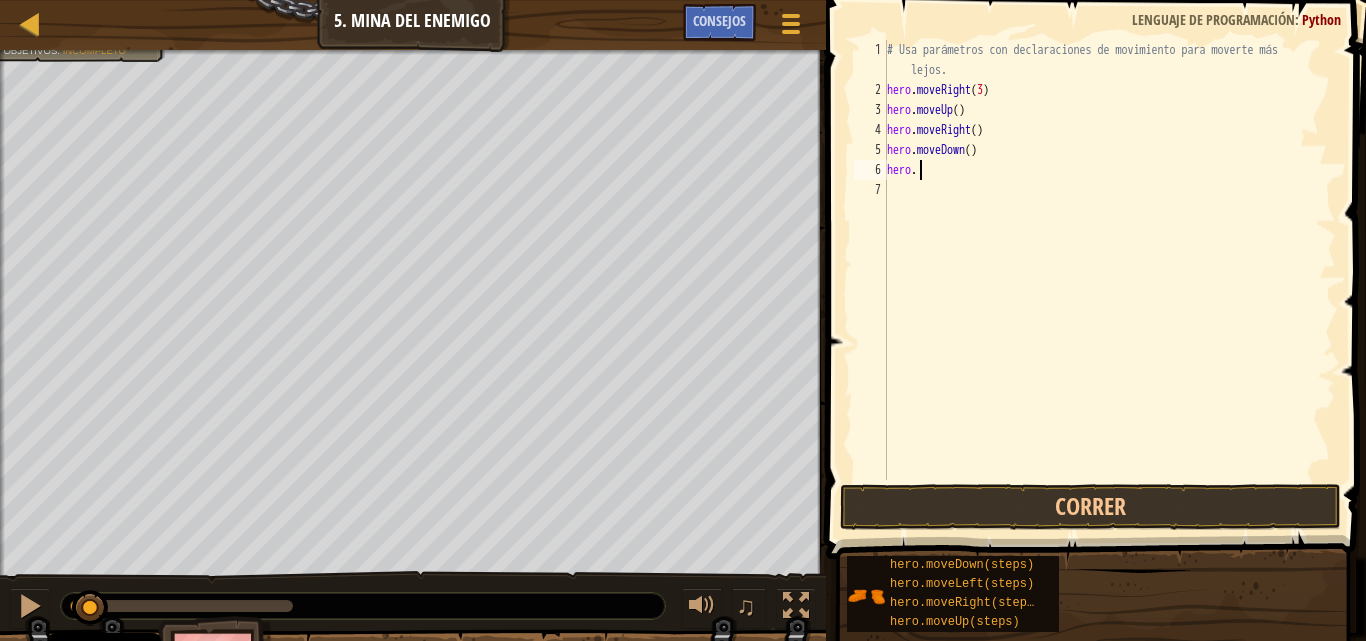 type on "h" 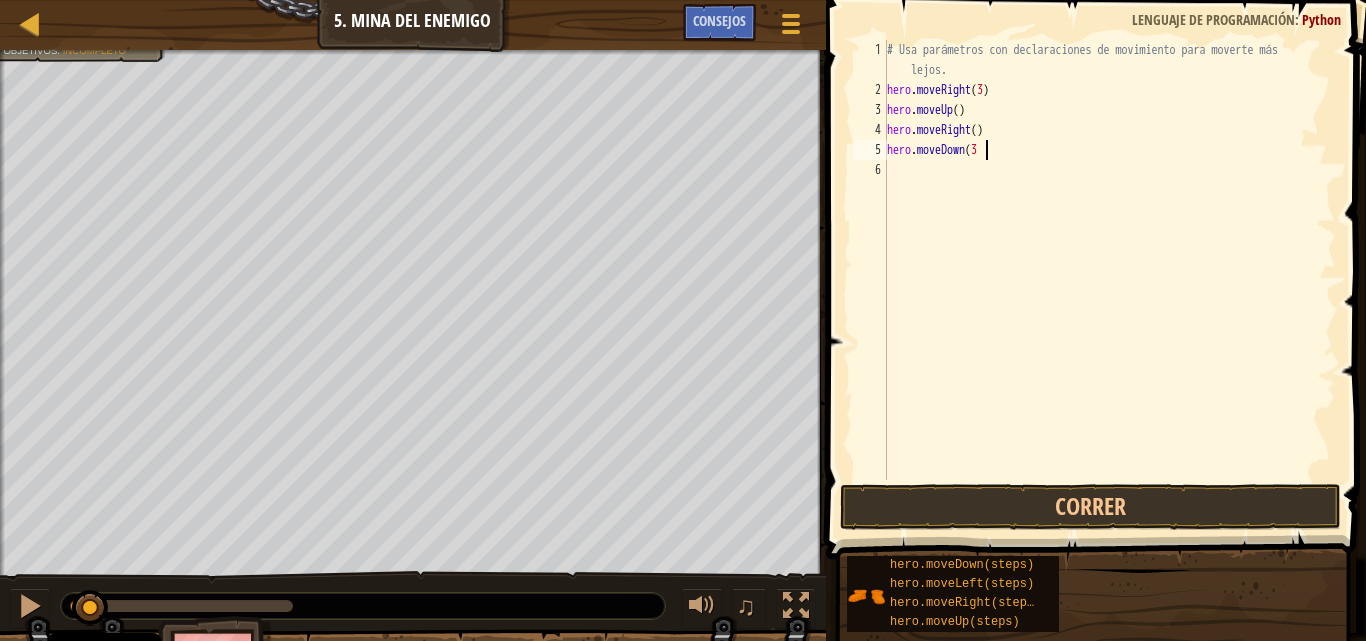 scroll, scrollTop: 9, scrollLeft: 7, axis: both 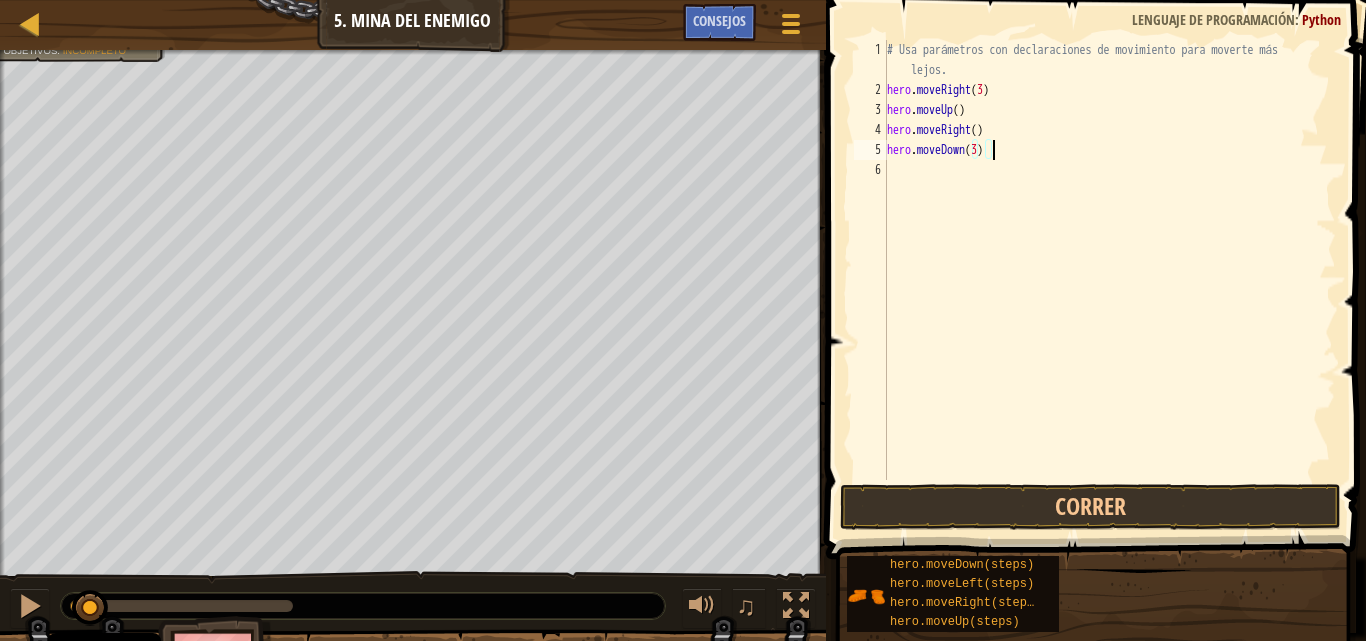 click on "# Usa parámetros con declaraciones de movimiento para moverte más       lejos. hero . moveRight ( 3 ) hero . moveUp ( ) hero . moveRight ( ) hero . moveDown ( 3 )" at bounding box center [1109, 290] 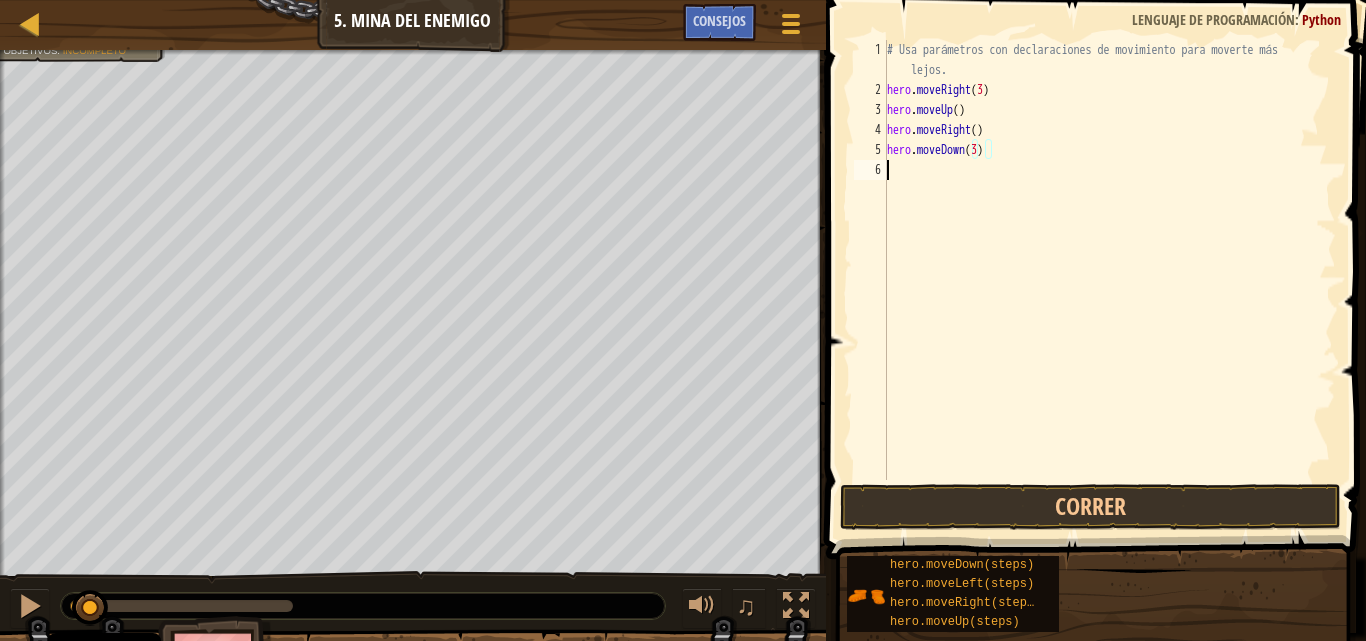 scroll, scrollTop: 9, scrollLeft: 0, axis: vertical 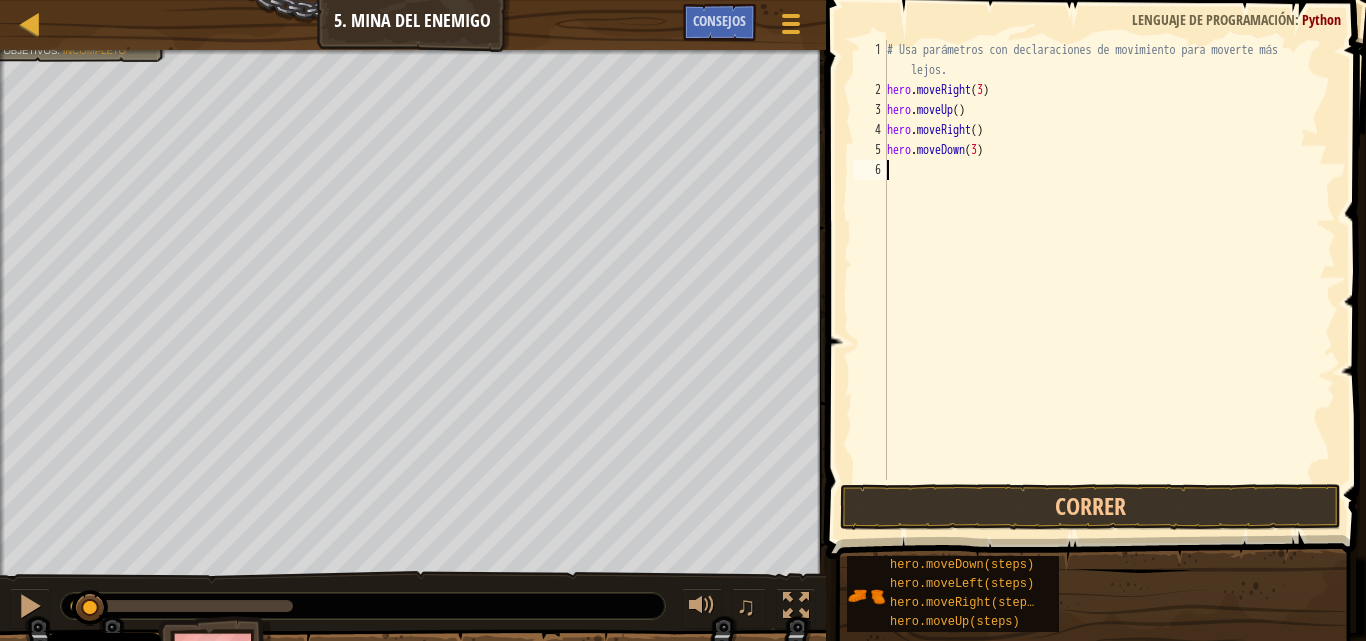 type on "RI" 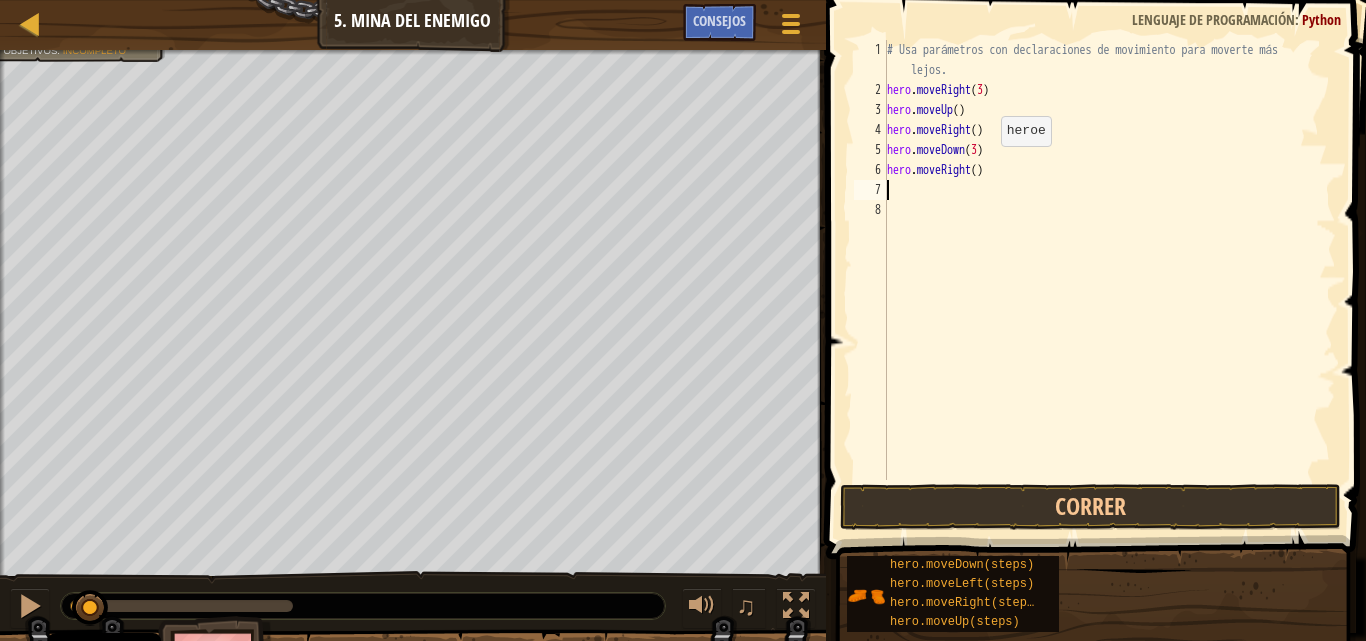 click on "# Usa parámetros con declaraciones de movimiento para moverte más       lejos. hero . moveRight ( 3 ) hero . moveUp ( ) hero . moveRight ( ) hero . moveDown ( 3 ) hero . moveRight ( )" at bounding box center (1109, 290) 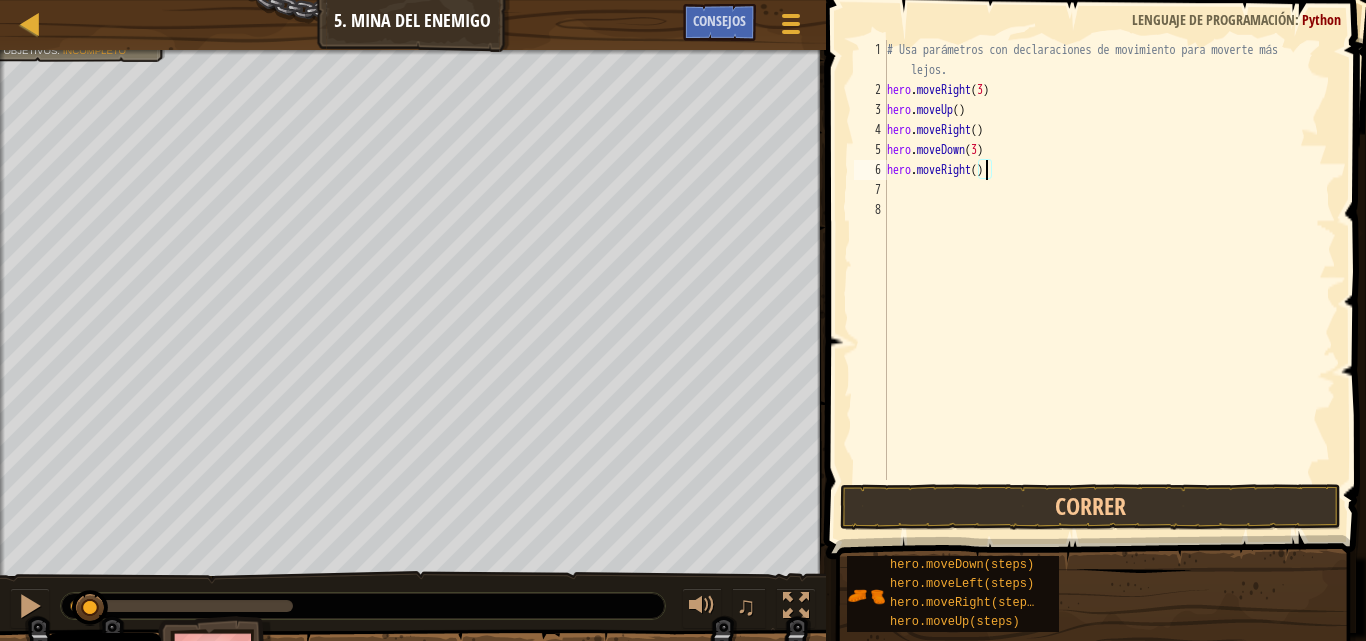 scroll, scrollTop: 9, scrollLeft: 8, axis: both 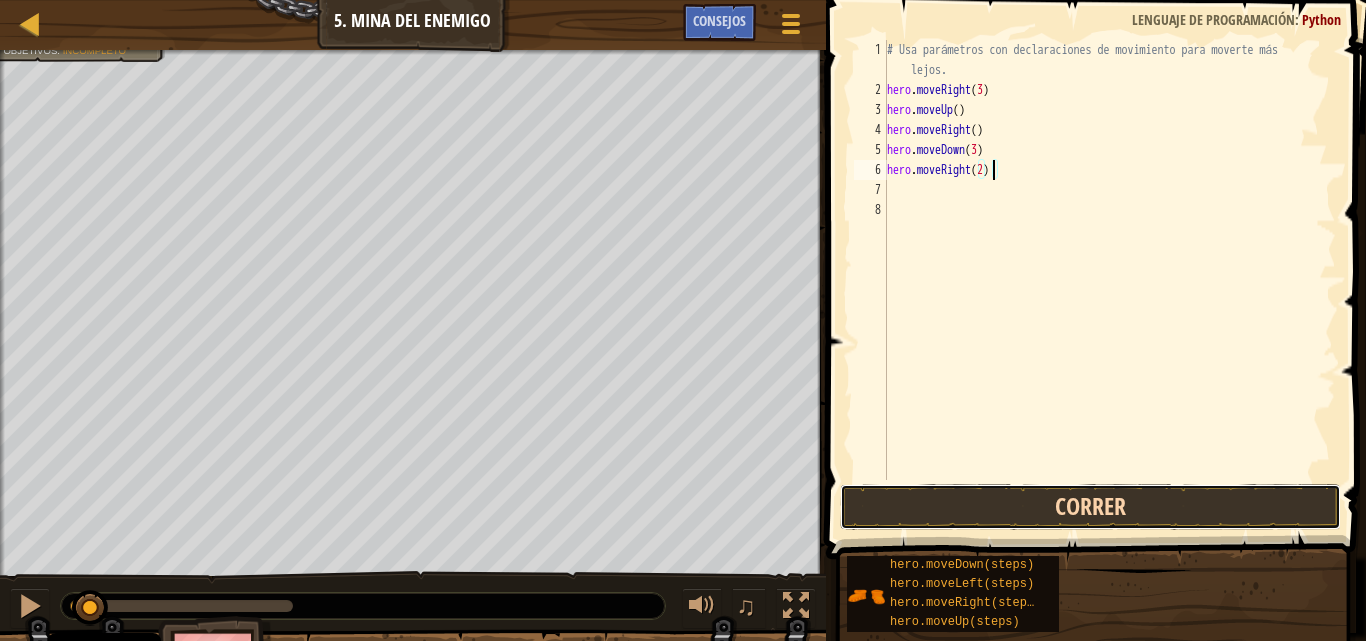 click on "Correr" at bounding box center [1090, 507] 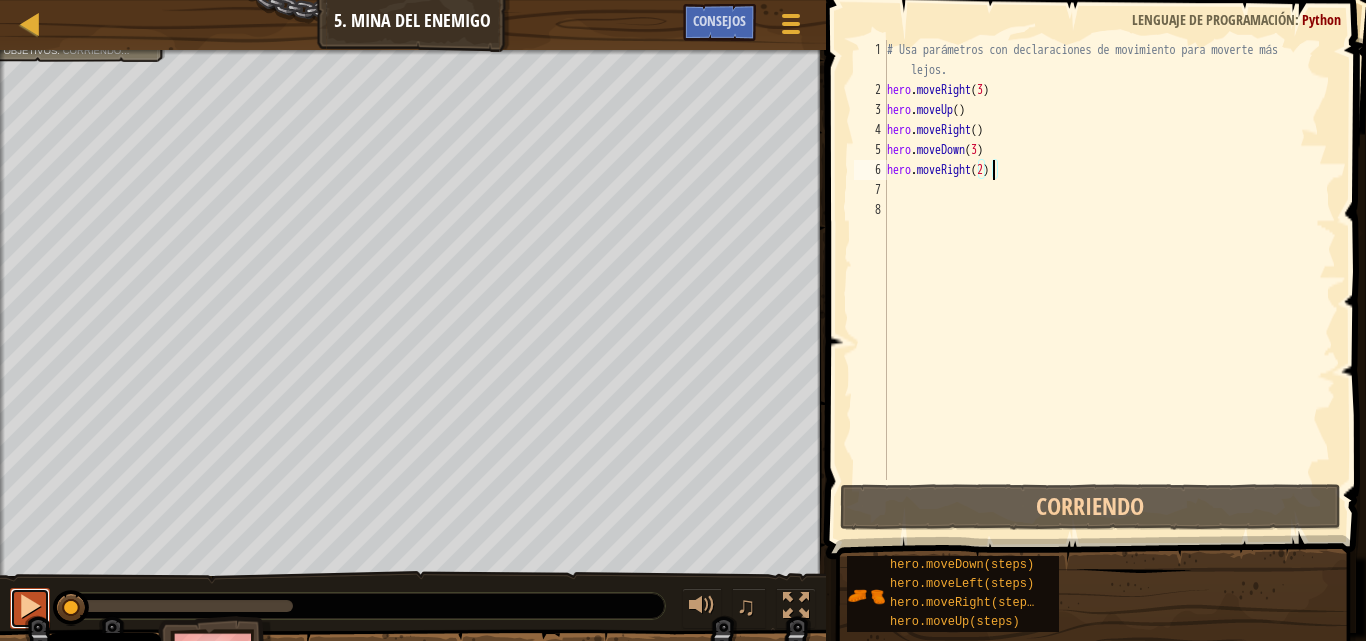 click at bounding box center (30, 608) 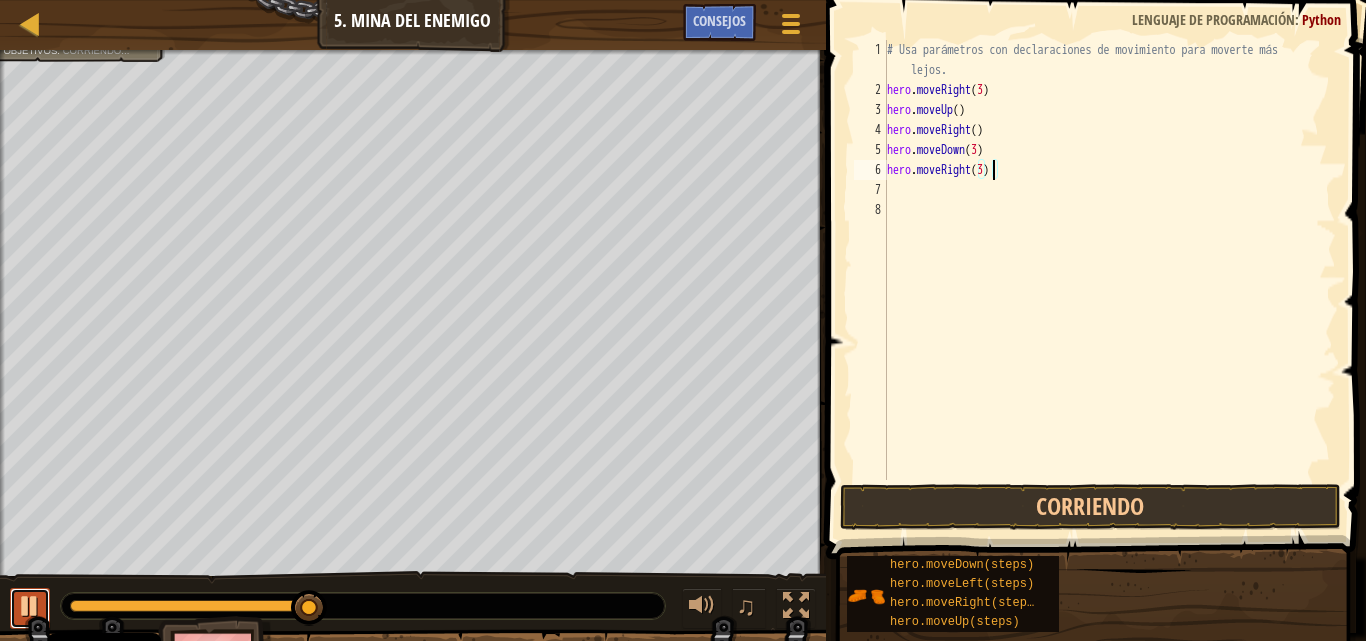 click at bounding box center (30, 606) 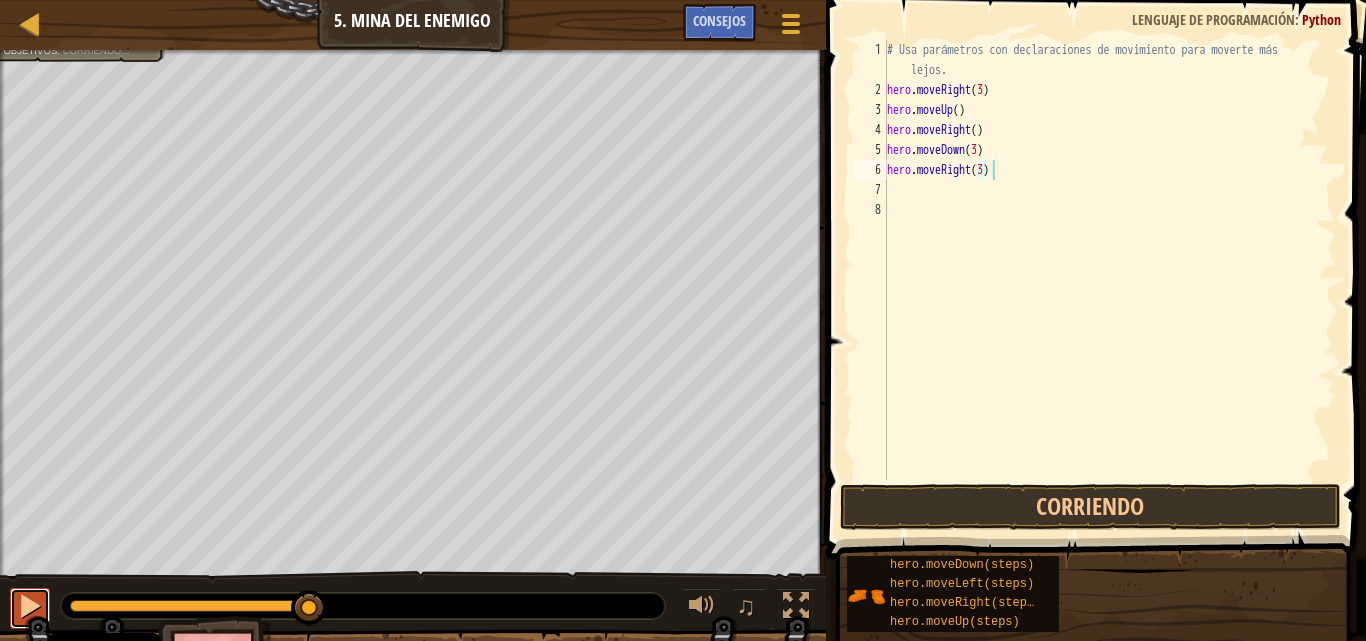click at bounding box center (30, 606) 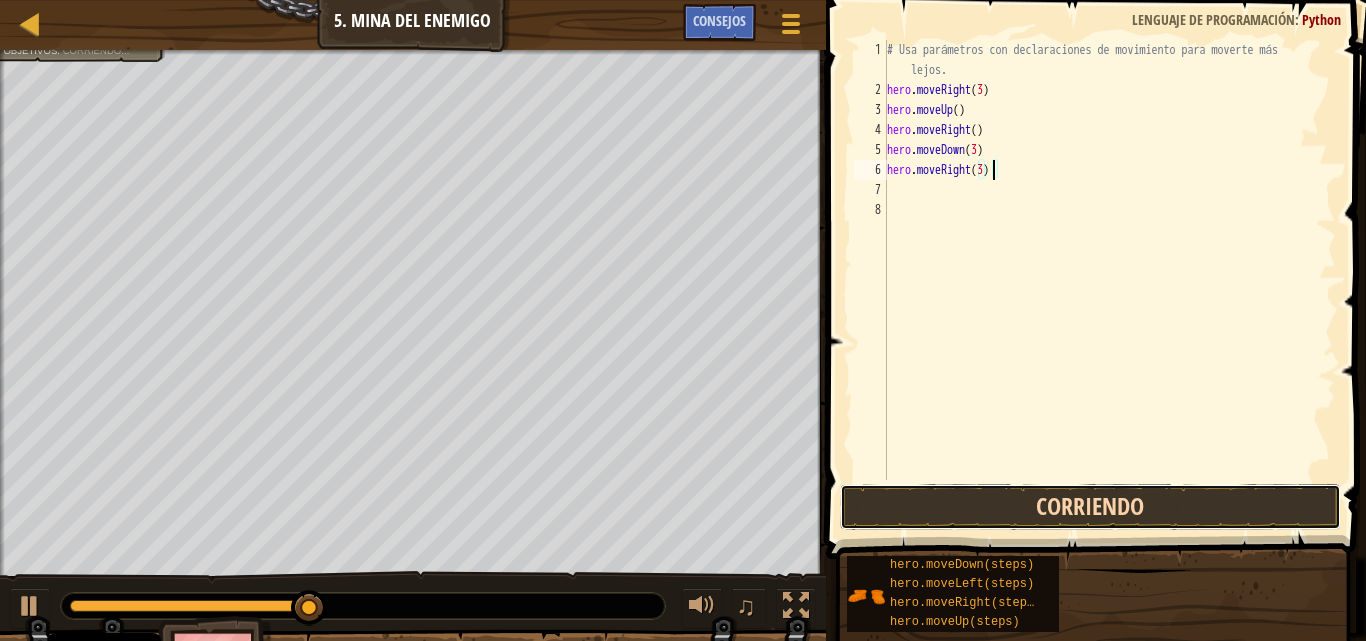 click on "Corriendo" at bounding box center [1090, 507] 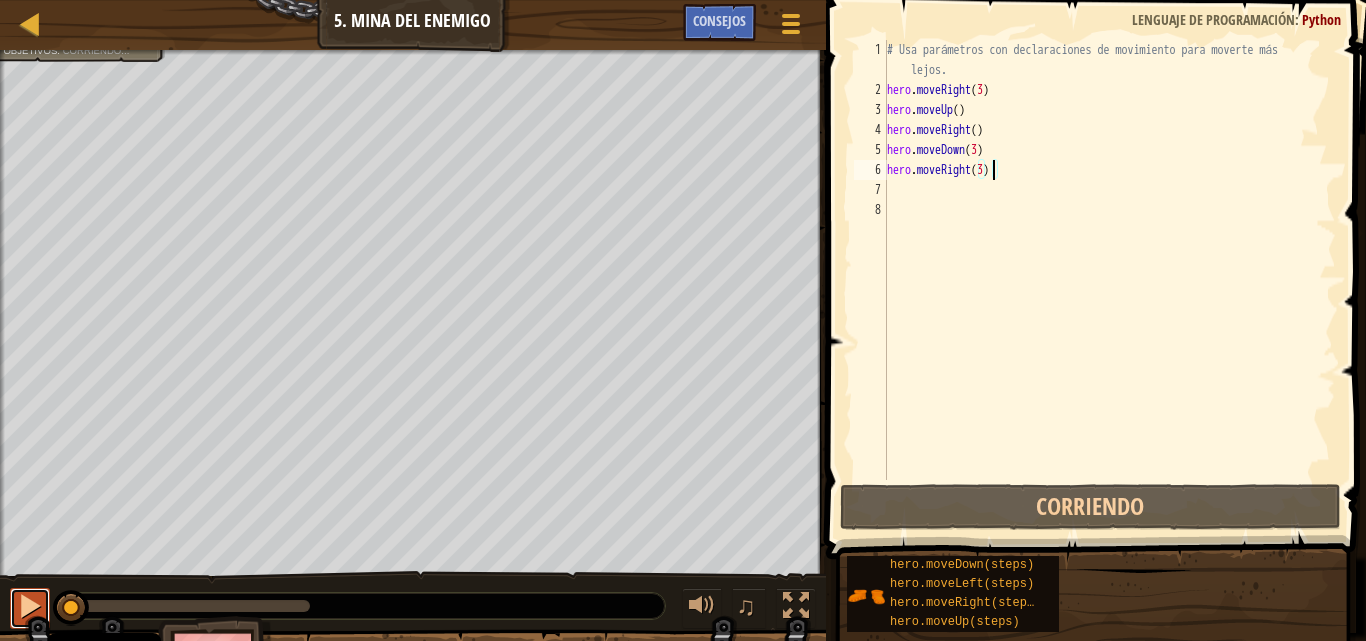 click at bounding box center [30, 606] 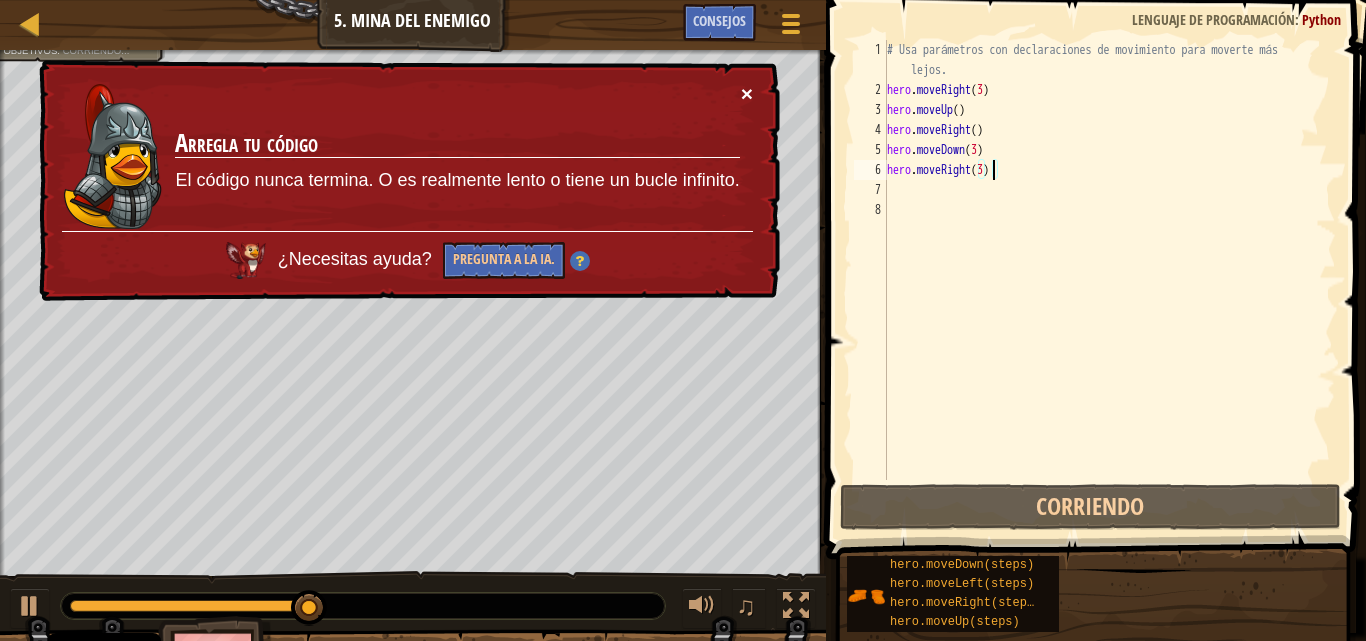 click on "×" at bounding box center [747, 93] 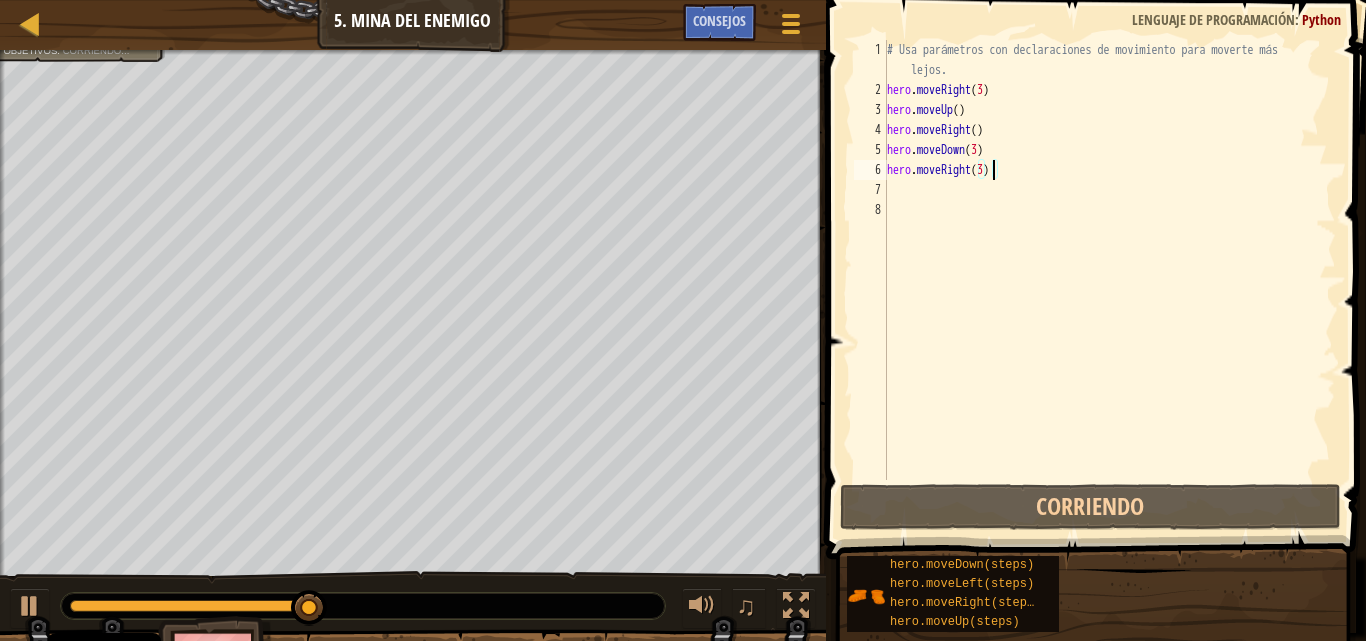 click on "# Usa parámetros con declaraciones de movimiento para moverte más       lejos. hero . moveRight ( 3 ) hero . moveUp ( ) hero . moveRight ( ) hero . moveDown ( 3 ) hero . moveRight ( 3 )" at bounding box center (1109, 290) 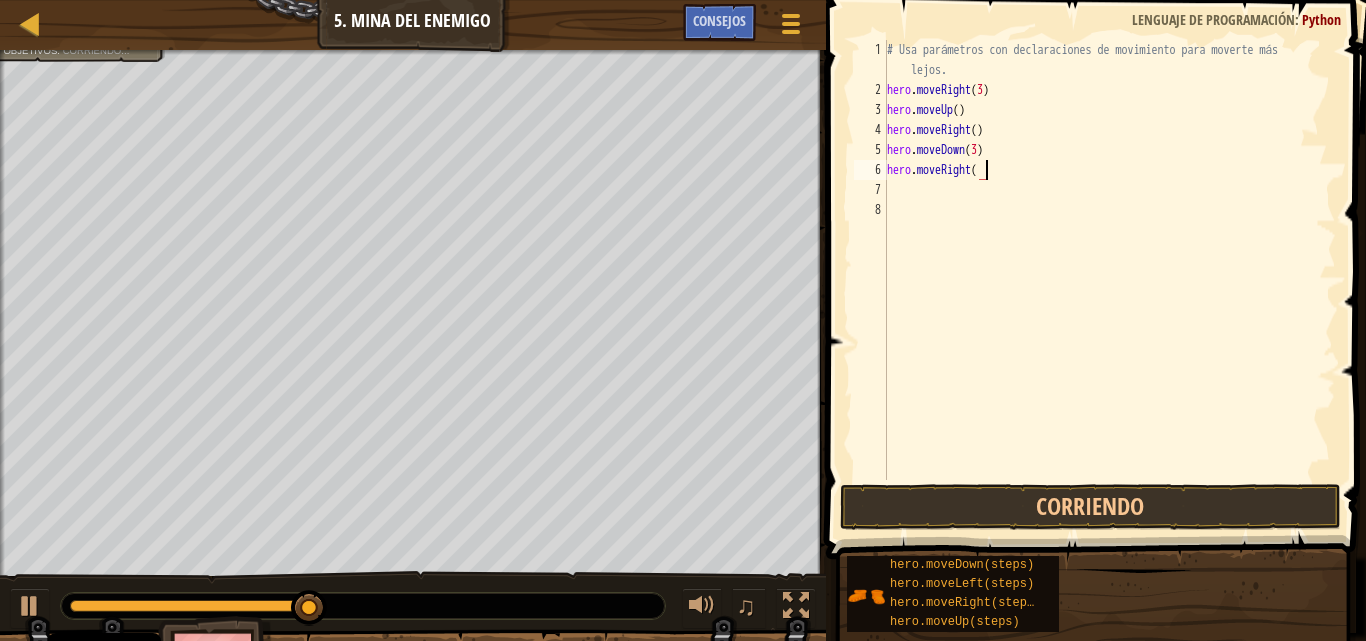 scroll, scrollTop: 9, scrollLeft: 7, axis: both 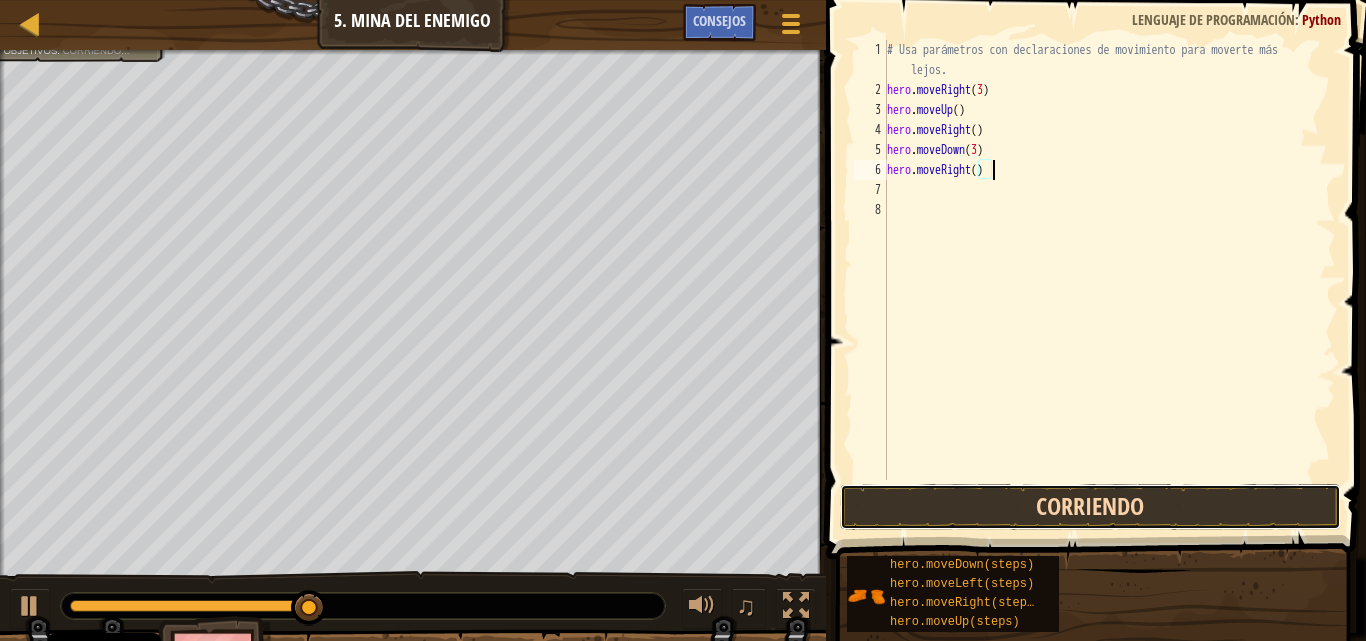 click on "Corriendo" at bounding box center (1090, 507) 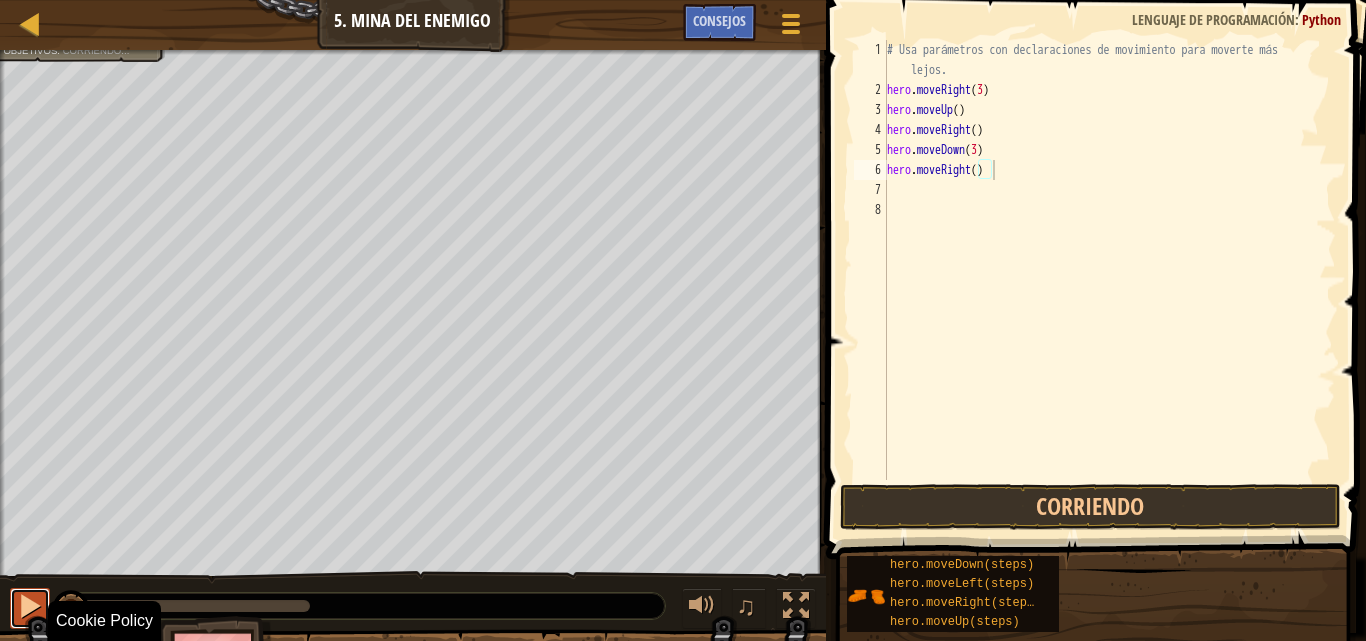 click at bounding box center (30, 606) 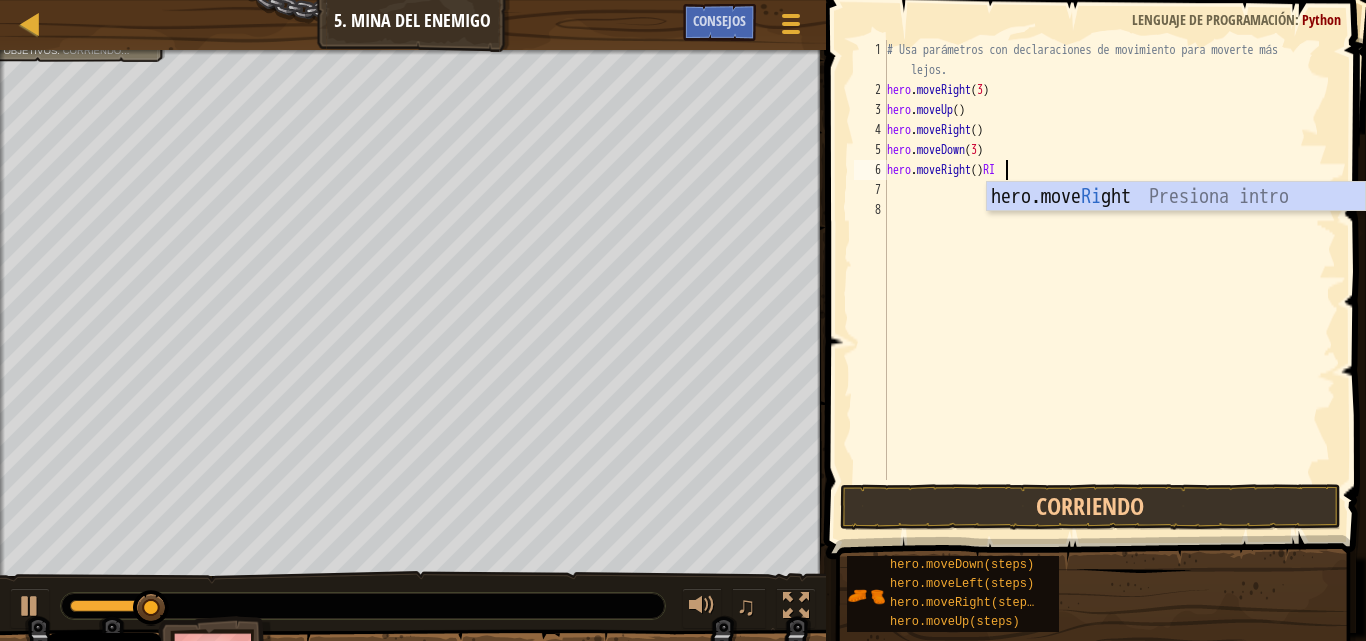 scroll, scrollTop: 9, scrollLeft: 8, axis: both 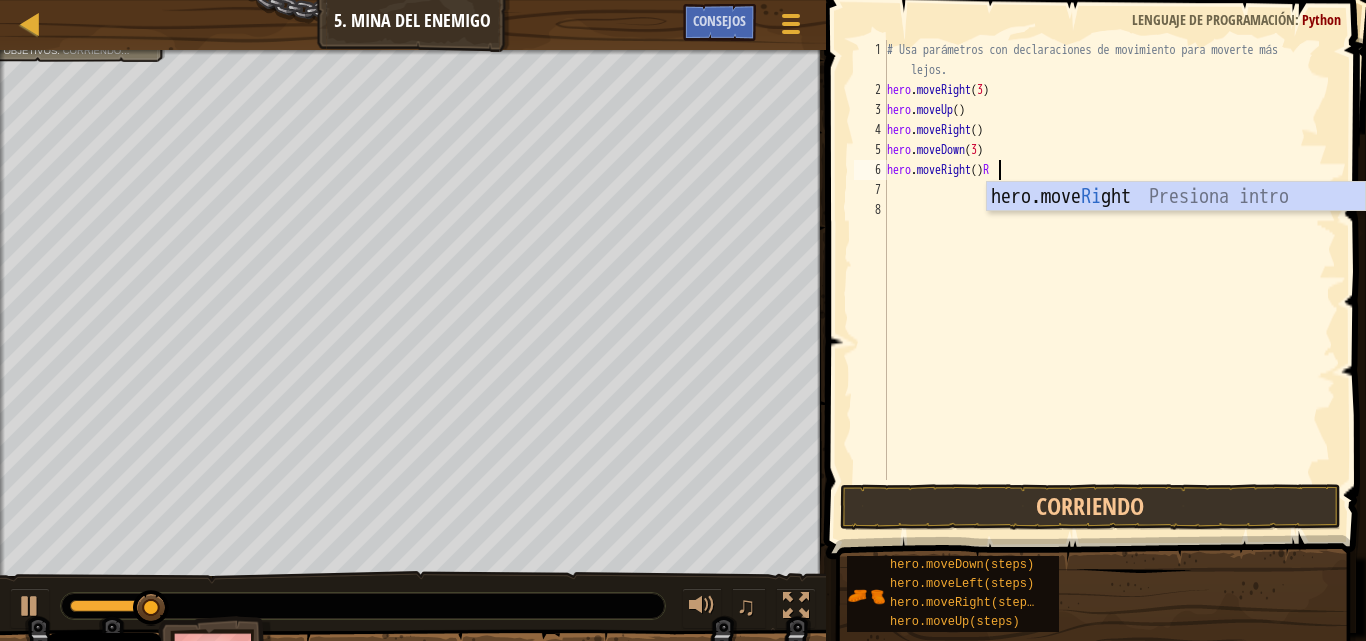 type on "hero.moveRight()" 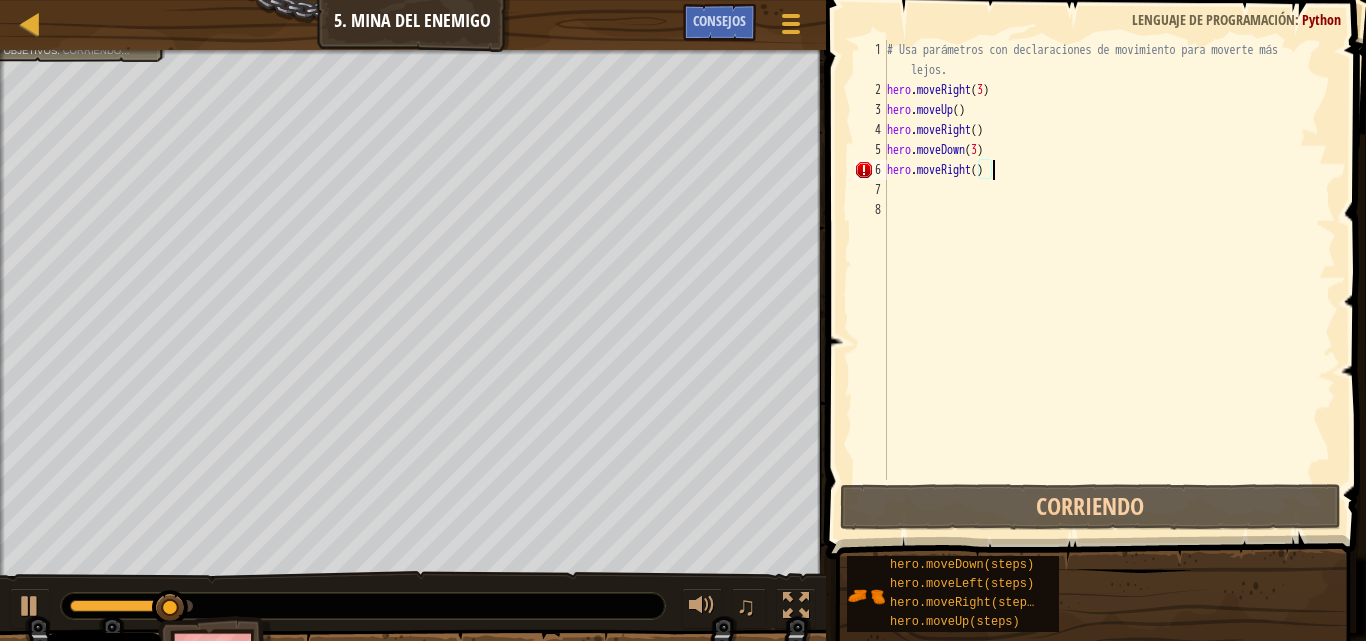 scroll, scrollTop: 9, scrollLeft: 0, axis: vertical 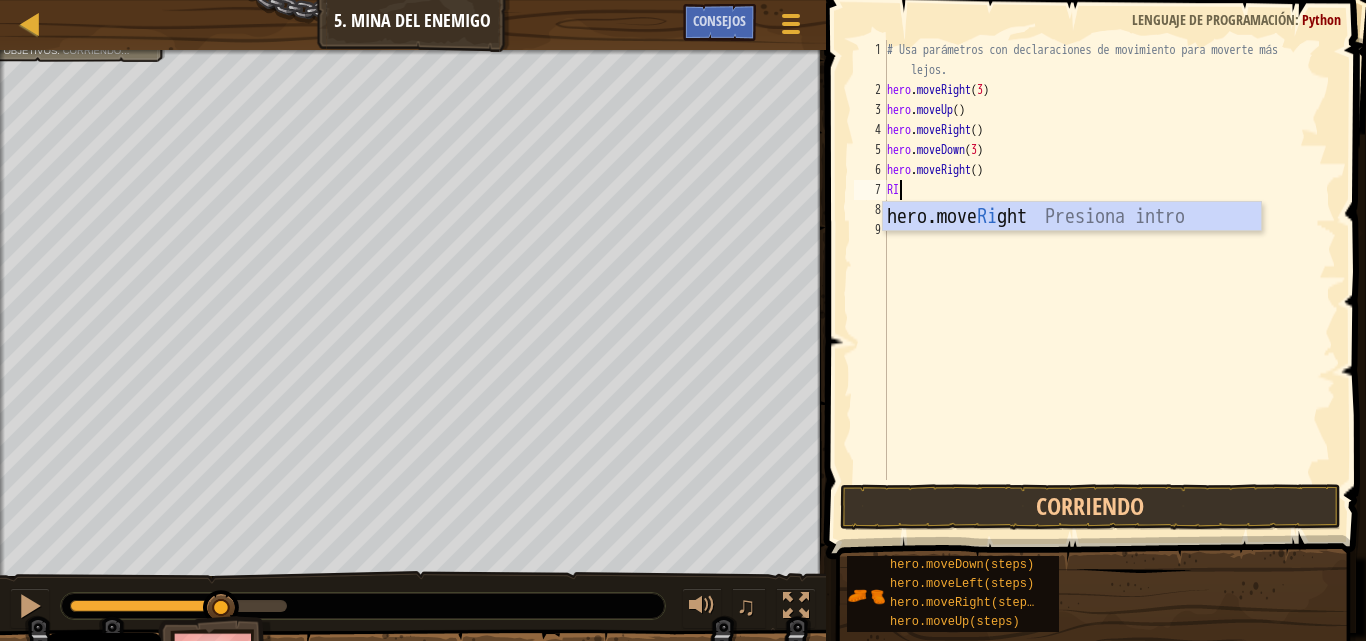 type on "RI" 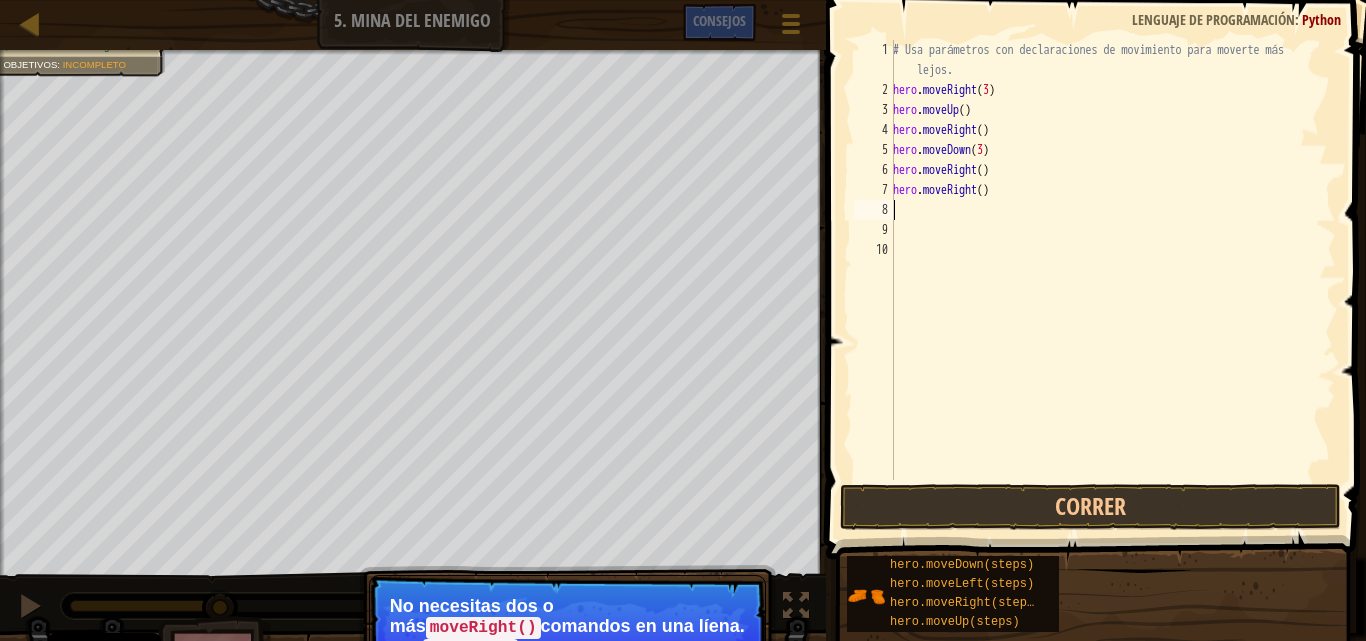 type on "RI" 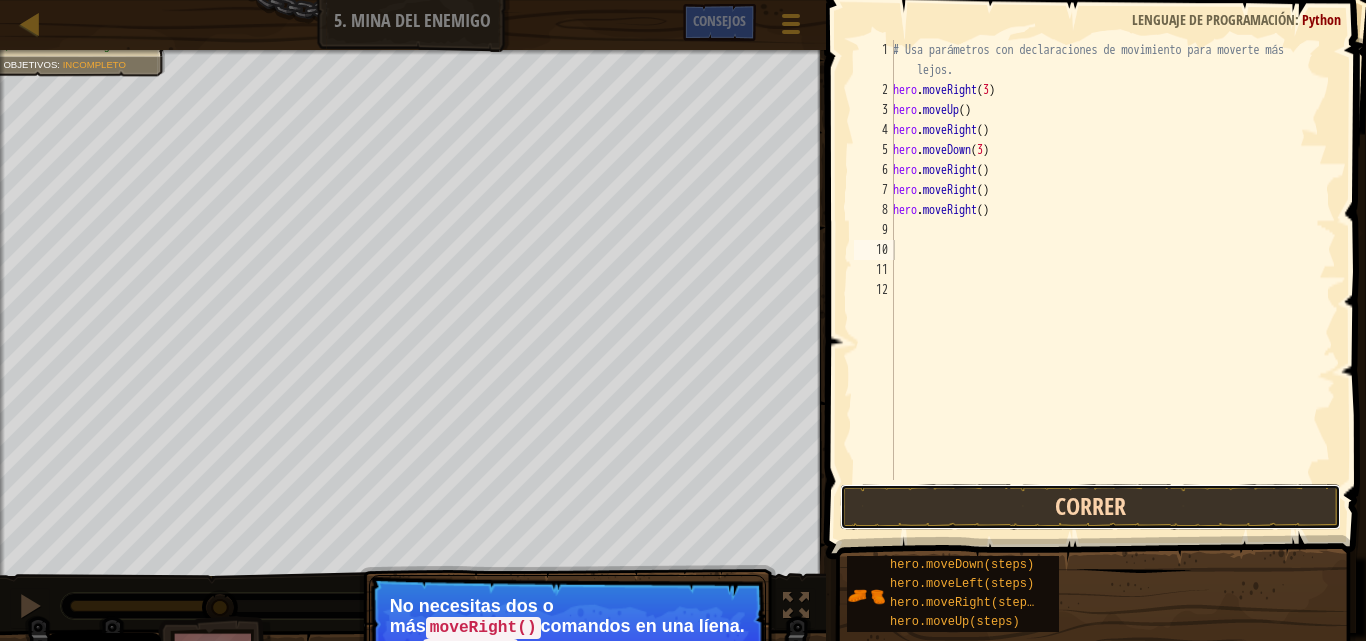 click on "Correr" at bounding box center [1090, 507] 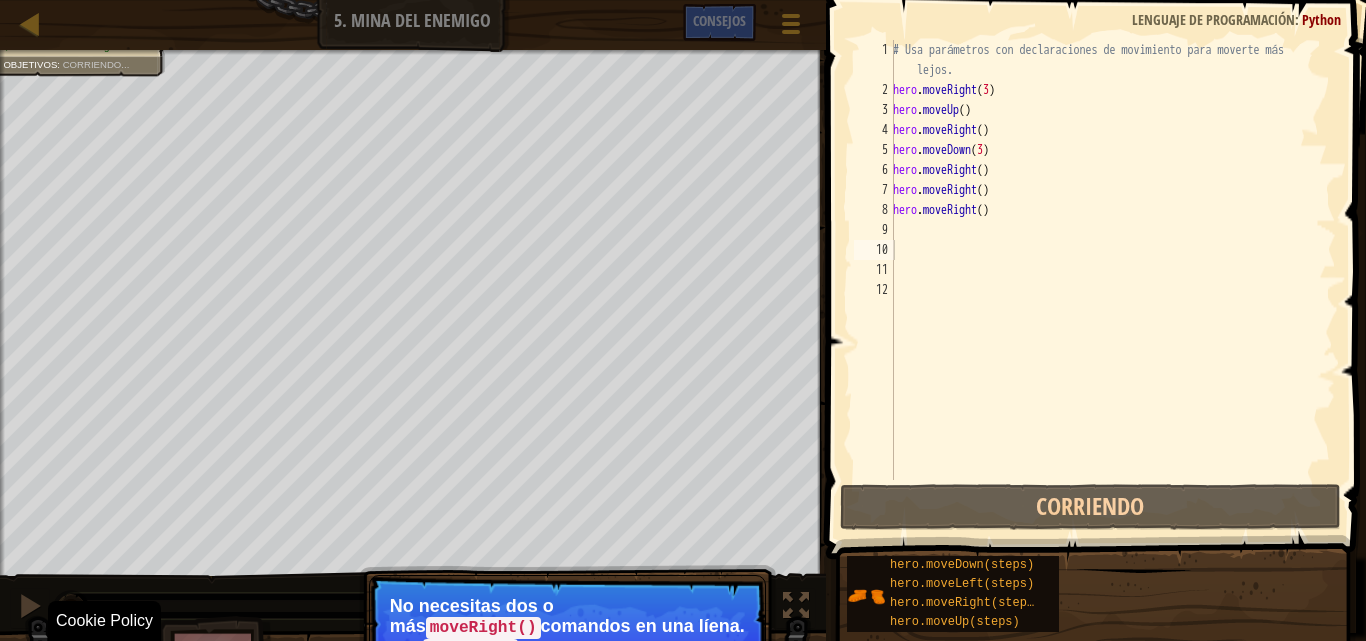 click on "¡Evita las minas! Atrae al ogro a su perdición. Consigue la gema. Usa 5 líneas de código o menos Objetivos : Corriendo... ♫ Anya 18 x: 5 y: 34 x: 38 y: 34 Saltar (esc) Continuar  No necesitas dos o más  moveRight()  comandos en una líena. Usa  moveRight  con argumentos ( hero.moveRight(2) )." at bounding box center (683, 380) 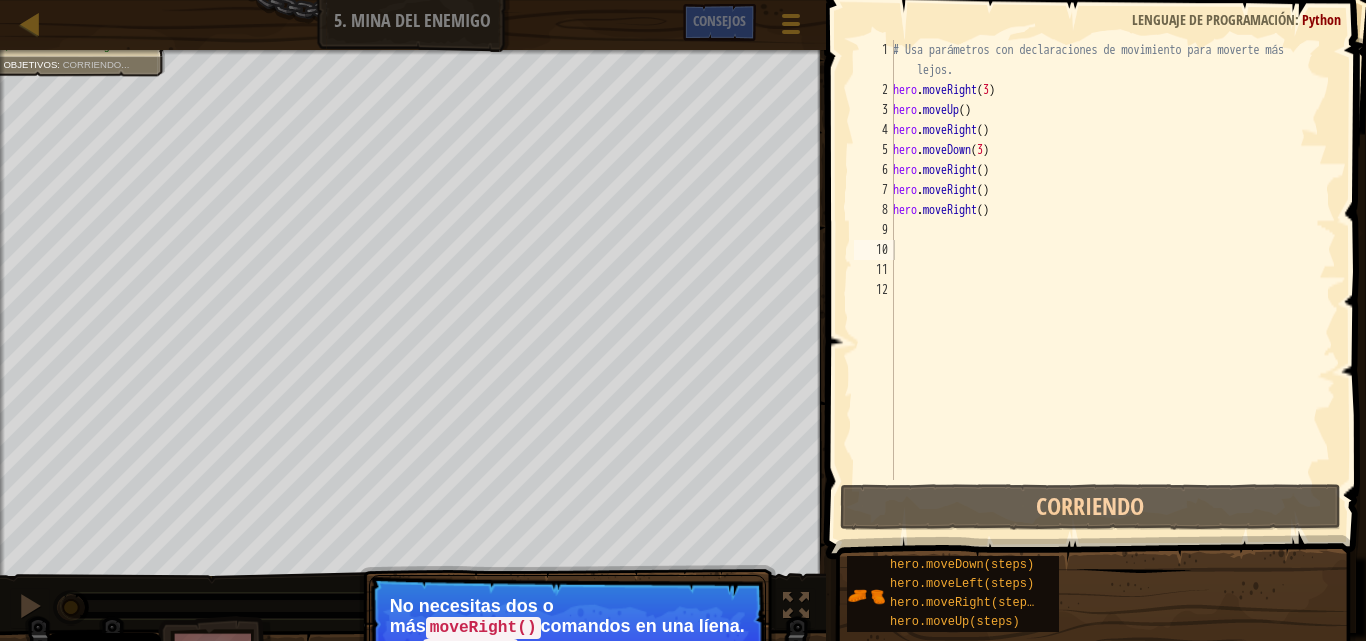 click on "# Usa parámetros con declaraciones de movimiento para moverte más       lejos. hero . moveRight ( 3 ) hero . moveUp ( ) hero . moveRight ( ) hero . moveDown ( 3 ) hero . moveRight ( ) hero . moveRight ( ) hero . moveRight ( )" at bounding box center (1112, 290) 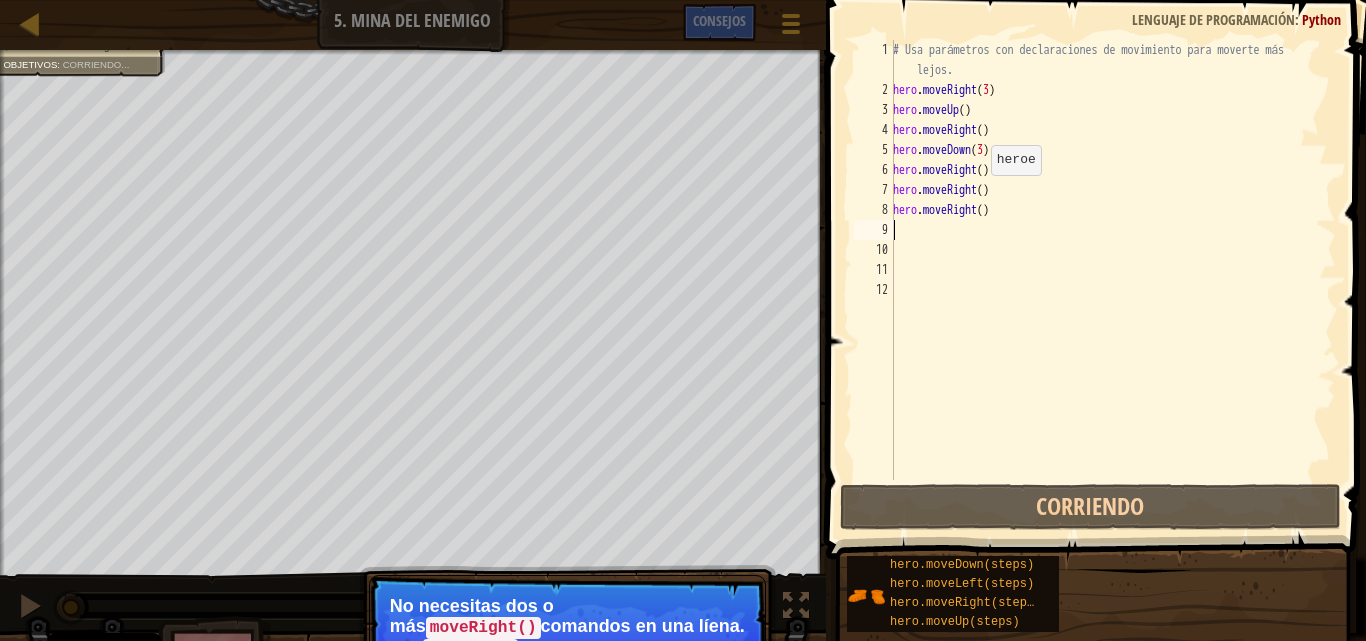 click on "# Usa parámetros con declaraciones de movimiento para moverte más       lejos. hero . moveRight ( 3 ) hero . moveUp ( ) hero . moveRight ( ) hero . moveDown ( 3 ) hero . moveRight ( ) hero . moveRight ( ) hero . moveRight ( )" at bounding box center (1112, 290) 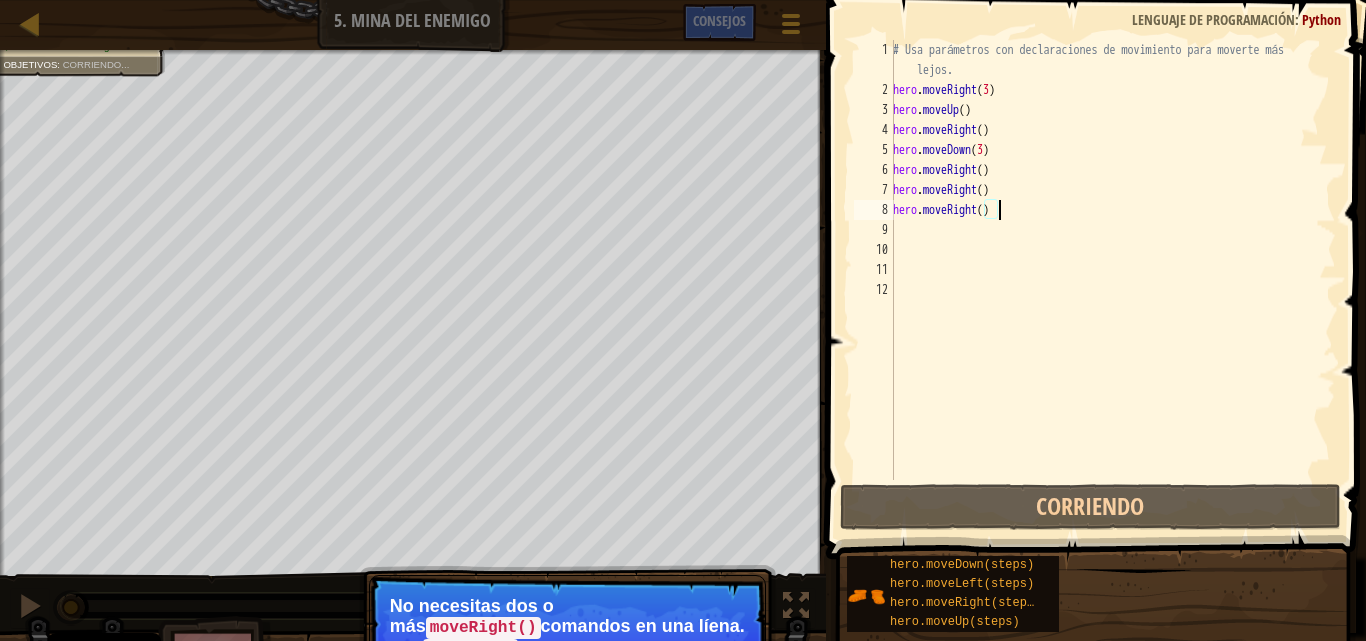 type on "hero.moveRight" 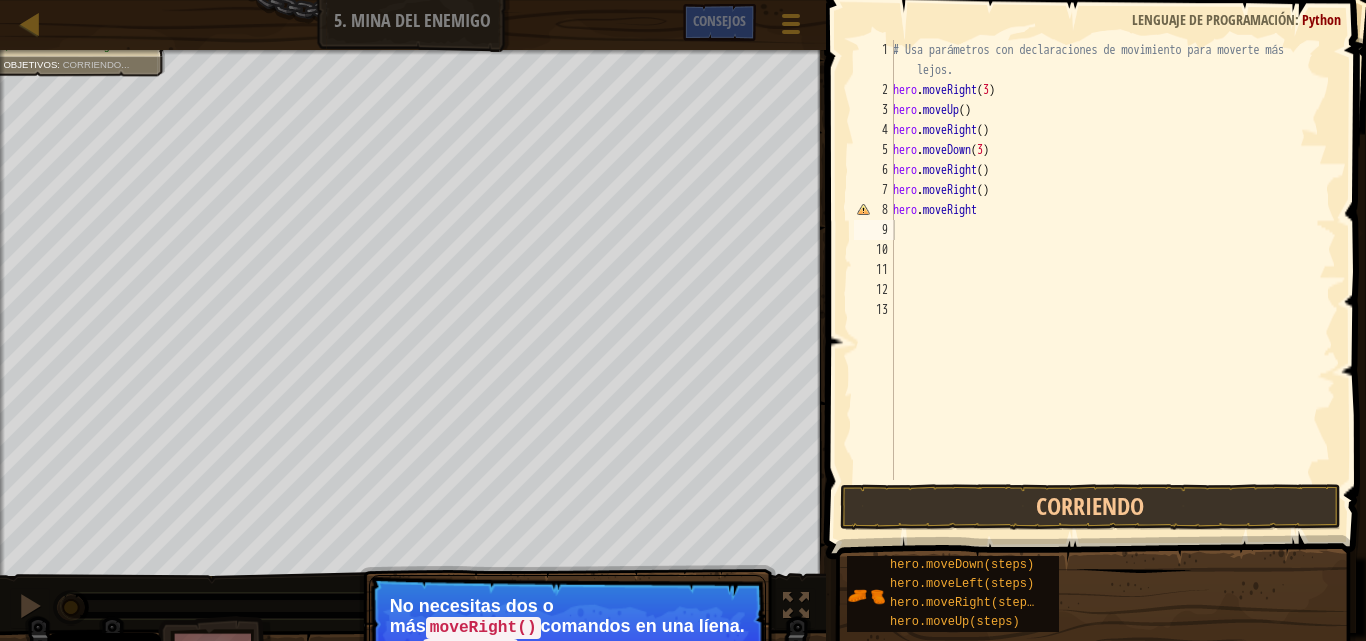 click on "¡Evita las minas! Atrae al ogro a su perdición. Consigue la gema. Usa 5 líneas de código o menos Objetivos : Corriendo... ♫ Anya 18 x: 5 y: 34 x: 38 y: 34 Saltar (esc) Continuar  No necesitas dos o más  moveRight()  comandos en una líena. Usa  moveRight  con argumentos ( hero.moveRight(2) )." at bounding box center [683, 380] 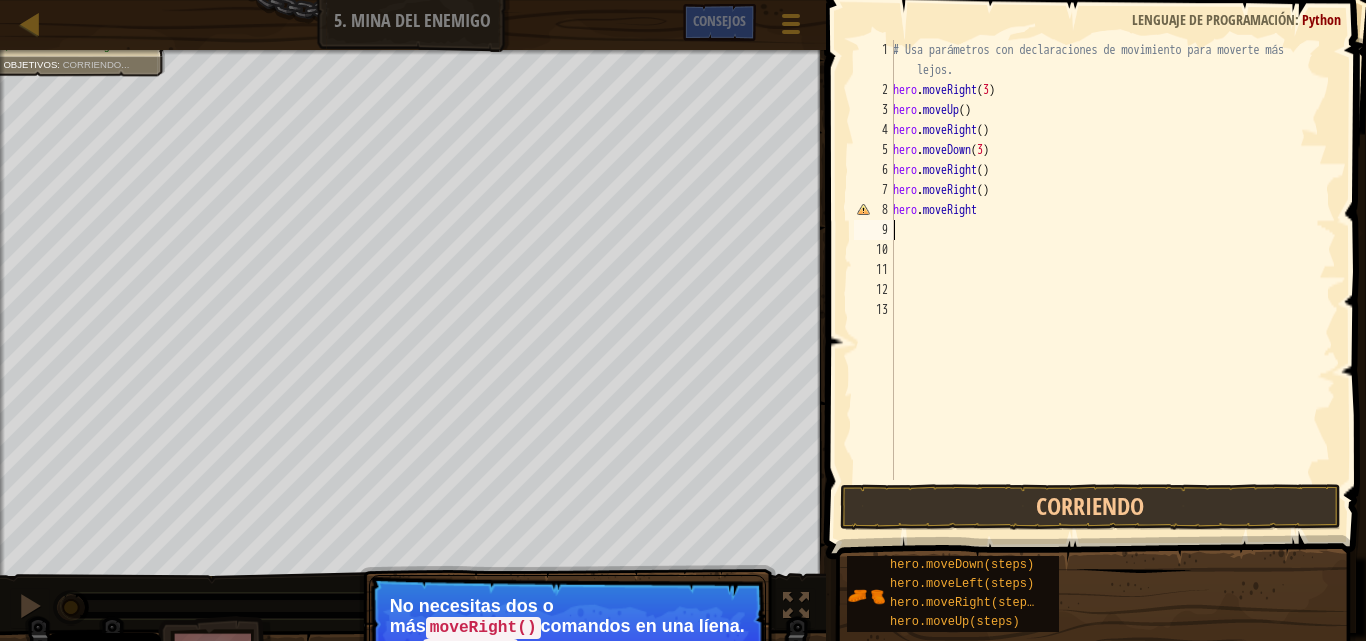 click on "No necesitas dos o más  moveRight()  comandos en una líena. Usa  moveRight  con argumentos ( hero.moveRight(2) )." at bounding box center (567, 636) 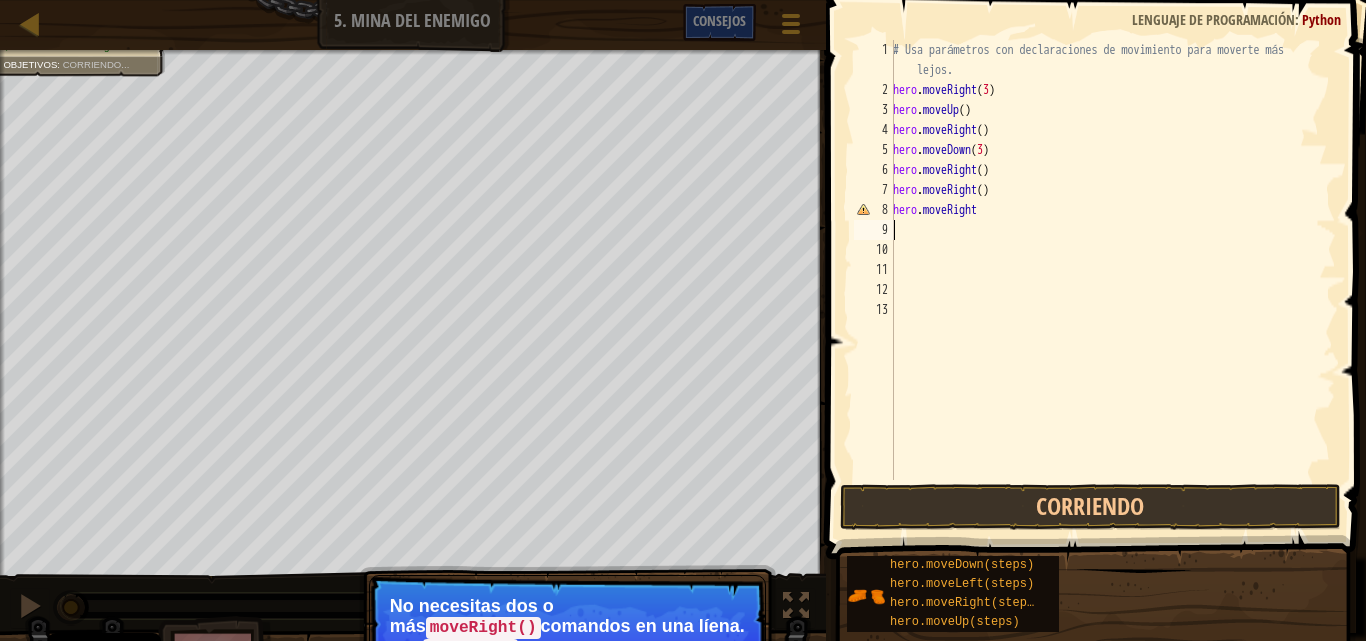 click on "Consejos" at bounding box center (719, 20) 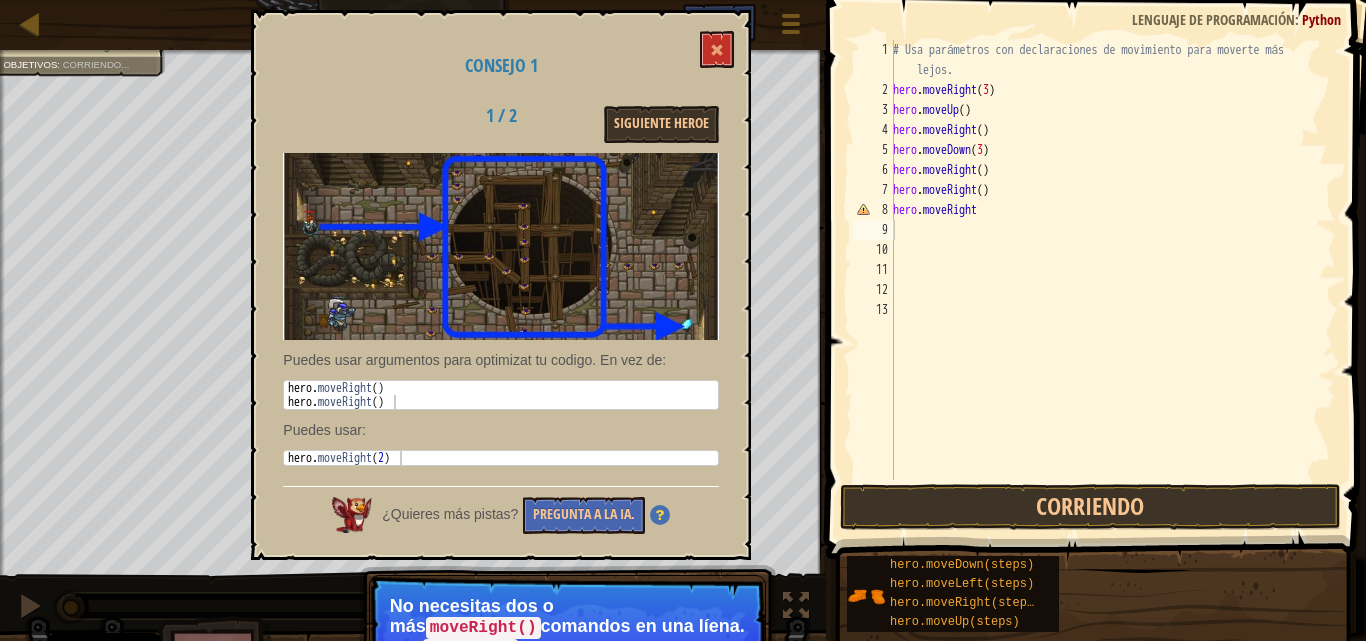 click on "Mapa Introducción a la Informática 5. Mina del Enemigo Menú del Juego Hecho Consejos 1     הההההההההההההההההההההההההההההההההההההההההההההההההההההההההההההההההההההההההההההההההההההההההההההההההההההההההההההההההההההההההההההההההההההההההההההההההההההההההההההההההההההההההההההההההההההההההההההההההההההההההההההההההההההההההההההההההההההההההההההההההההההההההההההההה XXXXXXXXXXXXXXXXXXXXXXXXXXXXXXXXXXXXXXXXXXXXXXXXXXXXXXXXXXXXXXXXXXXXXXXXXXXXXXXXXXXXXXXXXXXXXXXXXXXXXXXXXXXXXXXXXXXXXXXXXXXXXXXXXXXXXXXXXXXXXXXXXXXXXXXXXXXXXXXXXXXXXXXXXXXXXXXXXXXXXXXXXXXXXXXXXXXXXXXXXXXXXXXXXXXXXXXXXXXXXXXXXXXXXXXXXXXXXXXXXXXXXXXXXXXXXXXX Solución × Consejos Videos 1 2 3 4 5 6 7 8 9 10 11 12 13 # Usa parámetros con declaraciones de movimiento para moverte más       lejos. hero . ( 3 ) ." at bounding box center (683, 320) 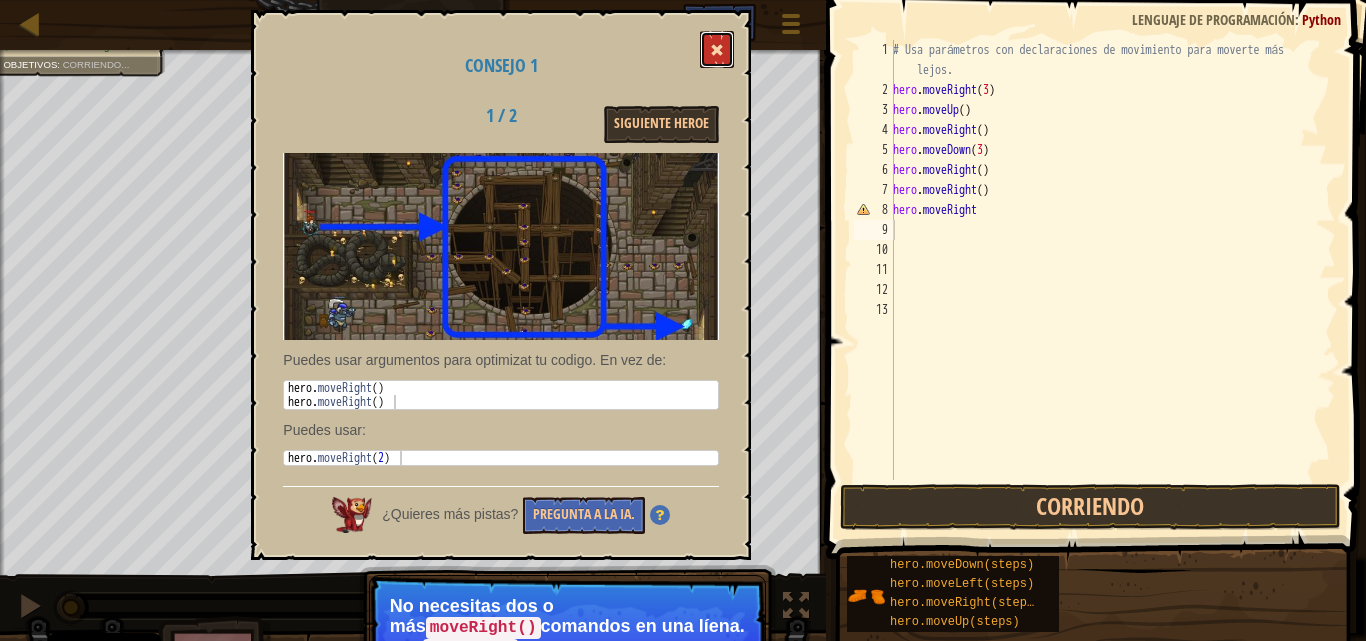click at bounding box center (717, 50) 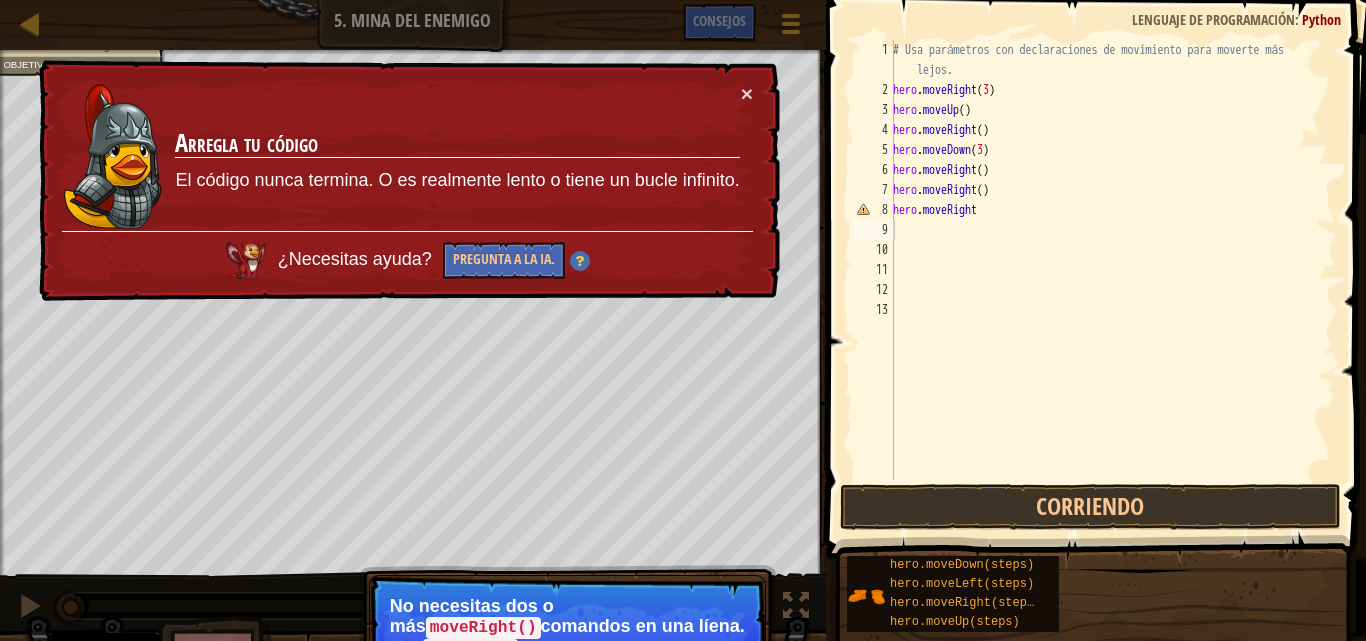 click on "# Usa parámetros con declaraciones de movimiento para moverte más       lejos. hero . moveRight ( 3 ) hero . moveUp ( ) hero . moveRight ( ) hero . moveDown ( 3 ) hero . moveRight ( ) hero . moveRight ( ) hero . moveRight" at bounding box center (1112, 290) 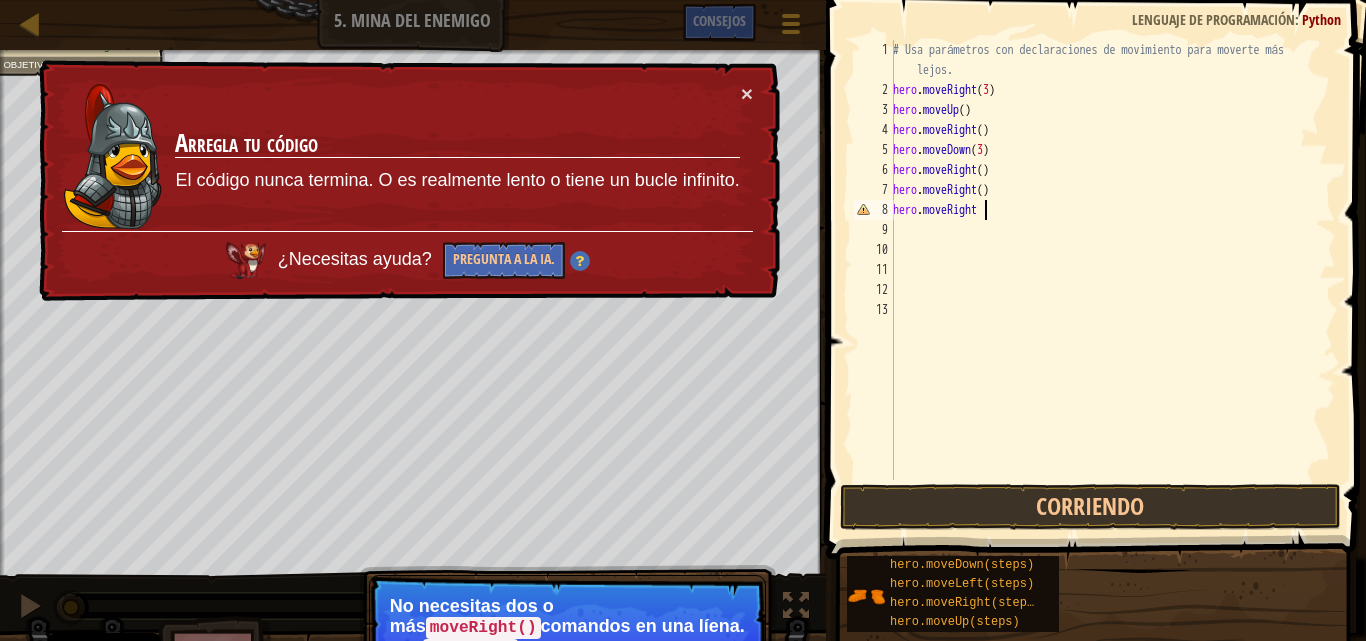 click on "# Usa parámetros con declaraciones de movimiento para moverte más       lejos. hero . moveRight ( 3 ) hero . moveUp ( ) hero . moveRight ( ) hero . moveDown ( 3 ) hero . moveRight ( ) hero . moveRight ( ) hero . moveRight" at bounding box center [1112, 290] 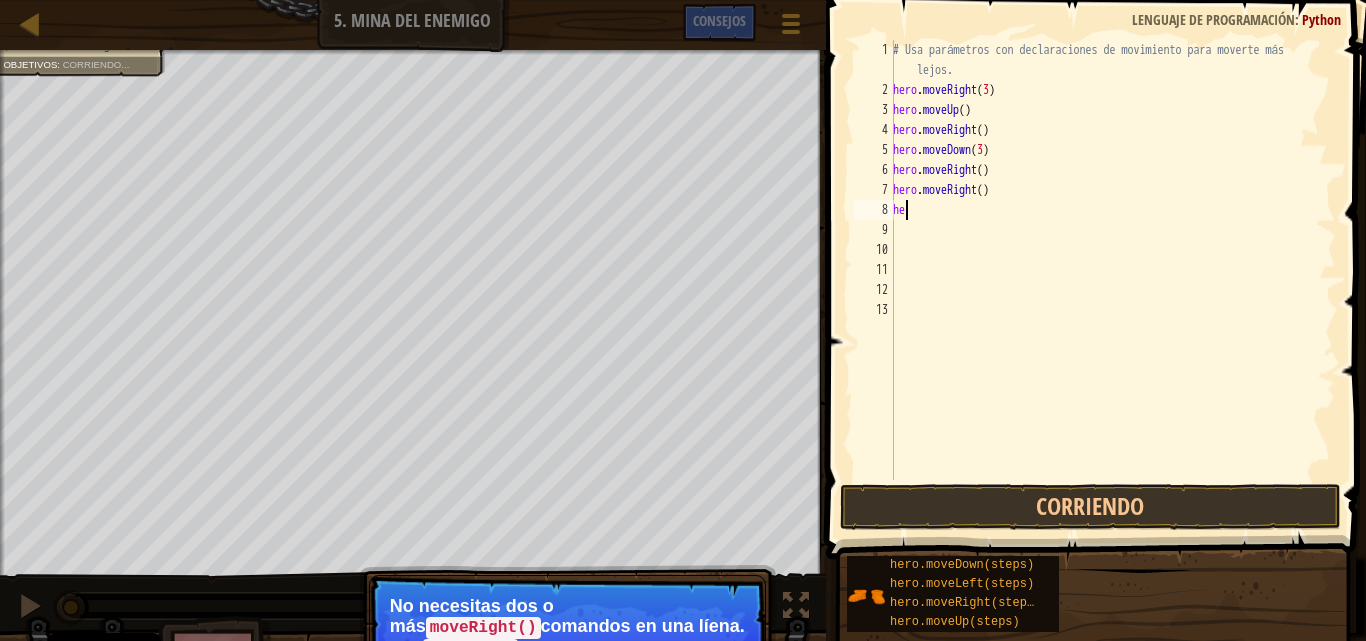 type on "h" 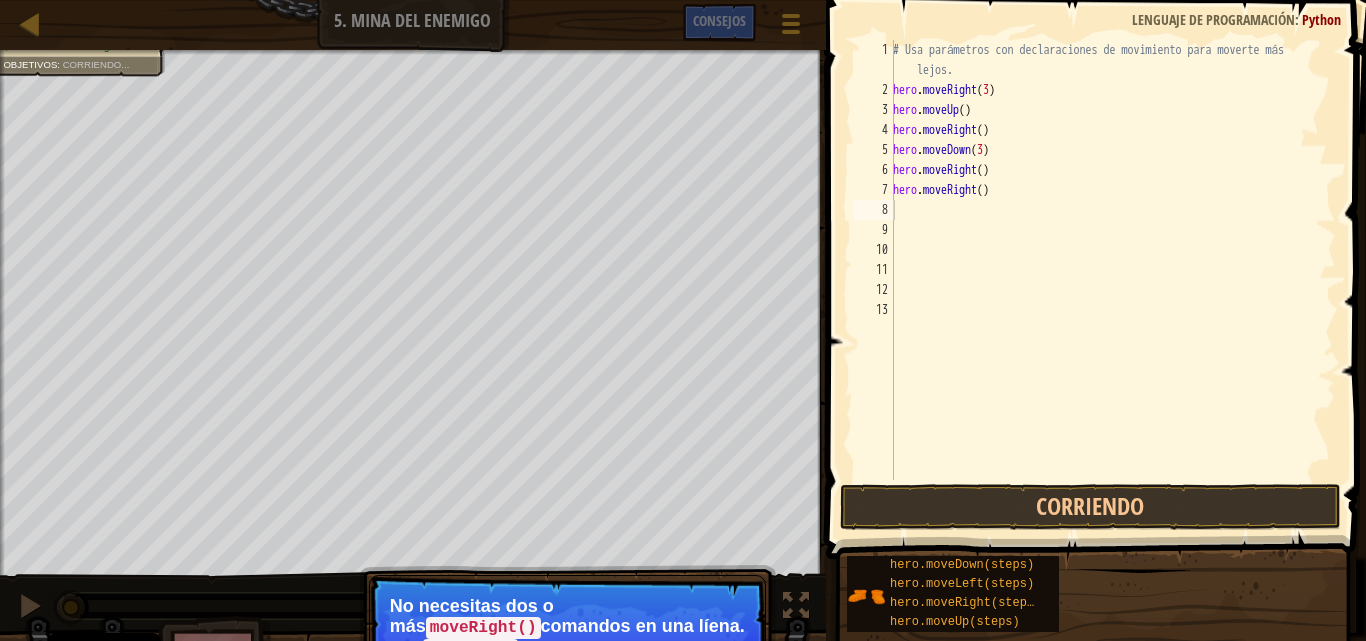 click on "¡Evita las minas! Atrae al ogro a su perdición. Consigue la gema. Usa 5 líneas de código o menos Objetivos : Corriendo... ♫ Anya 18 x: 5 y: 34 x: 38 y: 34 Saltar (esc) Continuar  No necesitas dos o más  moveRight()  comandos en una líena. Usa  moveRight  con argumentos ( hero.moveRight(2) )." at bounding box center [683, 380] 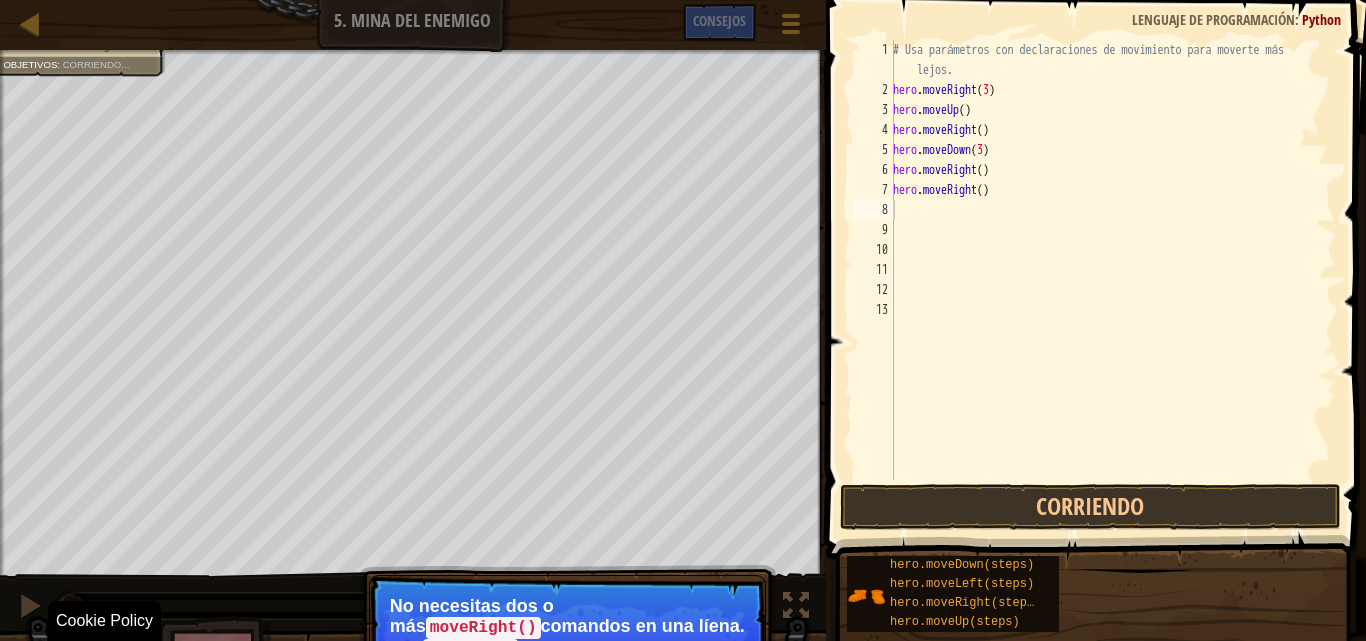 drag, startPoint x: 618, startPoint y: 621, endPoint x: 757, endPoint y: 627, distance: 139.12944 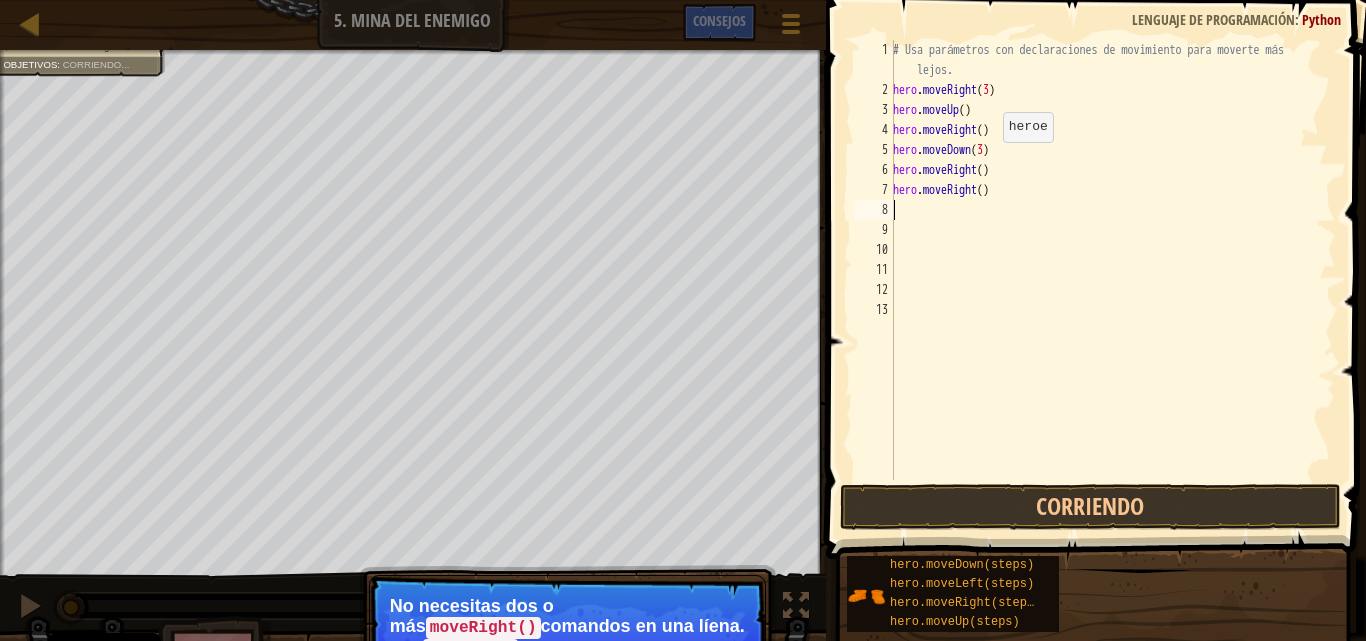 click on "# Usa parámetros con declaraciones de movimiento para moverte más       lejos. hero . moveRight ( 3 ) hero . moveUp ( ) hero . moveRight ( ) hero . moveDown ( 3 ) hero . moveRight ( ) hero . moveRight ( )" at bounding box center [1112, 290] 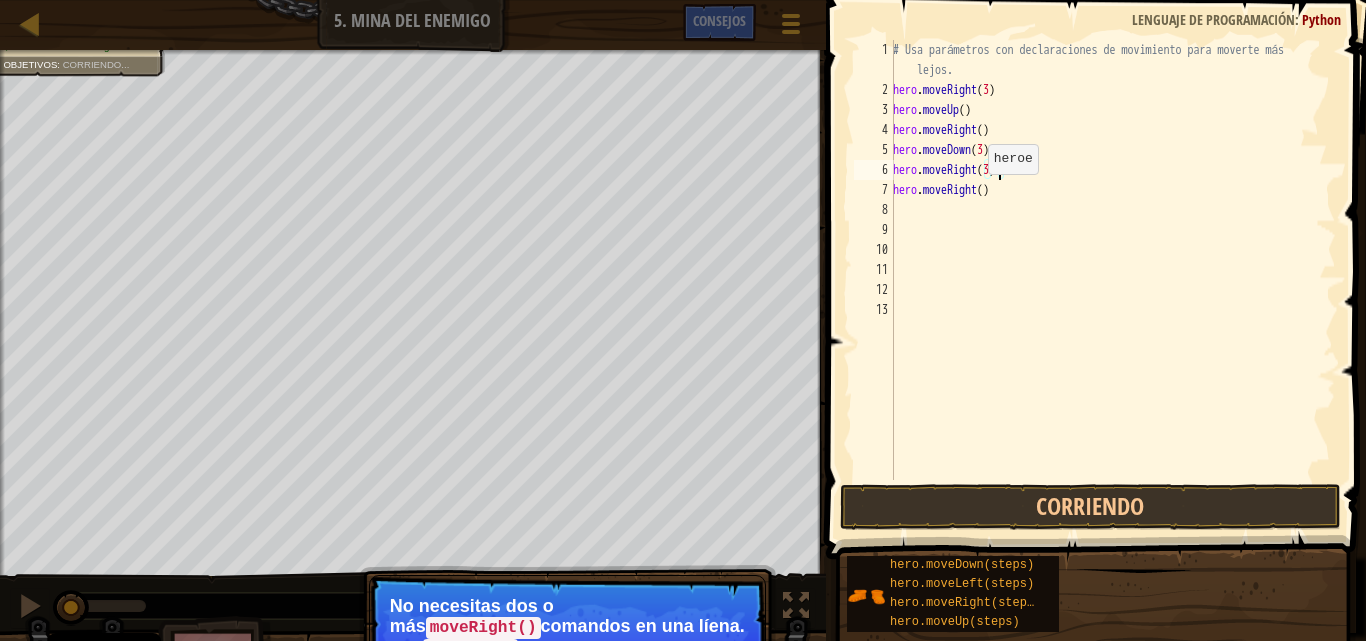 scroll, scrollTop: 9, scrollLeft: 8, axis: both 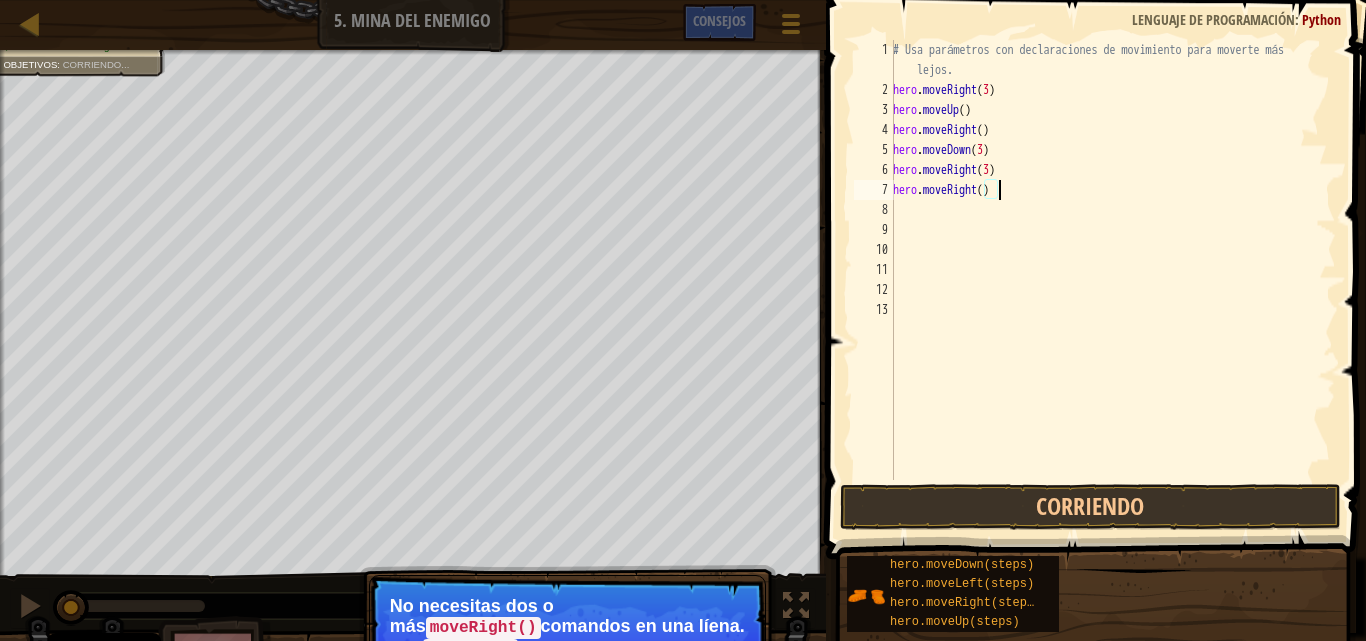 drag, startPoint x: 1002, startPoint y: 193, endPoint x: 839, endPoint y: 170, distance: 164.6147 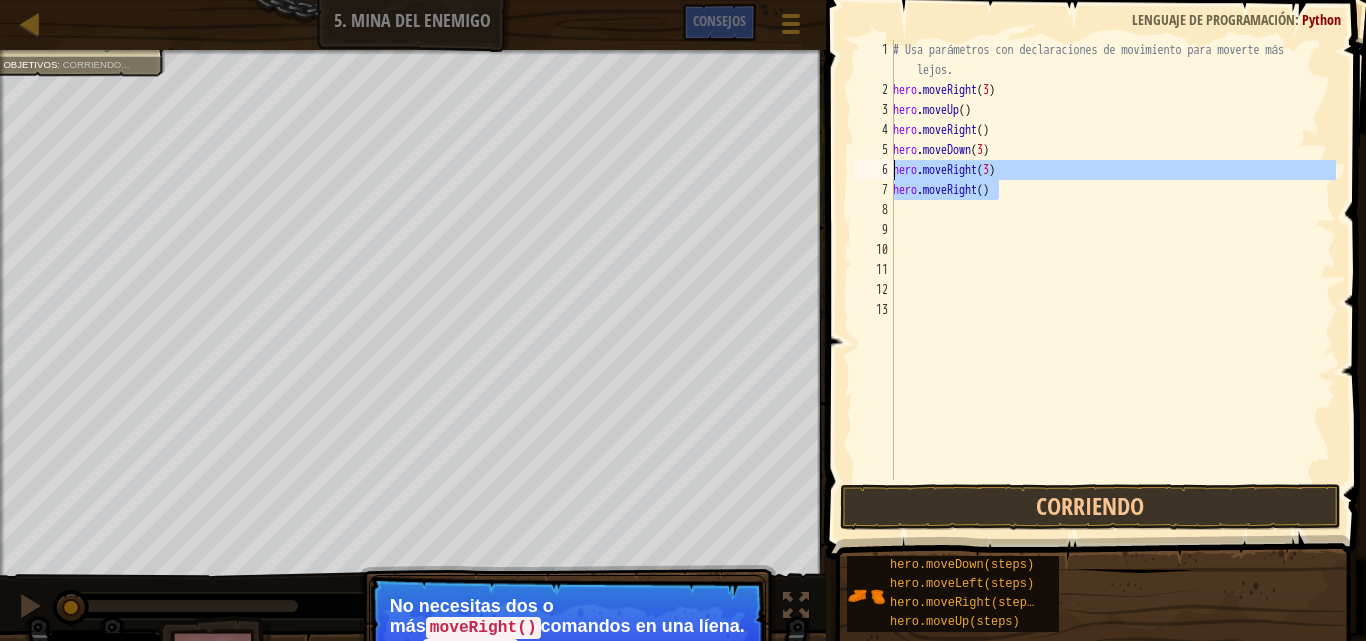 click on "# Usa parámetros con declaraciones de movimiento para moverte más       lejos. hero . moveRight ( 3 ) hero . moveUp ( ) hero . moveRight ( ) hero . moveDown ( 3 ) hero . moveRight ( 3 ) hero . moveRight ( )" at bounding box center (1112, 260) 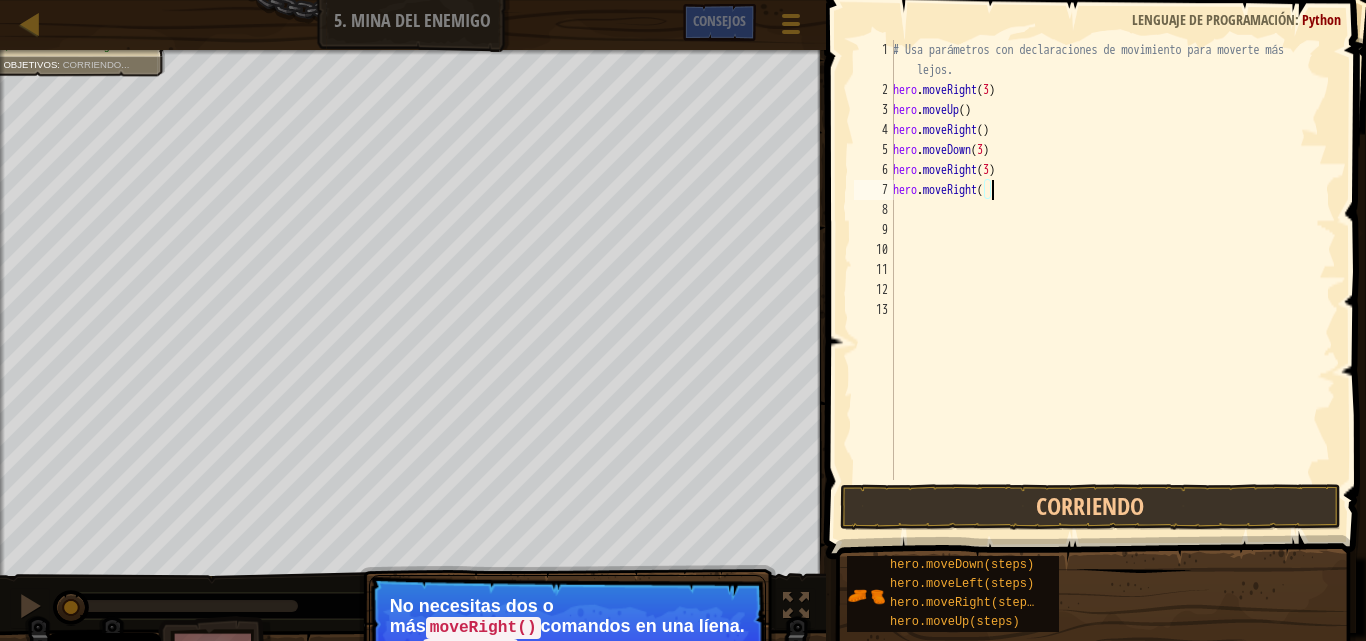scroll, scrollTop: 9, scrollLeft: 7, axis: both 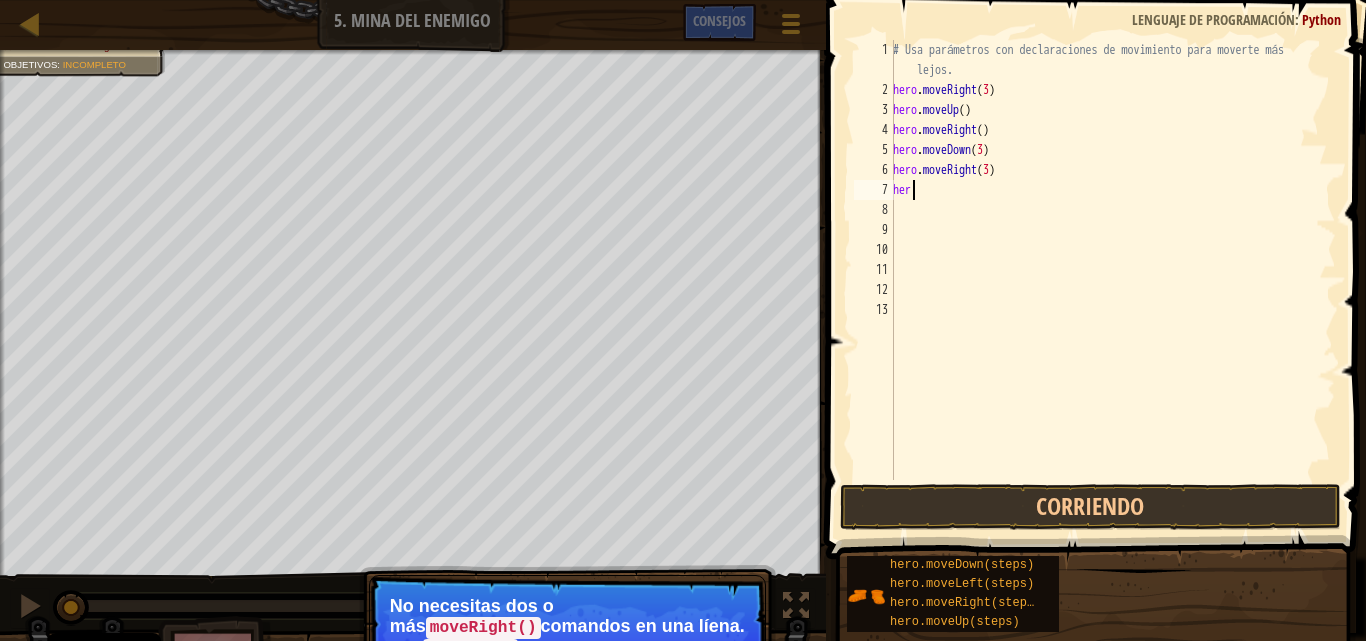 type on "h" 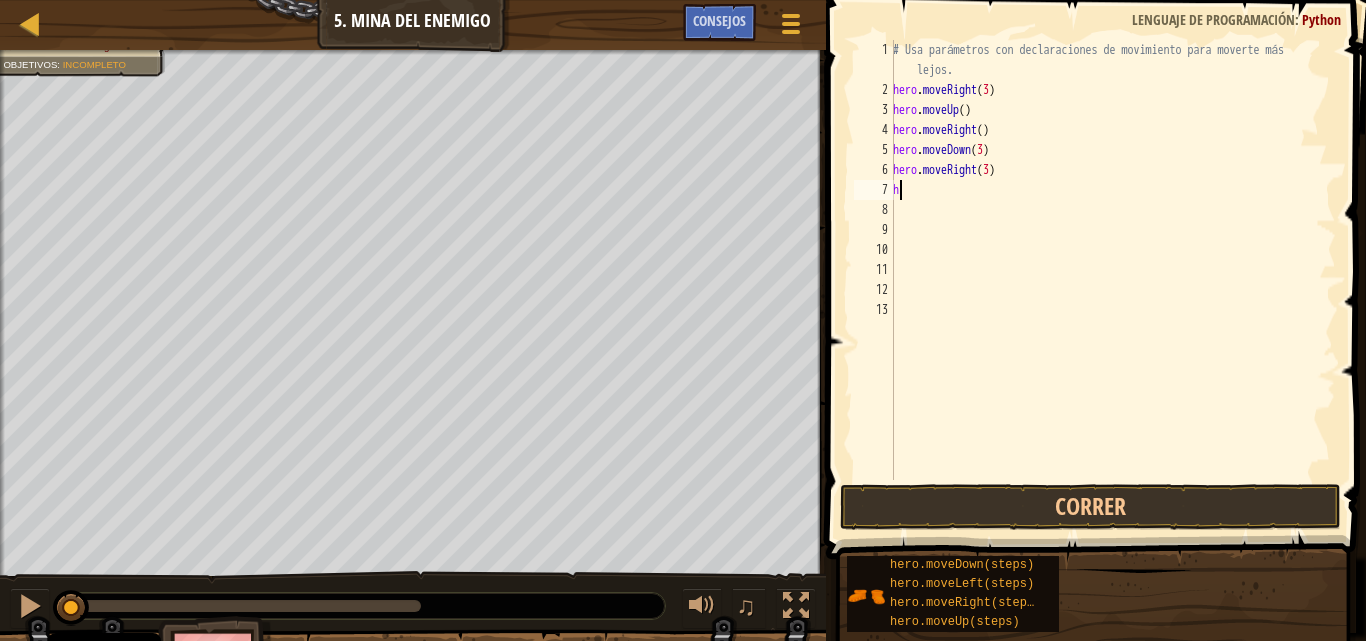 type 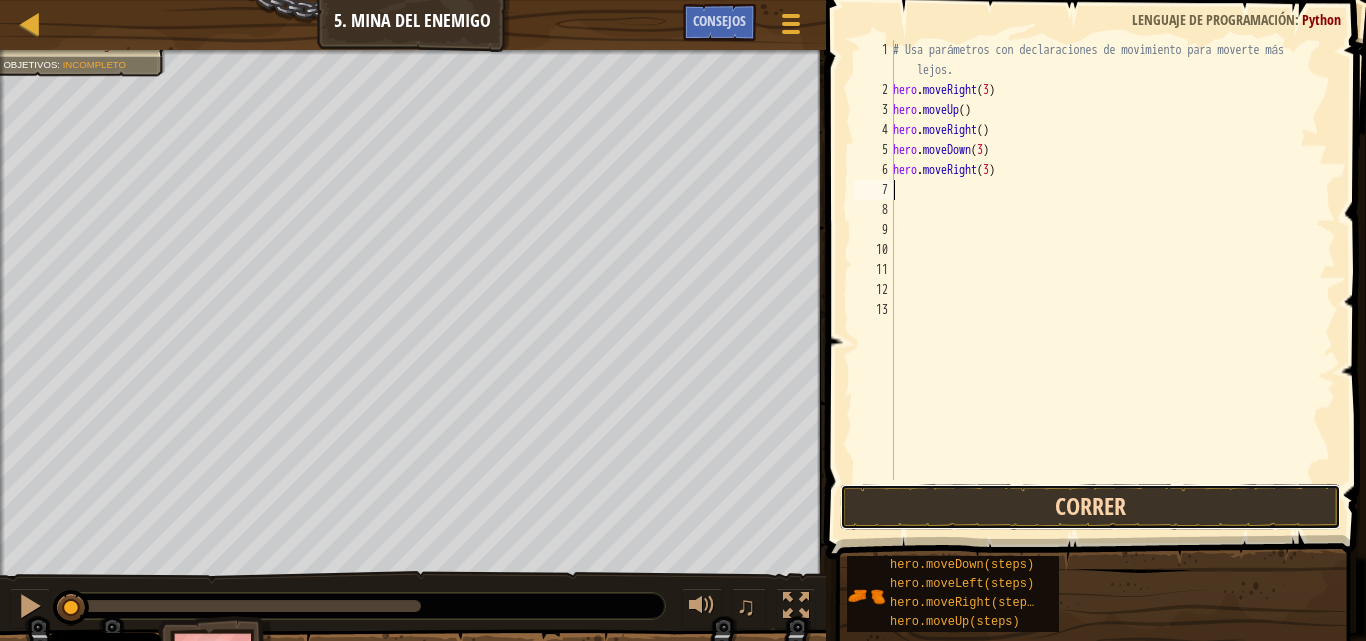 click on "Correr" at bounding box center [1090, 507] 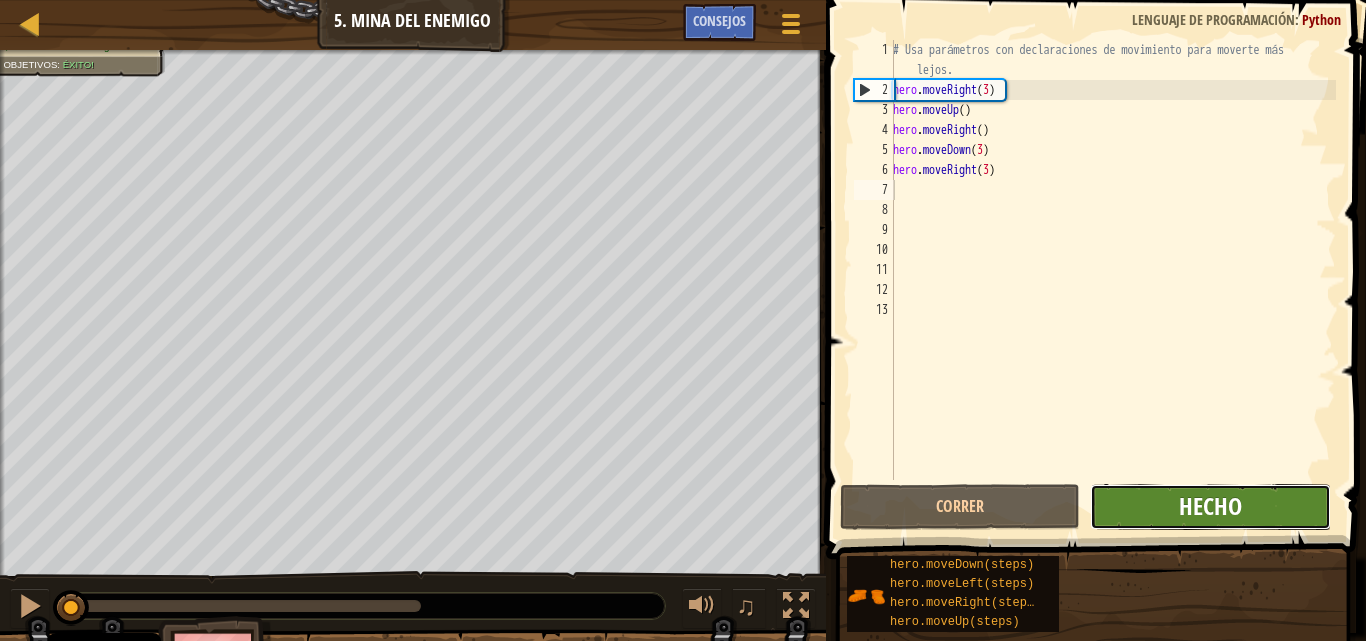 click on "Hecho" at bounding box center [1210, 506] 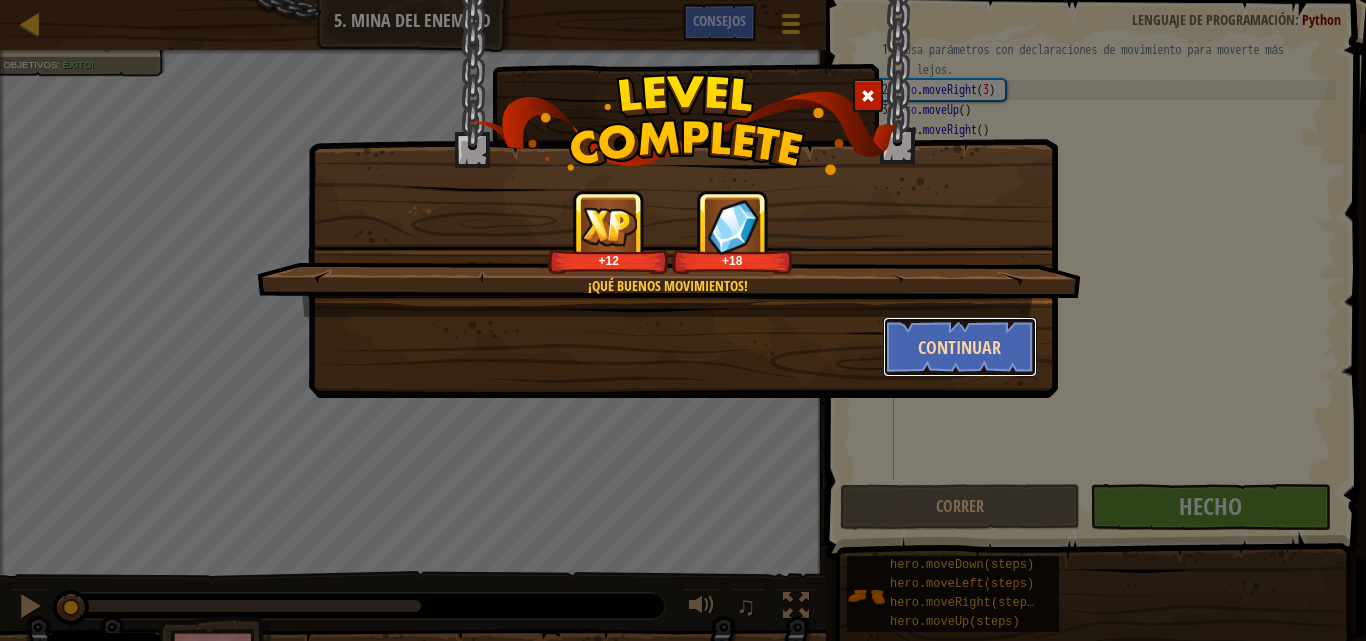 click on "Continuar" at bounding box center (960, 347) 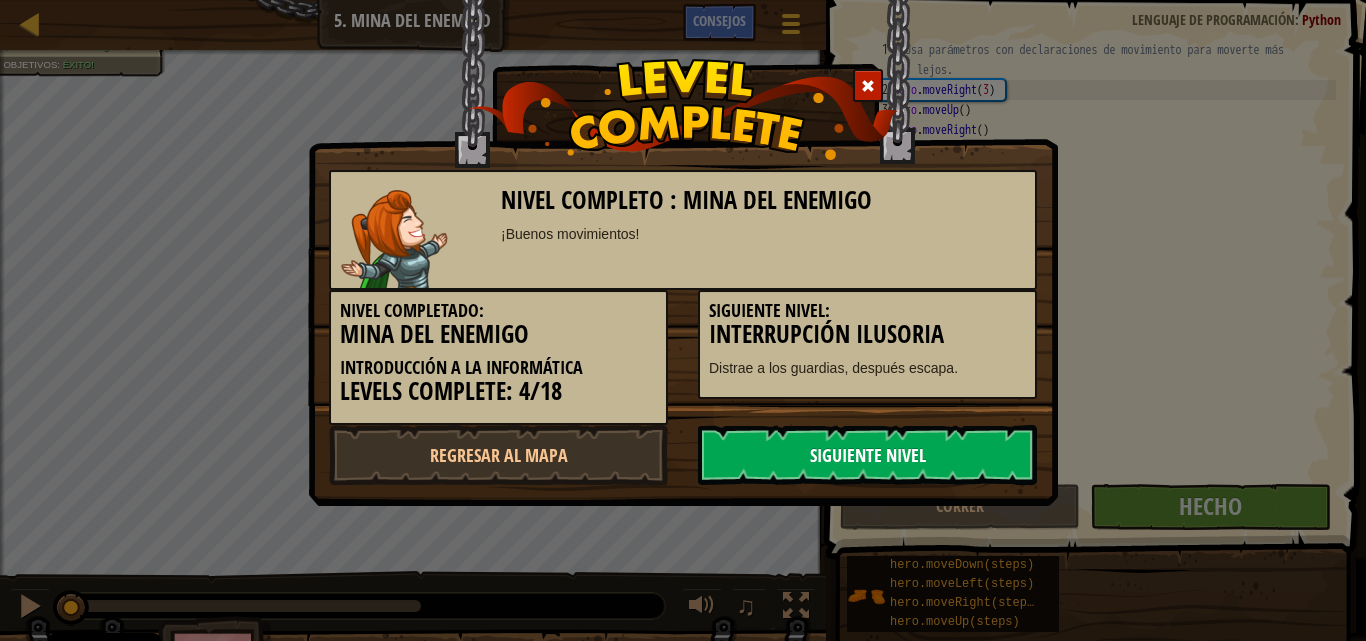 click on "Siguiente nivel" at bounding box center (867, 455) 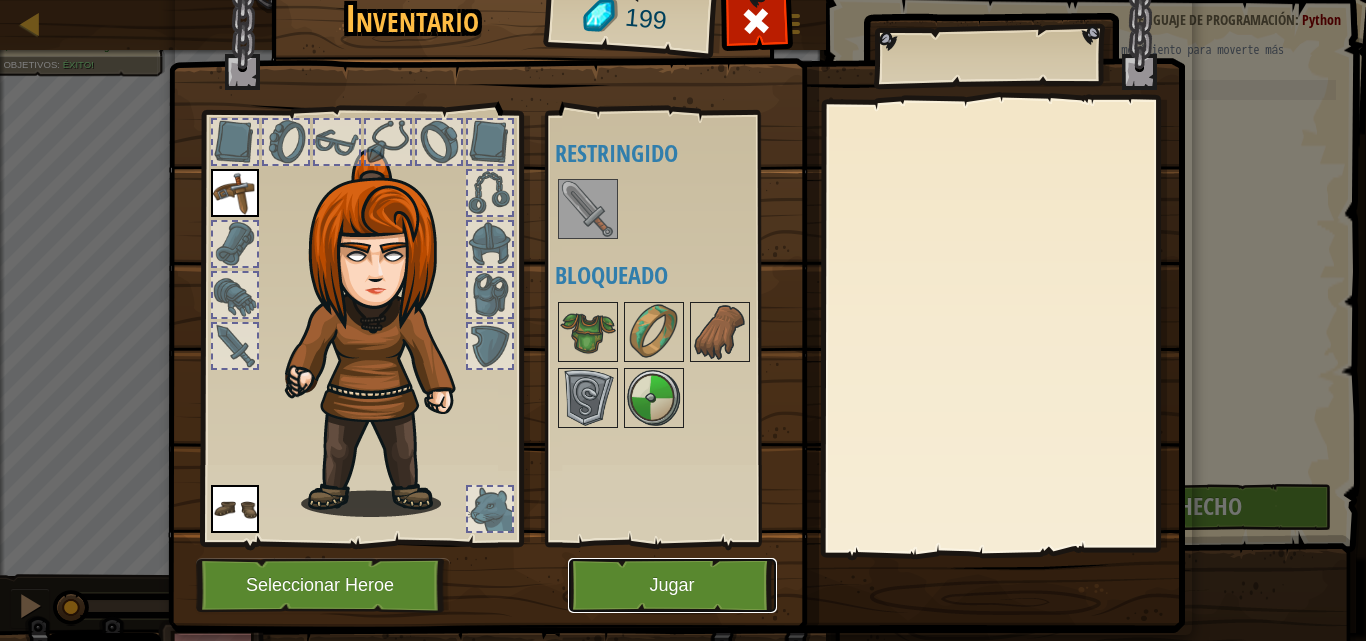 click on "Jugar" at bounding box center (672, 585) 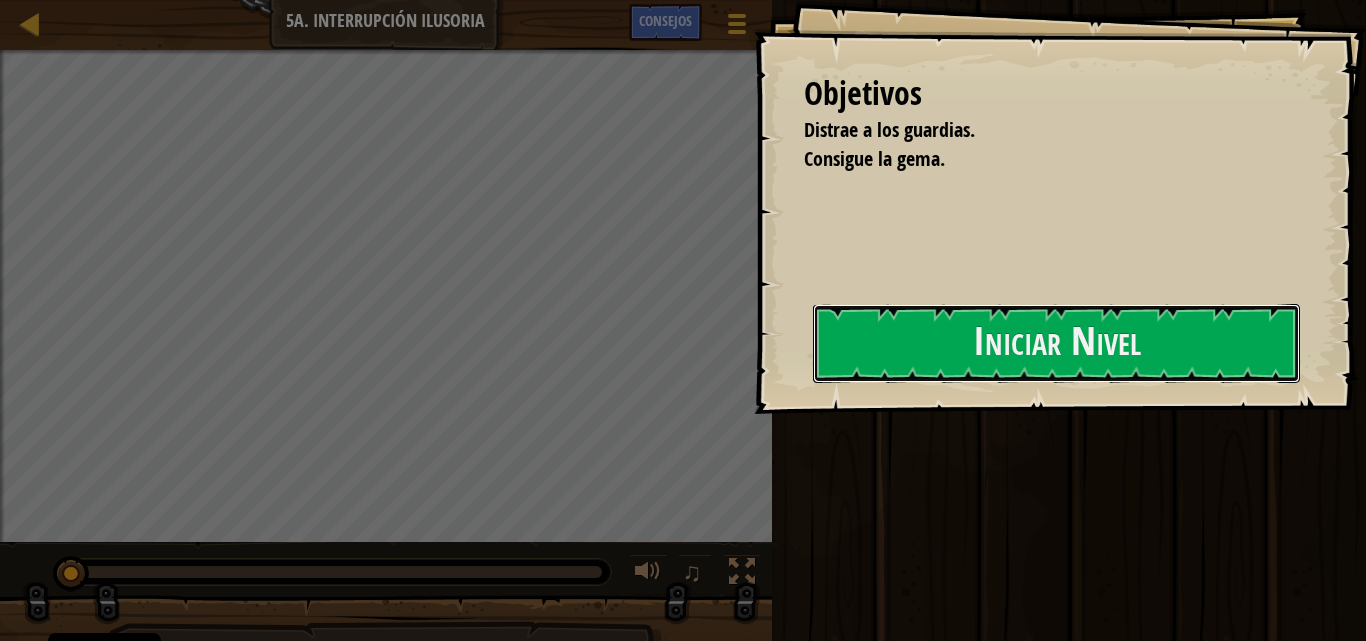 click on "Iniciar Nivel" at bounding box center [1056, 343] 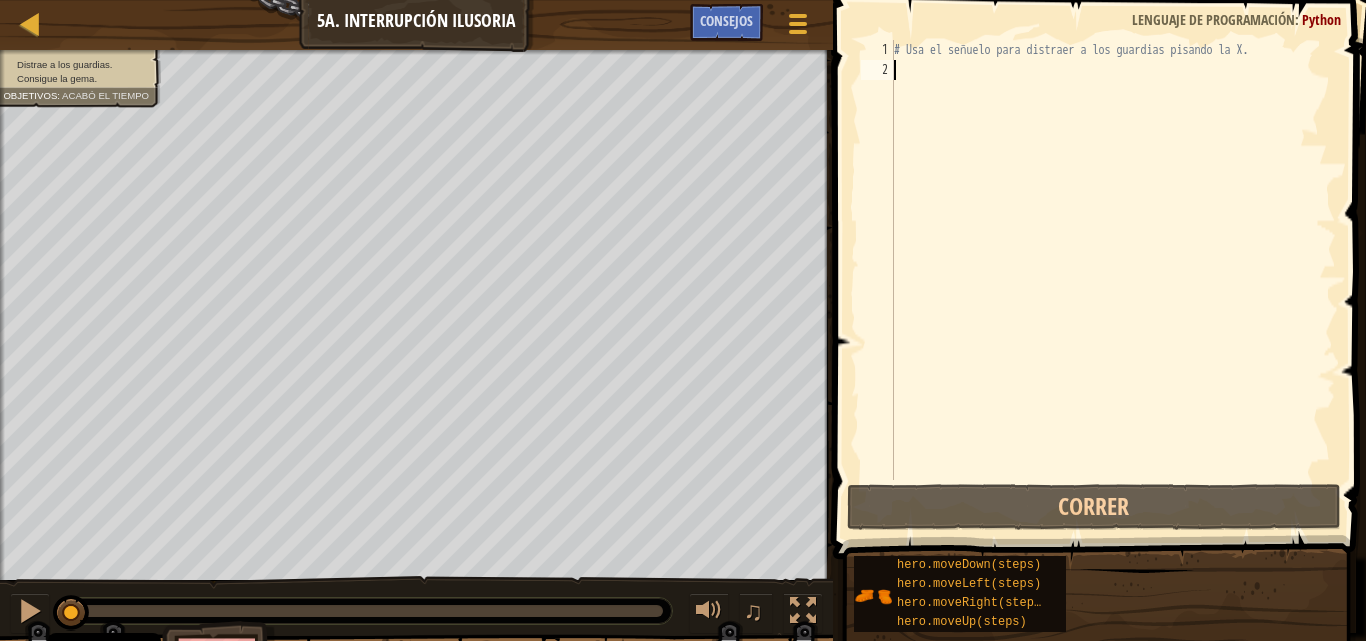 type on "RI" 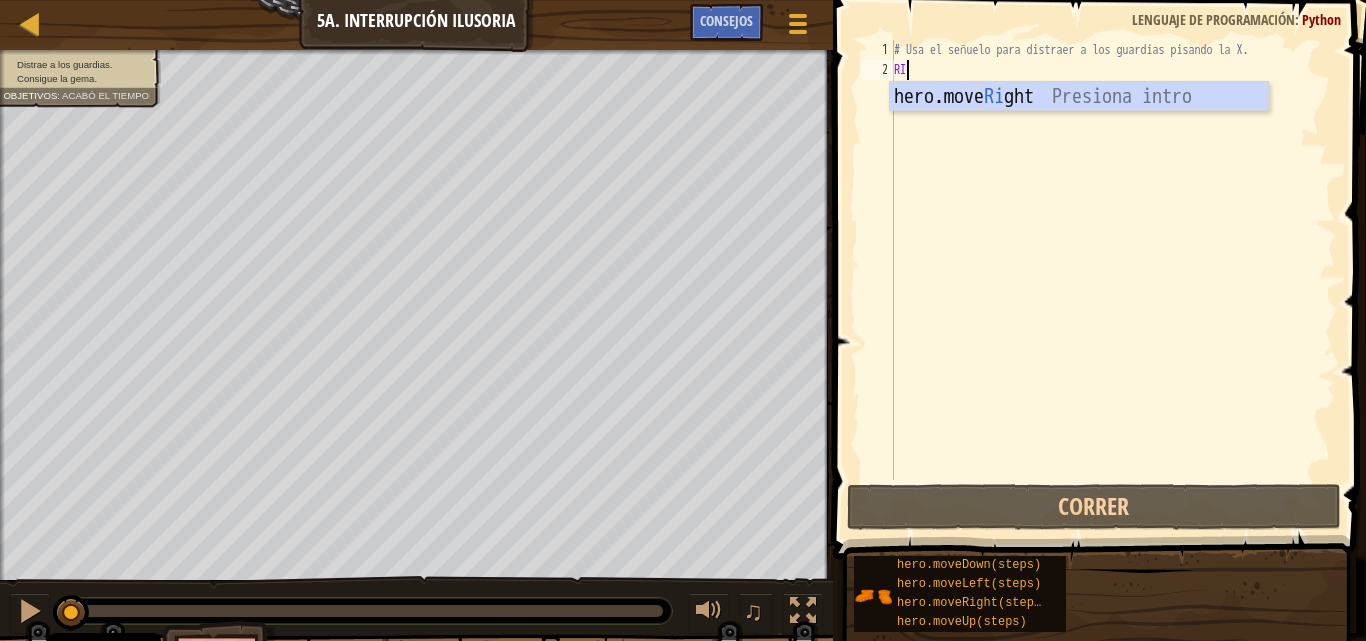 scroll, scrollTop: 9, scrollLeft: 0, axis: vertical 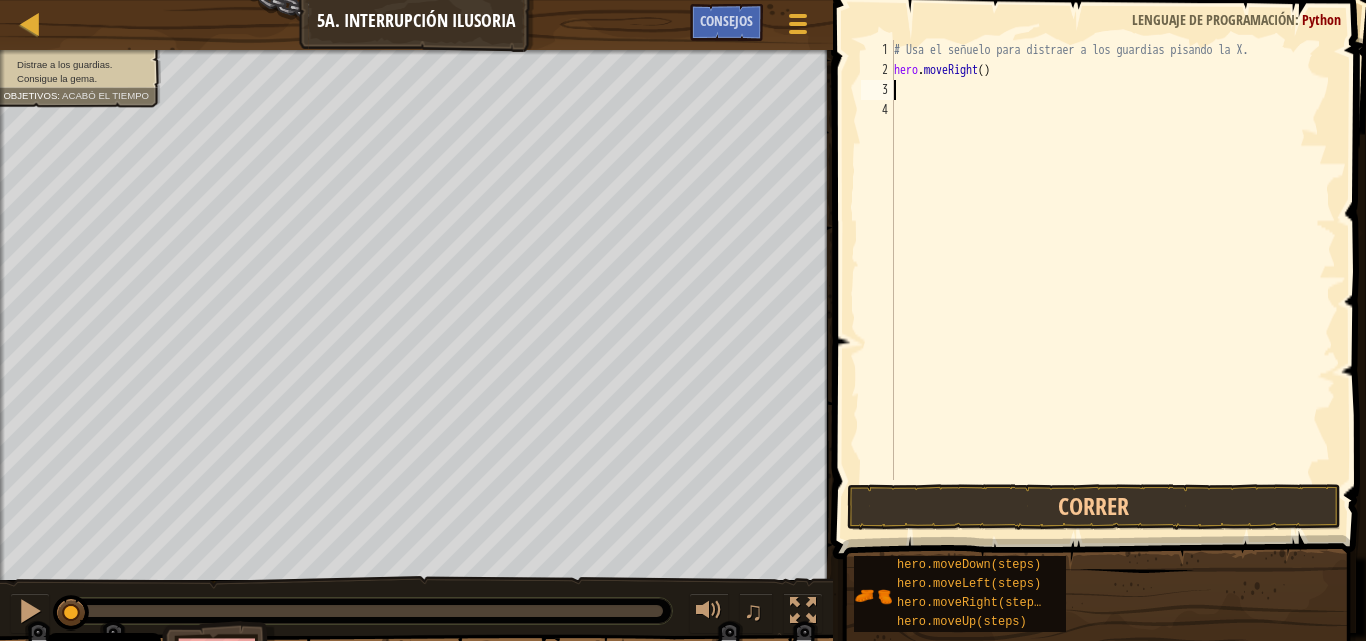 type on "DO" 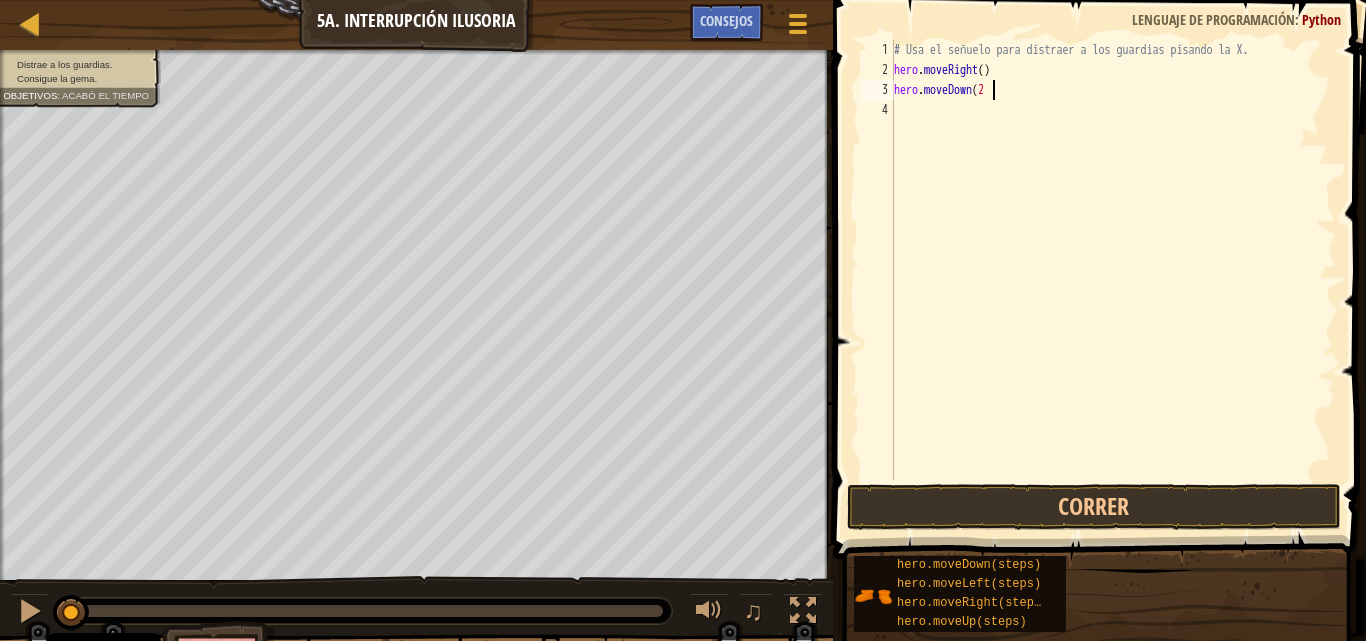 scroll, scrollTop: 9, scrollLeft: 7, axis: both 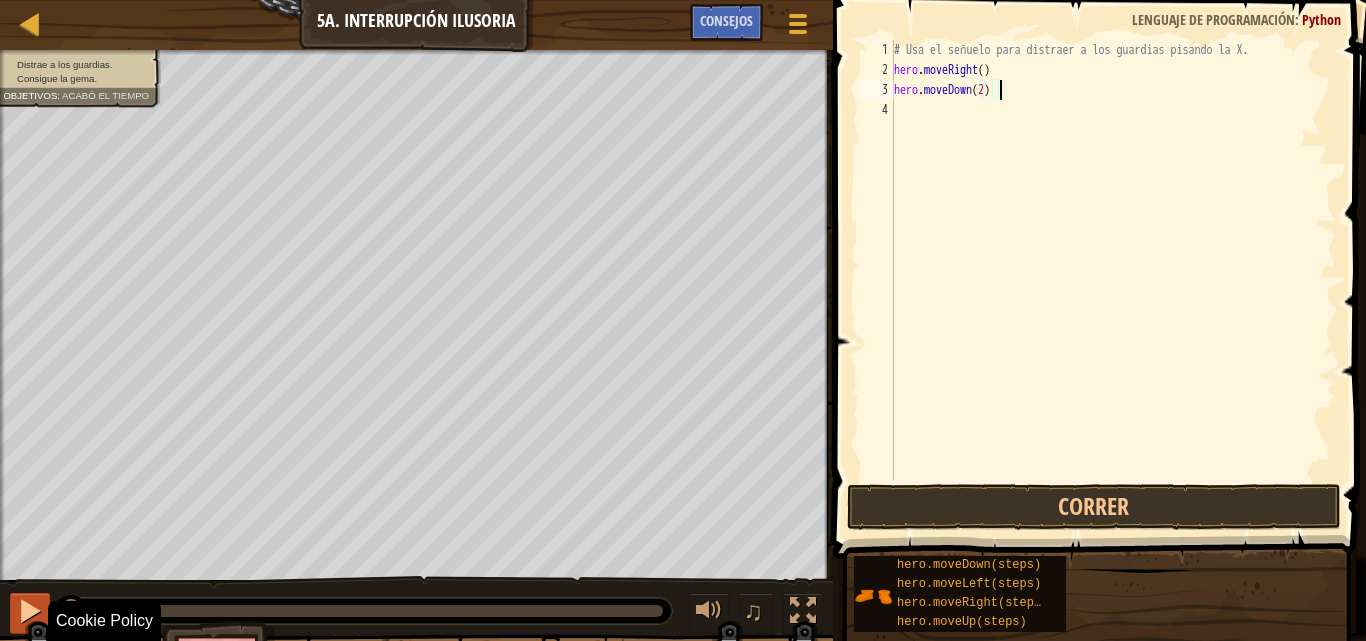 type on "hero.moveDown(2)" 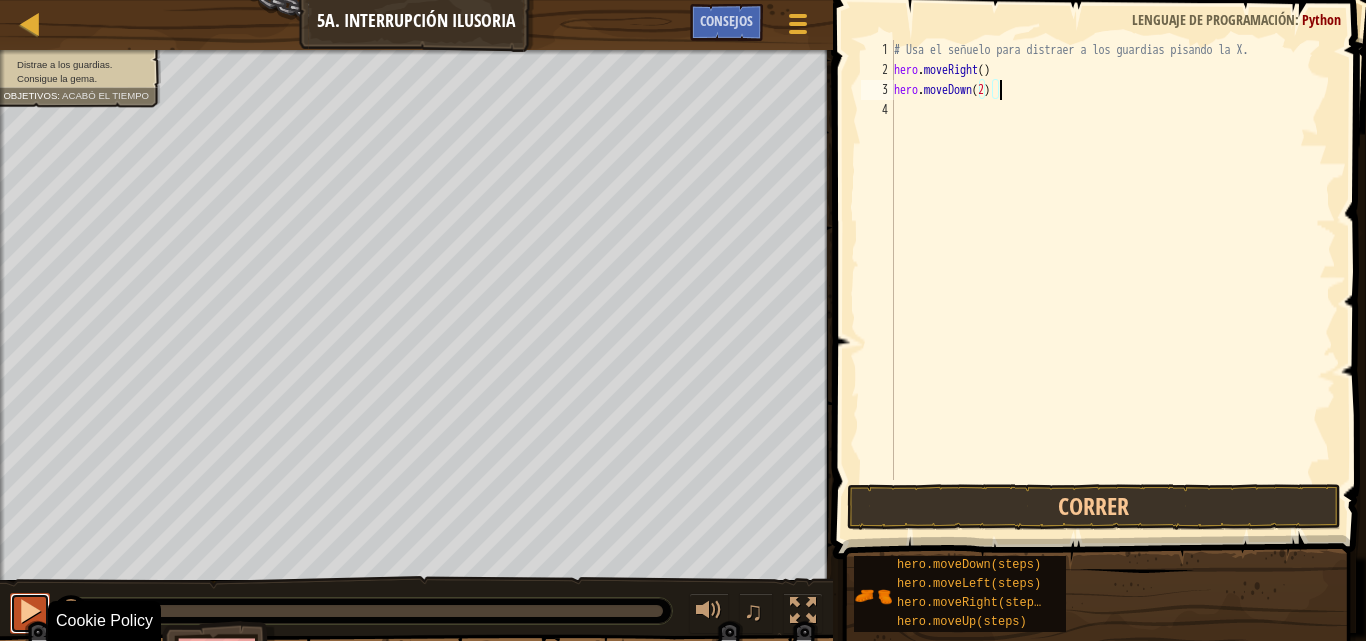 click at bounding box center [30, 611] 